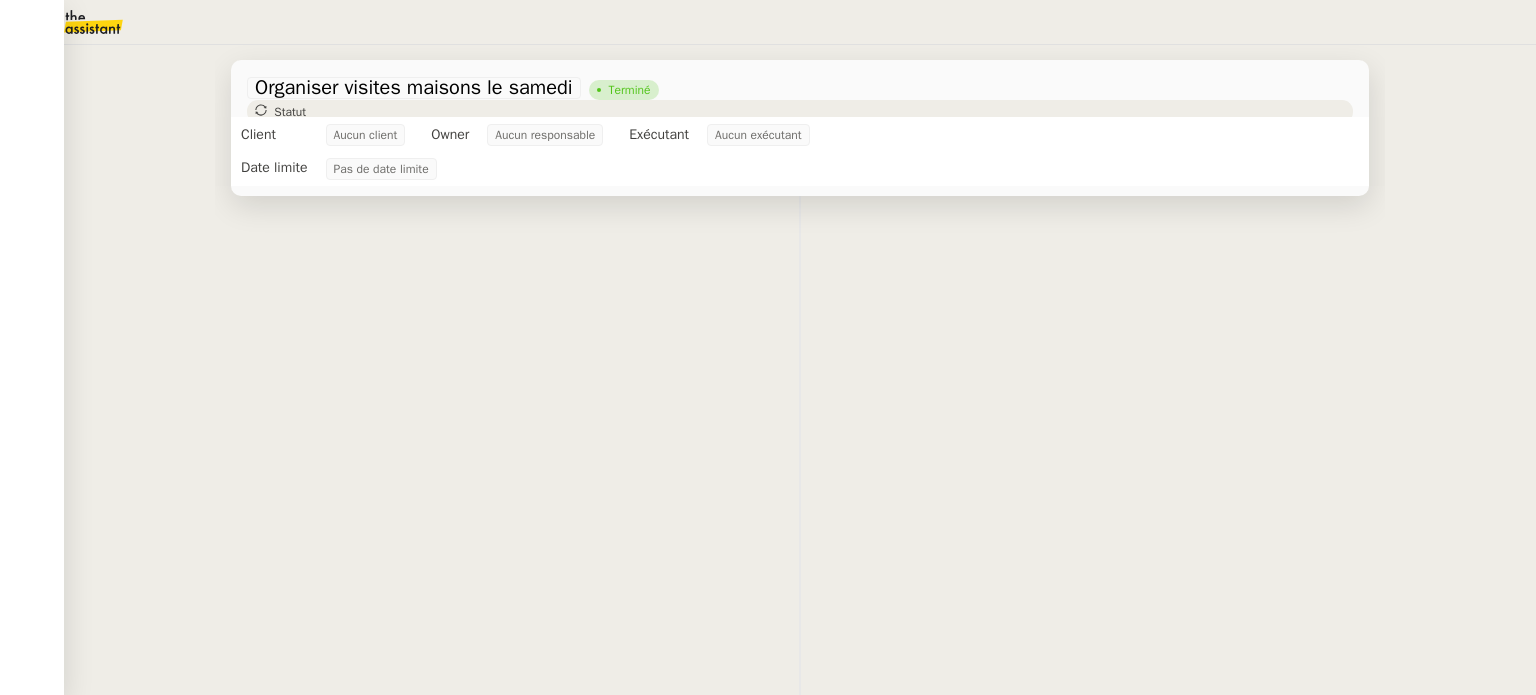 scroll, scrollTop: 0, scrollLeft: 0, axis: both 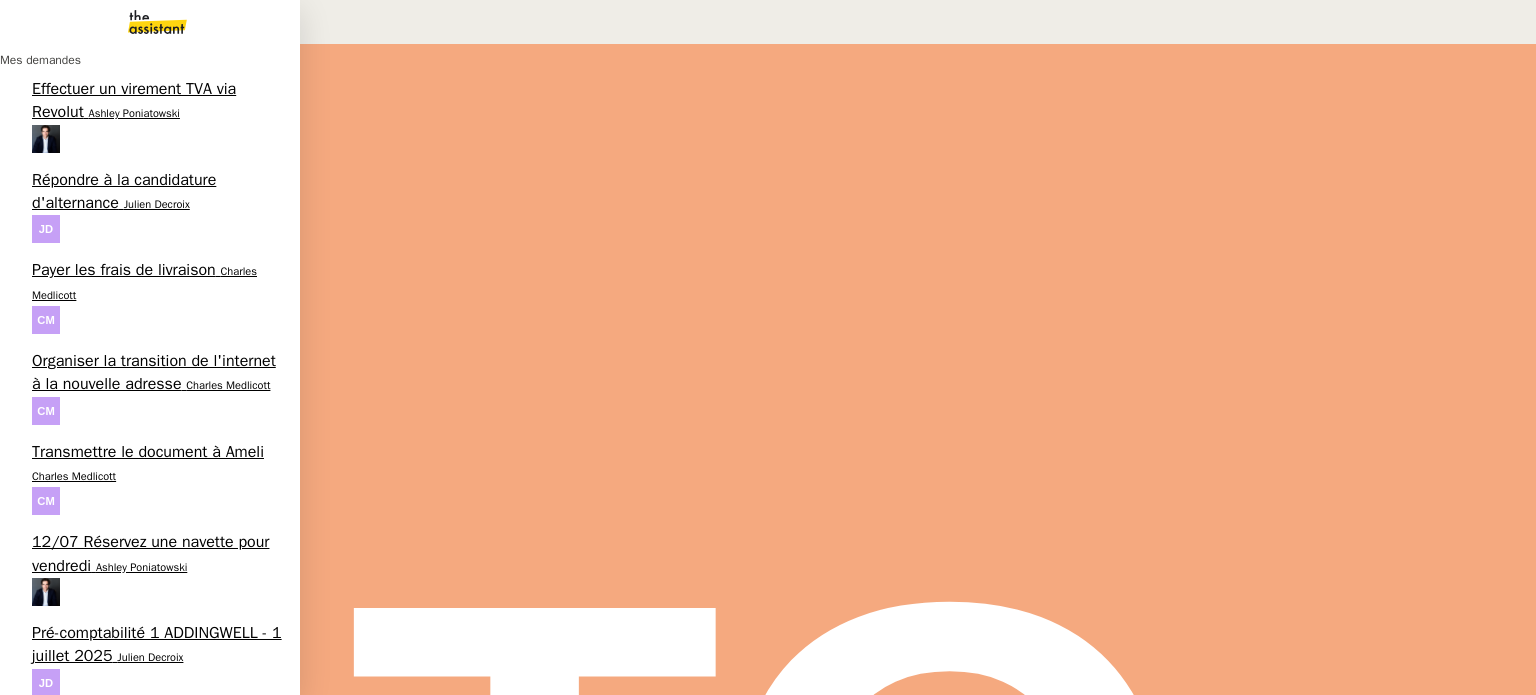 click on "Rapprochement factures/paiements clients - [DATE]    [FIRST] [LAST]" at bounding box center [150, 1805] 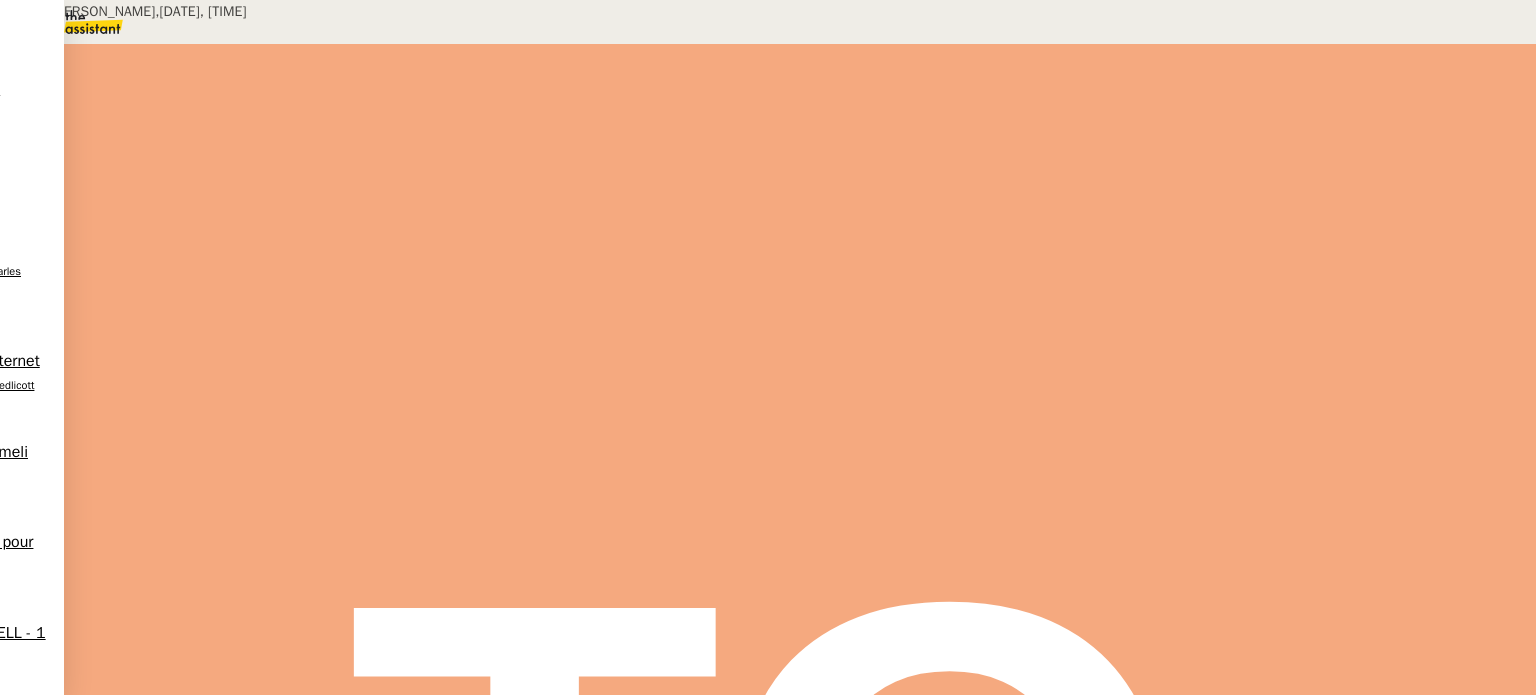 scroll, scrollTop: 0, scrollLeft: 0, axis: both 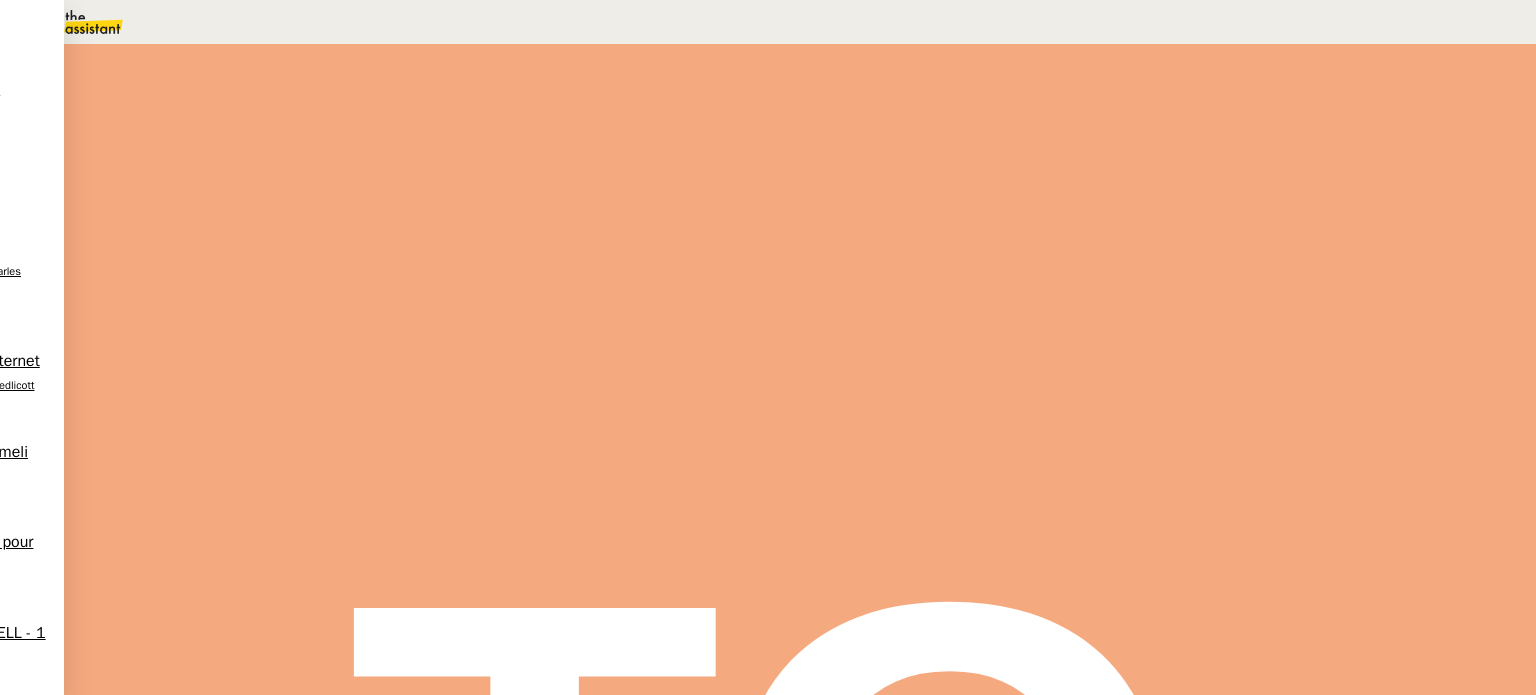 click at bounding box center (794, 237) 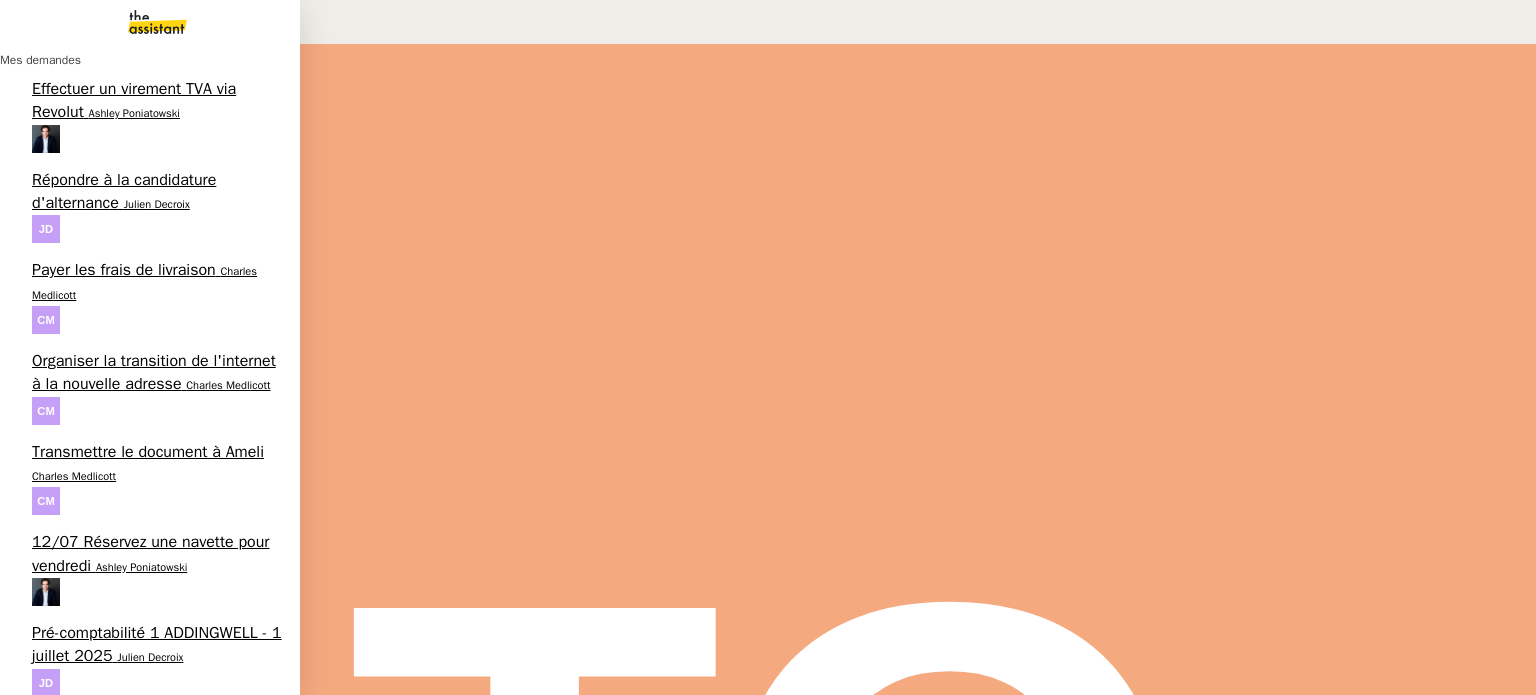 click on "Créer un Excel des factures de repas" at bounding box center (139, 1030) 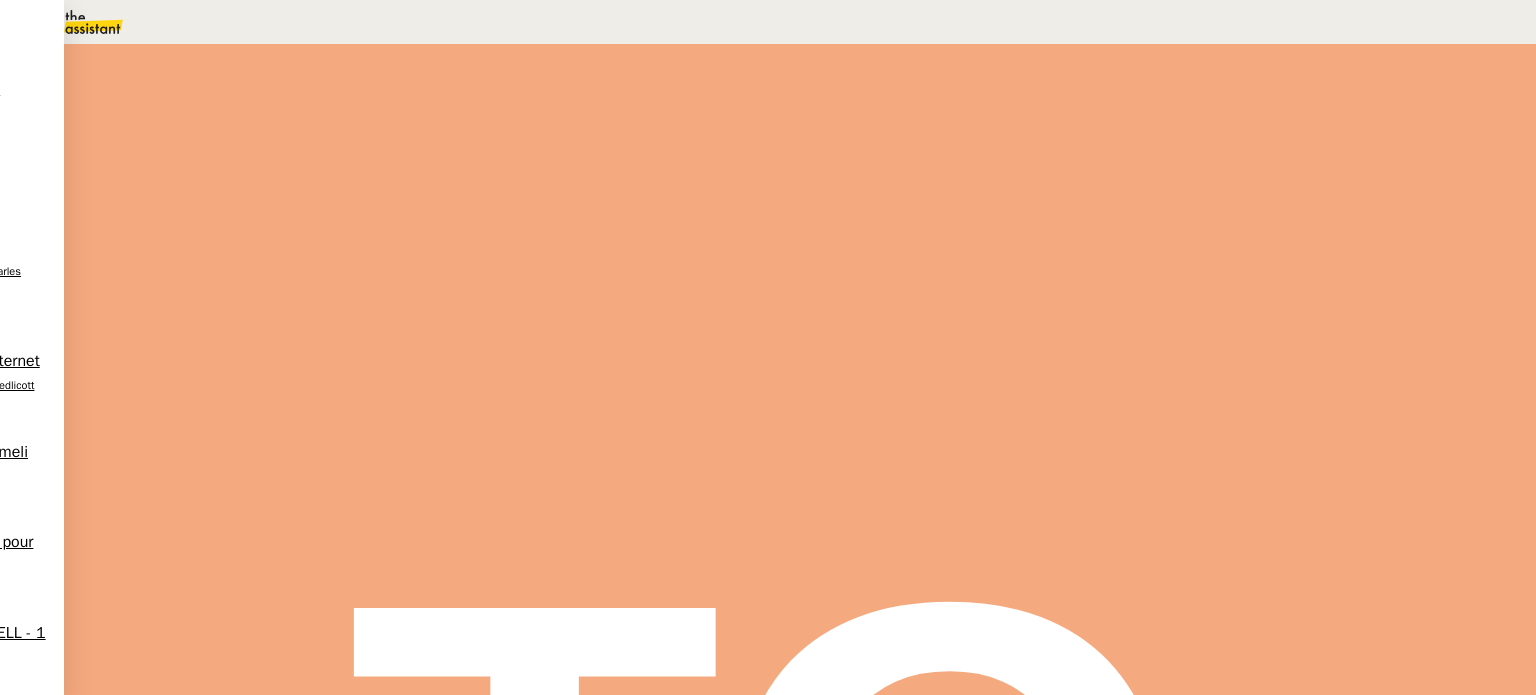 click on "Tâche" at bounding box center (819, 239) 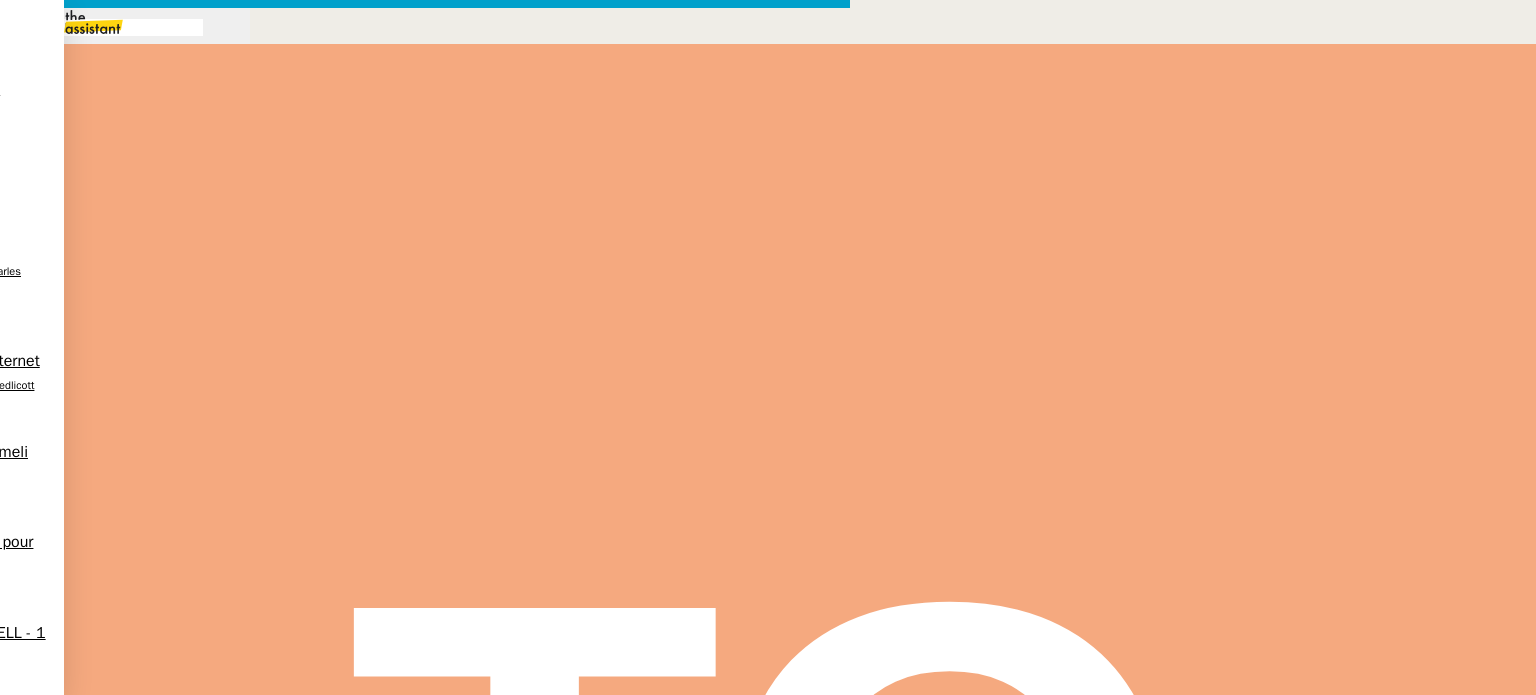 scroll, scrollTop: 553, scrollLeft: 0, axis: vertical 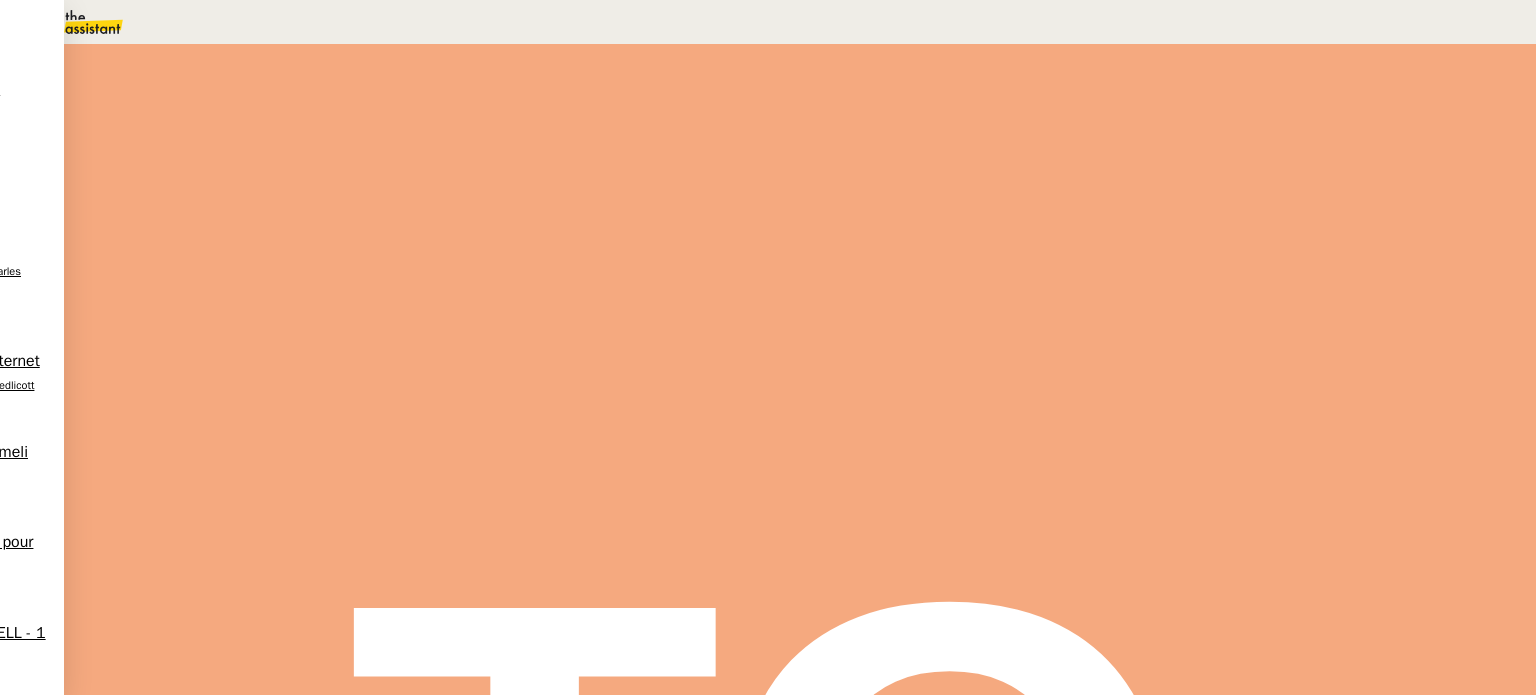 click on "Fwd: COMPTA 2025" at bounding box center [689, 504] 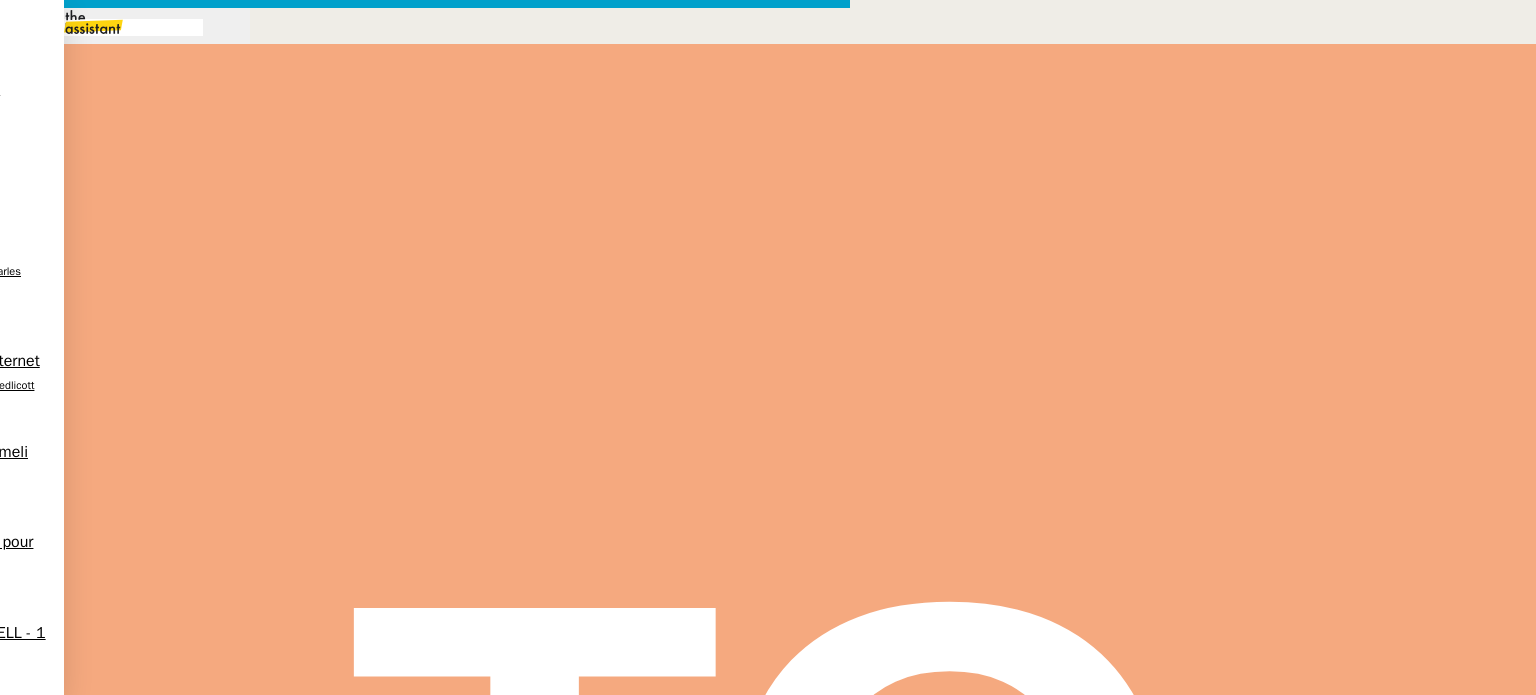 click at bounding box center [116, 27] 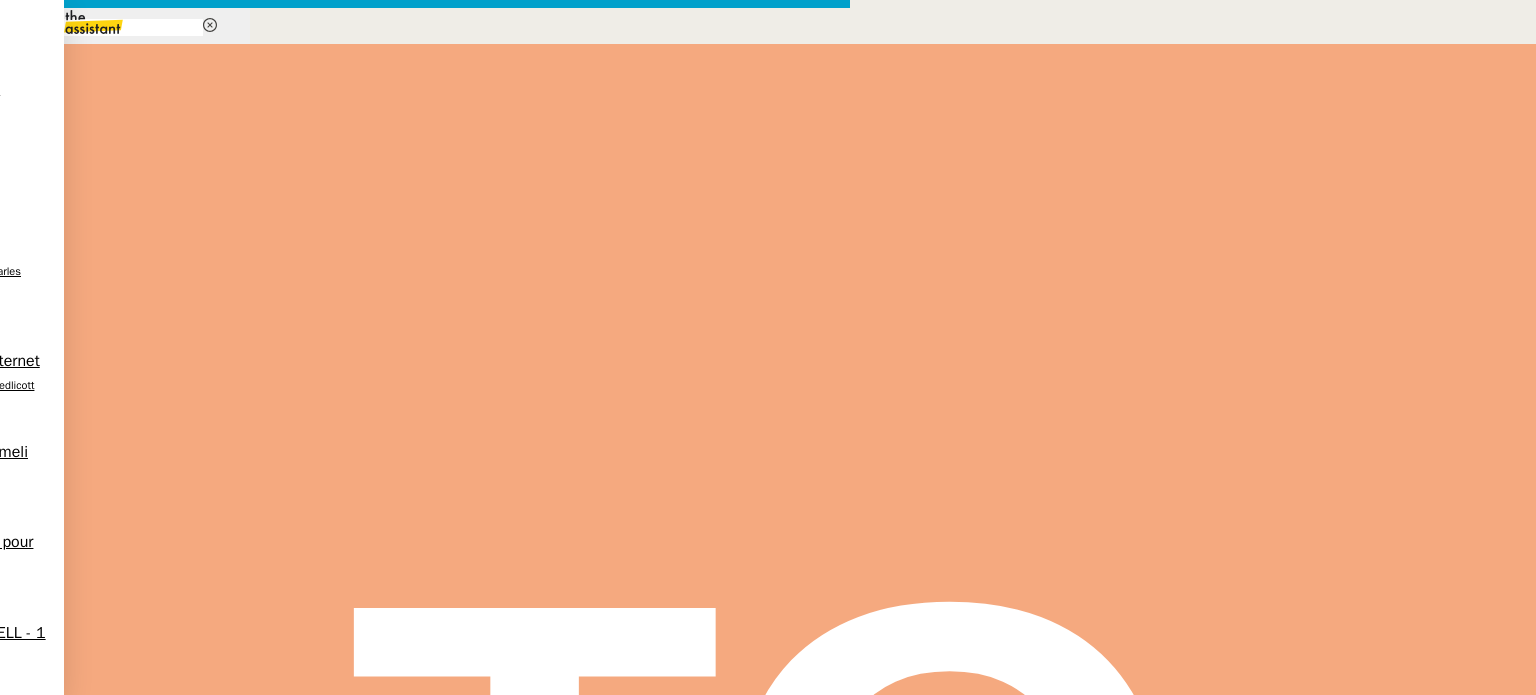 type on "rel" 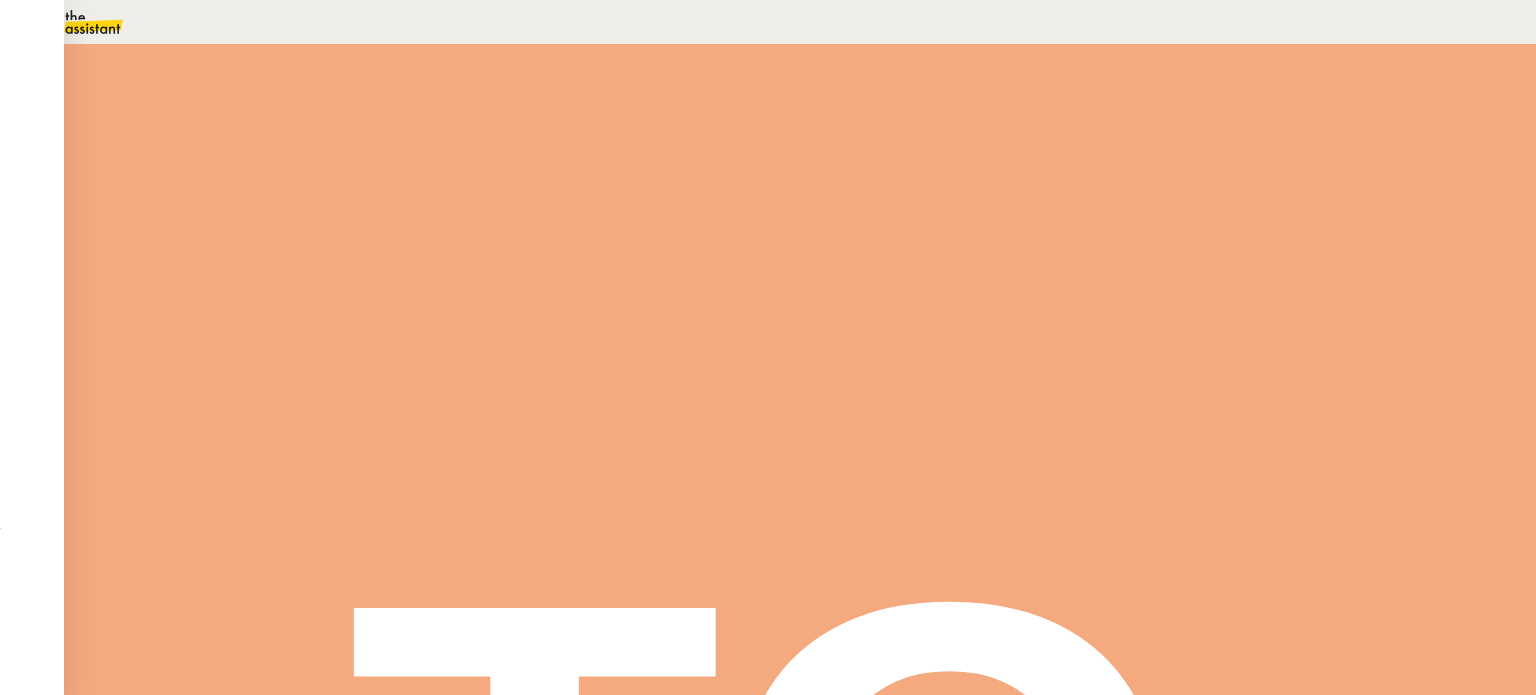 scroll, scrollTop: 464, scrollLeft: 0, axis: vertical 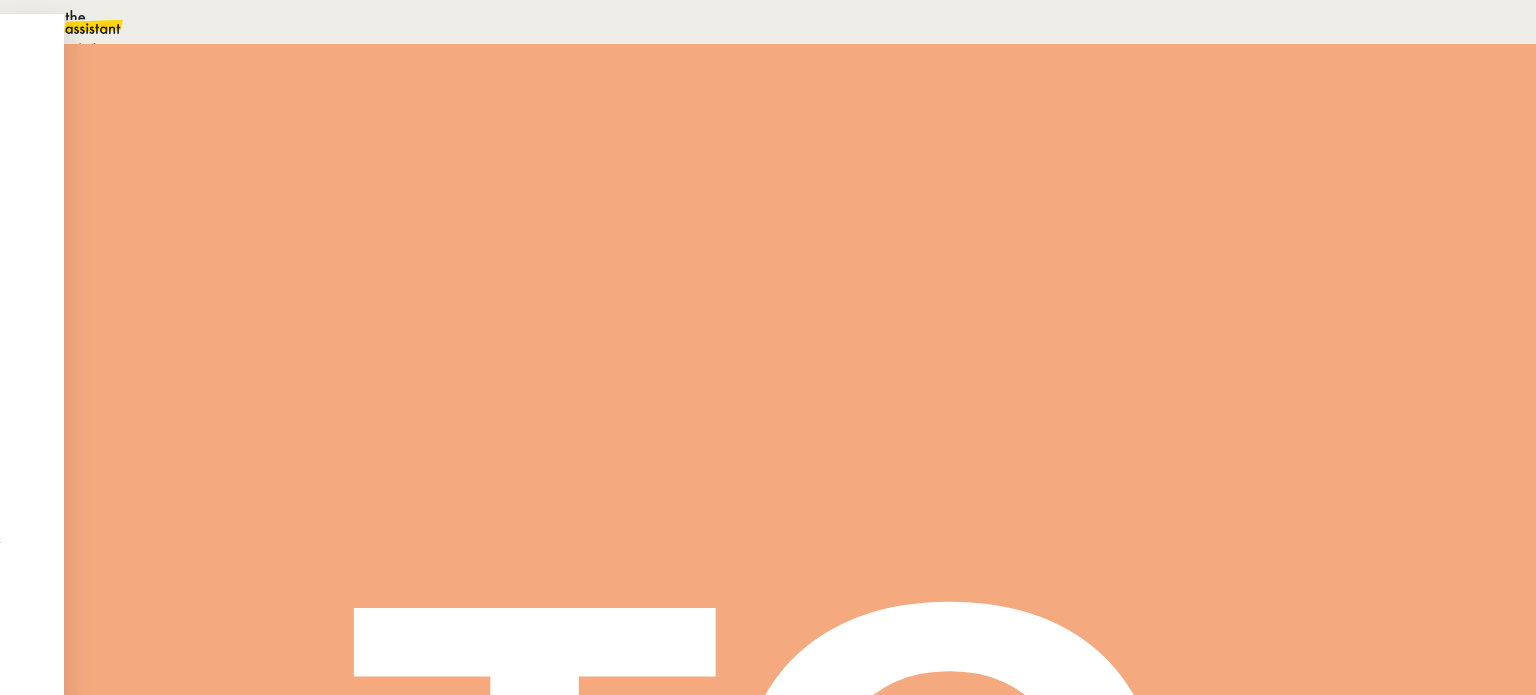 click on "En attente" at bounding box center [72, 48] 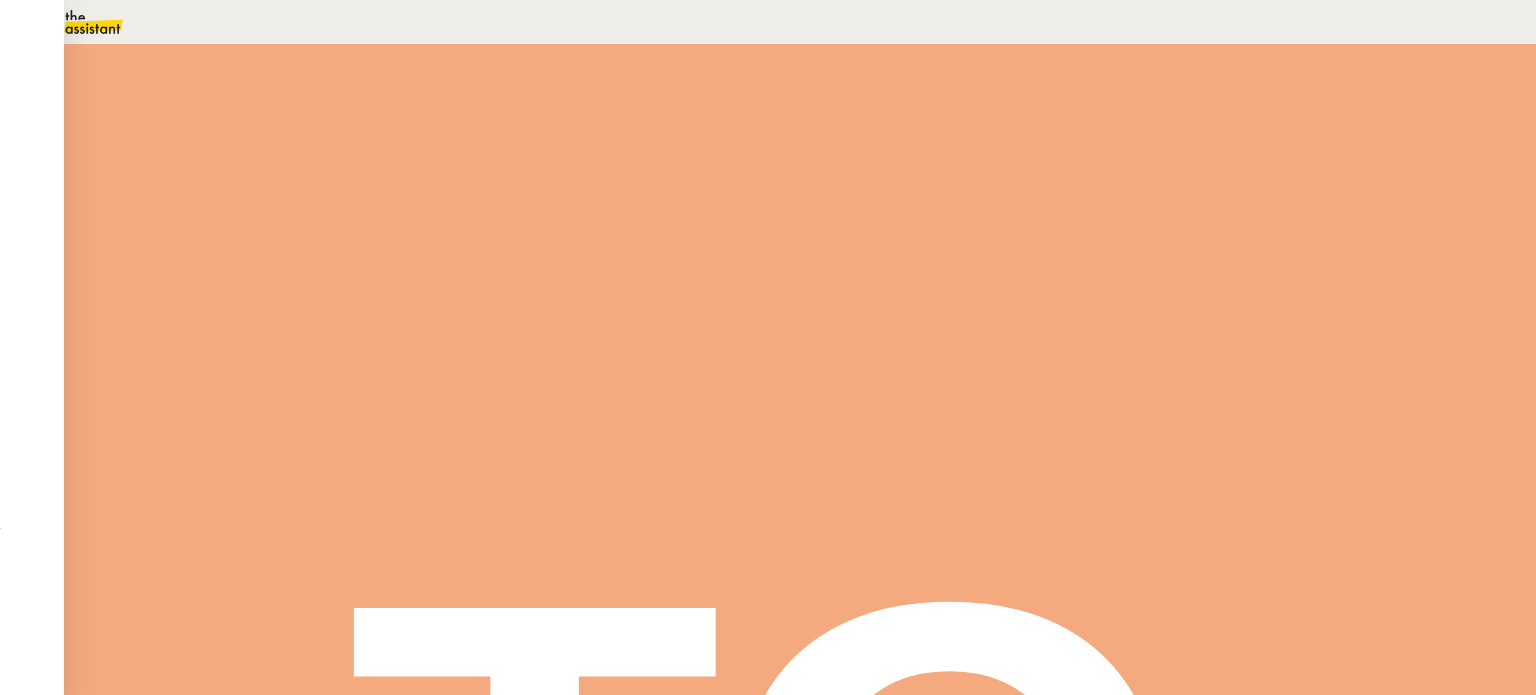click on "Dans 2 jours ouvrés" at bounding box center (1173, 177) 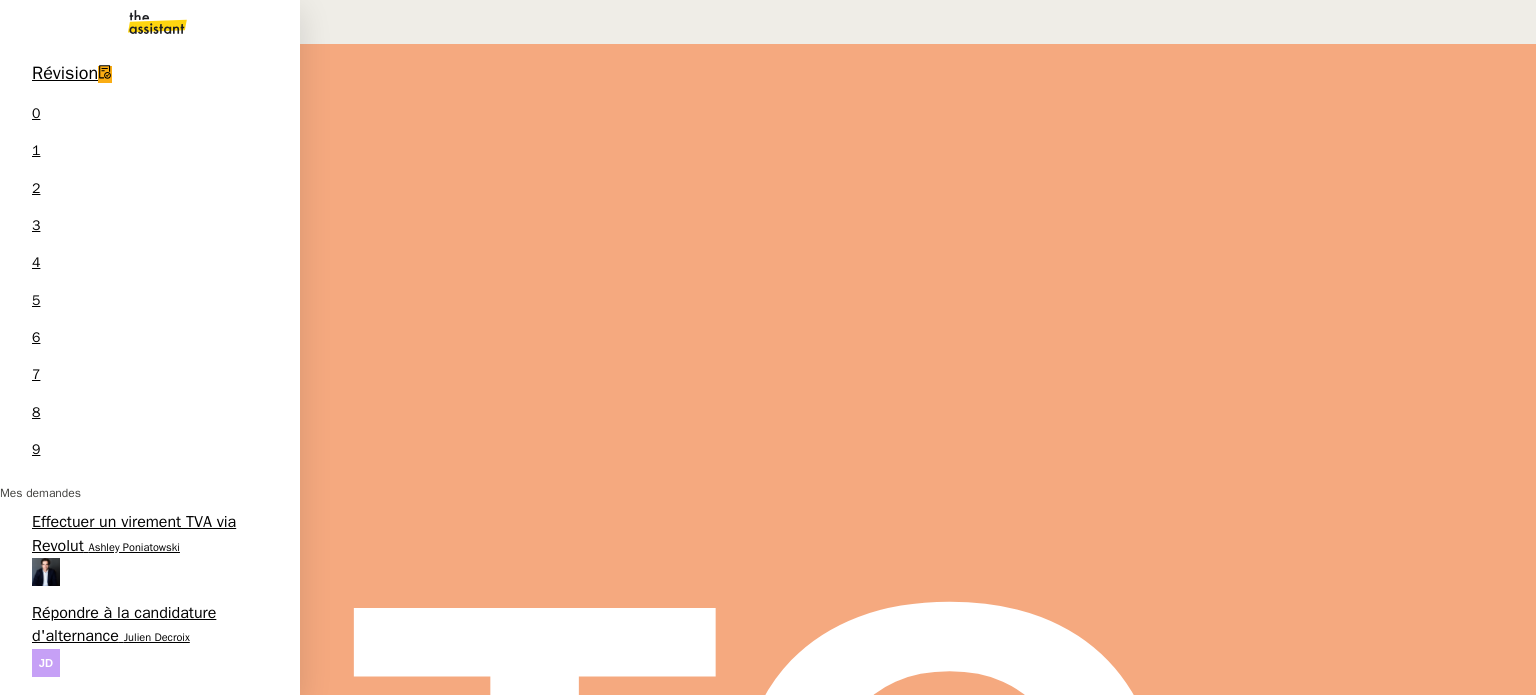 click on "Extraire les chiffres Airbnb pour le Cabanon" at bounding box center [150, 2440] 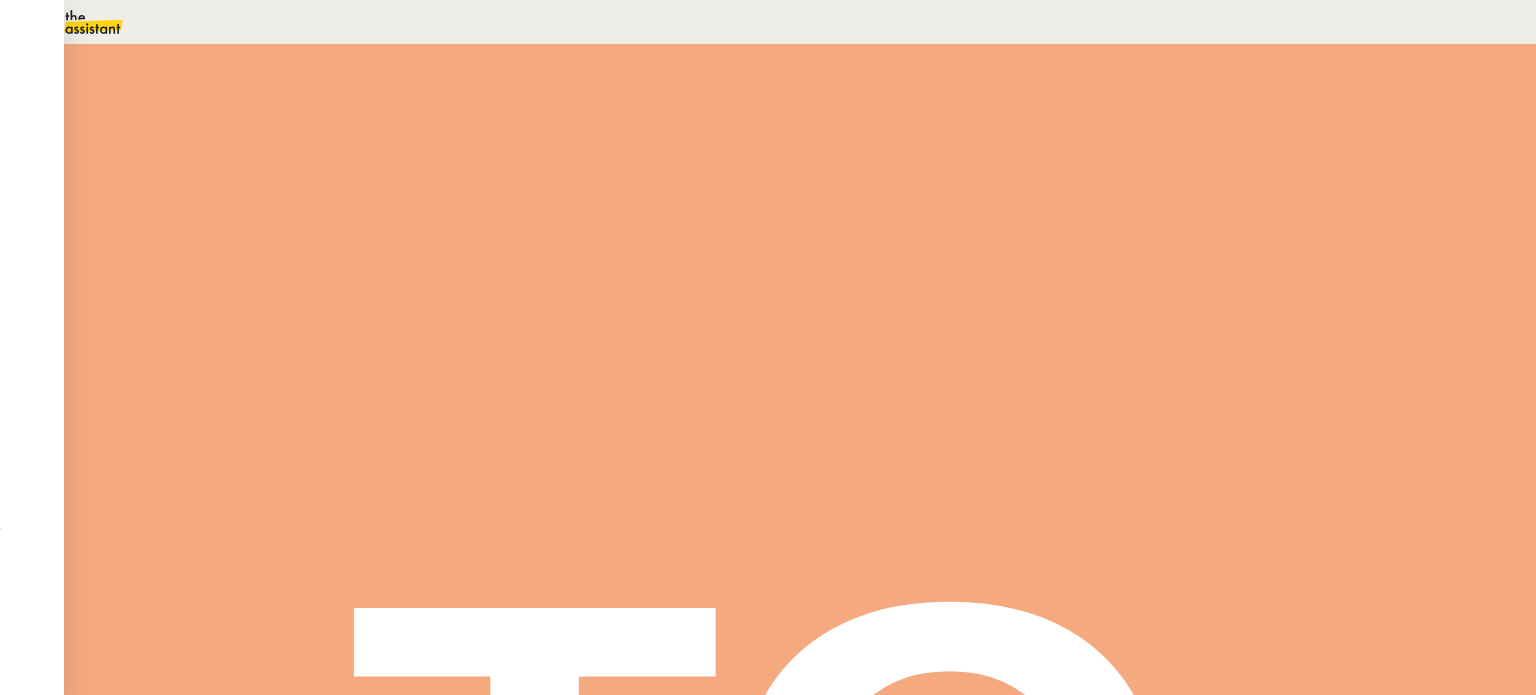 scroll, scrollTop: 552, scrollLeft: 0, axis: vertical 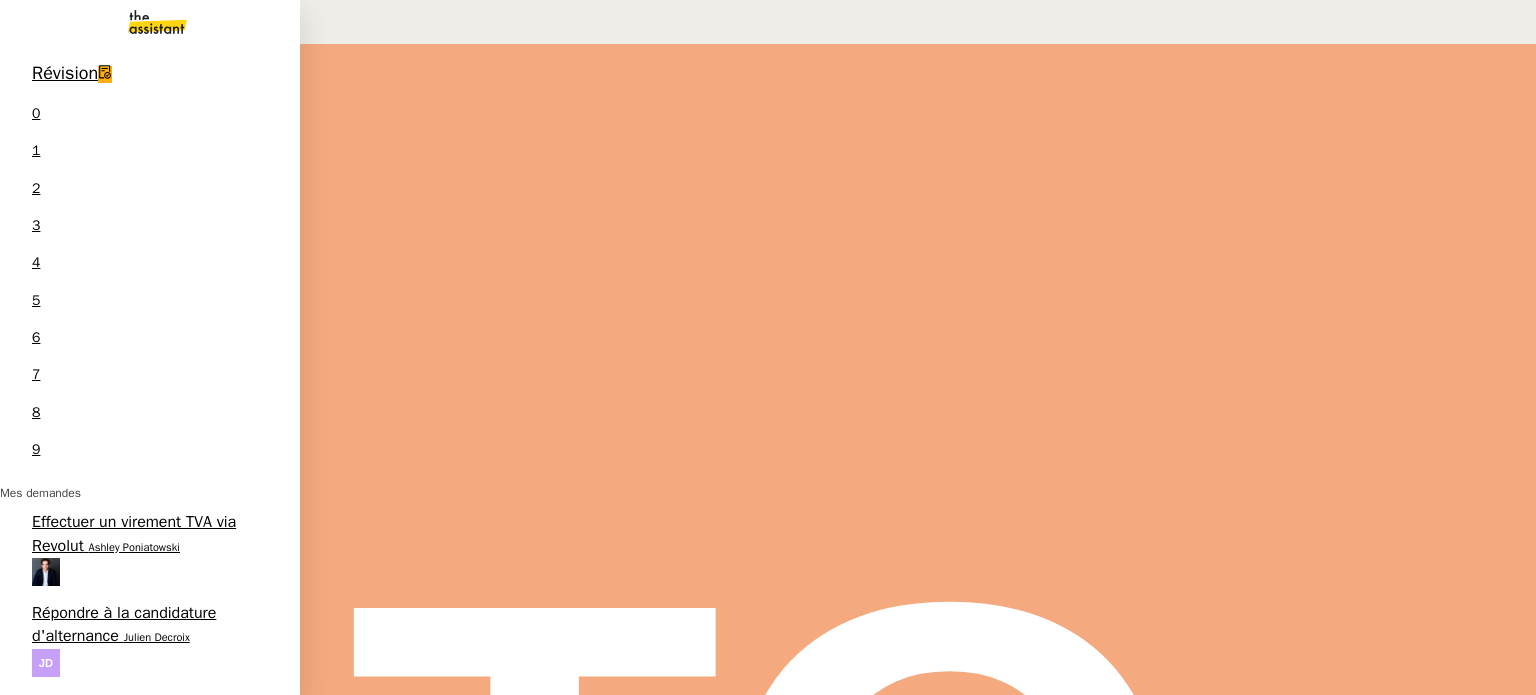 click on "Sonia Cafede" at bounding box center (154, 2350) 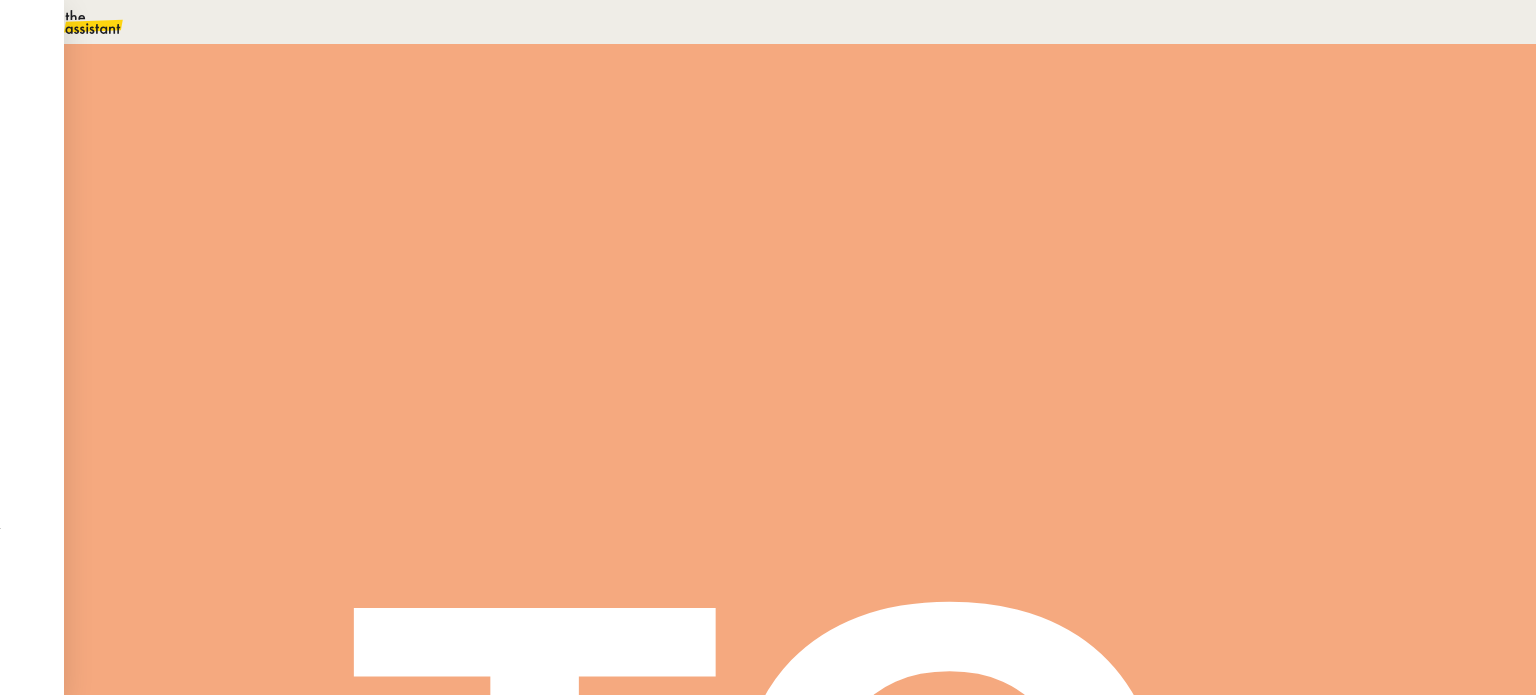 scroll, scrollTop: 0, scrollLeft: 0, axis: both 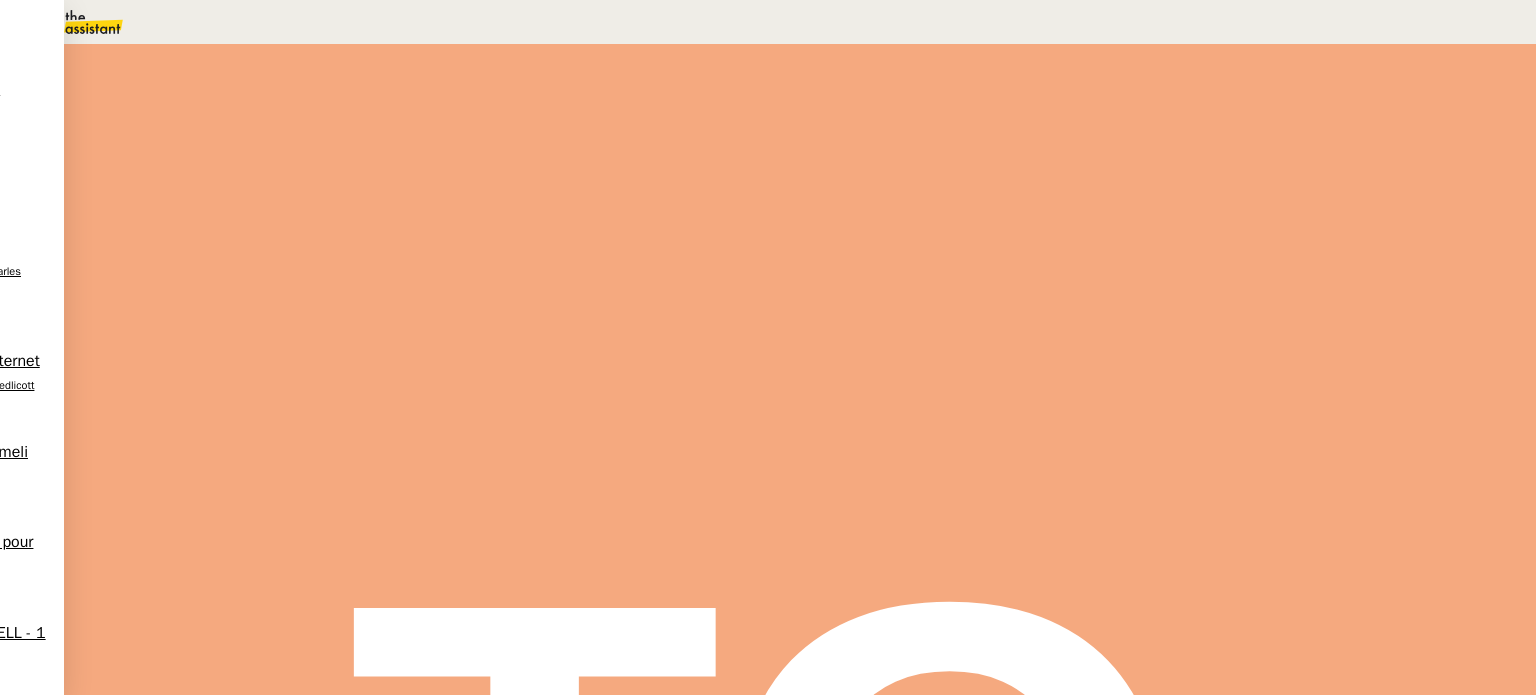 click at bounding box center (1198, 130) 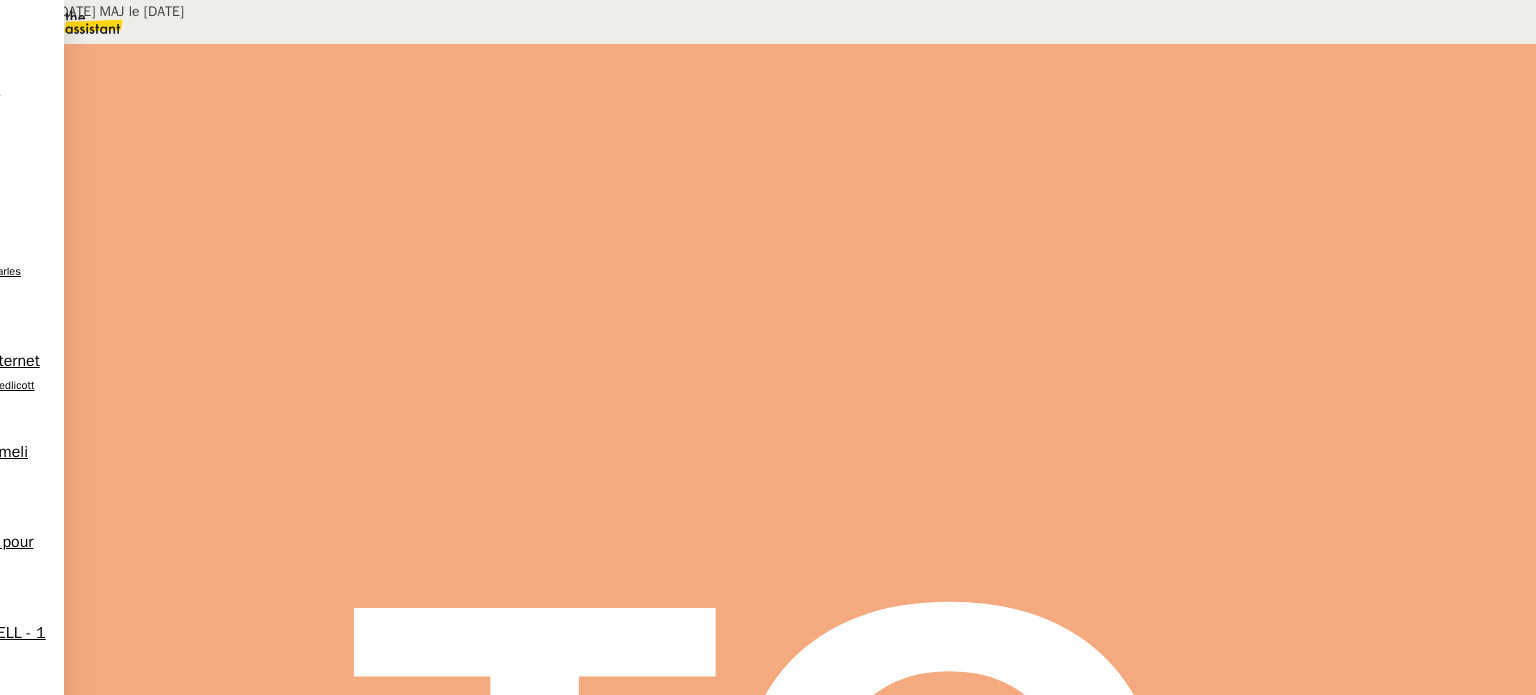 click on "Créée le [DATE] MAJ le [DATE] Contexte :  [FIRST] souhaite que nous vérifions et traitions les demandes comptables en attente dans [BRAND]. Récurrence :  le [DAY] de chaque mois pour le mois passé et la procédure doit être clôturée au [DAY] du mois. Déclenchement :  Automatique PROCÉDURE :  Se connecter à  [BRAND] , sur l’accueil du site il faut consulter l’encadré “actions à faire” et vérifier s’il y a des “demandes comptables à traiter”. Se rendre ensuite sur ces demandes comptables à traiter et chercher les justificatifs de ces transactions  dans la boite mail [EMAIL], s’y connecter  ICI  (être connecté à "Adresse marque blanche") puis sur Billing. Remarque :   il se peut qu’il n’y ait pas encore de facture disponible pour certaines transactions (exemple : trains, avion, nuit d’hôtels).Dans ce cas  Le [DAY] du mois, le nombre de demandes comptable à traiter doit être à 0. Note :" at bounding box center [768, 457] 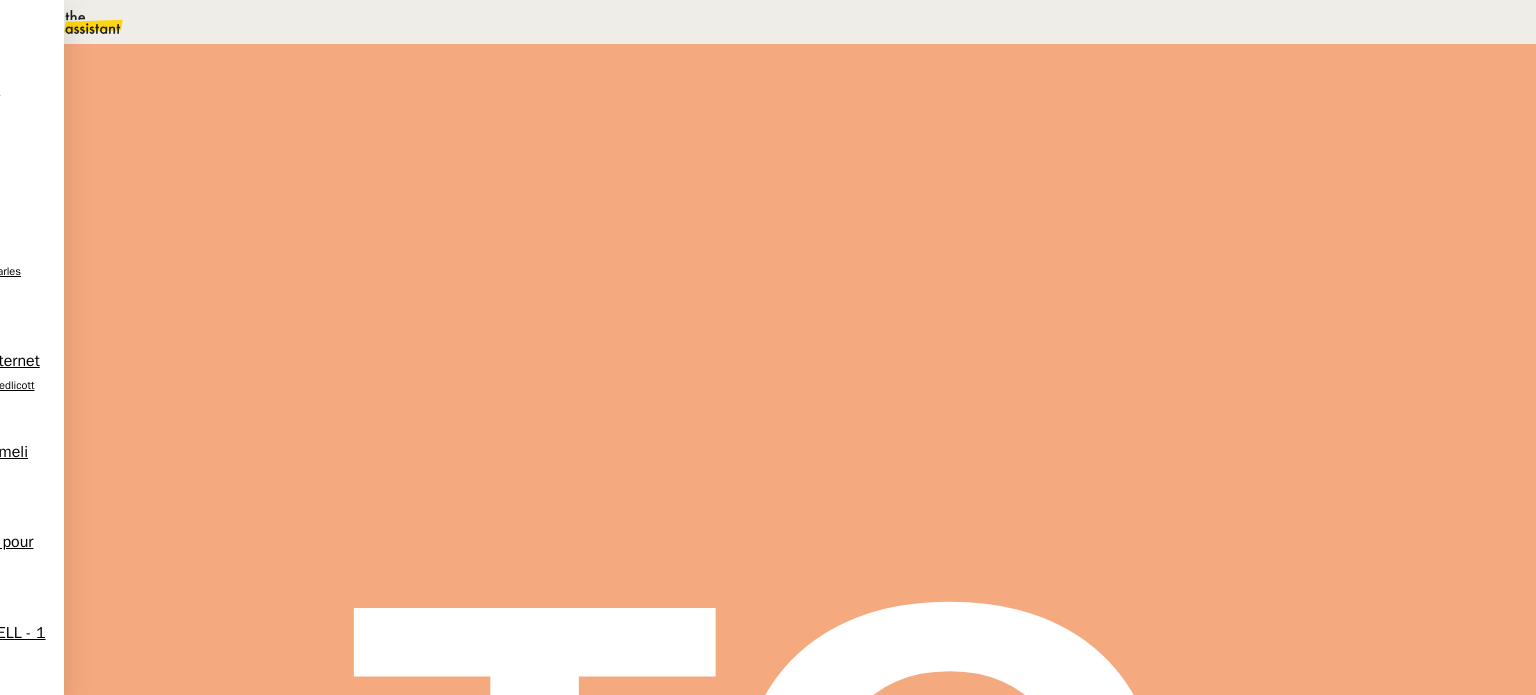 click on "Pennylane" at bounding box center (93, 2401) 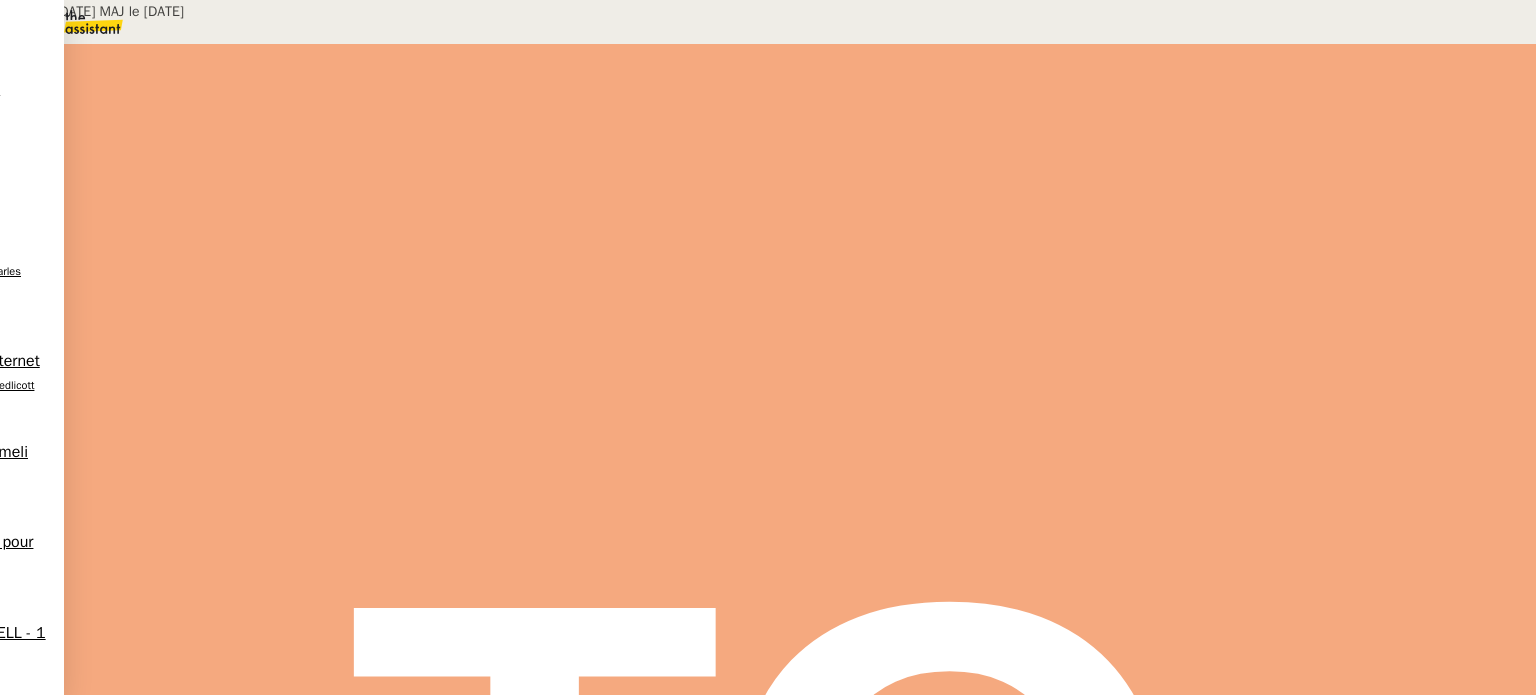 scroll, scrollTop: 228, scrollLeft: 0, axis: vertical 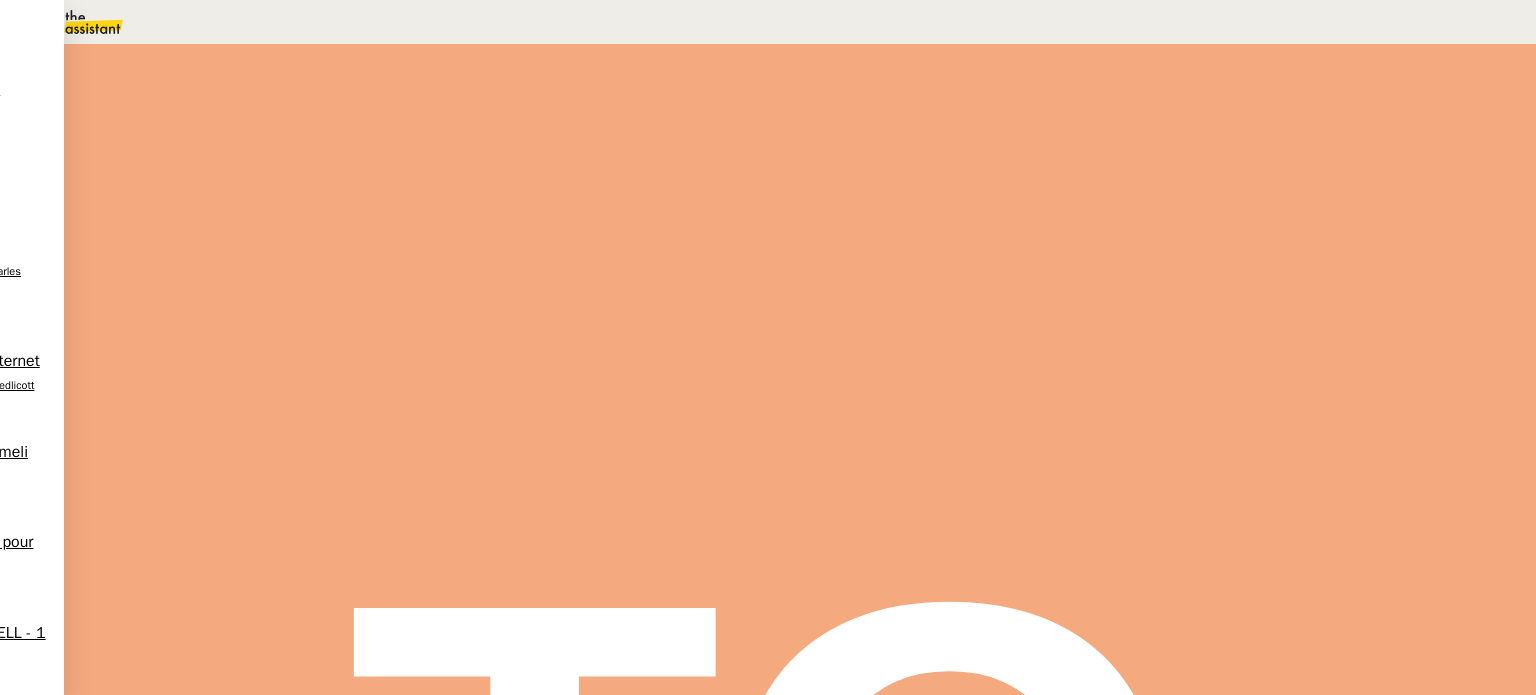 click at bounding box center (287, 340) 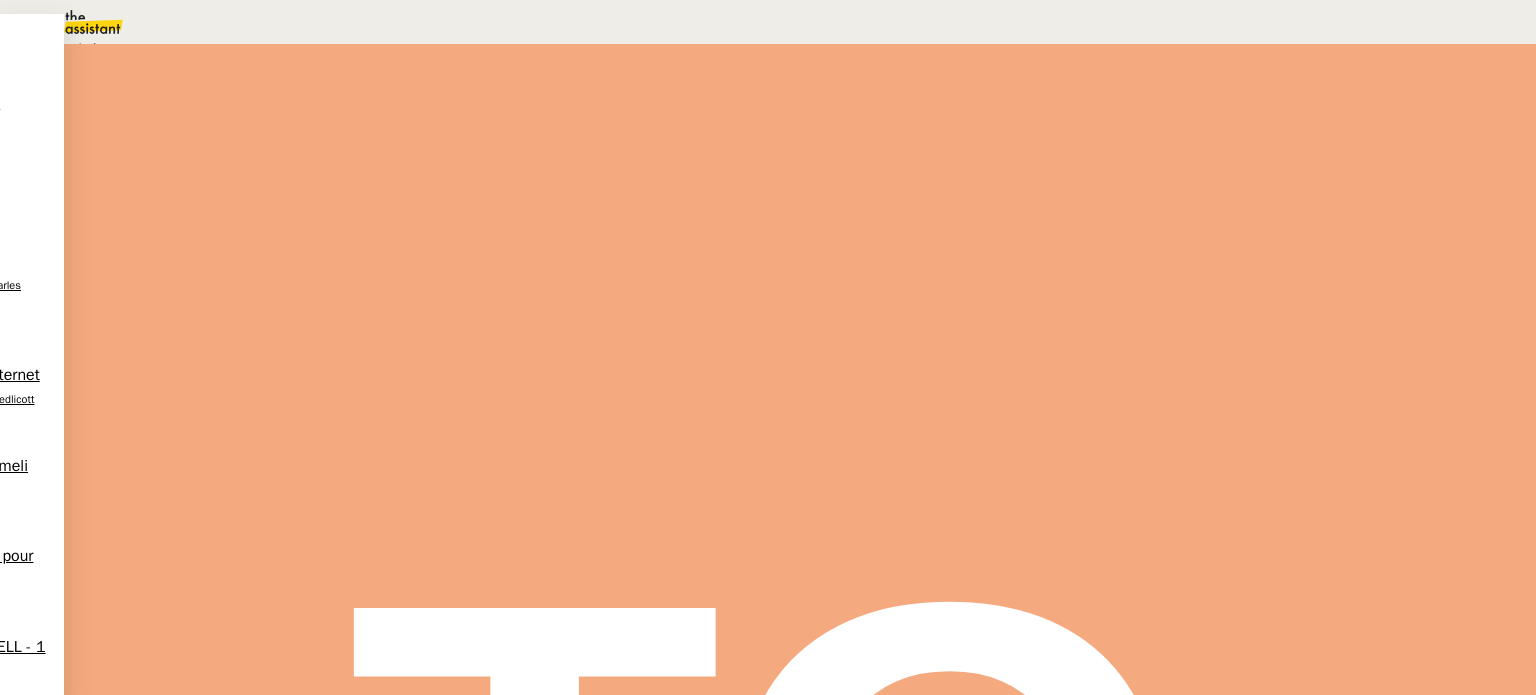click on "En attente d'une réponse d'un client, d'un contact ou d'un tiers." at bounding box center [213, 49] 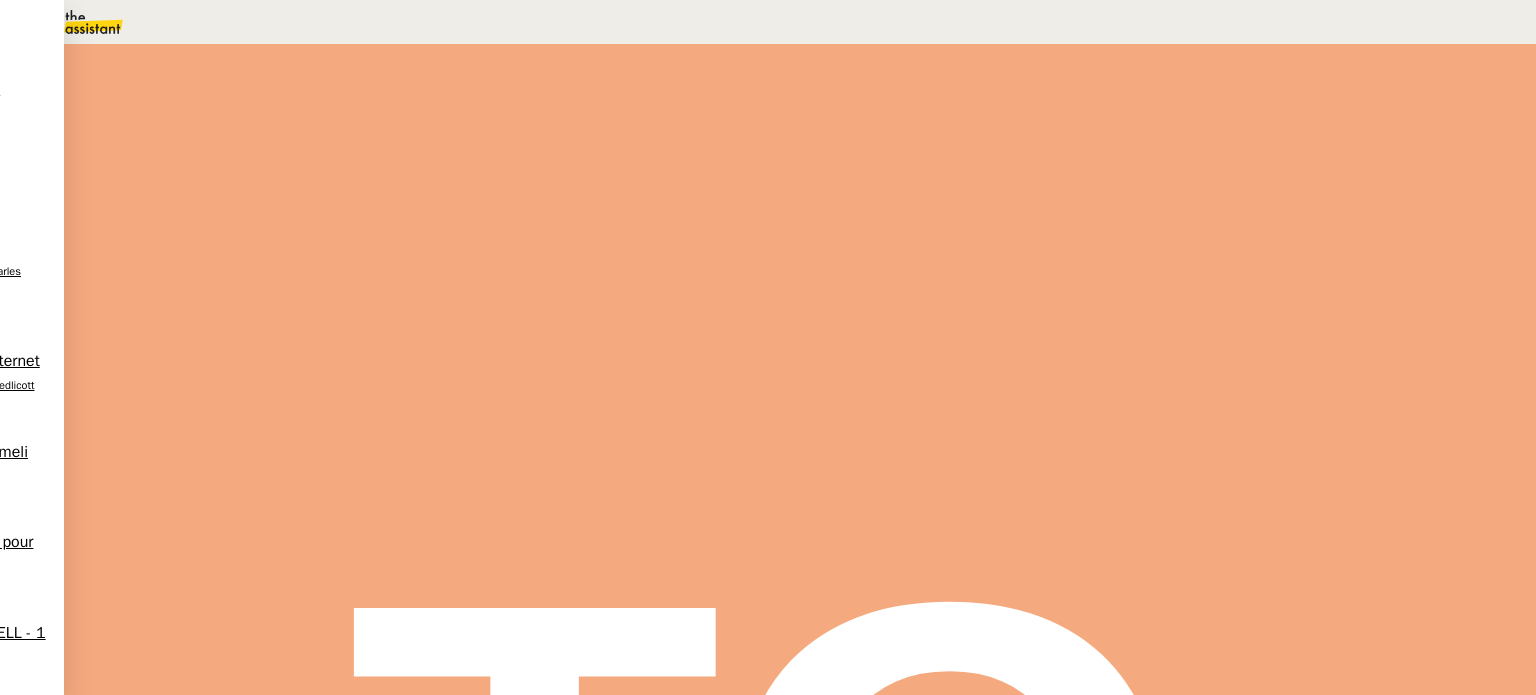 click on "Dans 2 jours ouvrés" at bounding box center [1173, 177] 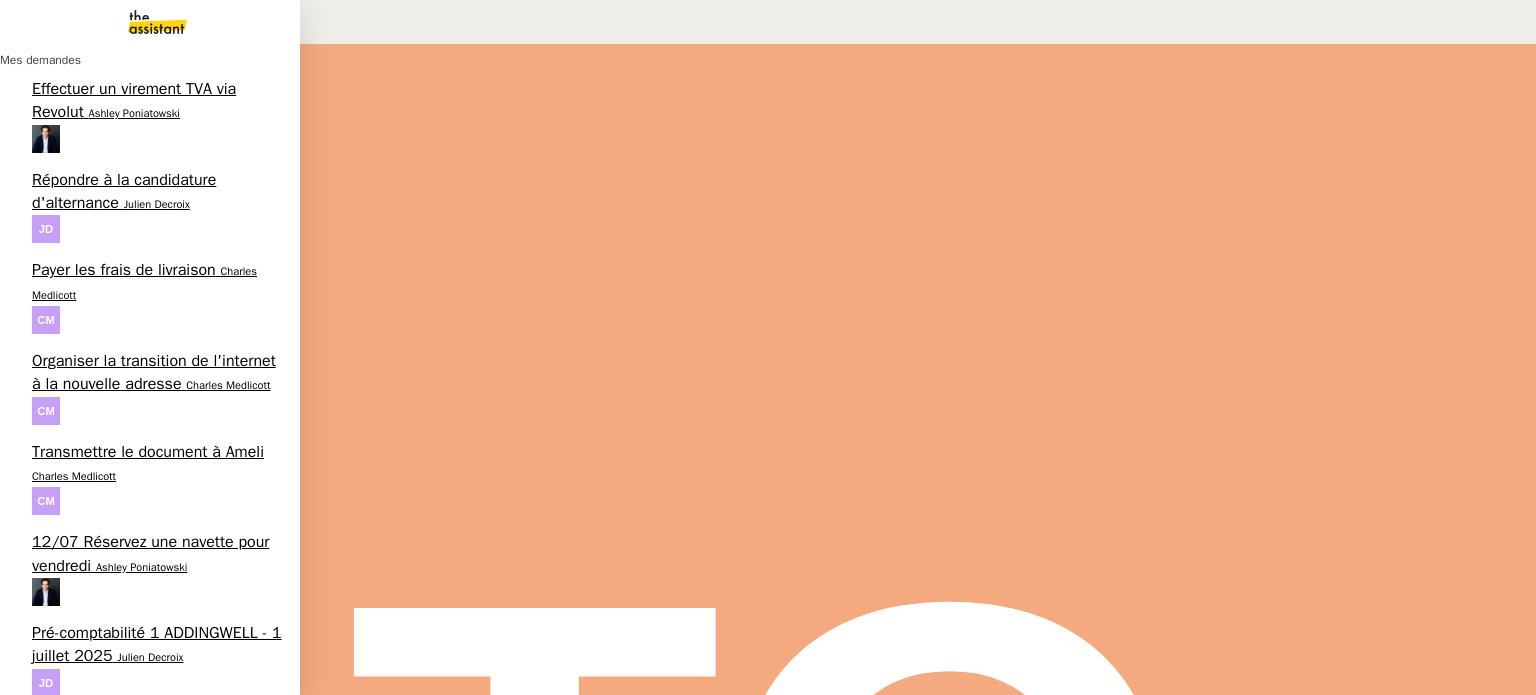 click on "Vérifiez les prélèvements Torelli" at bounding box center [143, 1791] 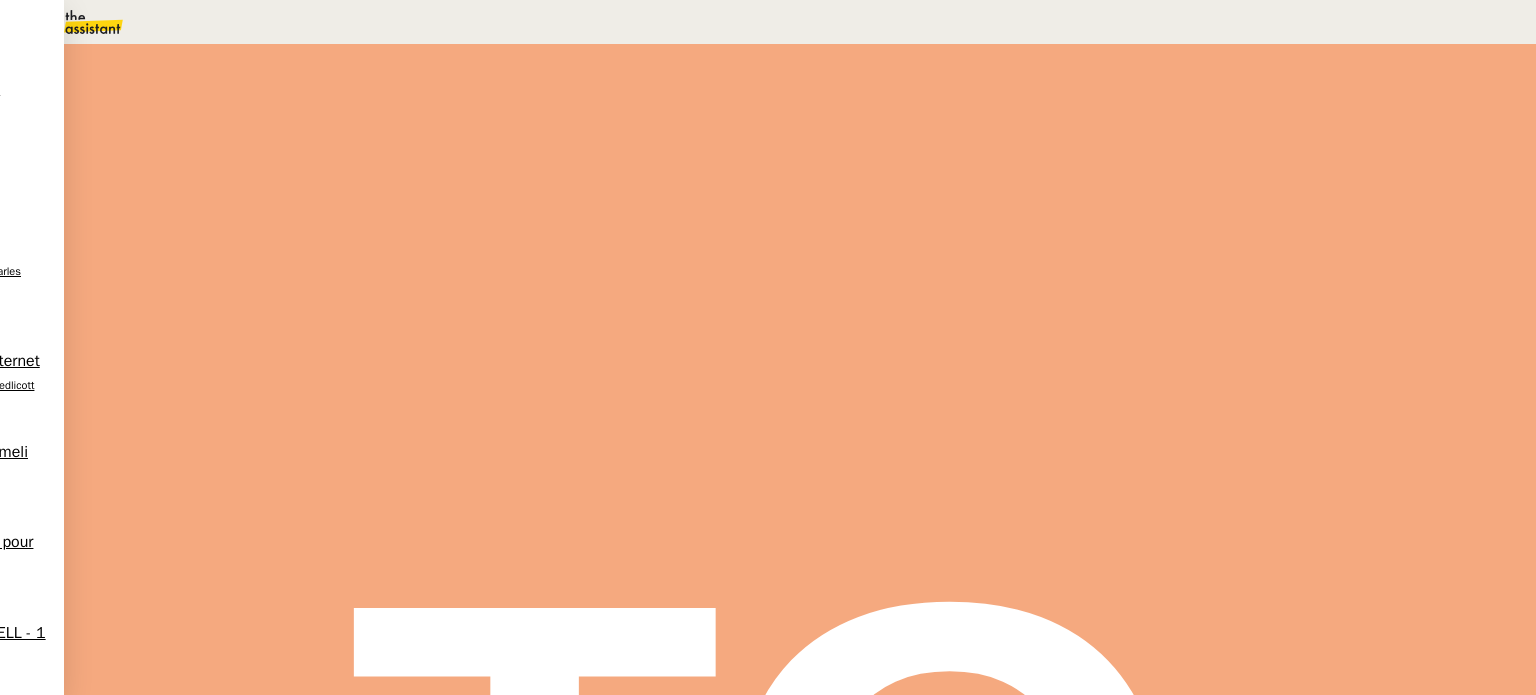 scroll, scrollTop: 500, scrollLeft: 0, axis: vertical 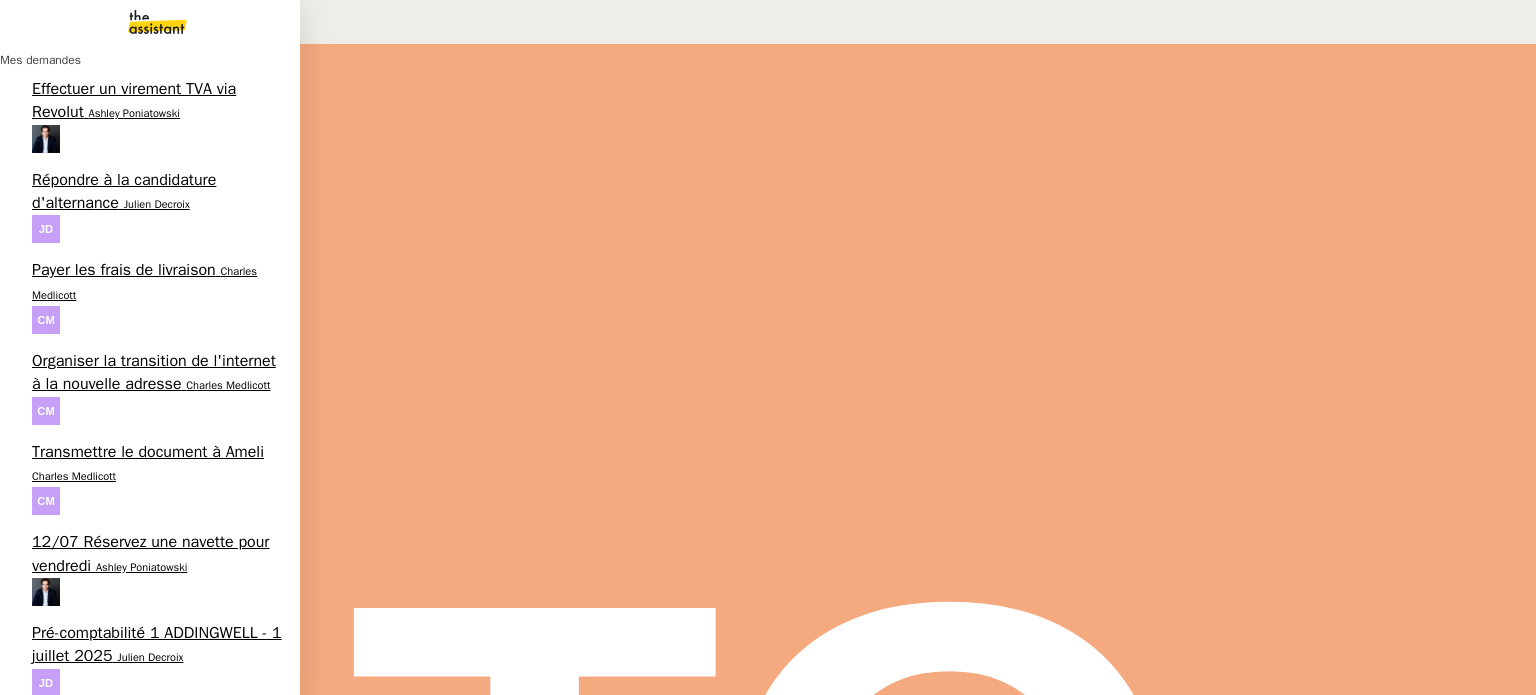 click on "Consigner les PV selon le bordereau attaché" at bounding box center [121, 1325] 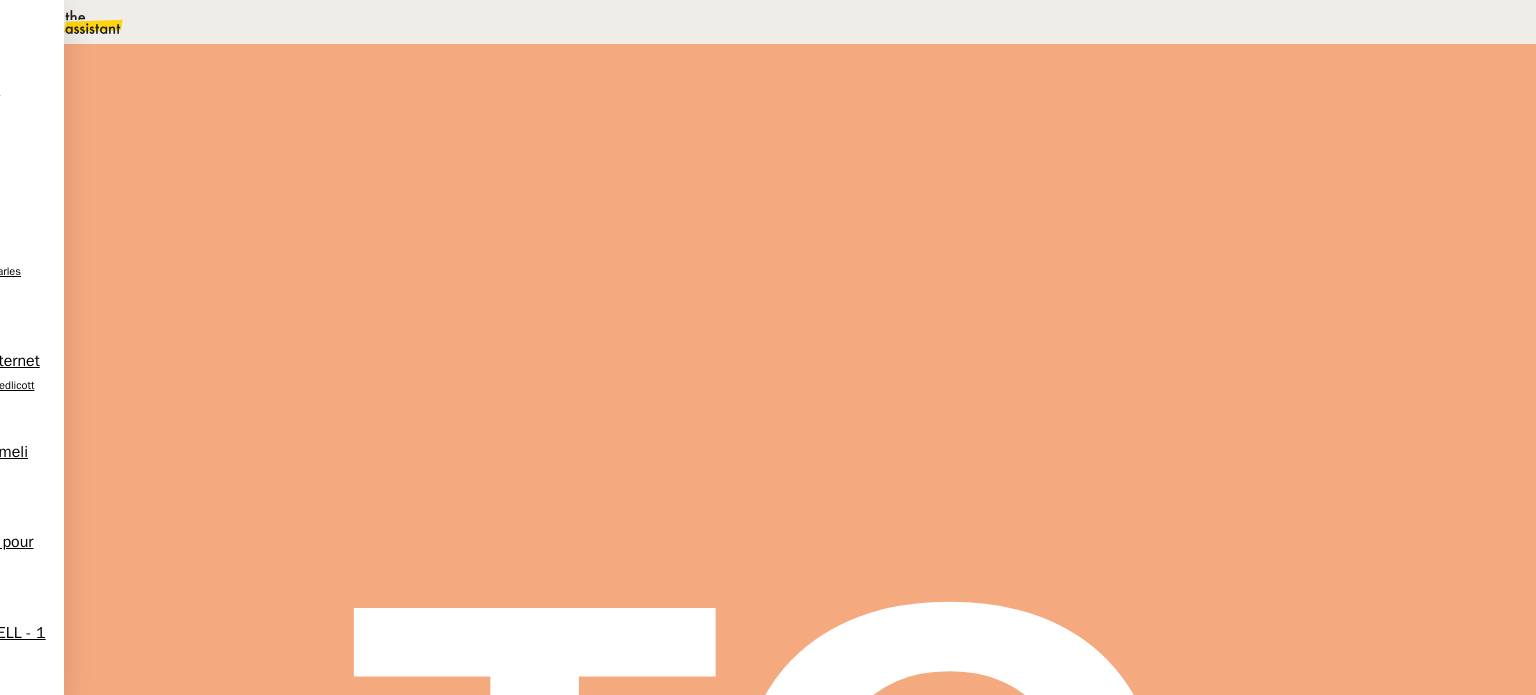 scroll, scrollTop: 0, scrollLeft: 0, axis: both 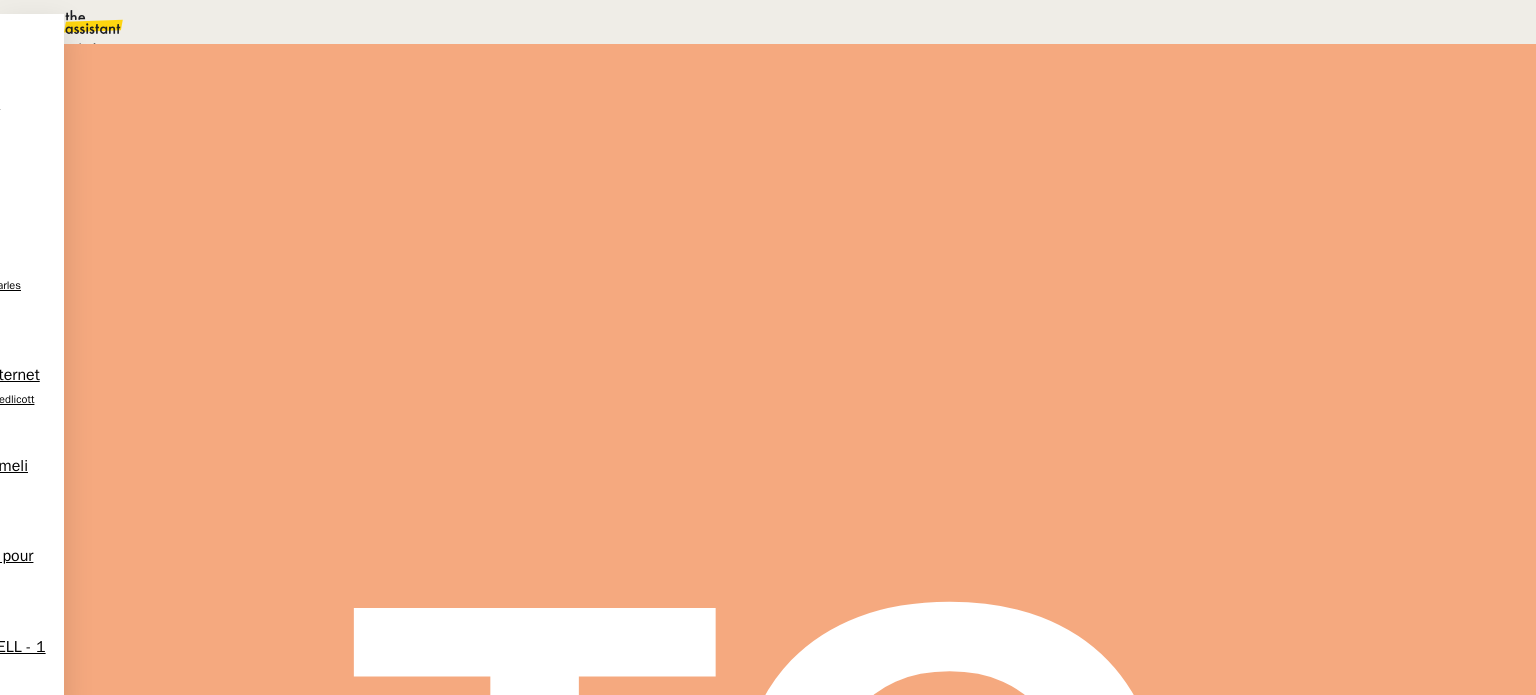 click on "En attente" at bounding box center (72, 48) 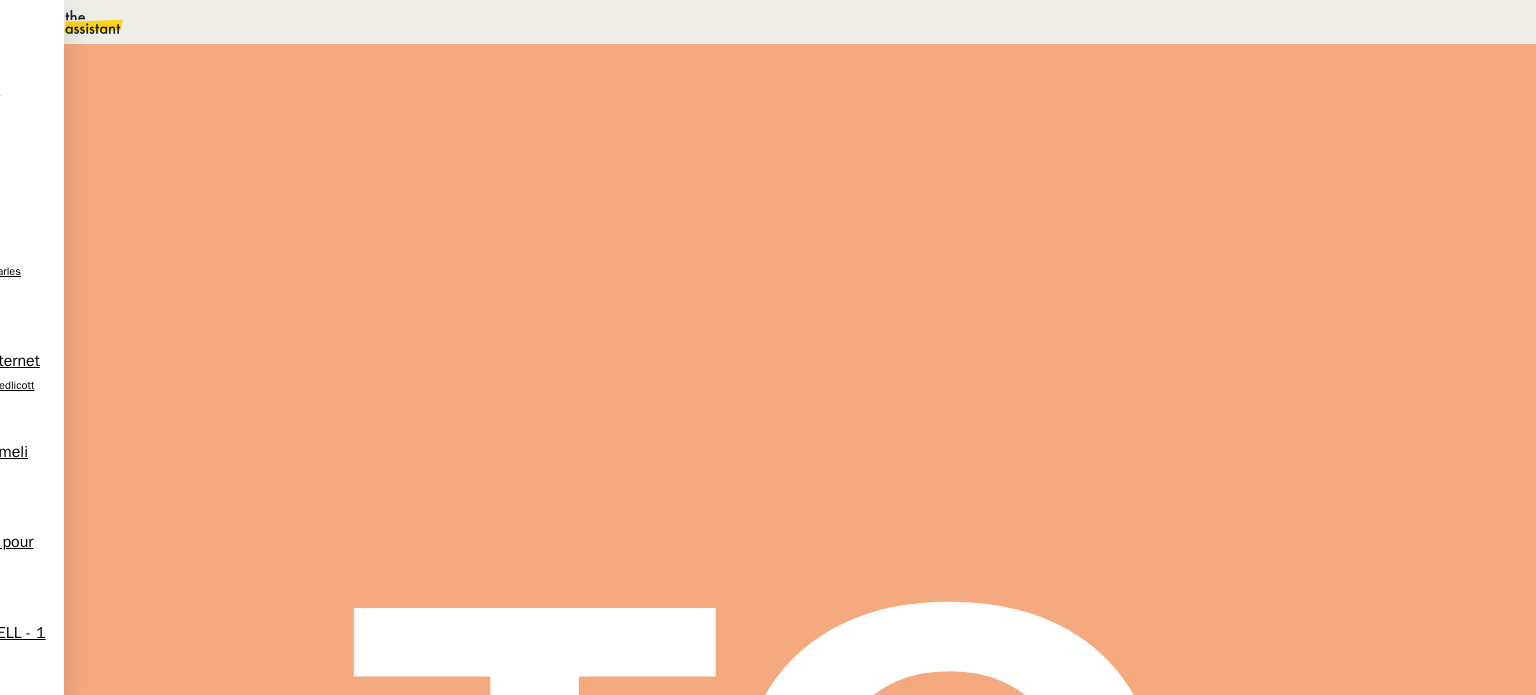 click on "Dans 2 jours ouvrés" at bounding box center (1173, 177) 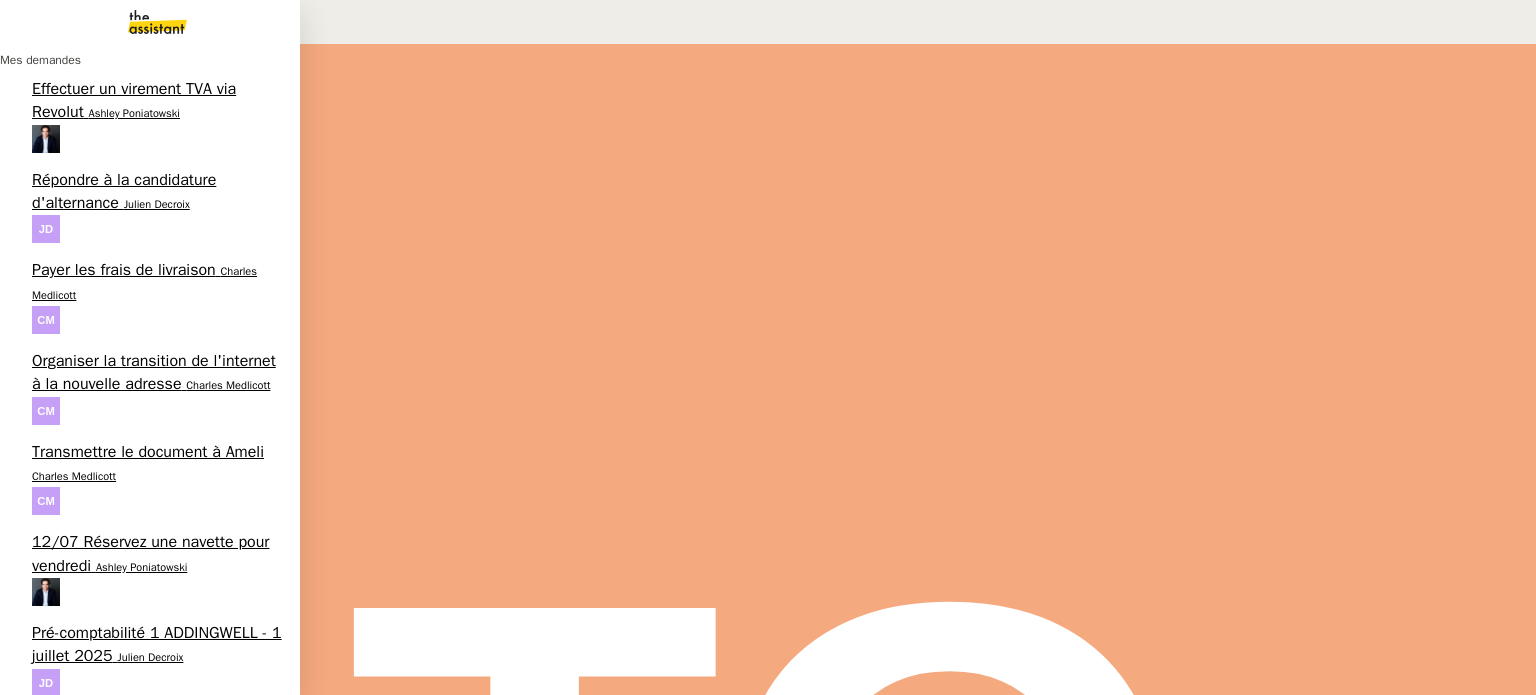 scroll, scrollTop: 328, scrollLeft: 0, axis: vertical 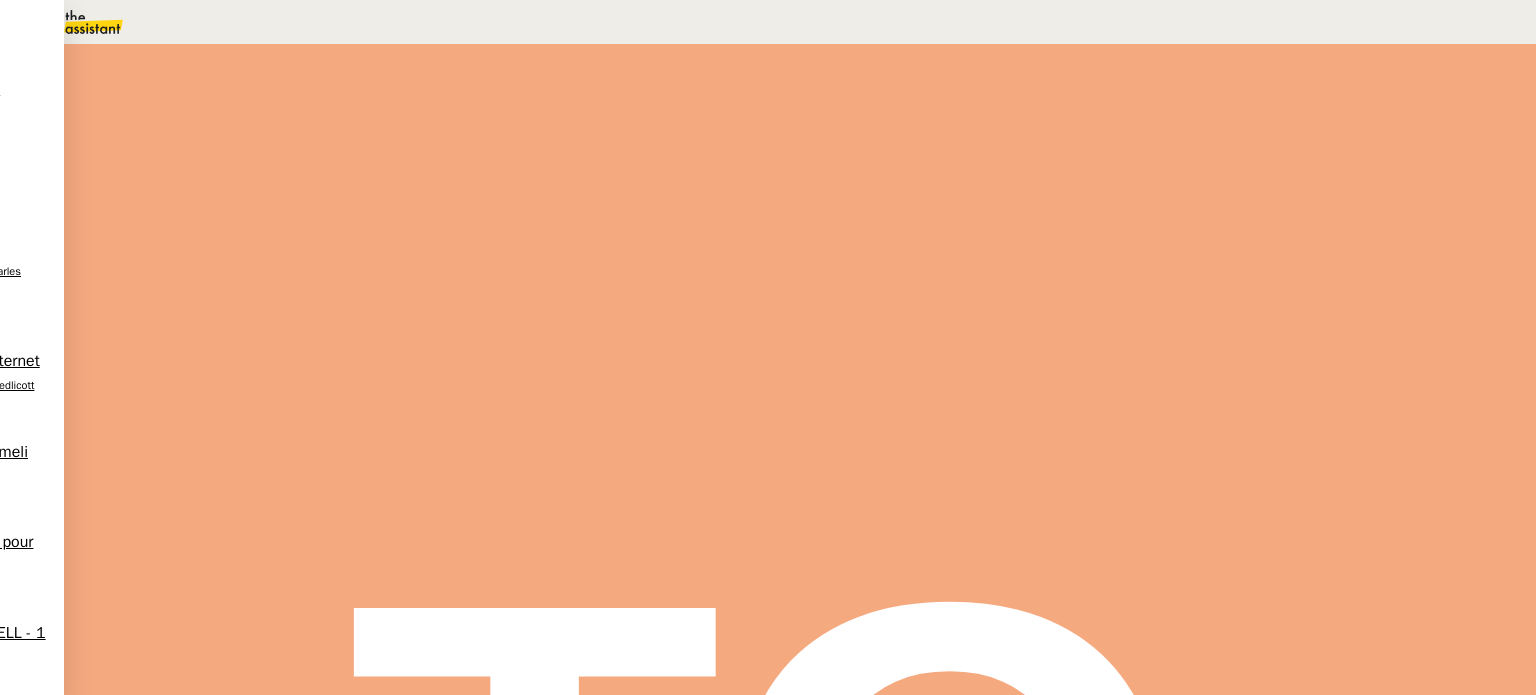 click on "Tâche" at bounding box center (819, 239) 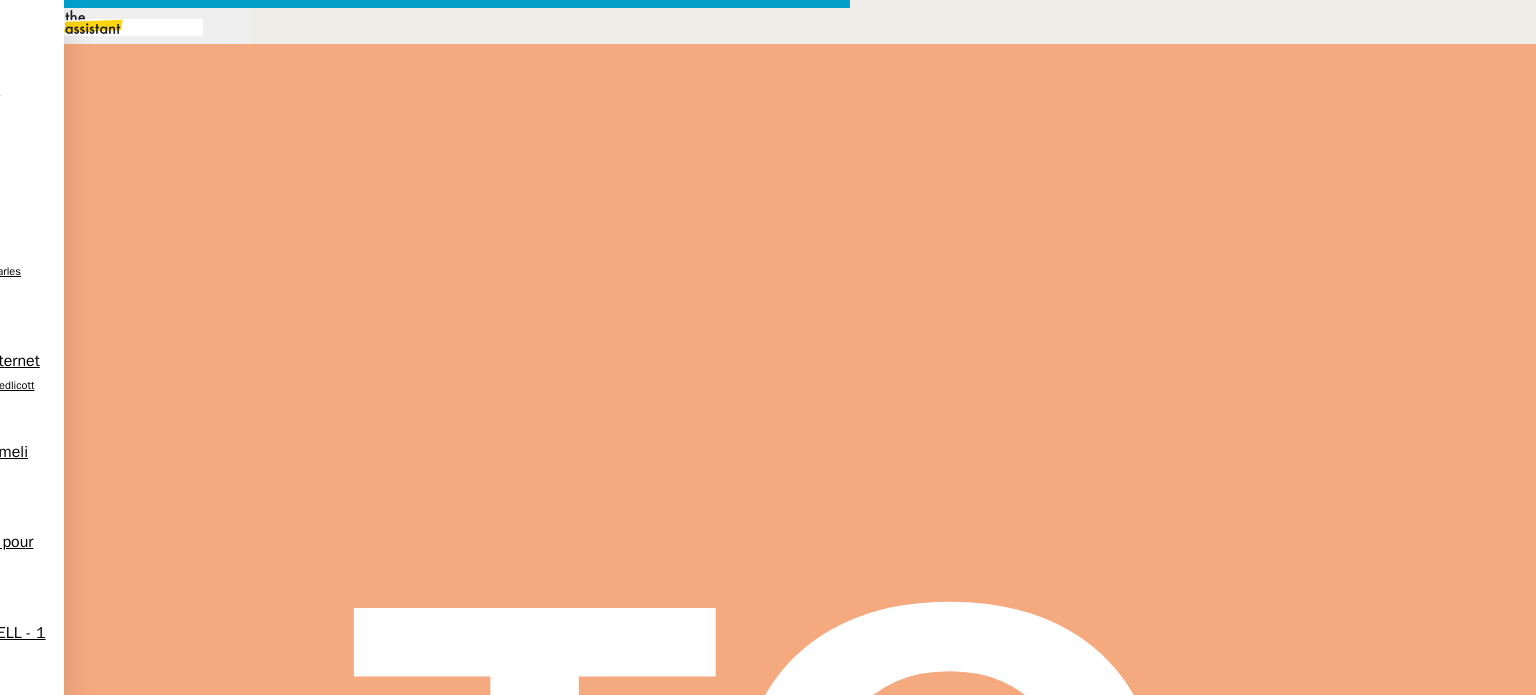 scroll, scrollTop: 1254, scrollLeft: 0, axis: vertical 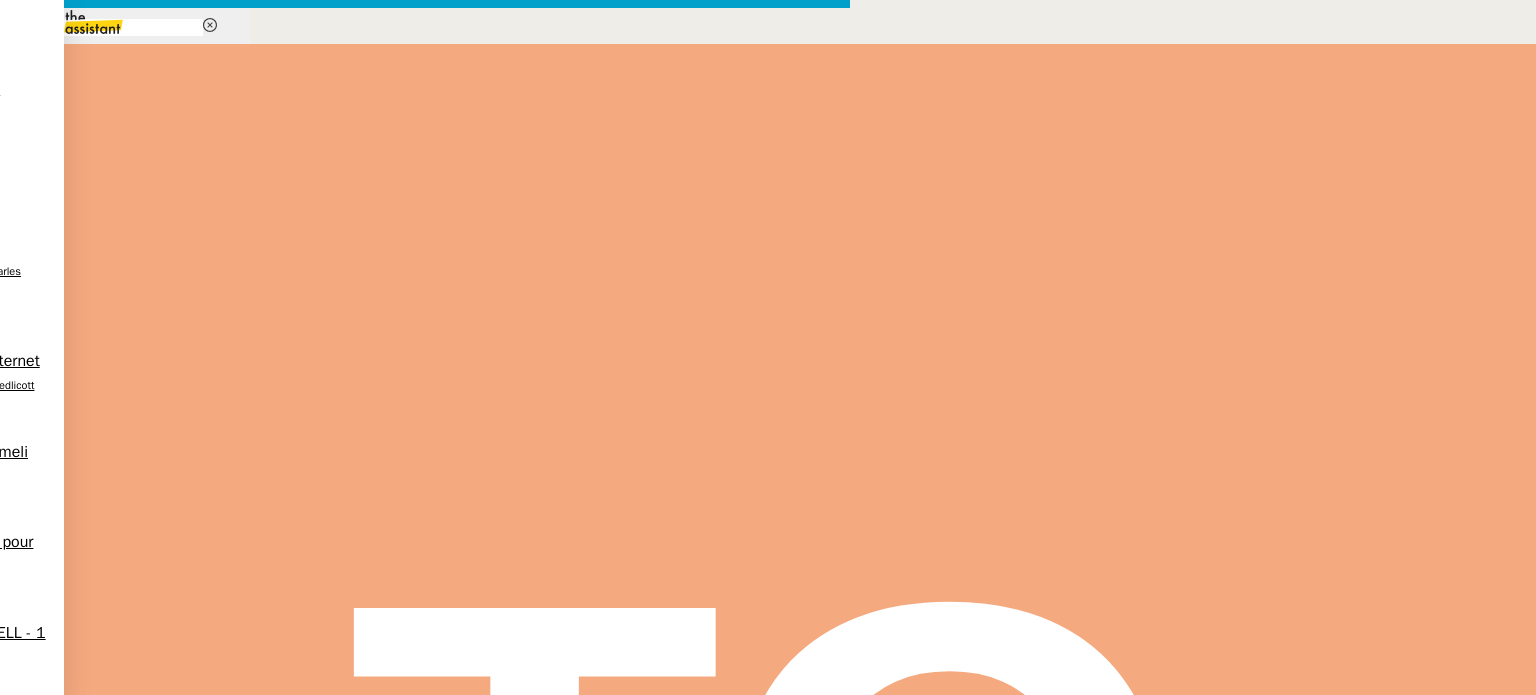 type on "relan" 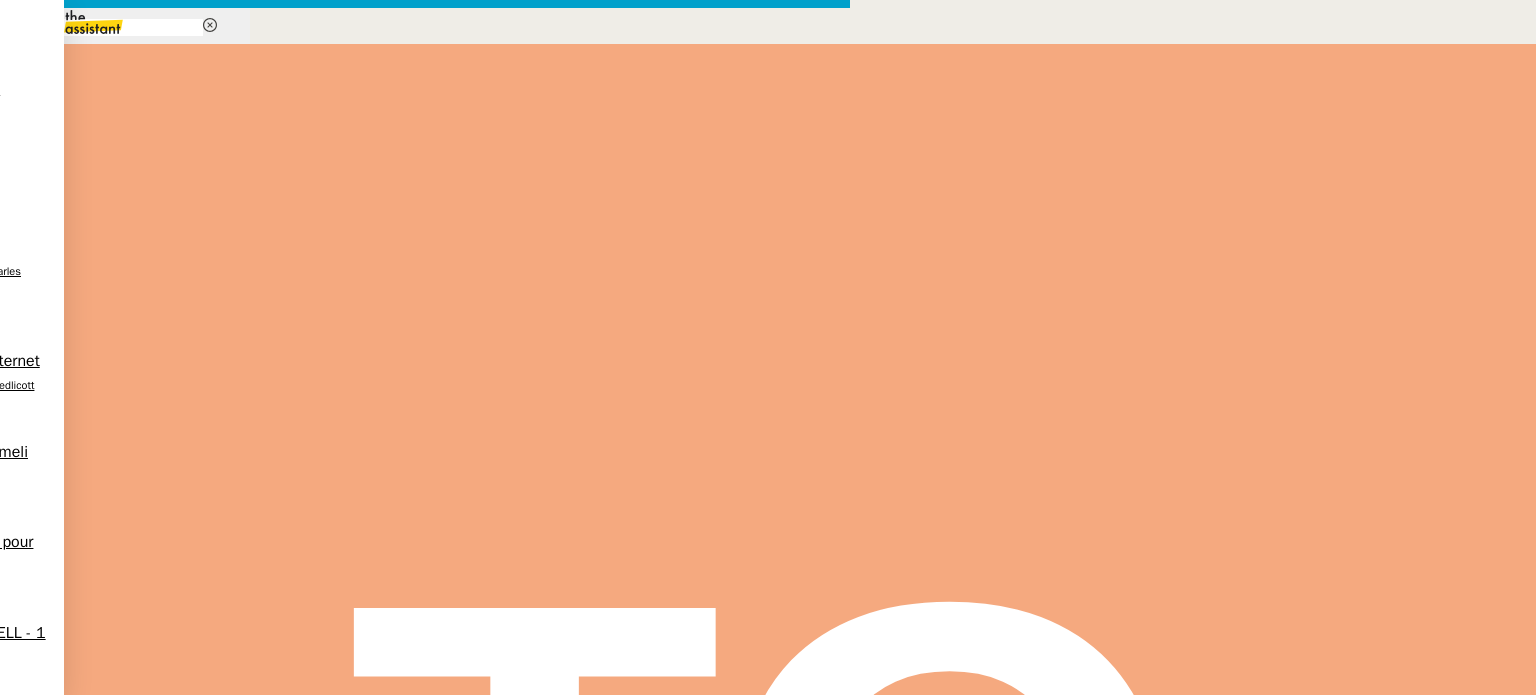 scroll, scrollTop: 1390, scrollLeft: 0, axis: vertical 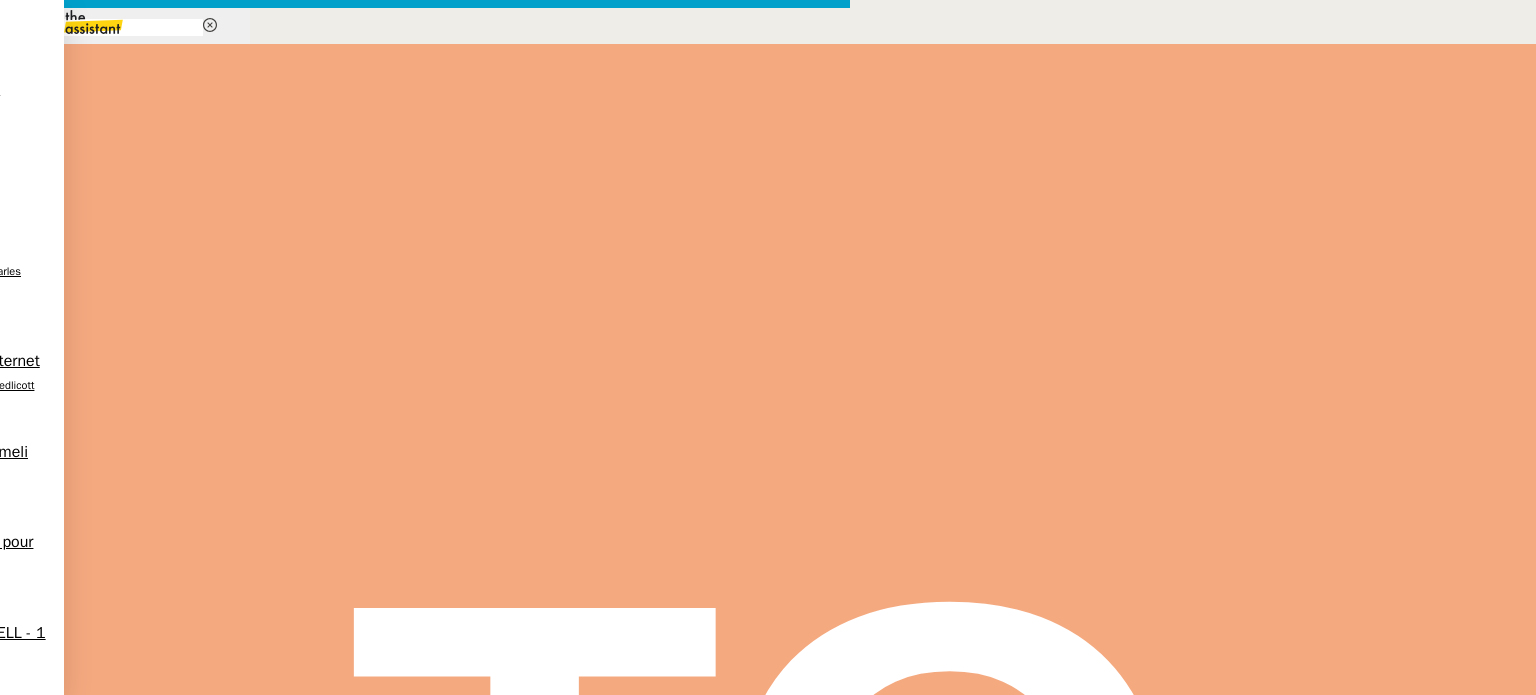 drag, startPoint x: 711, startPoint y: 244, endPoint x: 568, endPoint y: 235, distance: 143.28294 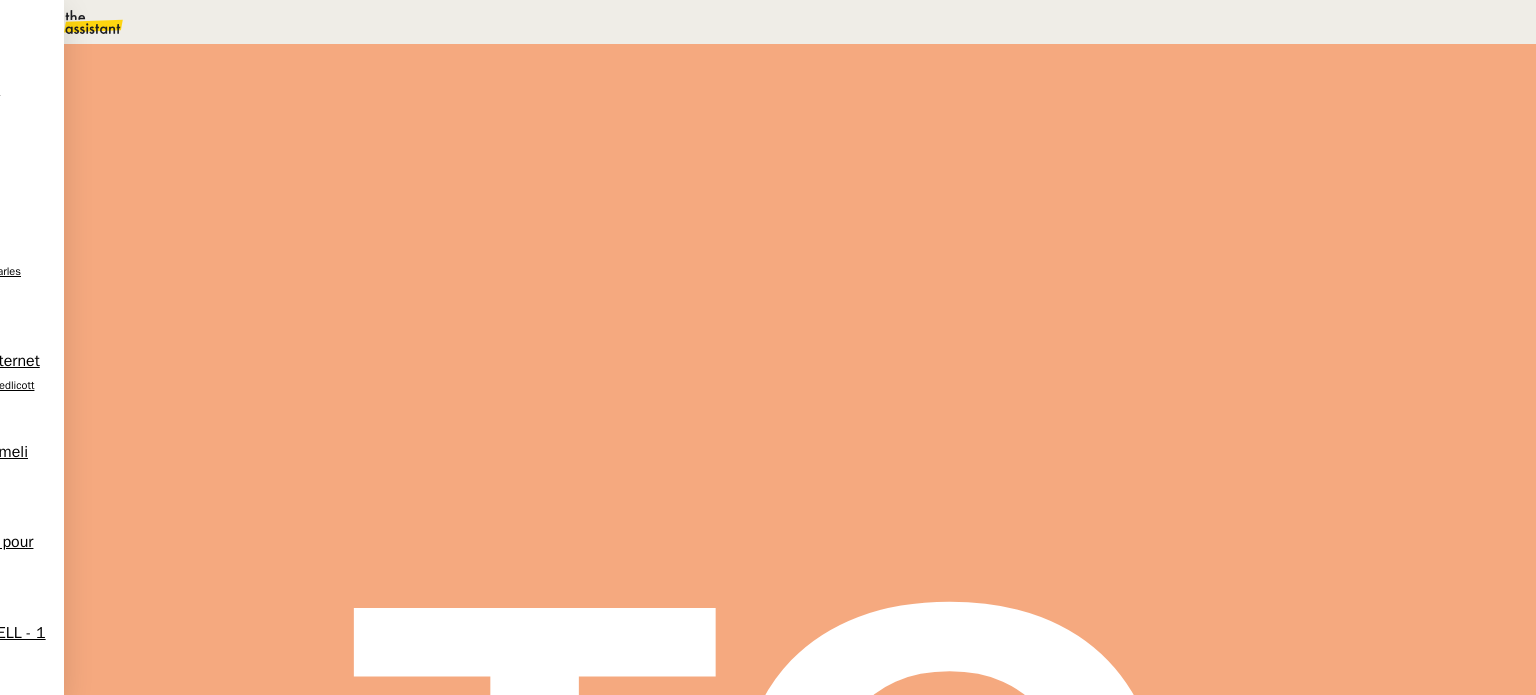 scroll, scrollTop: 0, scrollLeft: 0, axis: both 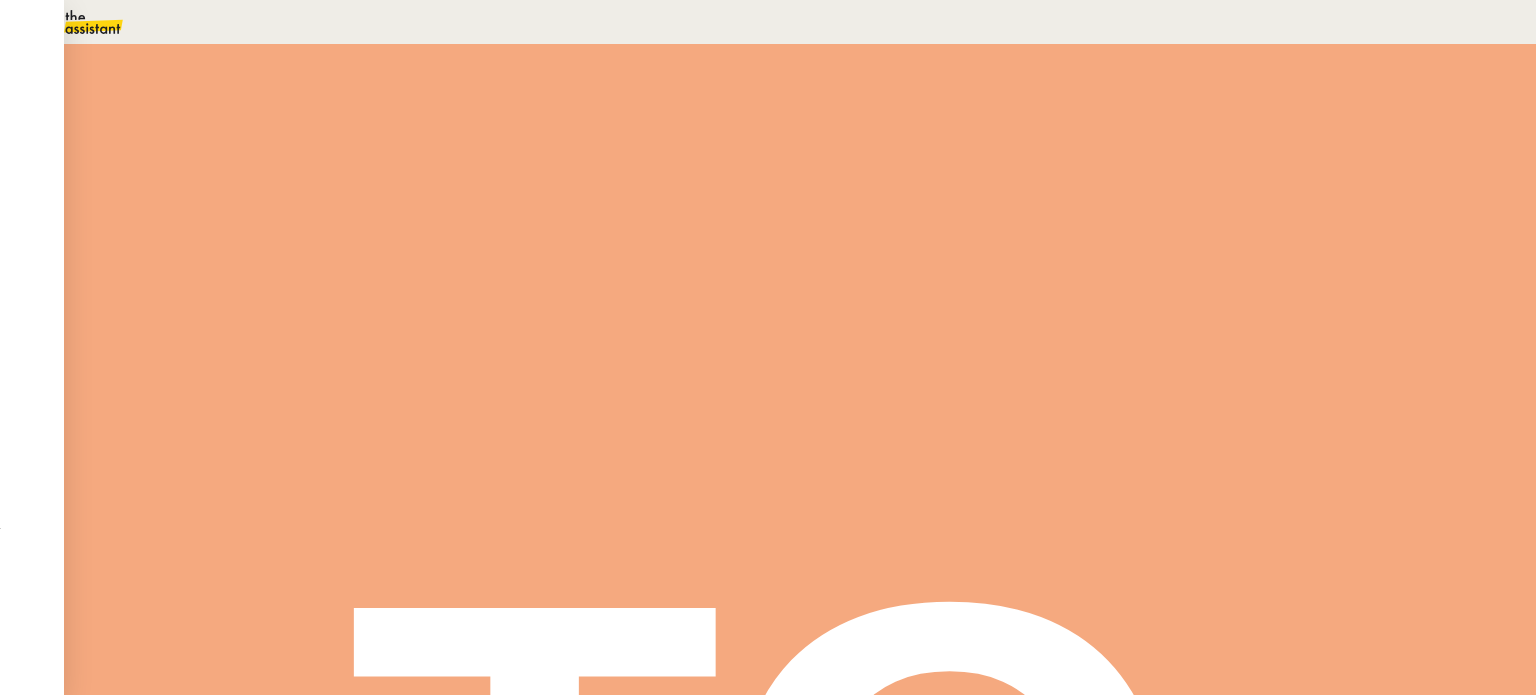 click at bounding box center [287, 340] 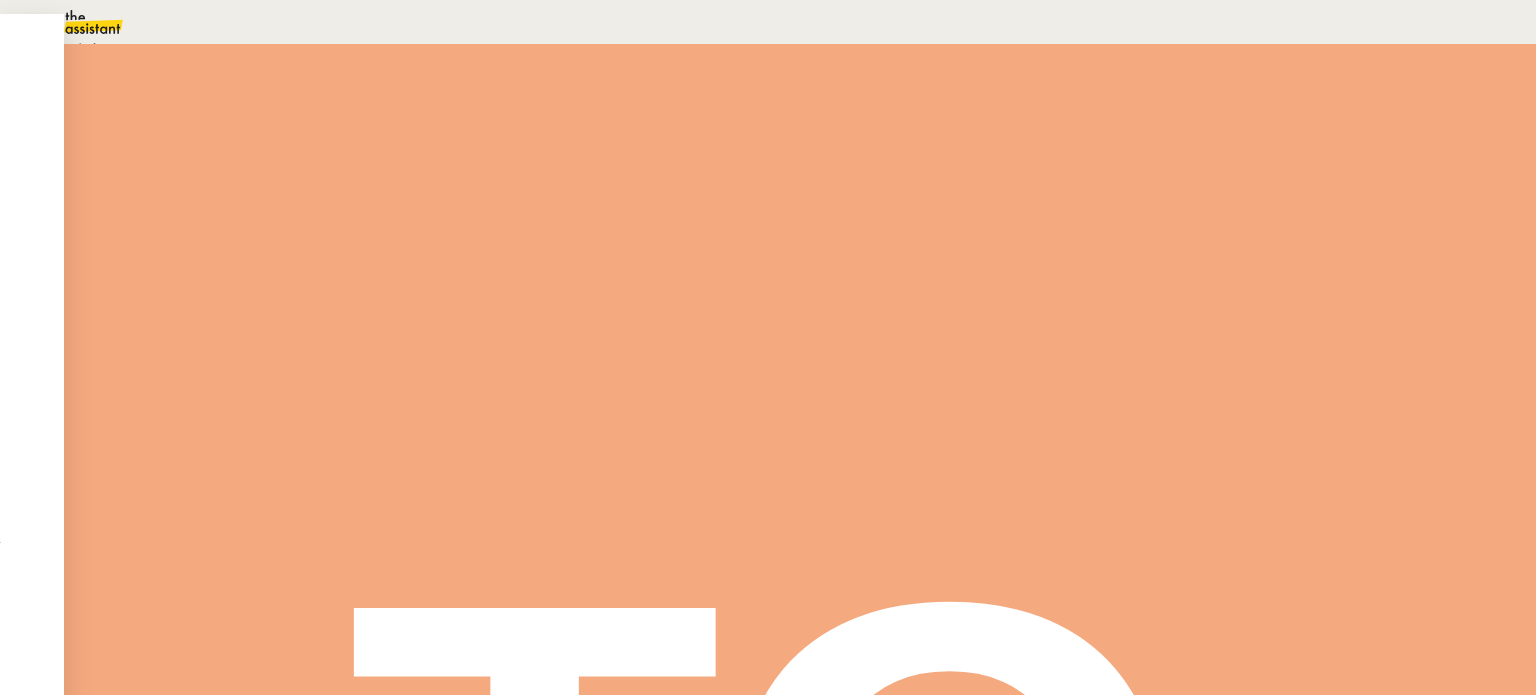 click on "En attente d'une réponse d'un client, d'un contact ou d'un tiers." at bounding box center [213, 49] 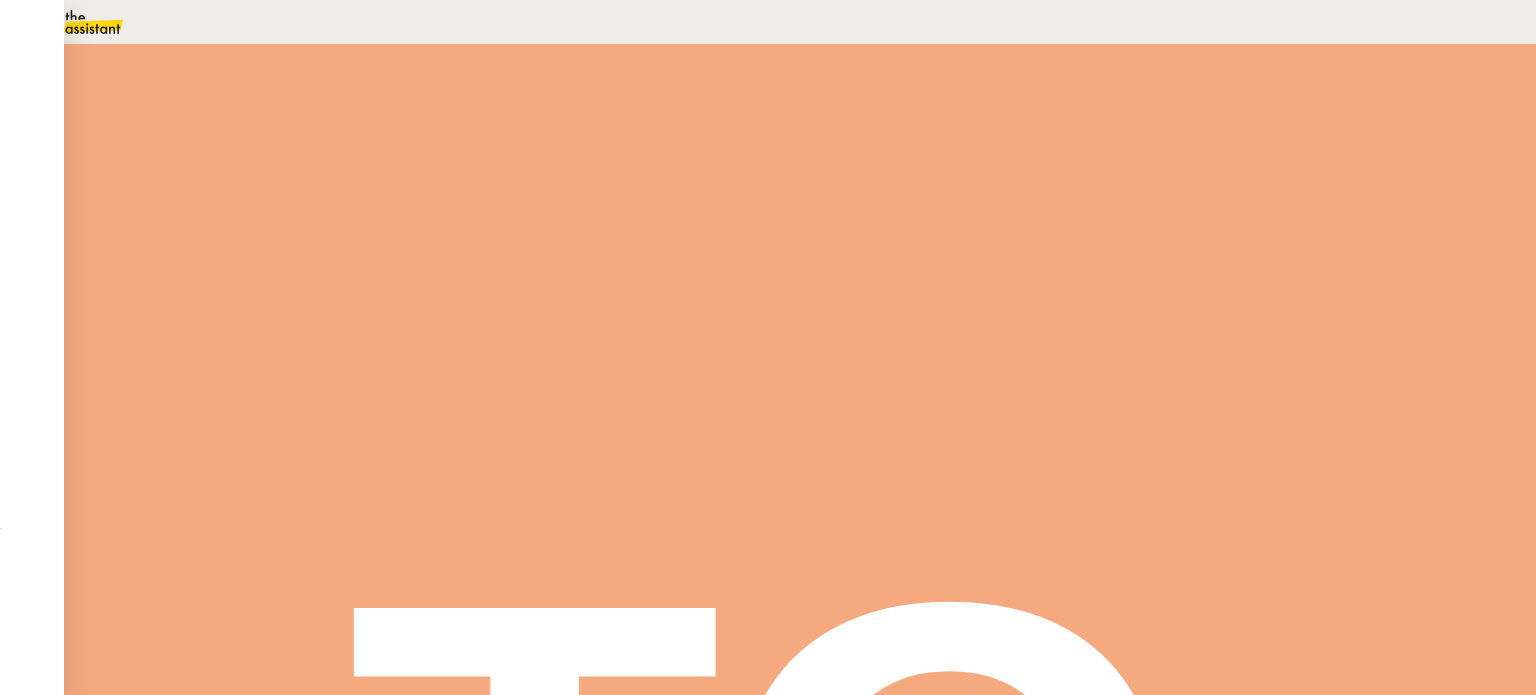 click on "Dans 2 jours ouvrés" at bounding box center (1316, 177) 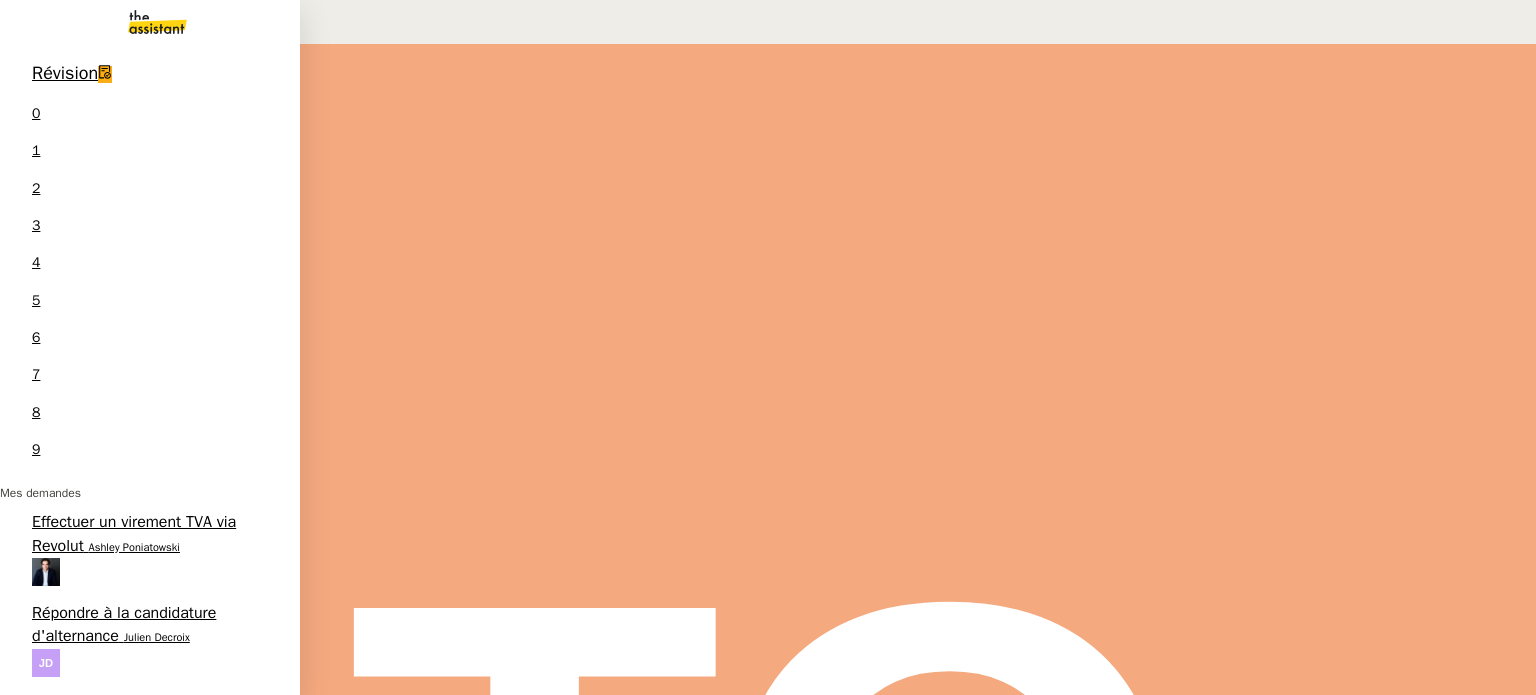 scroll, scrollTop: 328, scrollLeft: 0, axis: vertical 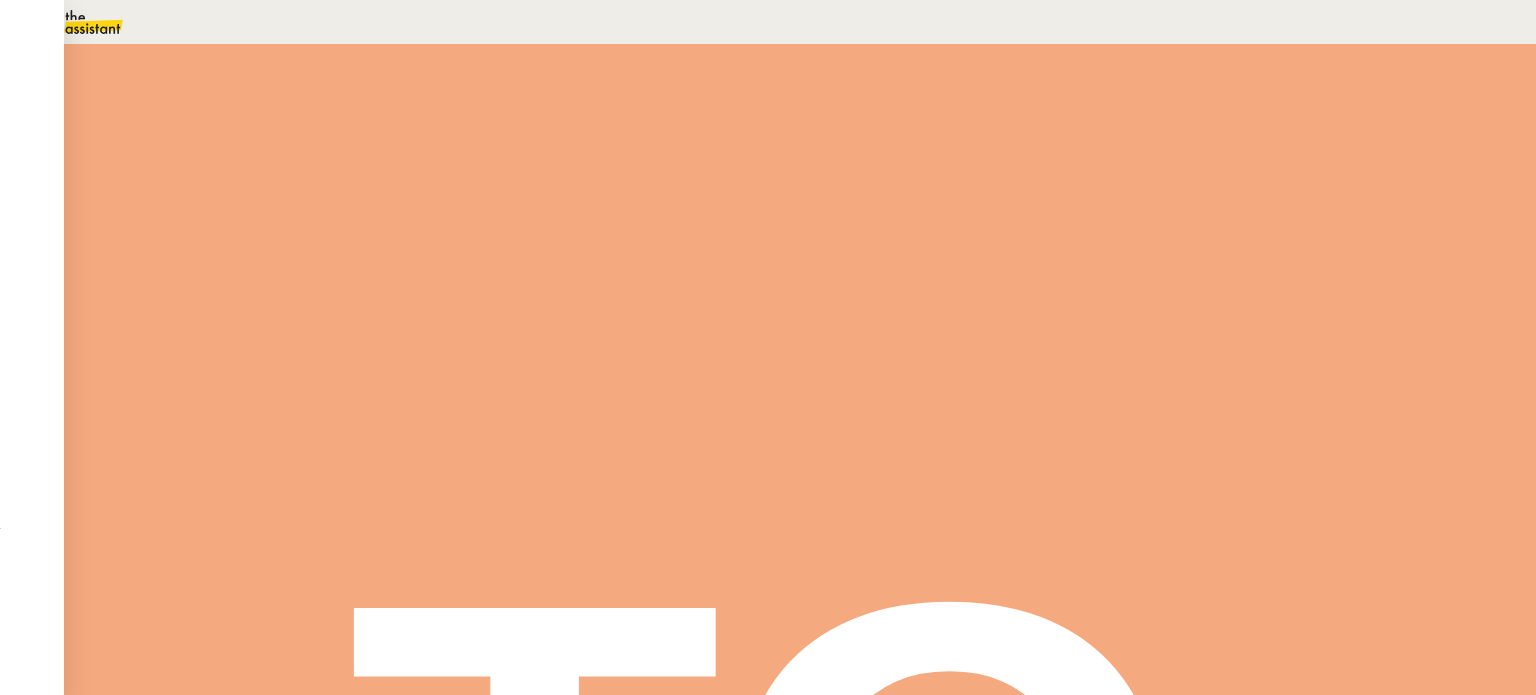 click on "Classement documents bancaires - Trentemedia" at bounding box center (204, 1047) 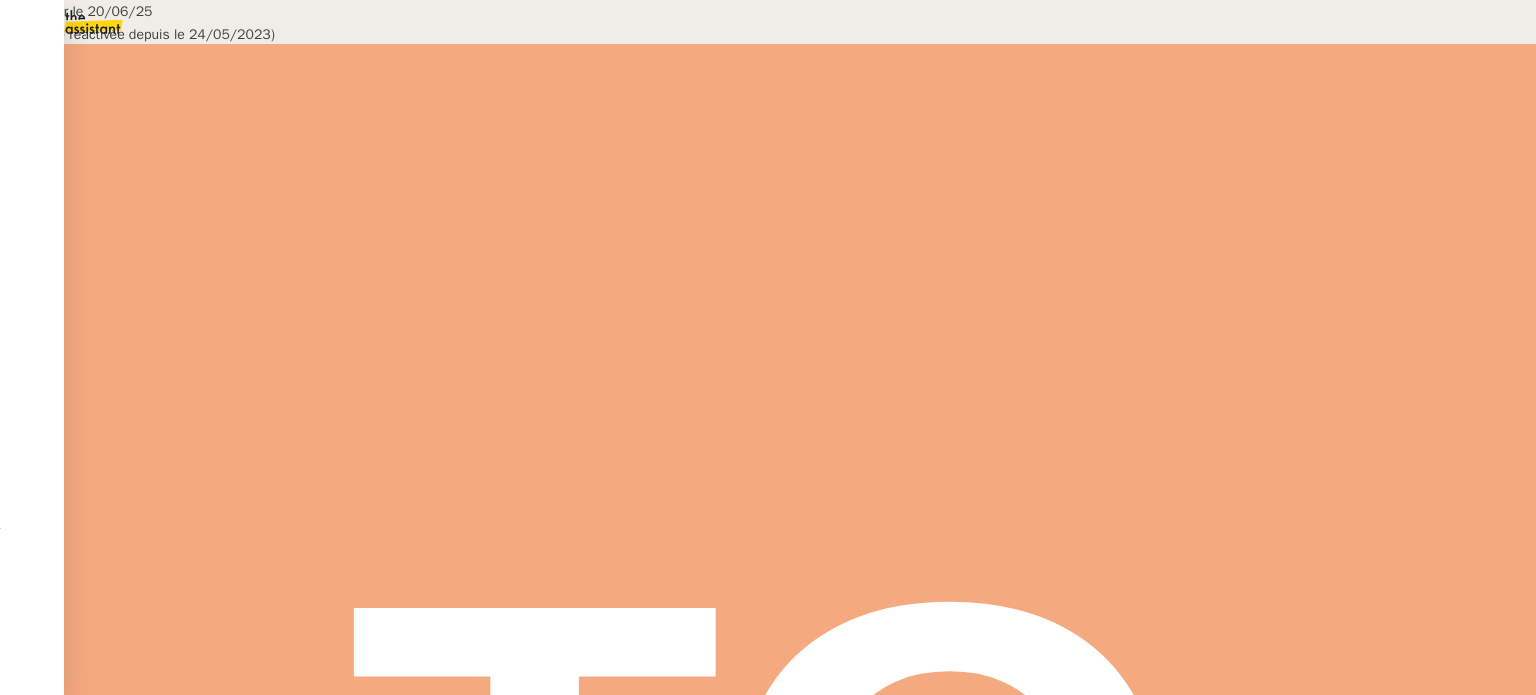 click on "Mise à jour le 20/06/25 ﻿(procédure réactivée depuis le 24/05/2023) Contexte : Victor souhaite que nous nous chargions de classer des documents bancaires dans un Drive. Récurrence : Tous les du 6 mois. Déclenchement : De manière autonome (demande automatisée). Remarque : En attendant que nous ayons des accès dédiés à ses banques, il faut qu'on lui demande d'effectuer une double authentification de son côté pour QONTO . Le prévenir par SMS pour connaitre ses disponibilités. PROCÉDURE Se connecter au compte BNP, Crédit Agricole, CIC et QONTO (voir données client). Récupérer les opérations de chaque mois passé sous 2 formats différents : .OFX et .PDF (il faudra appliquer des filtres). Voir le détail des procédures ci-dessous. Classer les documents dans les dossiers respectifs de son Drive .((par banque, année et mois). Prévenir le client quand c'est fait et envoyer un message de fin. Pour QONTO : Il faut récupérer le relevé PDF (sur le QONTO de Marion). . ." at bounding box center [768, 1148] 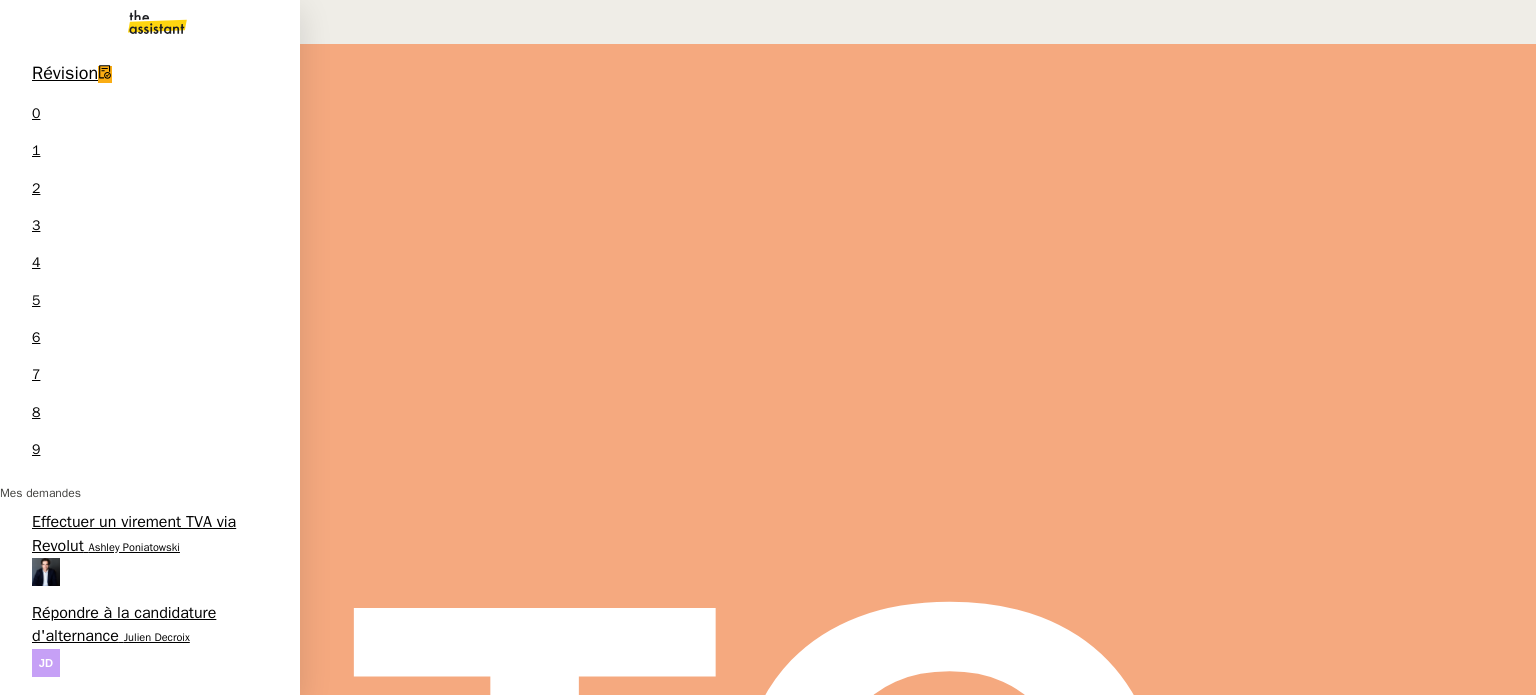 click on "Fabien Bousquet" at bounding box center [145, 1488] 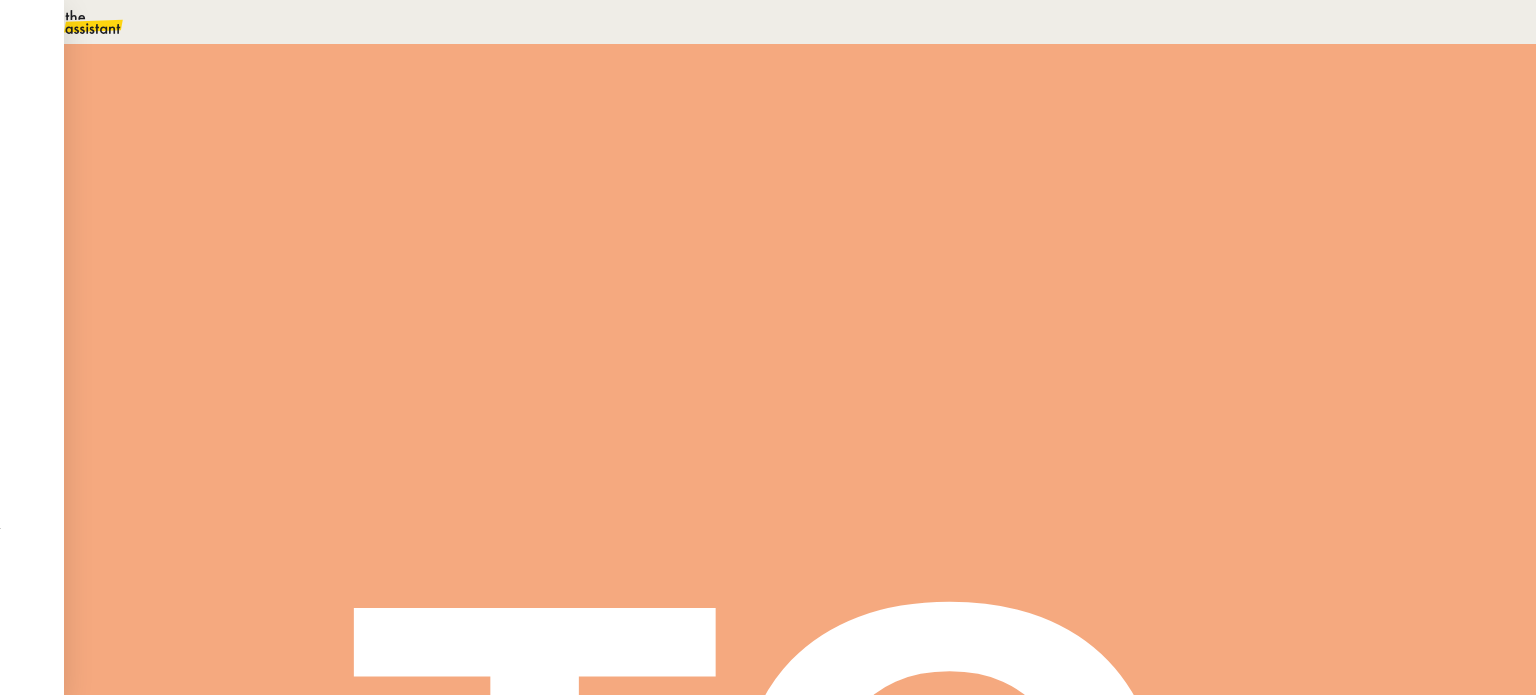 click on "Tâche Message Commentaire" at bounding box center [1068, 239] 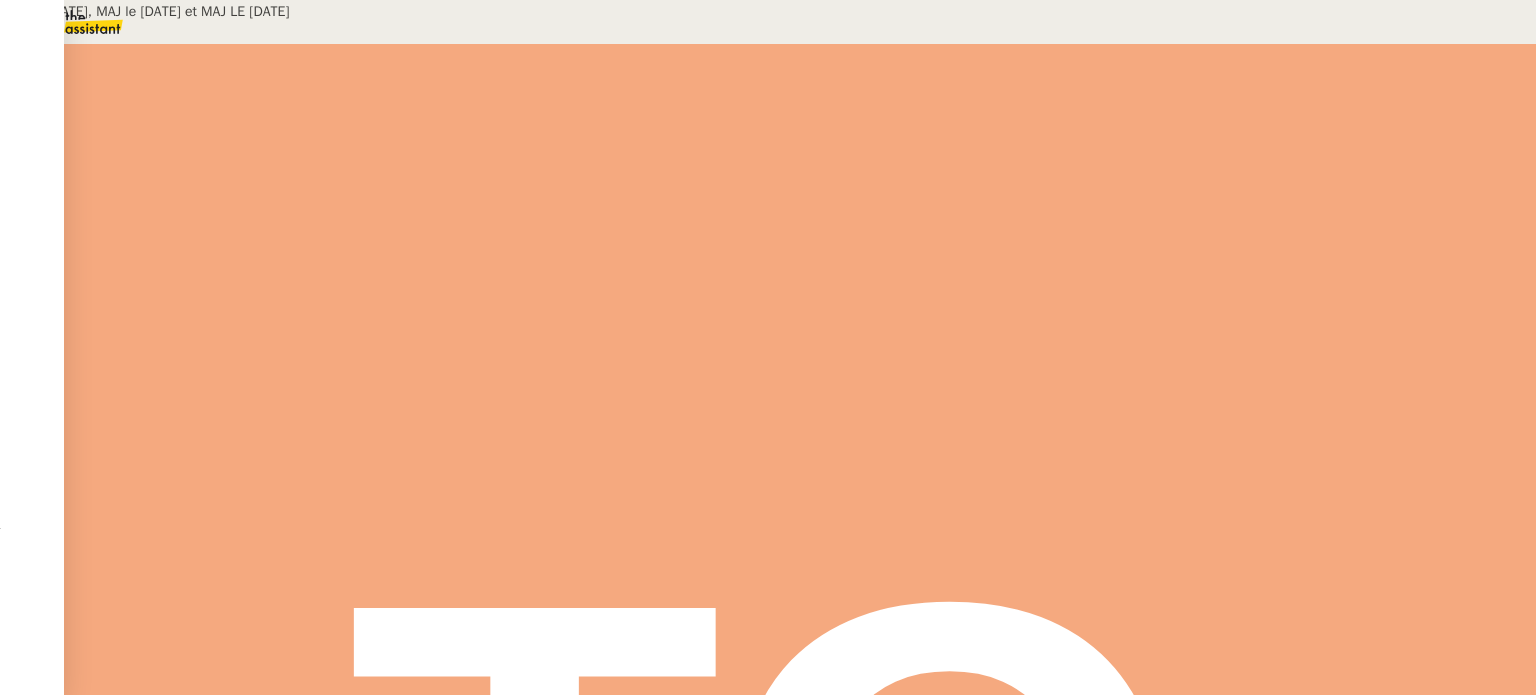 click on "Deel" at bounding box center [150, 375] 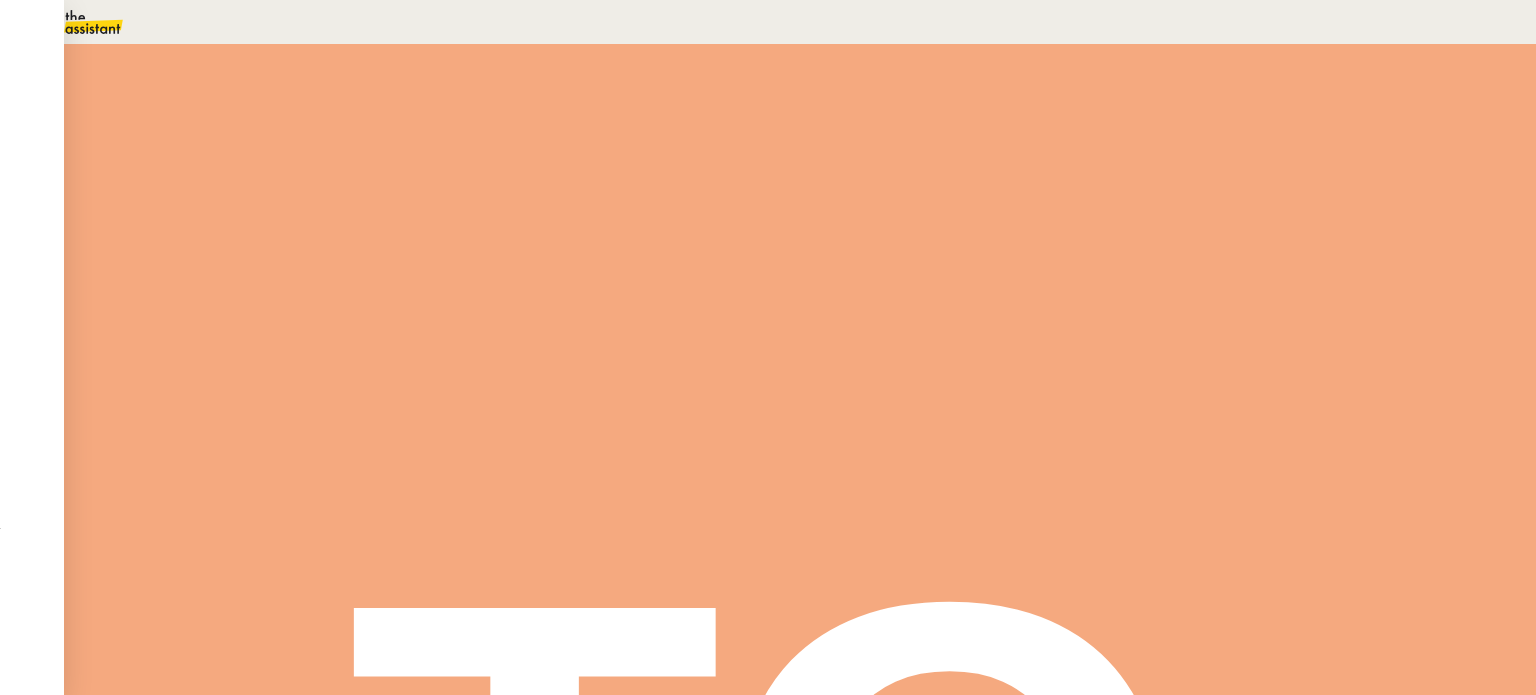 click on "Compte DEEL       QONTO" at bounding box center [800, 2400] 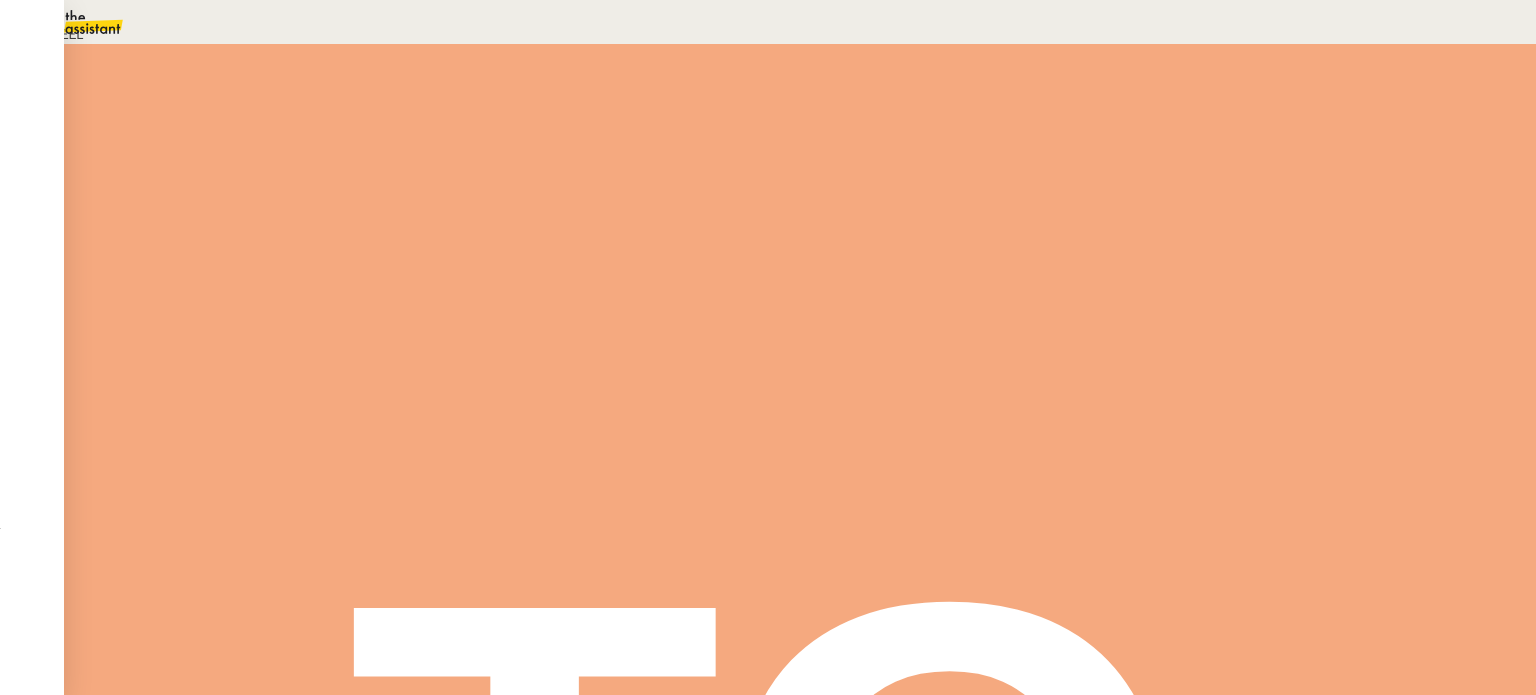 click on "Déverrouiller" at bounding box center (50, 97) 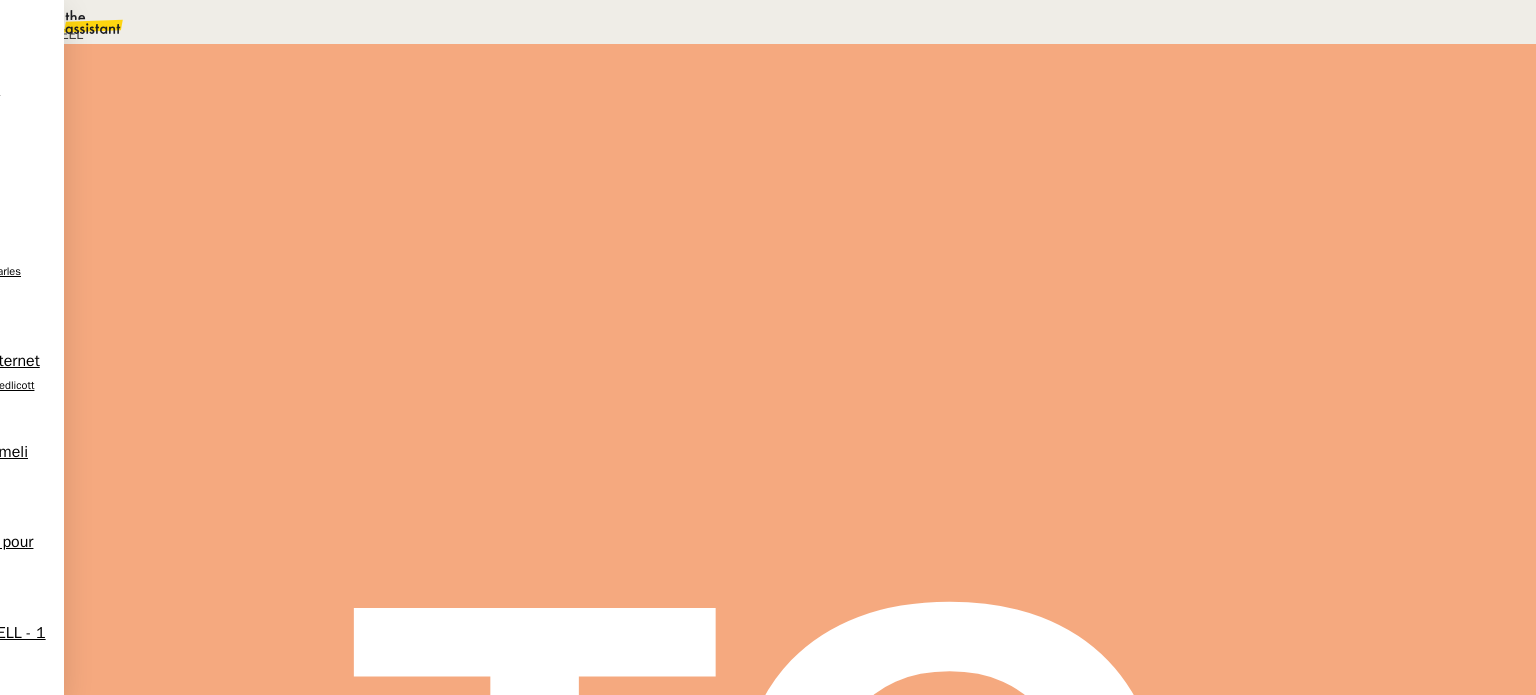 scroll, scrollTop: 281, scrollLeft: 0, axis: vertical 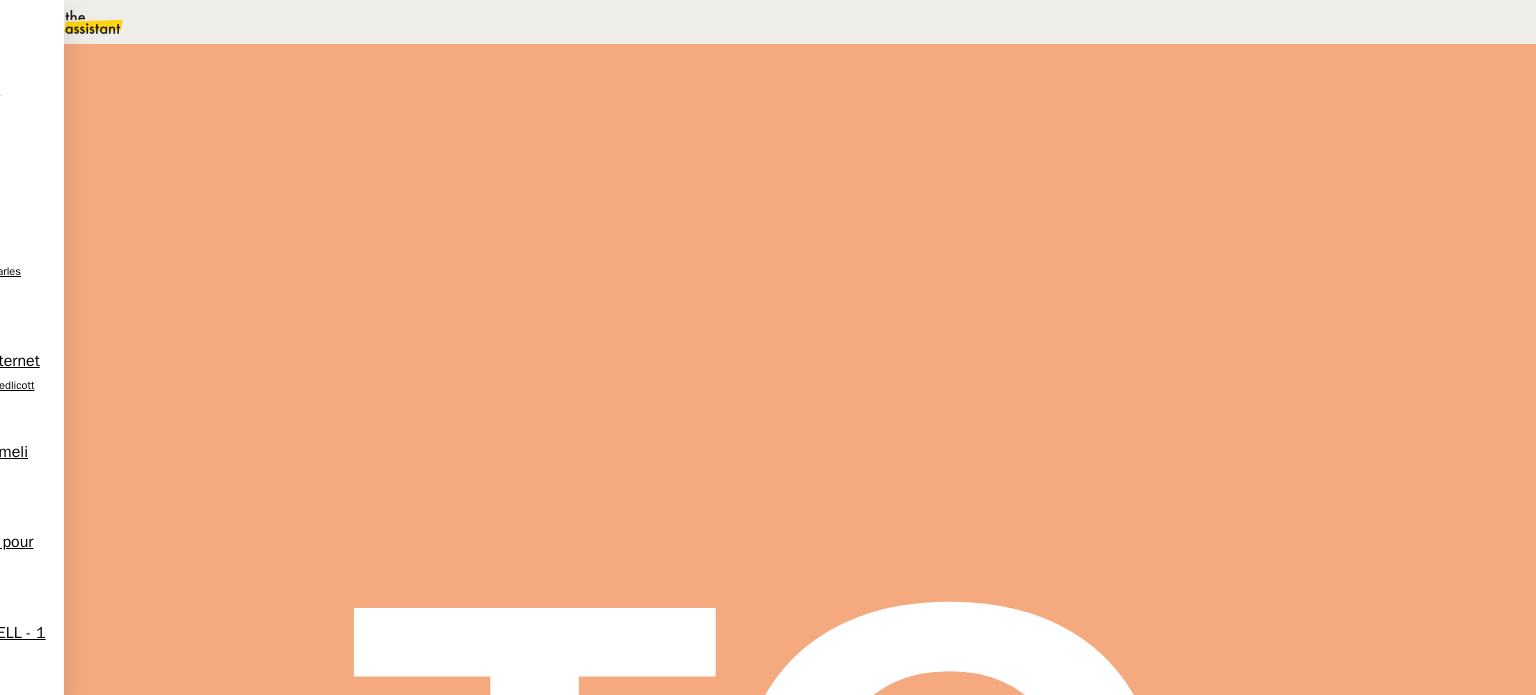 click on "j" at bounding box center (496, 147) 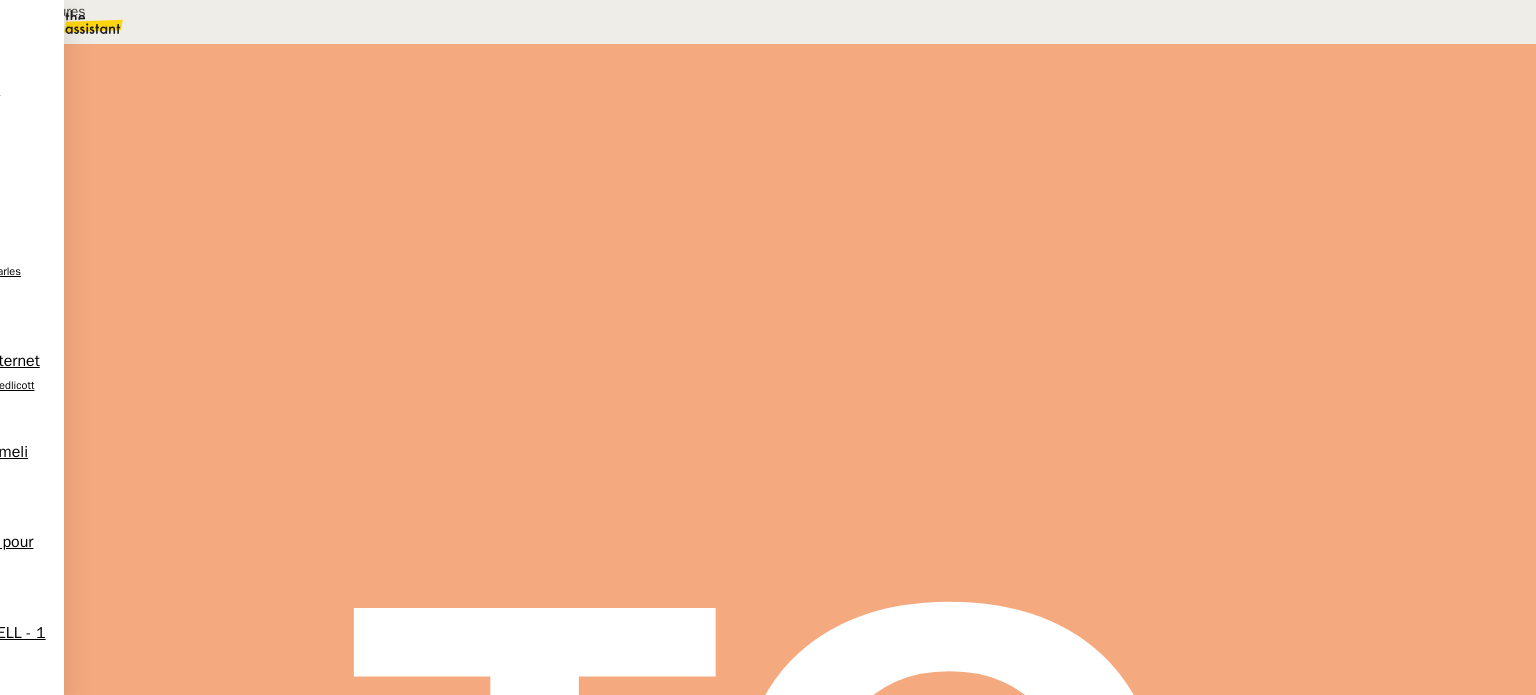 type on "Suivi Factures" 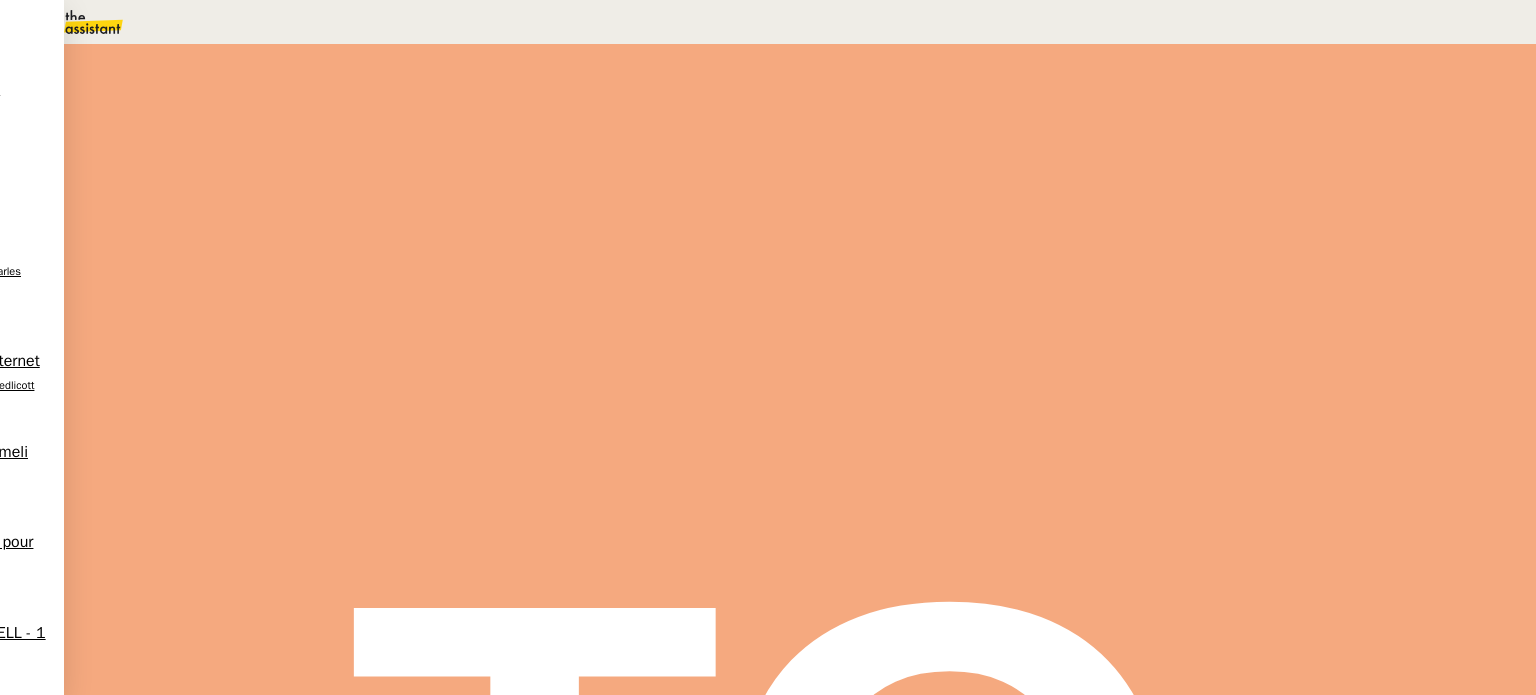 click at bounding box center (287, 201) 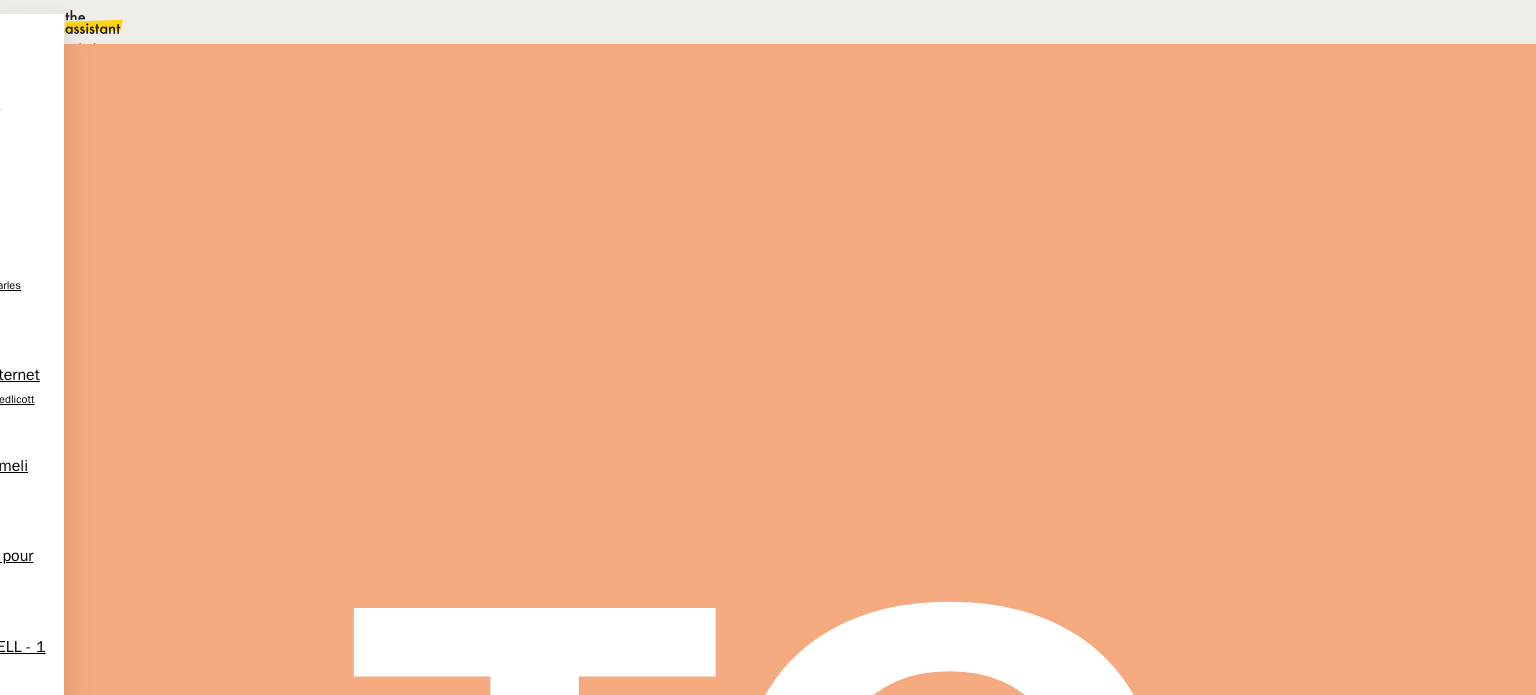 click on "En attente" at bounding box center (72, 48) 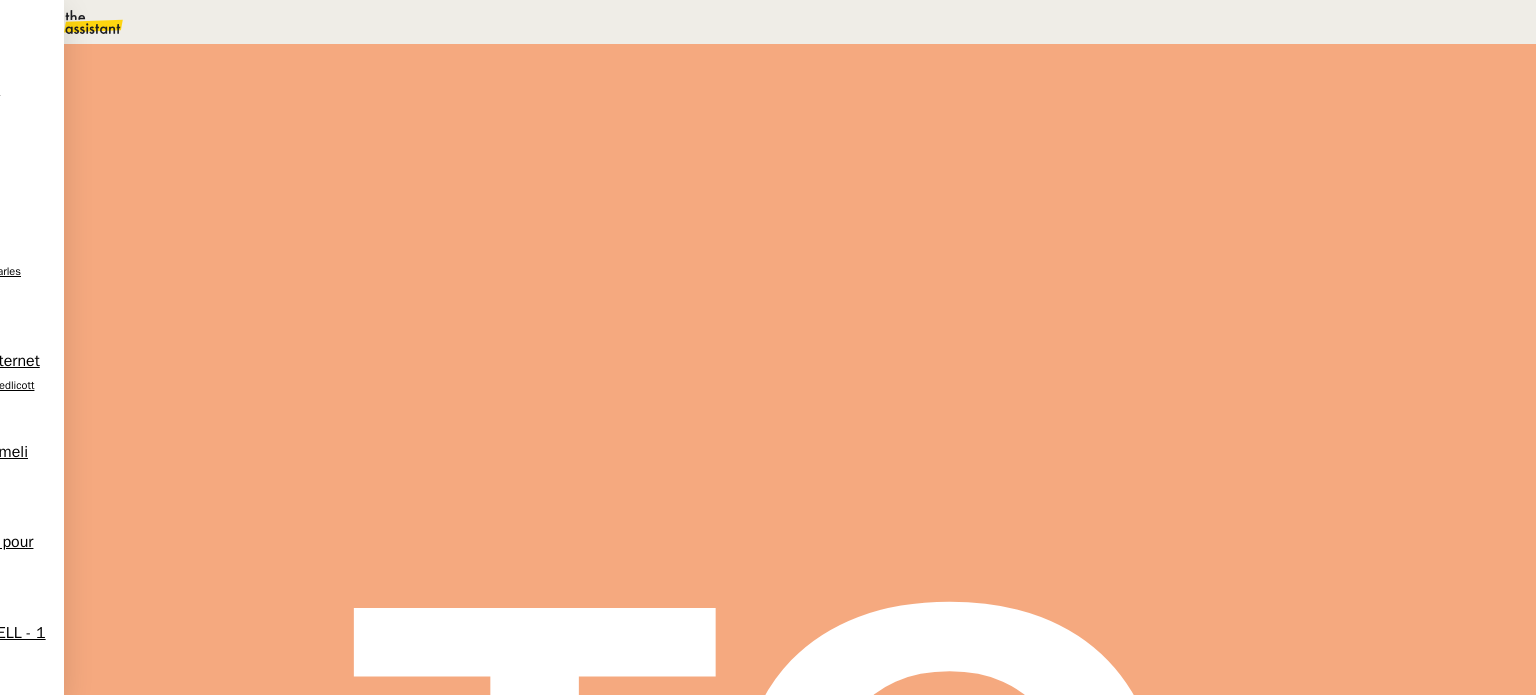 click on "Dans 2 jours ouvrés" at bounding box center [1173, 177] 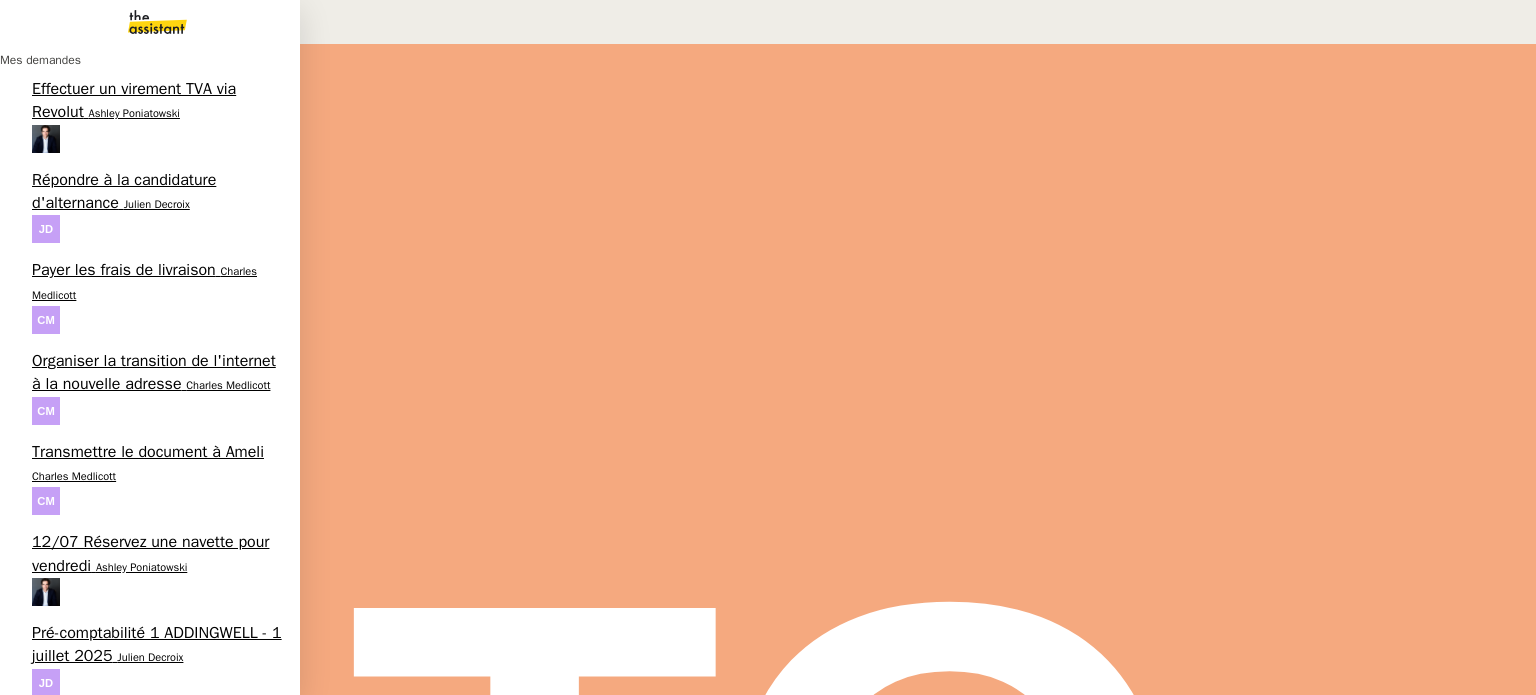 click on "Créer un Excel des factures de repas" at bounding box center [139, 1711] 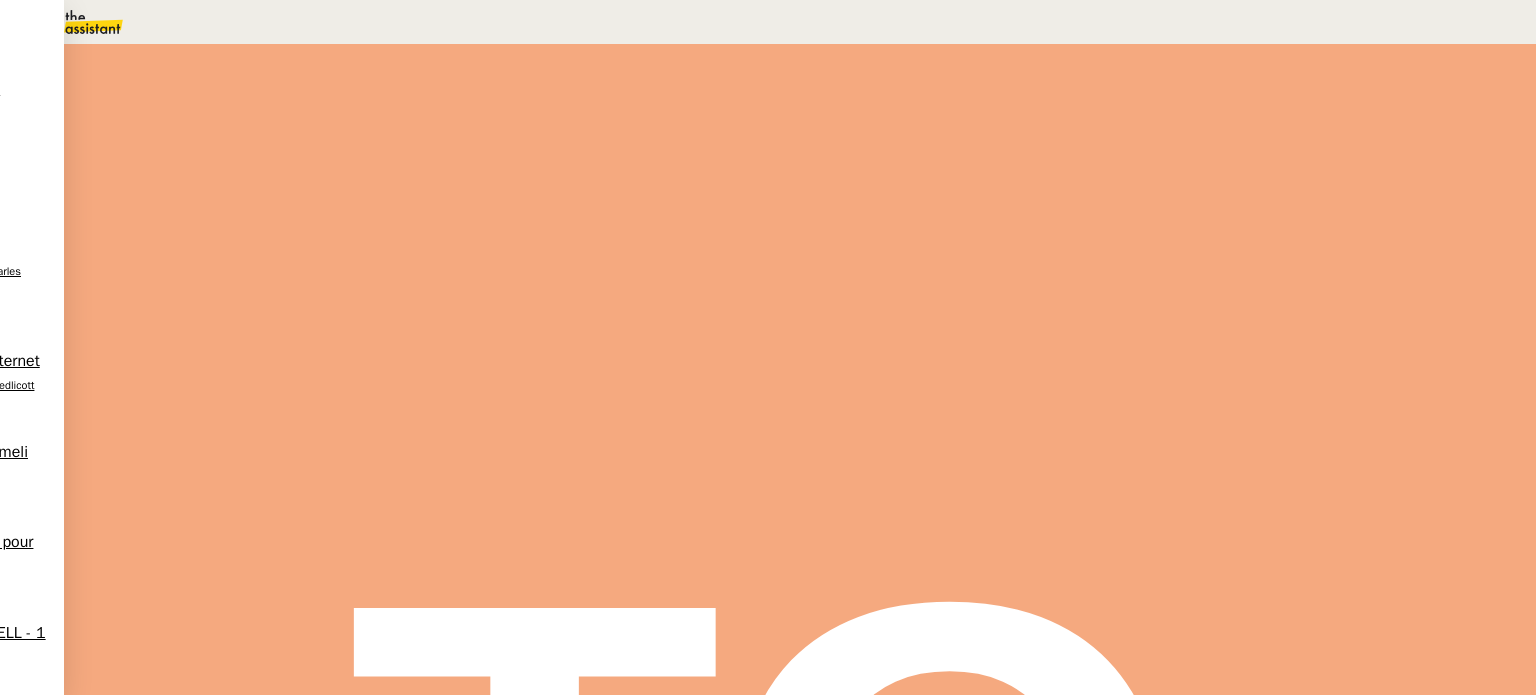 drag, startPoint x: 216, startPoint y: 508, endPoint x: 324, endPoint y: 506, distance: 108.01852 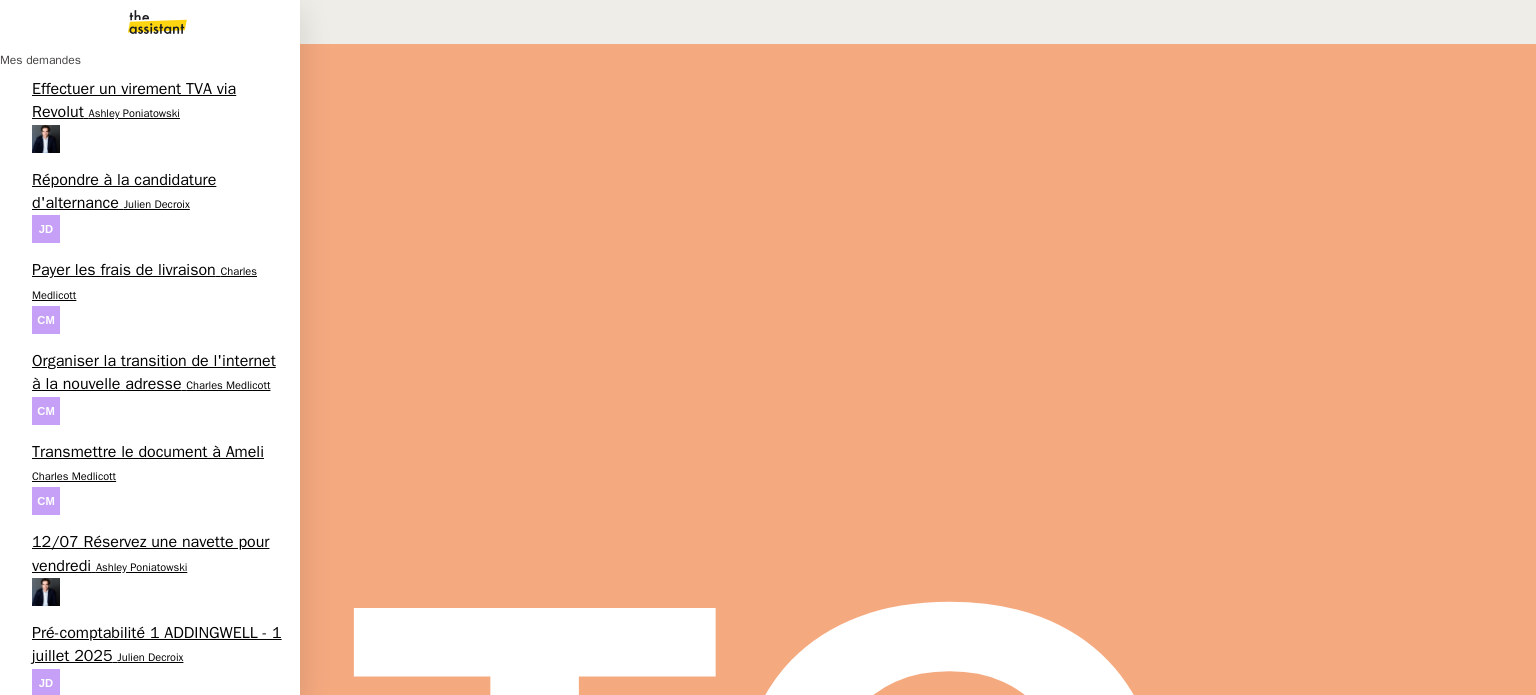 scroll, scrollTop: 0, scrollLeft: 0, axis: both 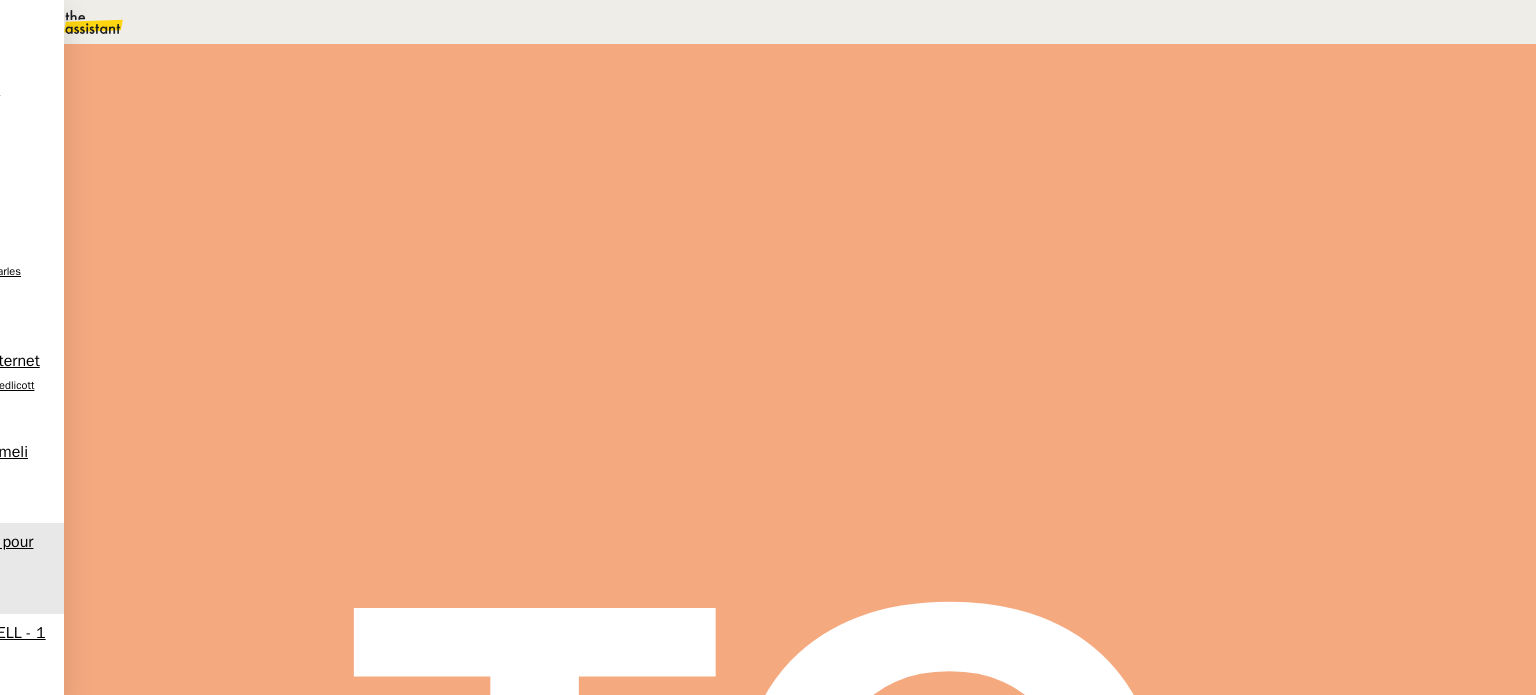 click on "Commentaire" at bounding box center (956, 239) 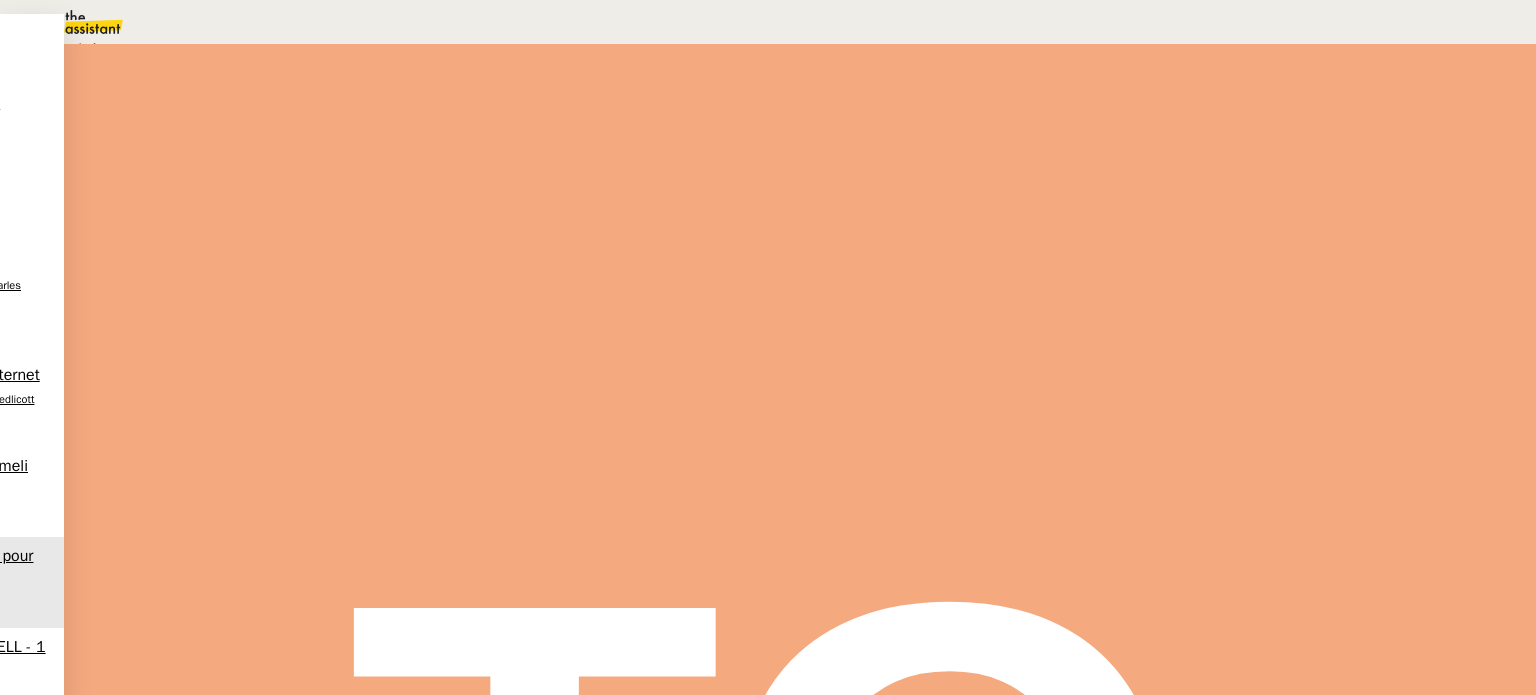 click on "Aide" at bounding box center (72, 48) 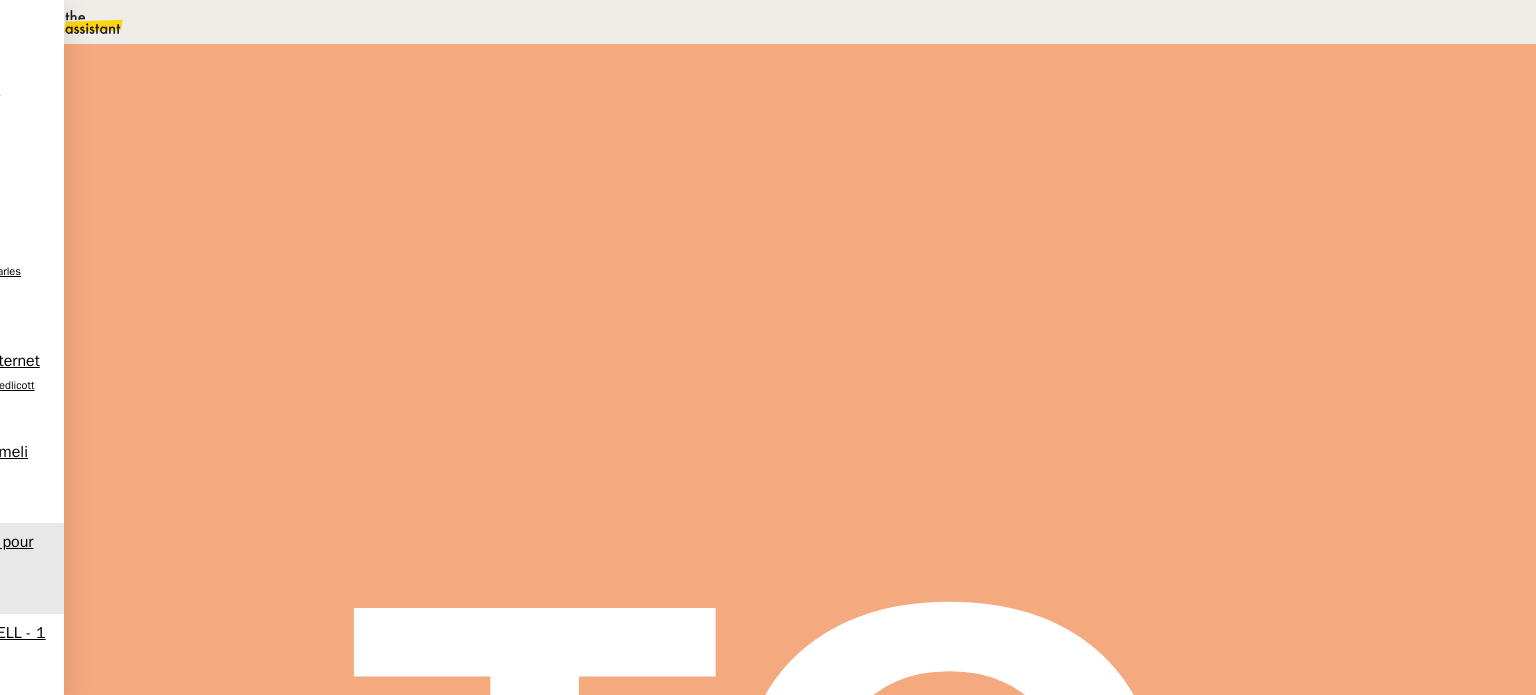 click on "Sauver" at bounding box center (1139, 188) 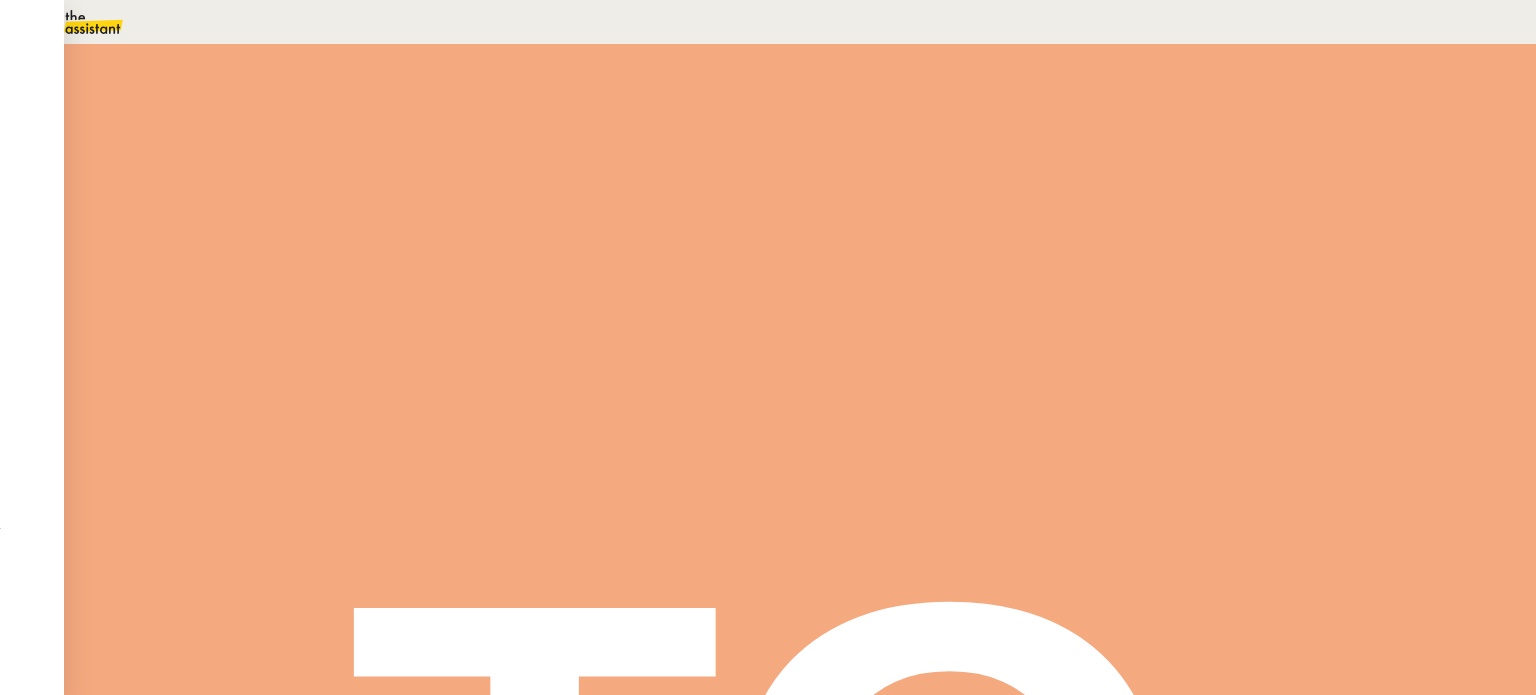 scroll, scrollTop: 145, scrollLeft: 0, axis: vertical 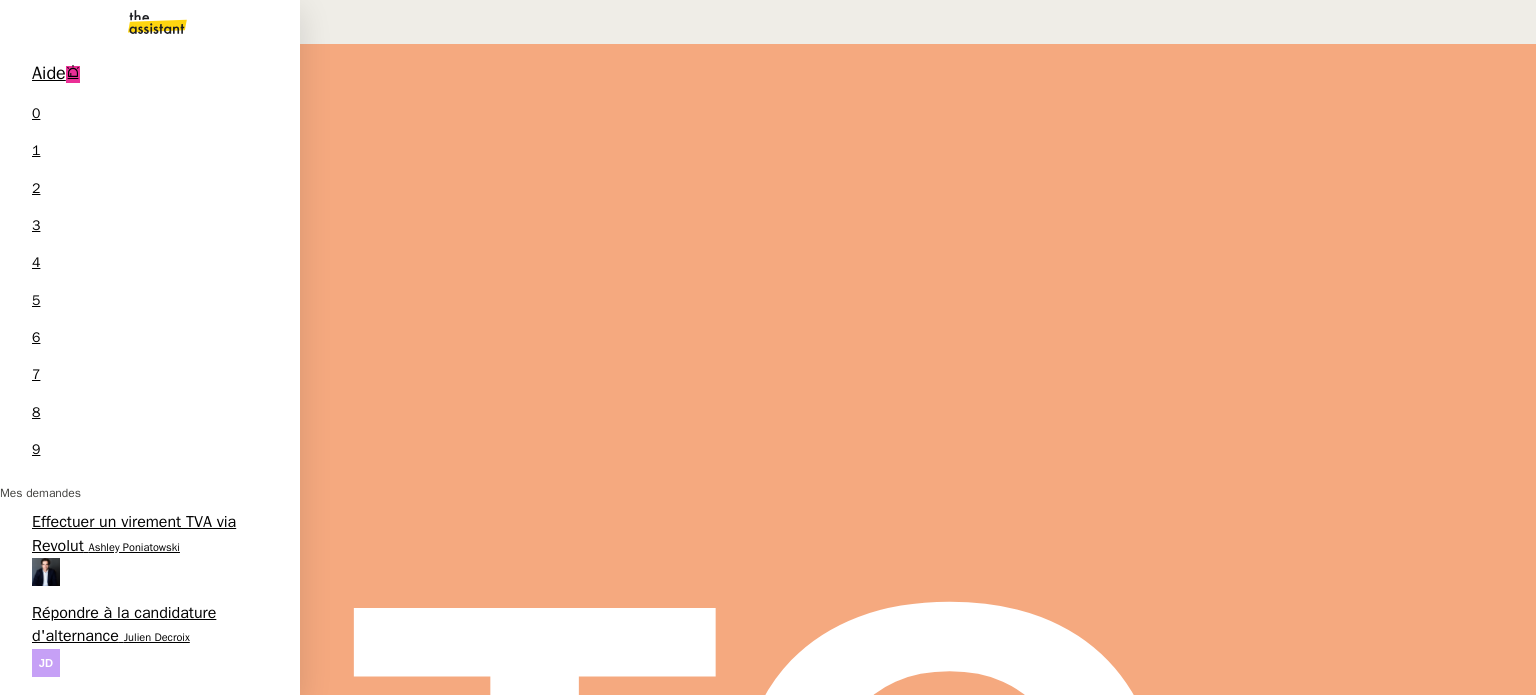 click on "Payer les frais de livraison" at bounding box center (124, 704) 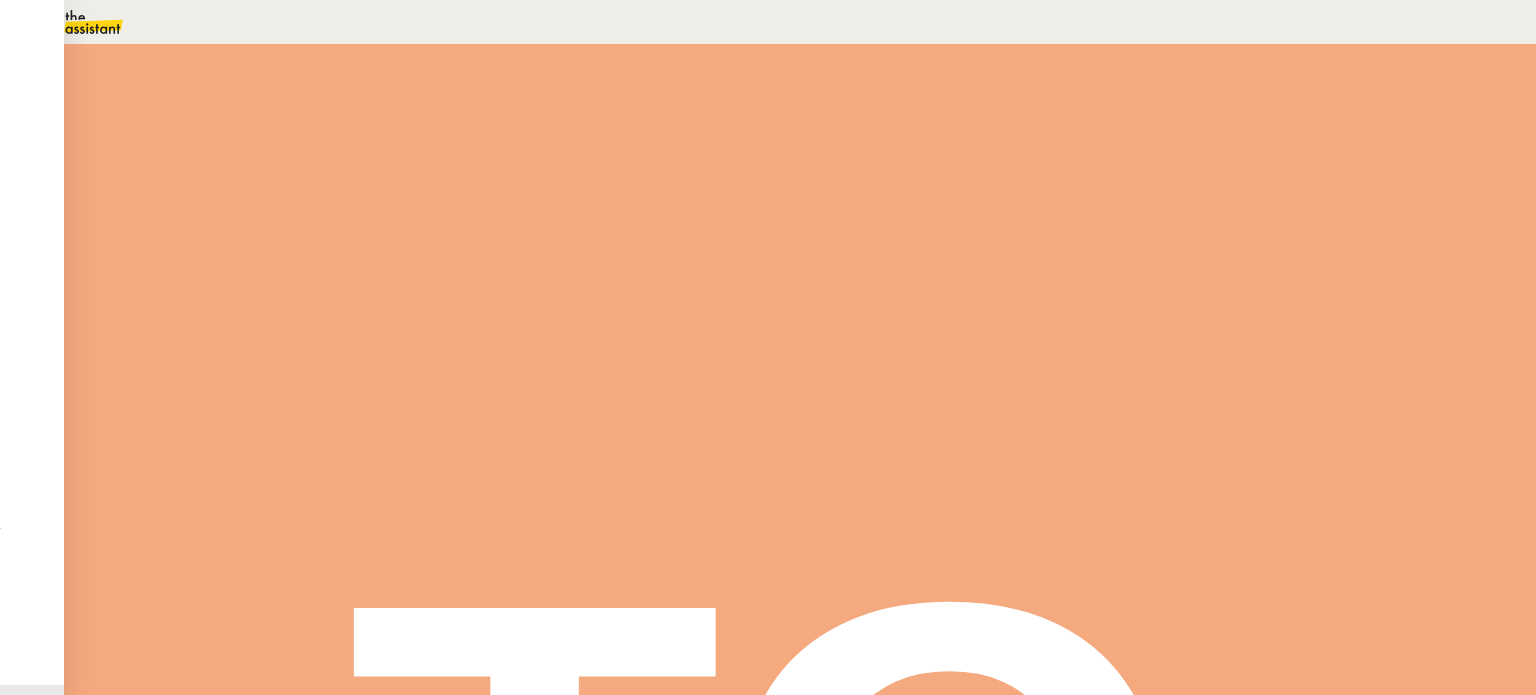 scroll, scrollTop: 0, scrollLeft: 0, axis: both 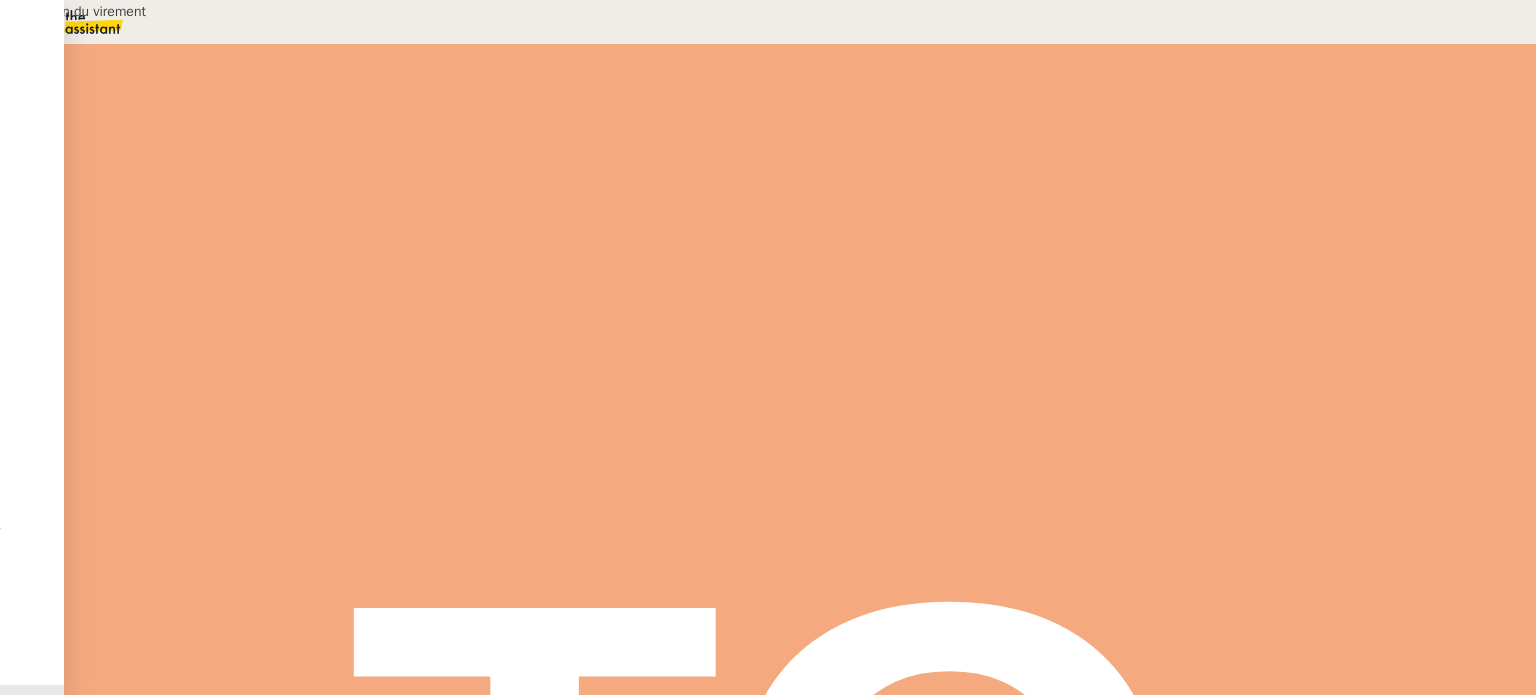 type on "Préparation du virement" 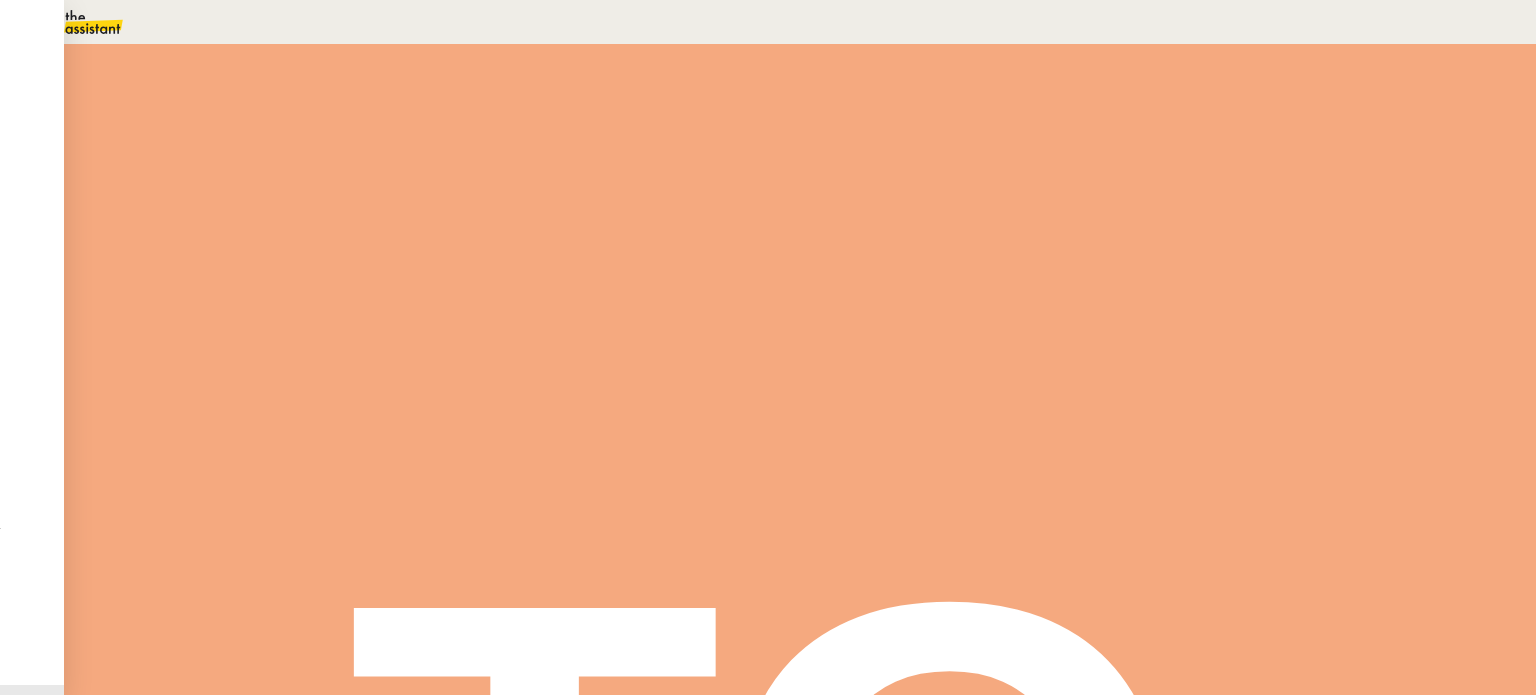 click at bounding box center [267, 340] 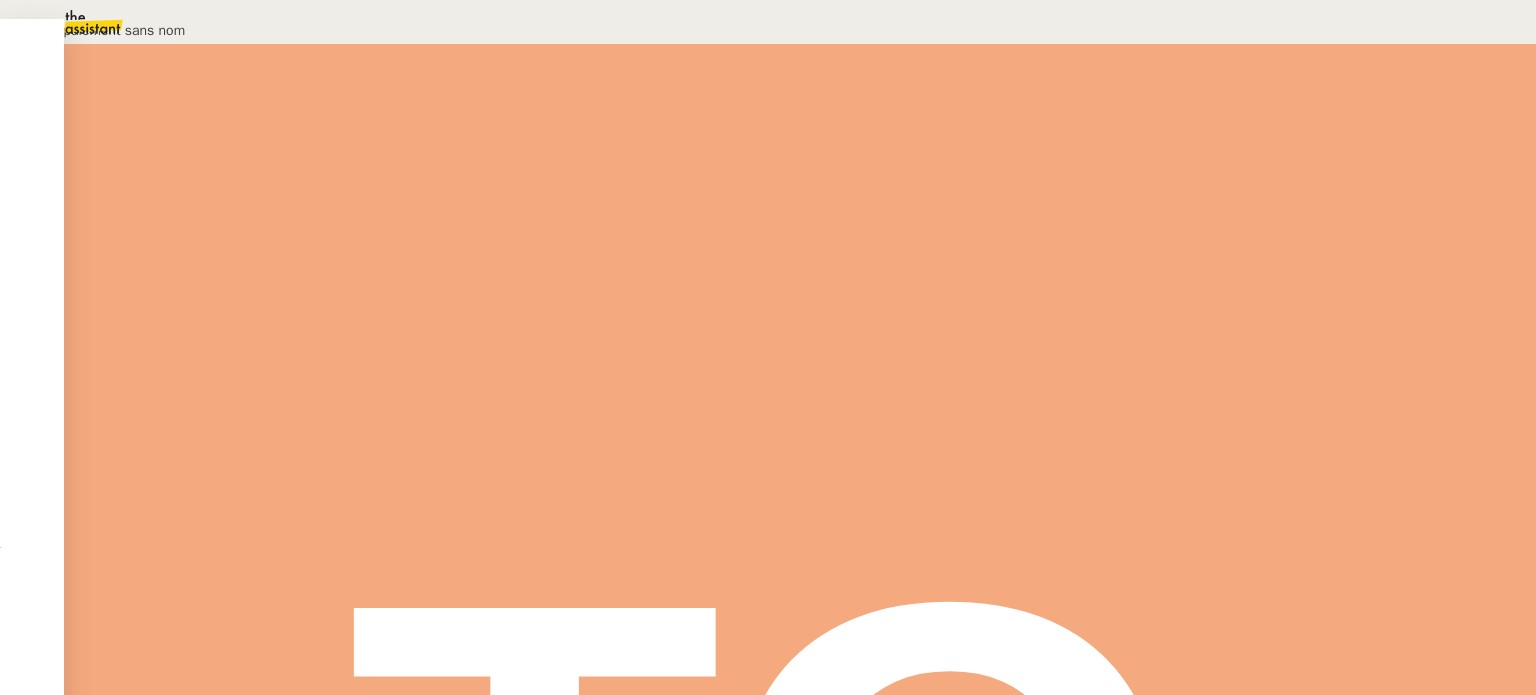 click on "**** **** **** [YEAR]" at bounding box center (84, 109) 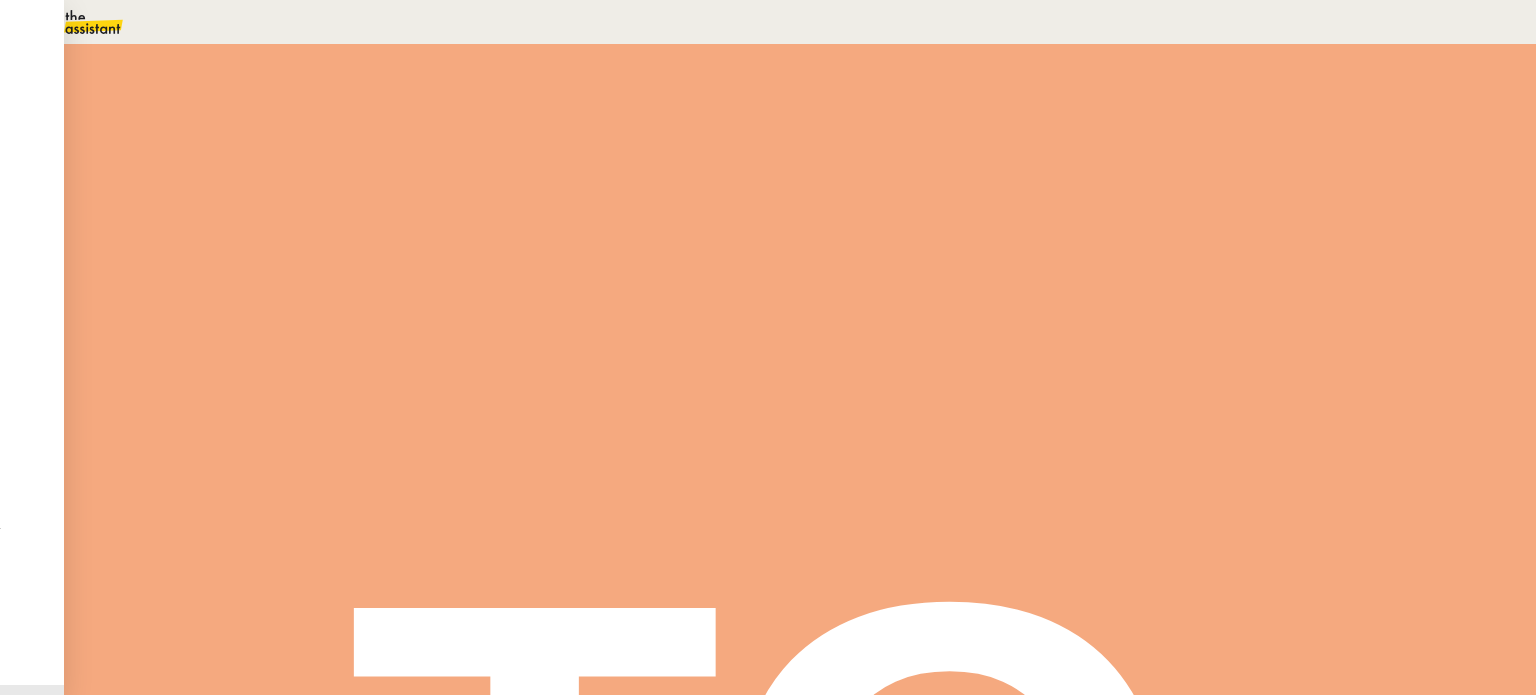 scroll, scrollTop: 1600, scrollLeft: 0, axis: vertical 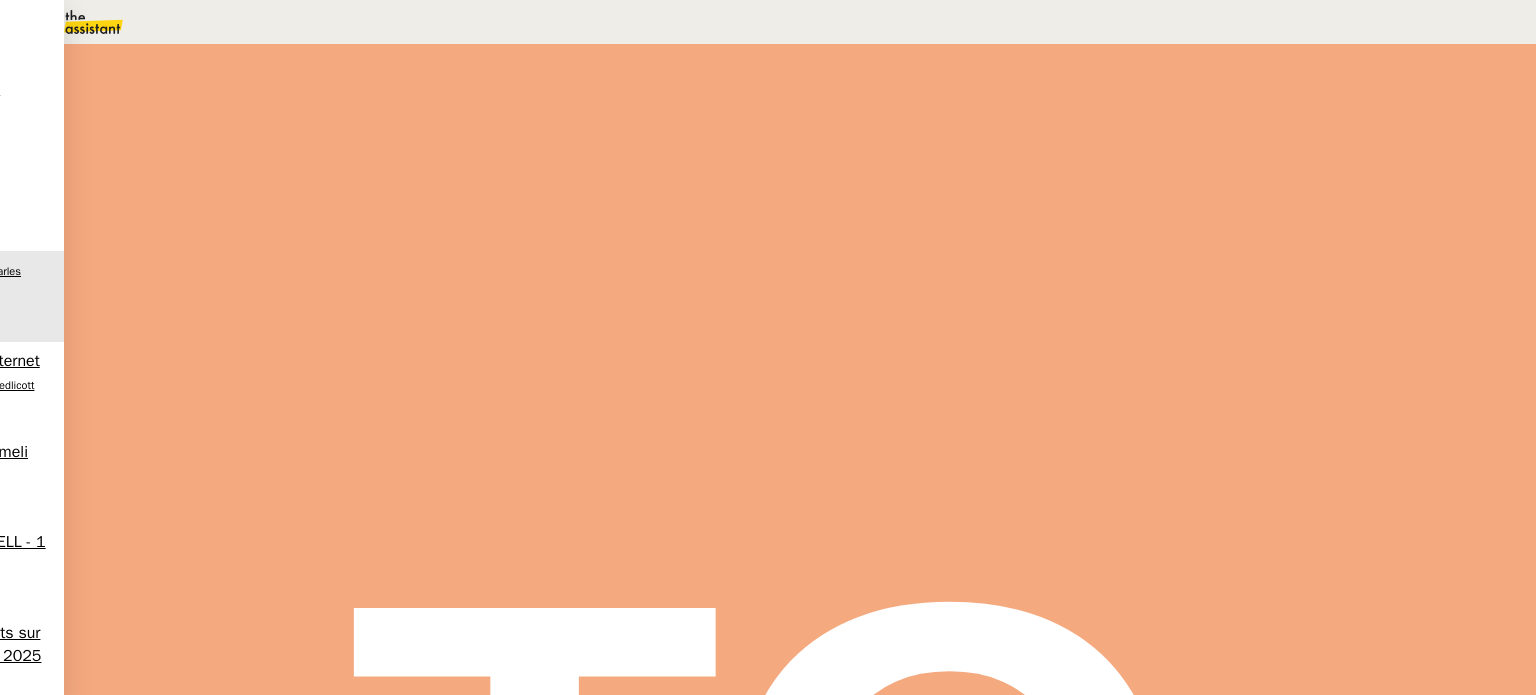 drag, startPoint x: 416, startPoint y: 416, endPoint x: 532, endPoint y: 428, distance: 116.61904 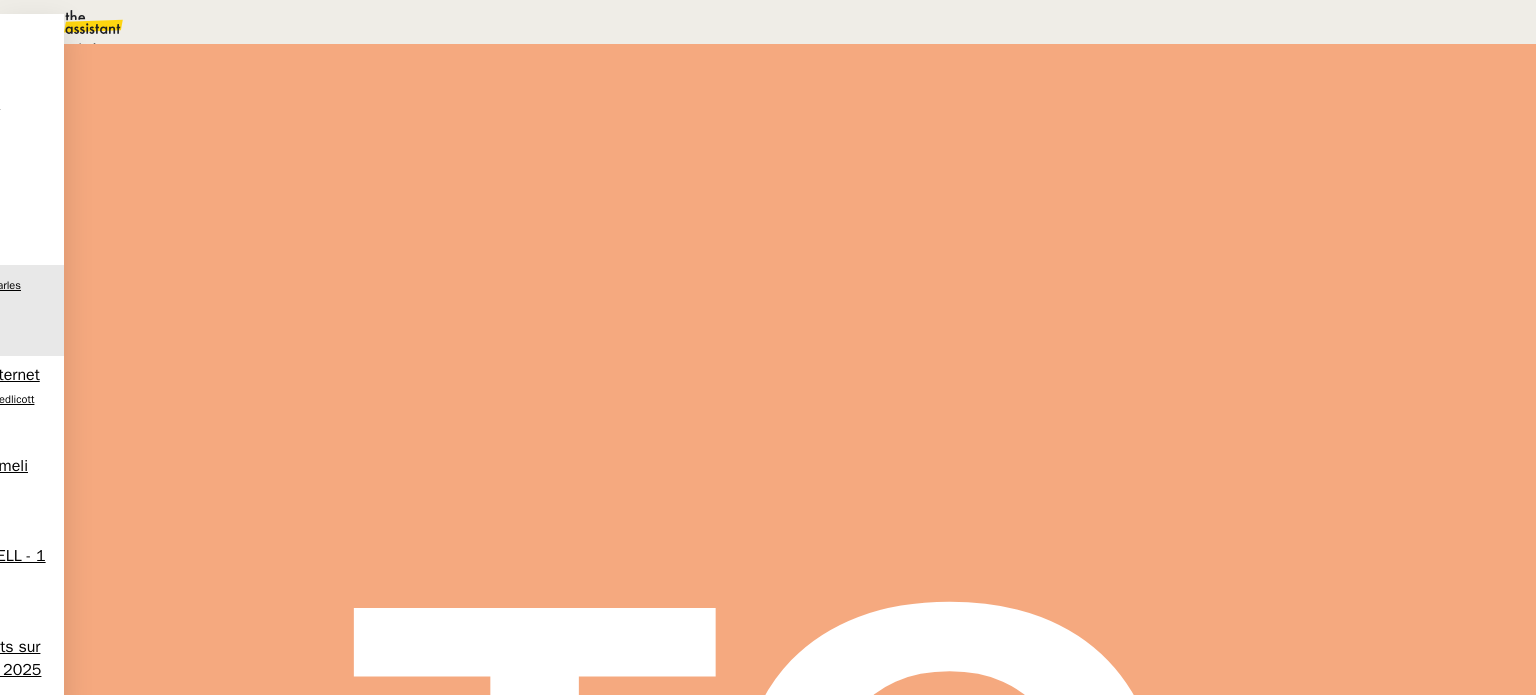 click on "En attente d'une réponse d'un client, d'un contact ou d'un tiers." at bounding box center (213, 49) 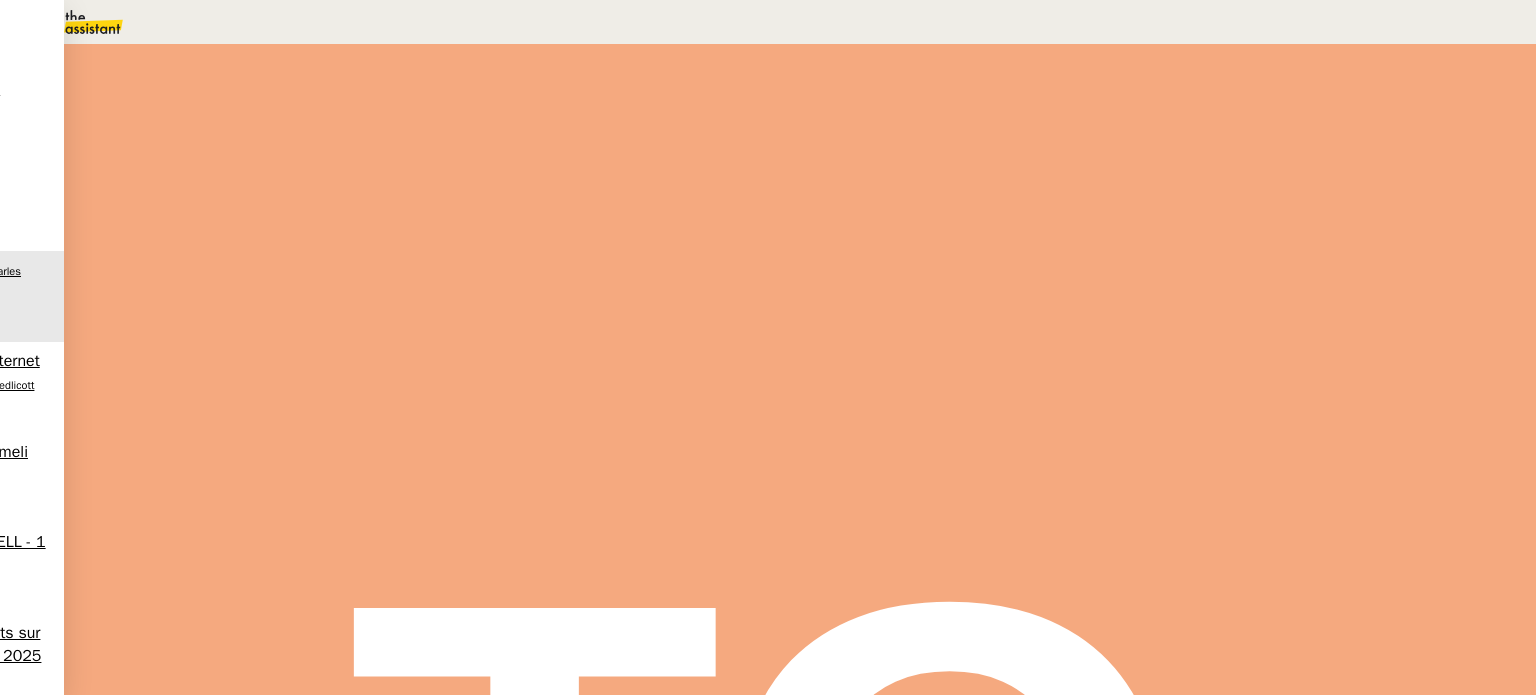 click on "Statut" at bounding box center (800, 111) 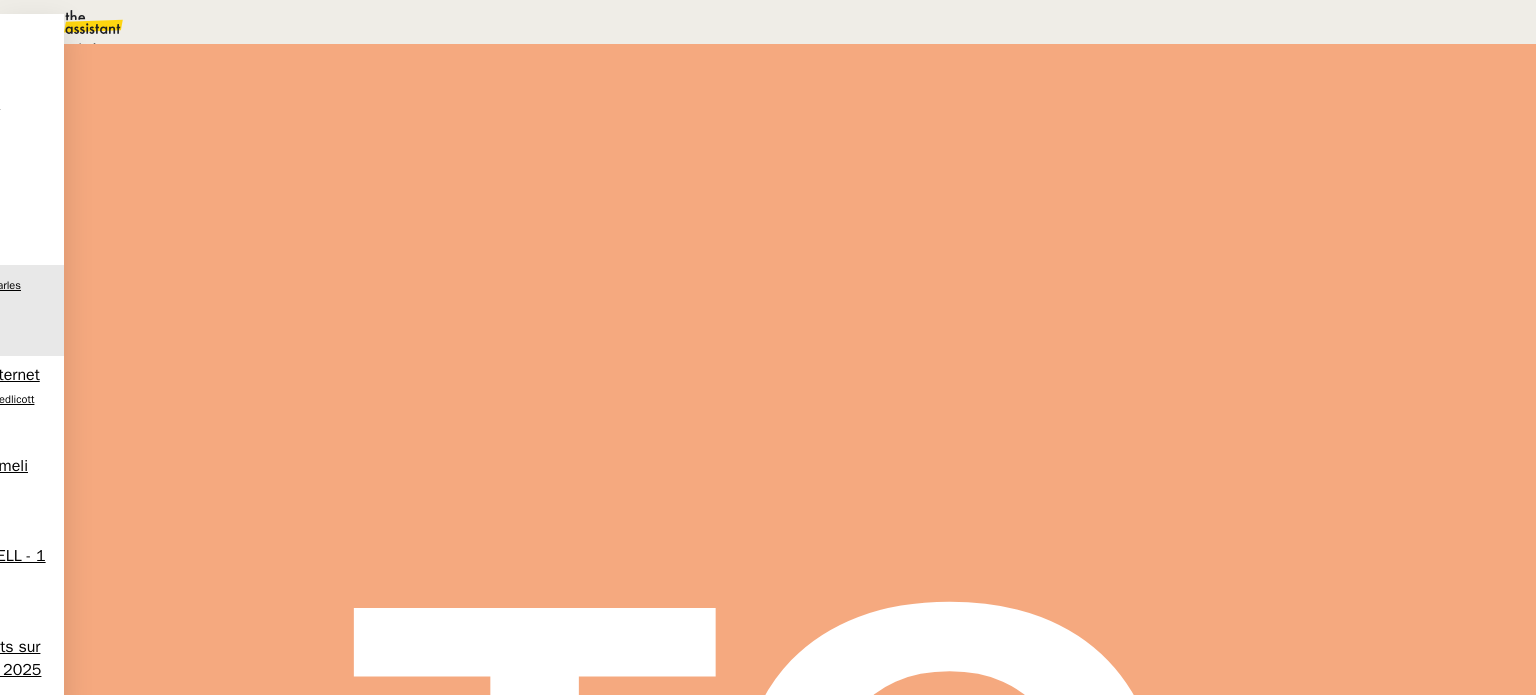 click on "Aide" at bounding box center (72, 48) 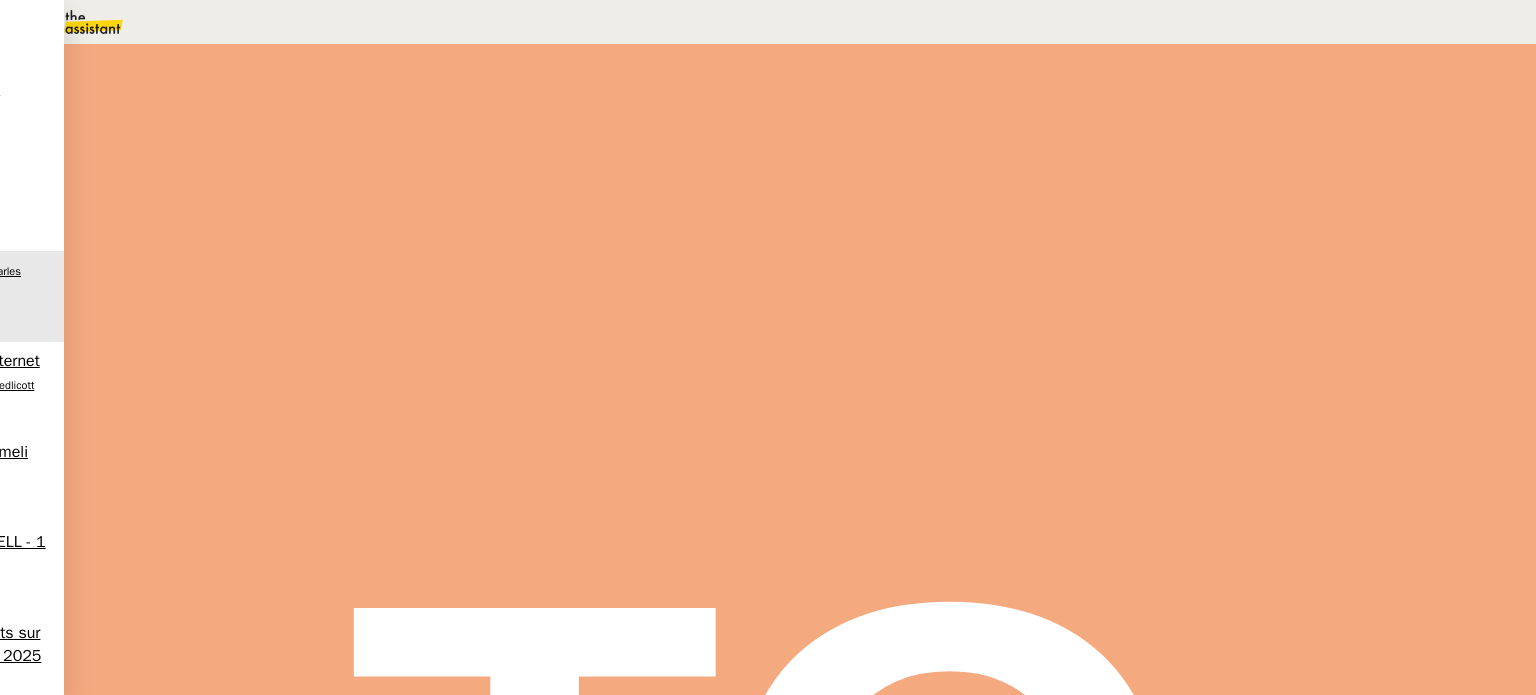 click on "Sauver" at bounding box center (1139, 188) 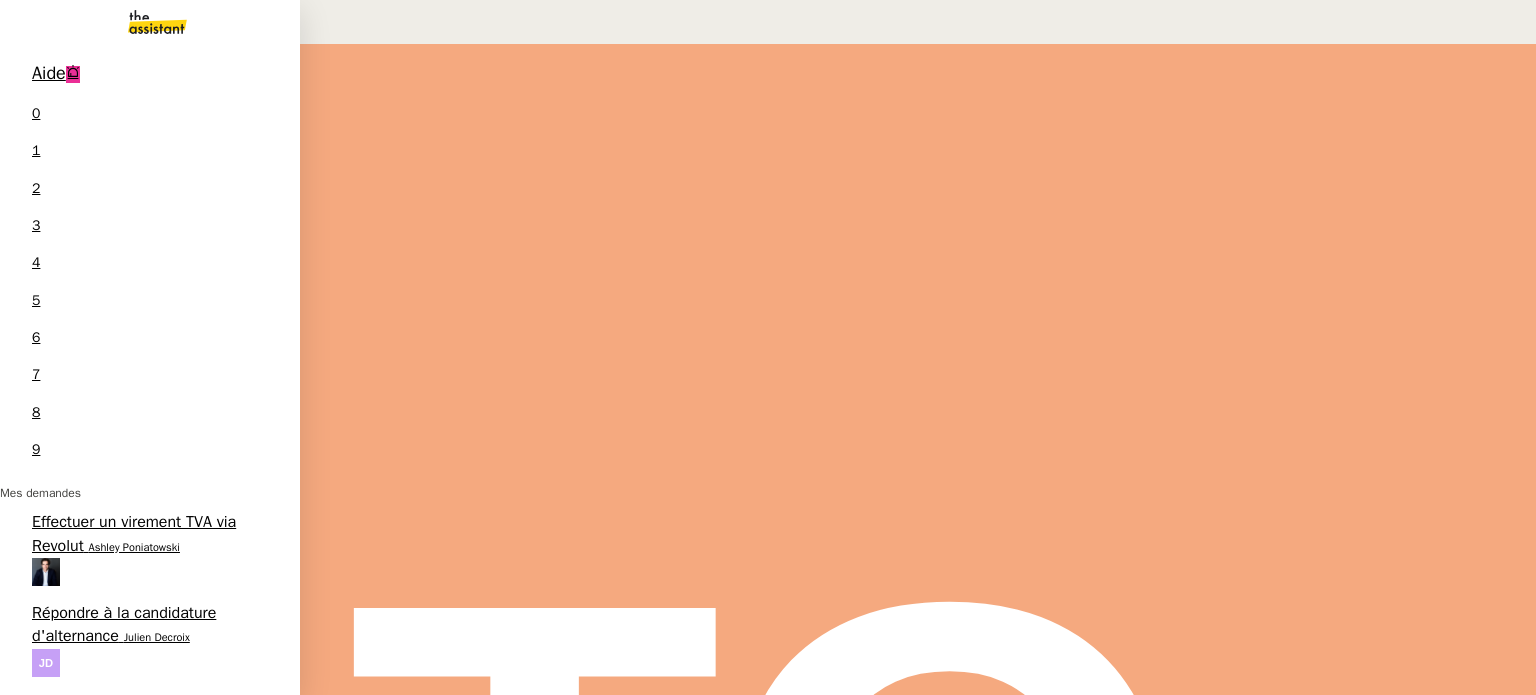 click on "Contacter le menuisier pour réparation boîte aux lettres    [FIRST] [LAST]" at bounding box center (150, 1218) 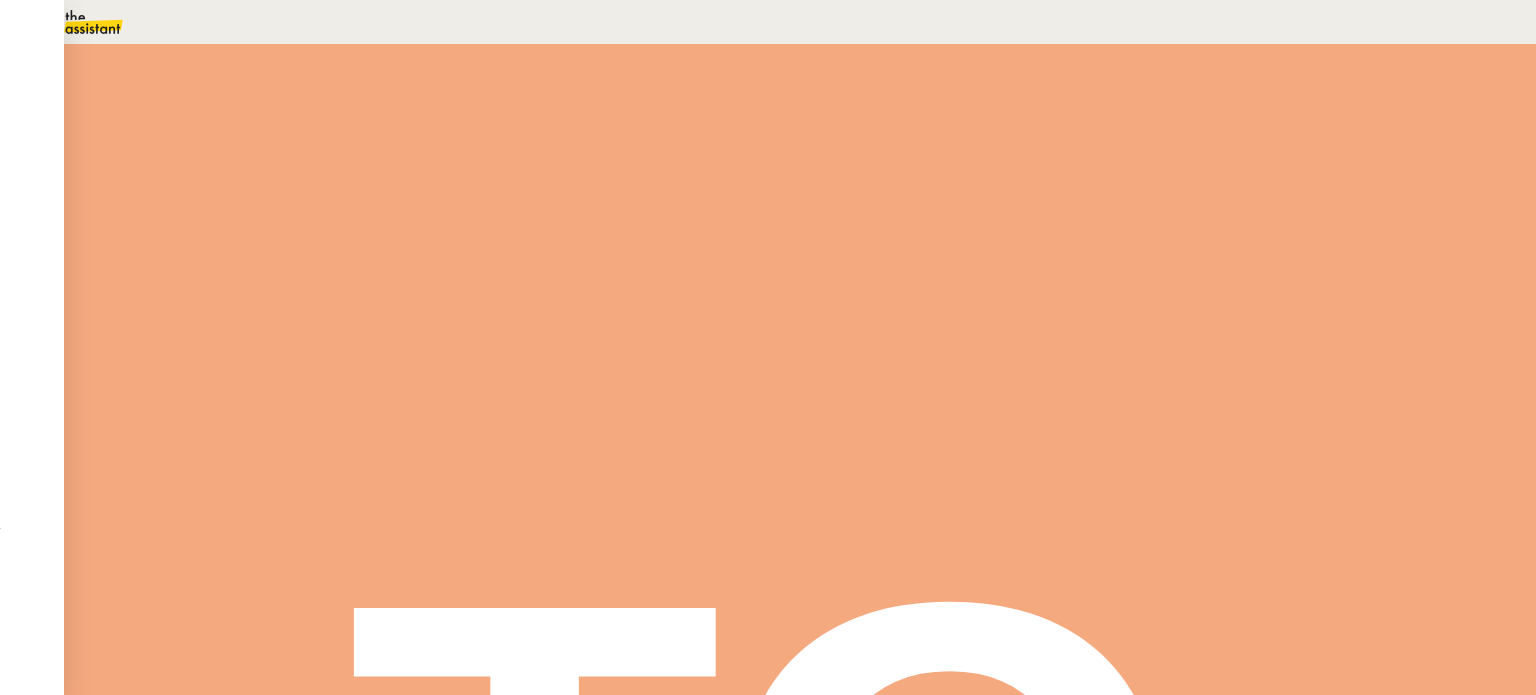 scroll, scrollTop: 400, scrollLeft: 0, axis: vertical 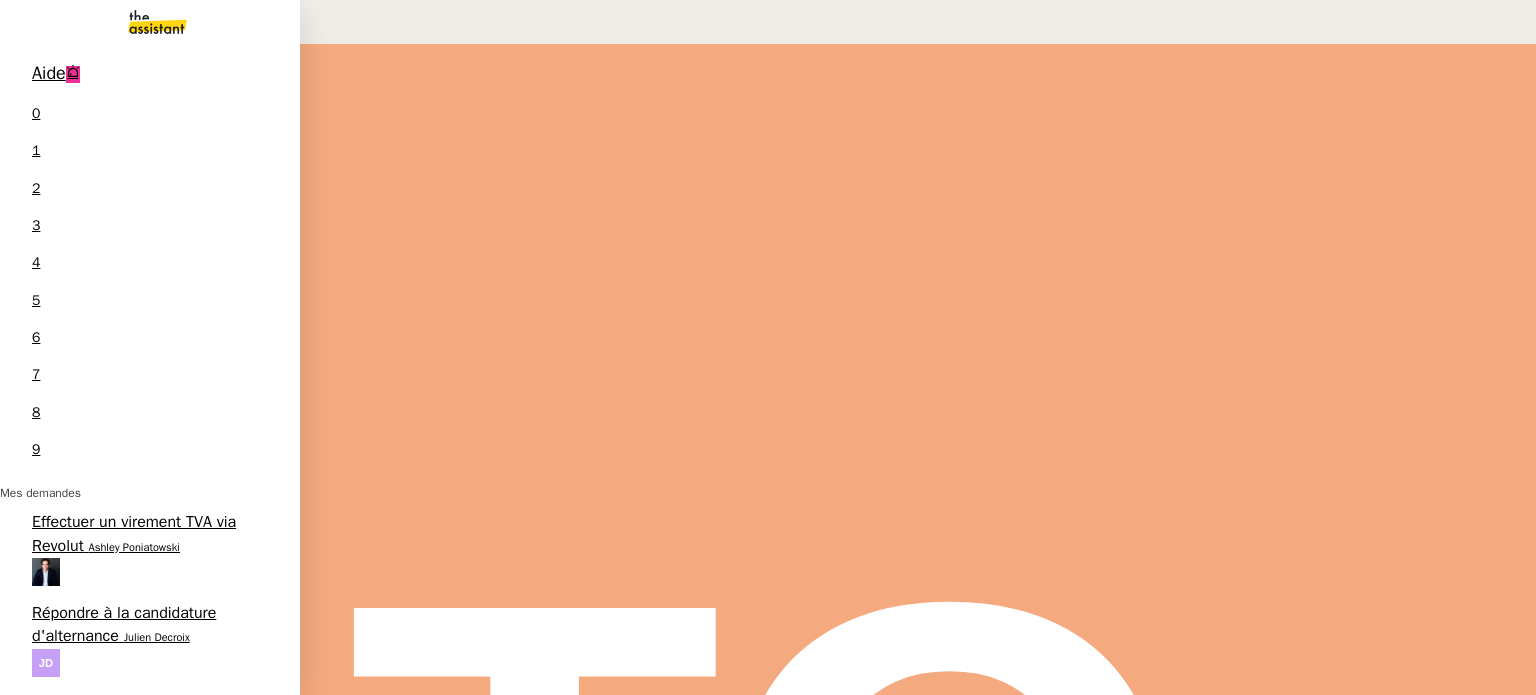 click on "Mettre à jour le lien du document Collection" at bounding box center (148, 1487) 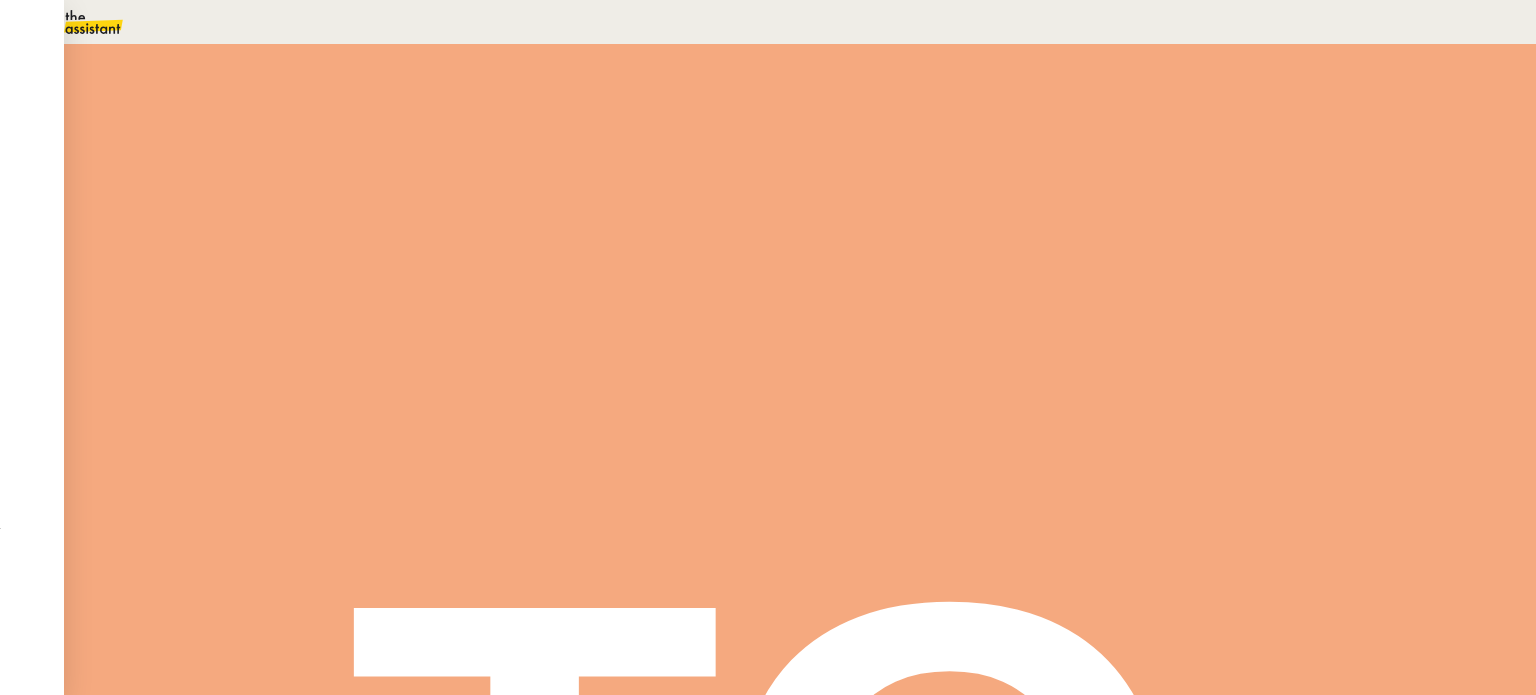 scroll, scrollTop: 400, scrollLeft: 0, axis: vertical 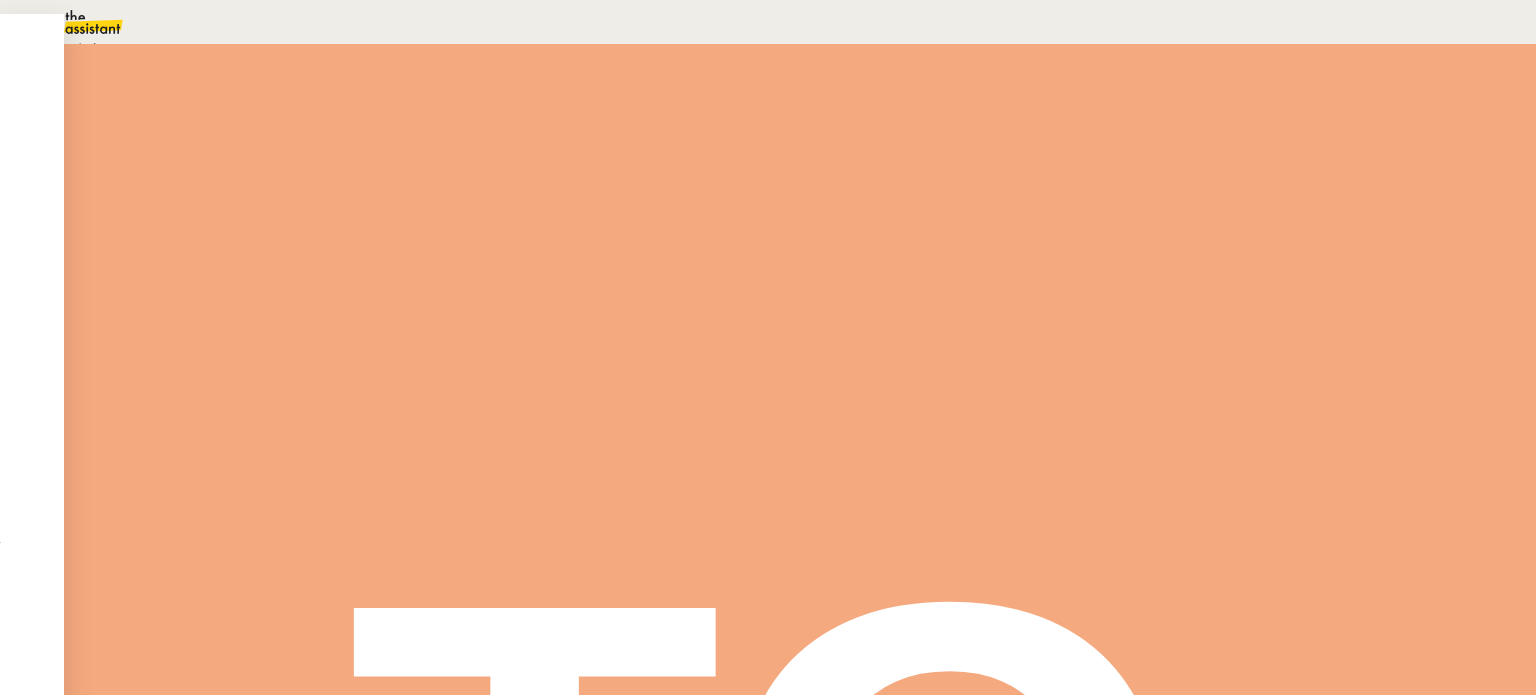click on "En attente d'une réponse d'un client, d'un contact ou d'un tiers." at bounding box center [213, 49] 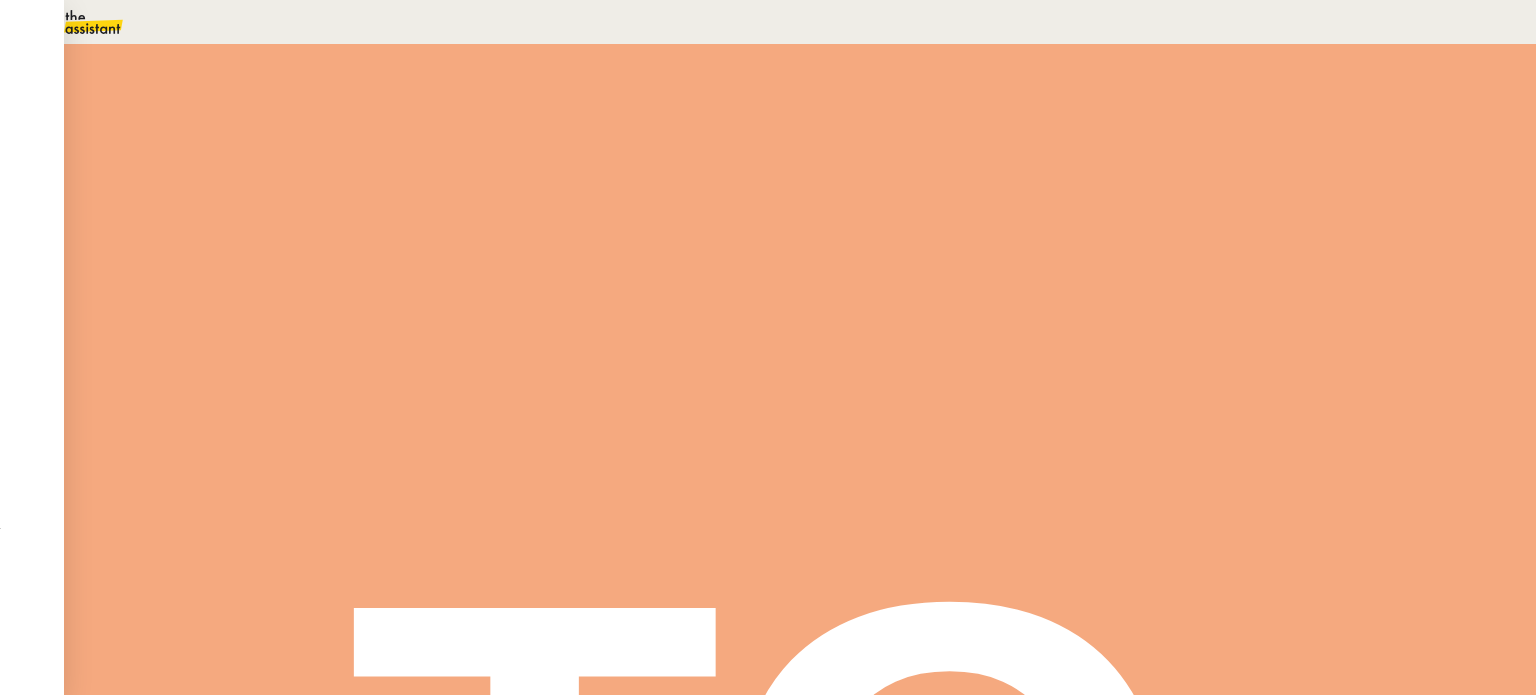 click on "Dans 2 jours ouvrés" at bounding box center [1173, 177] 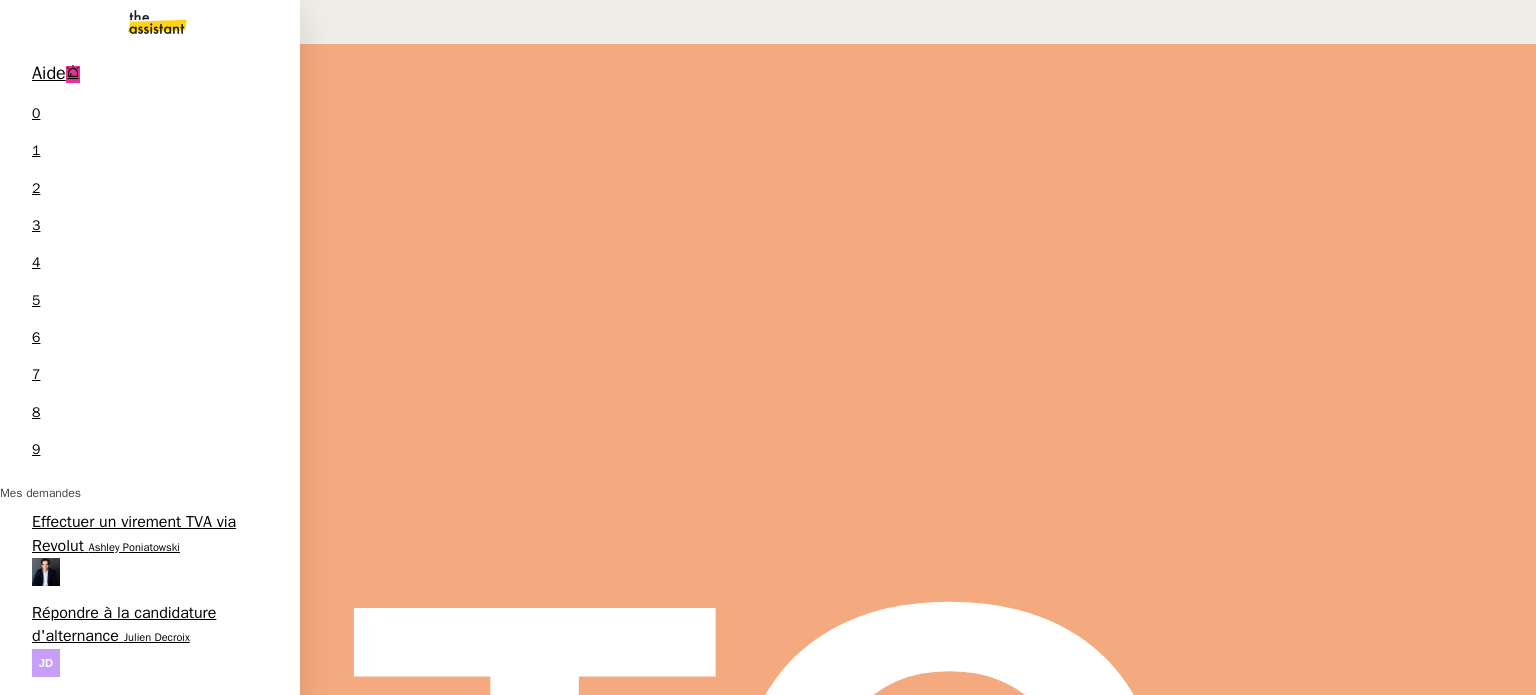 click on "[FIRST] [LAST]" at bounding box center [66, 1023] 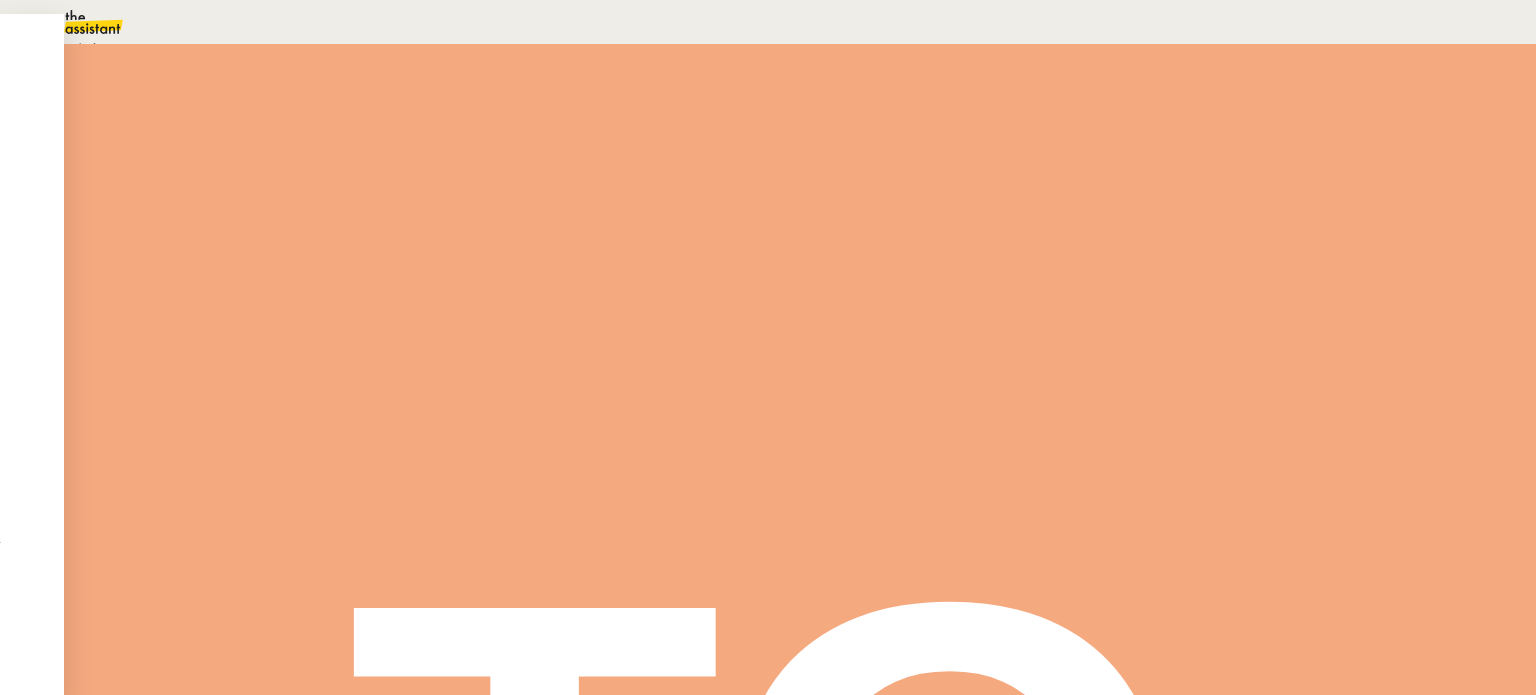 click on "Statut" at bounding box center (290, 130) 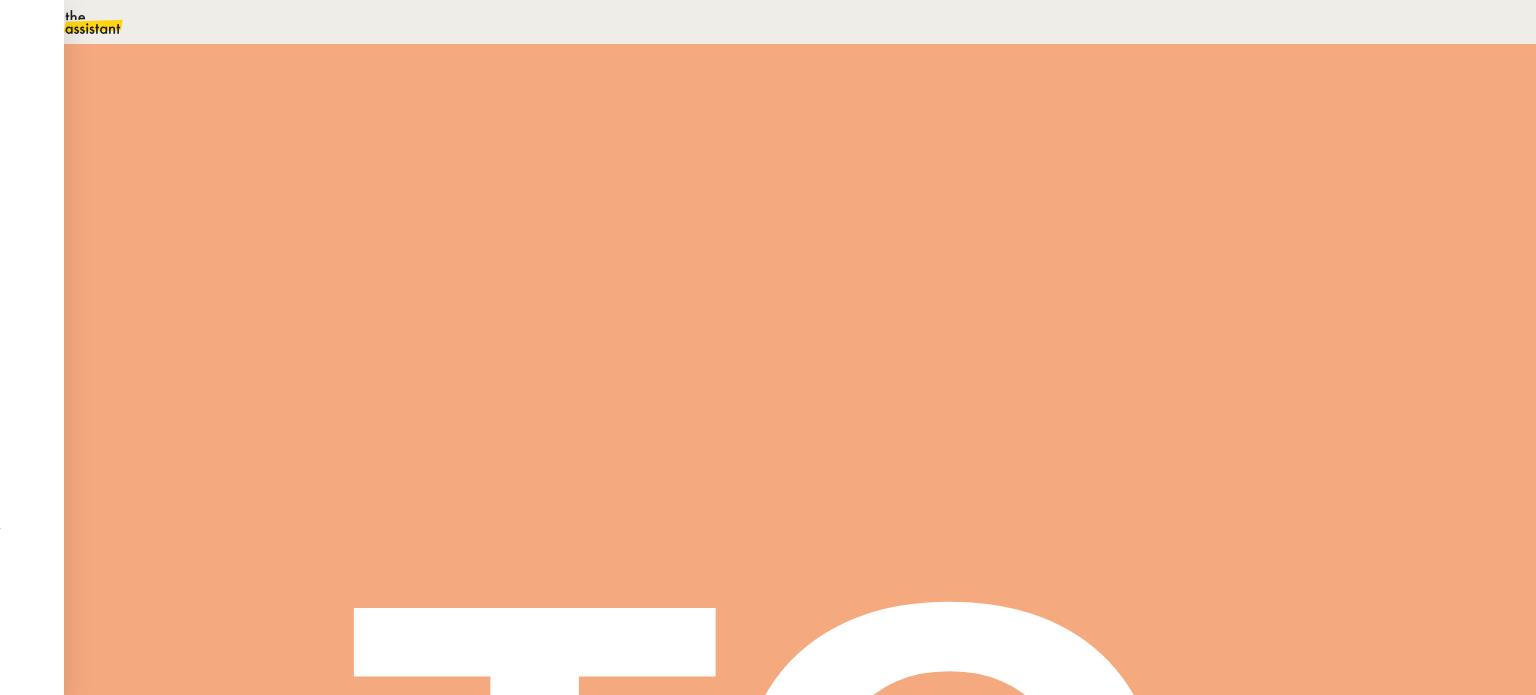 scroll, scrollTop: 268, scrollLeft: 0, axis: vertical 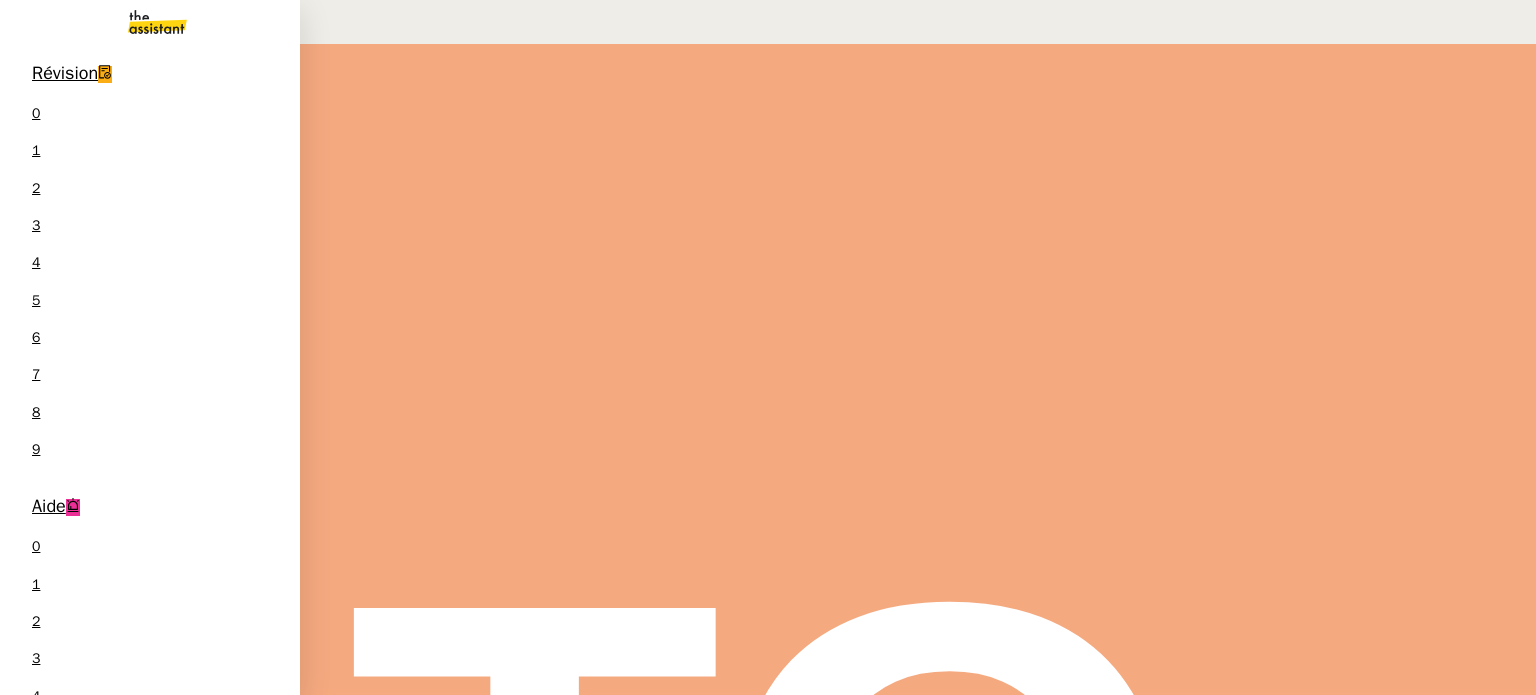 click on "Transmettre le document à Ameli" at bounding box center [148, 1228] 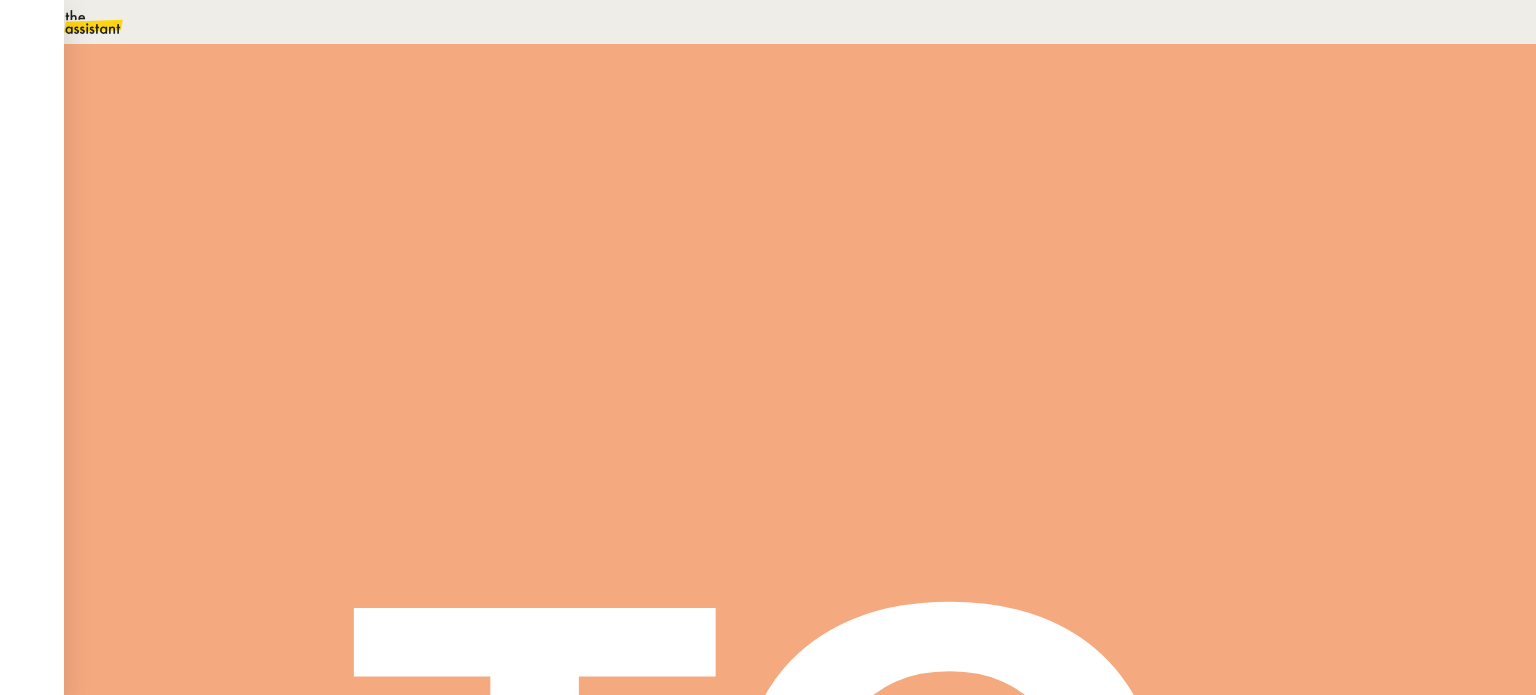 scroll, scrollTop: 0, scrollLeft: 0, axis: both 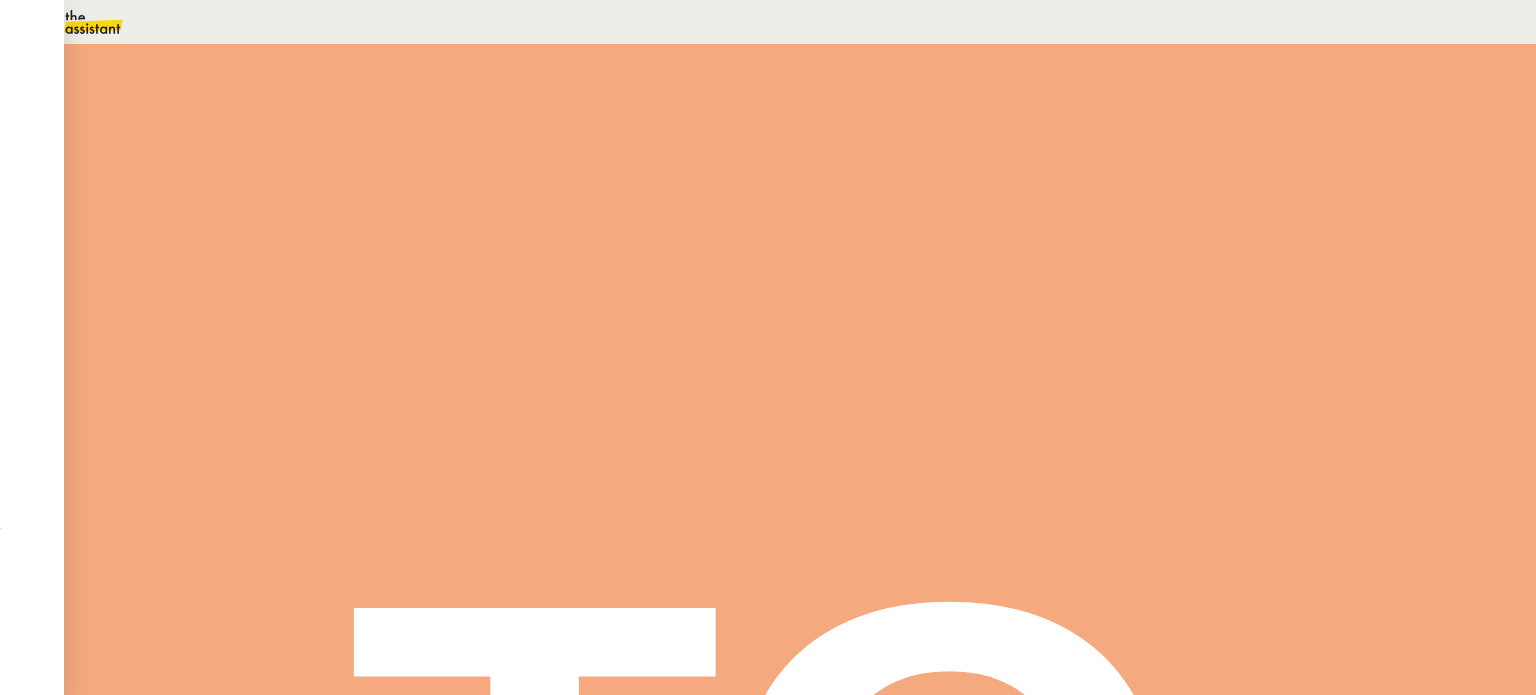 click on "[FILENAME].pdf" at bounding box center [689, 736] 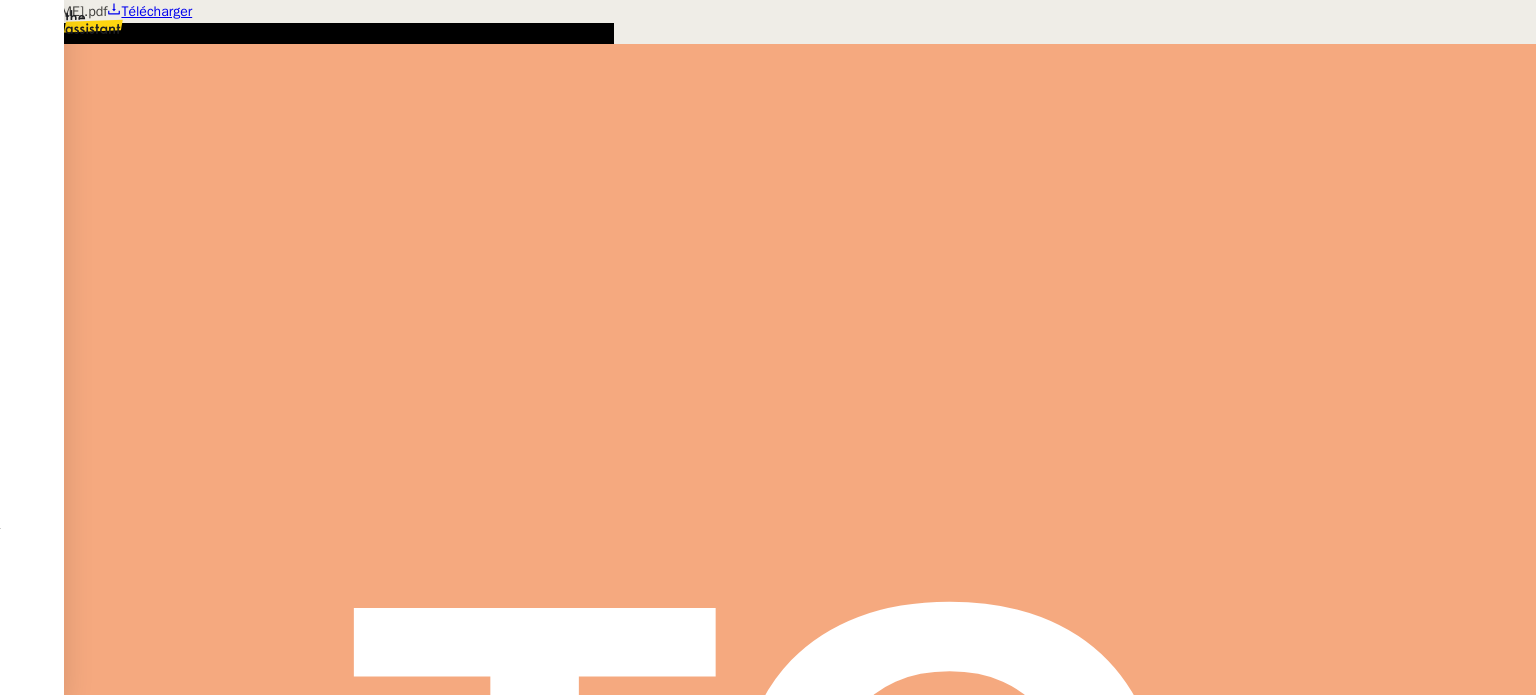 click on "Télécharger" at bounding box center (156, 11) 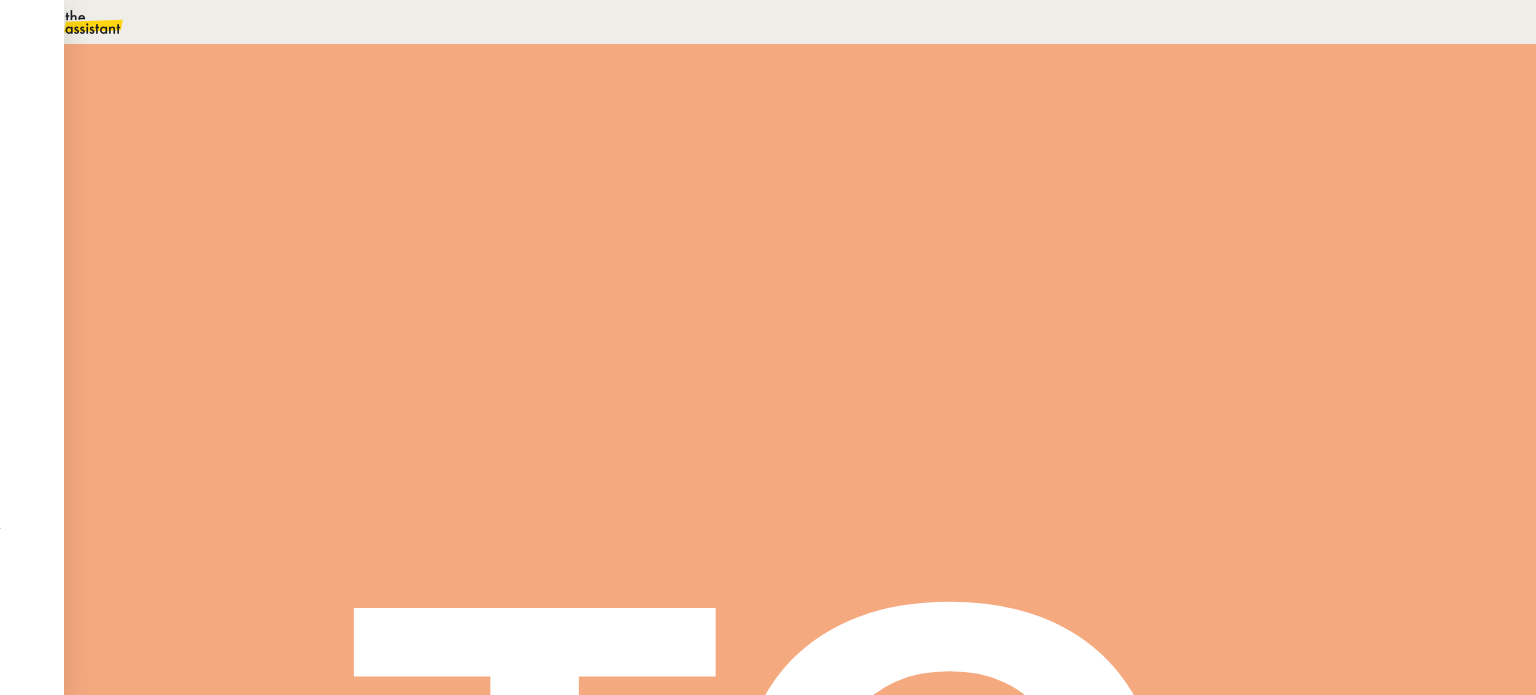 scroll, scrollTop: 0, scrollLeft: 0, axis: both 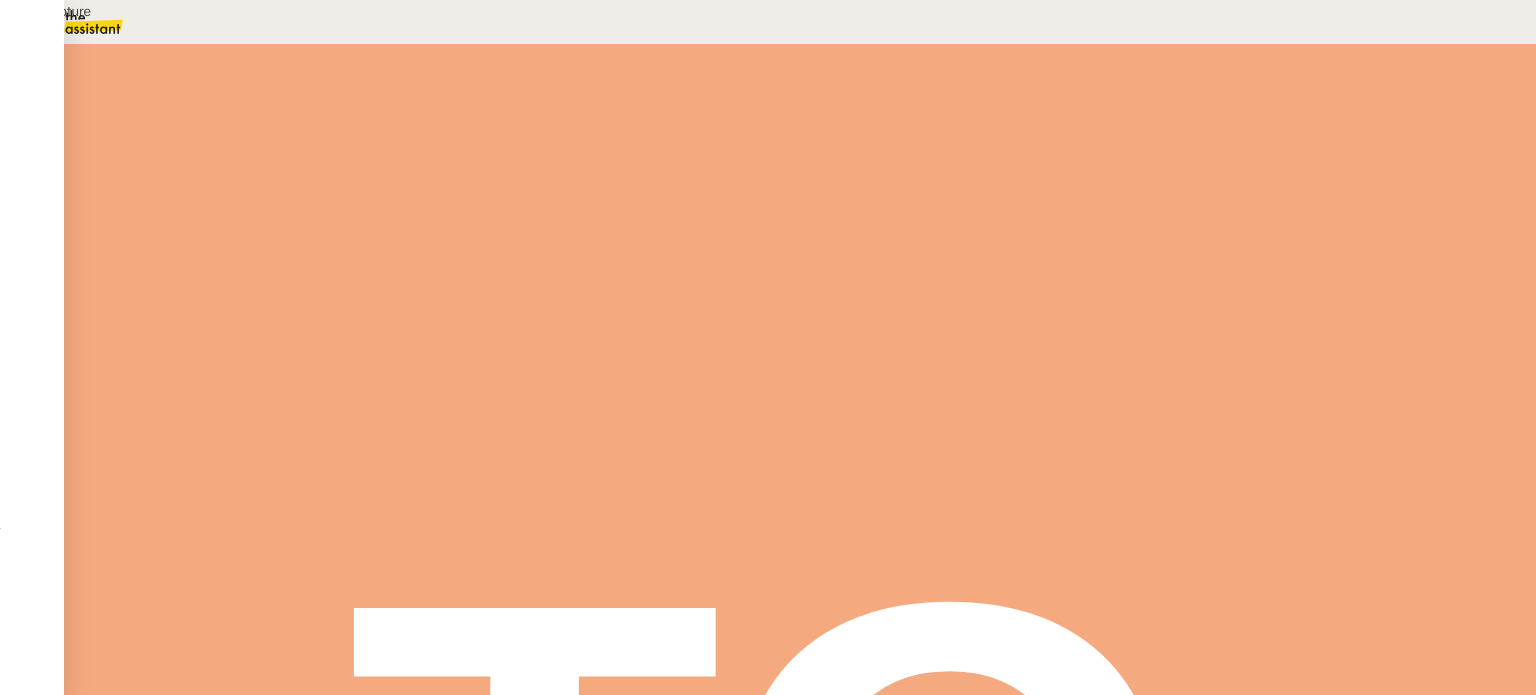 type on "Suivi et cloture" 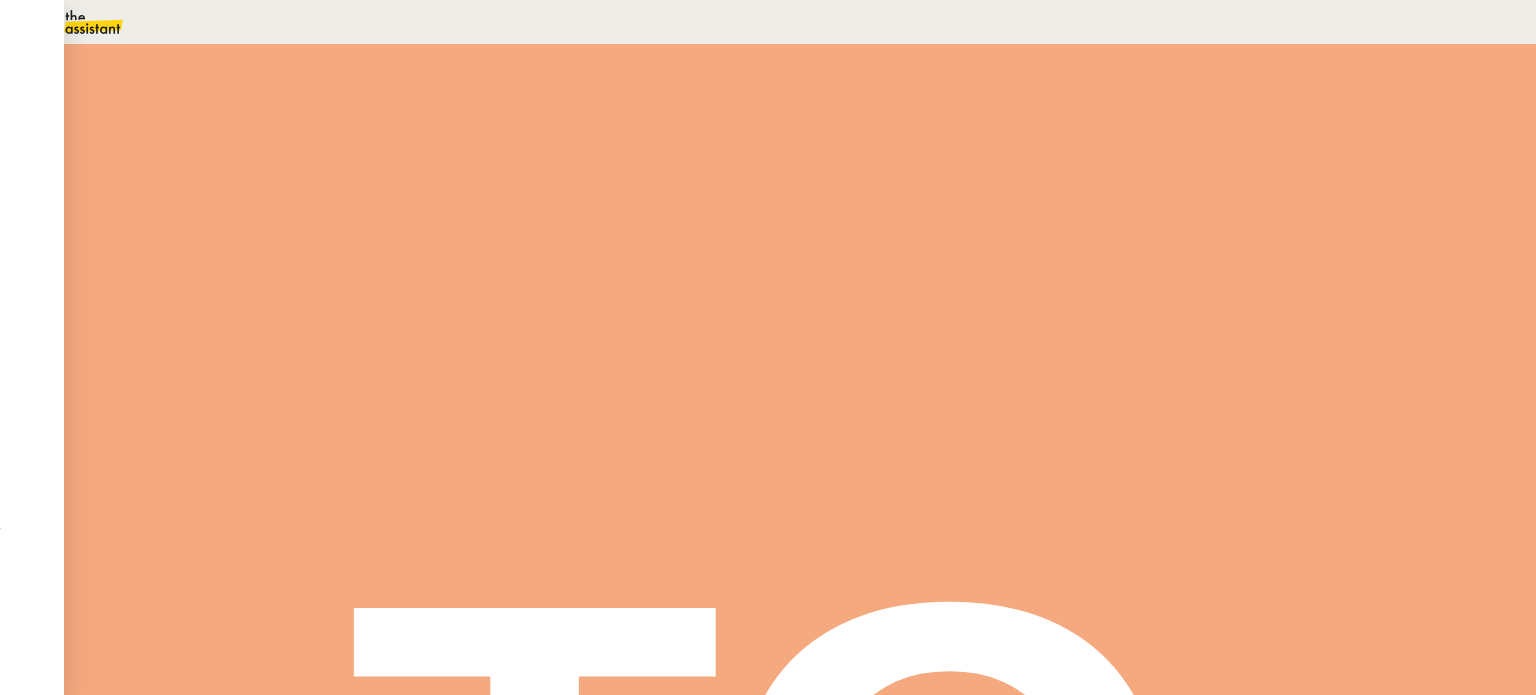 click on "Sauver" at bounding box center (1139, 398) 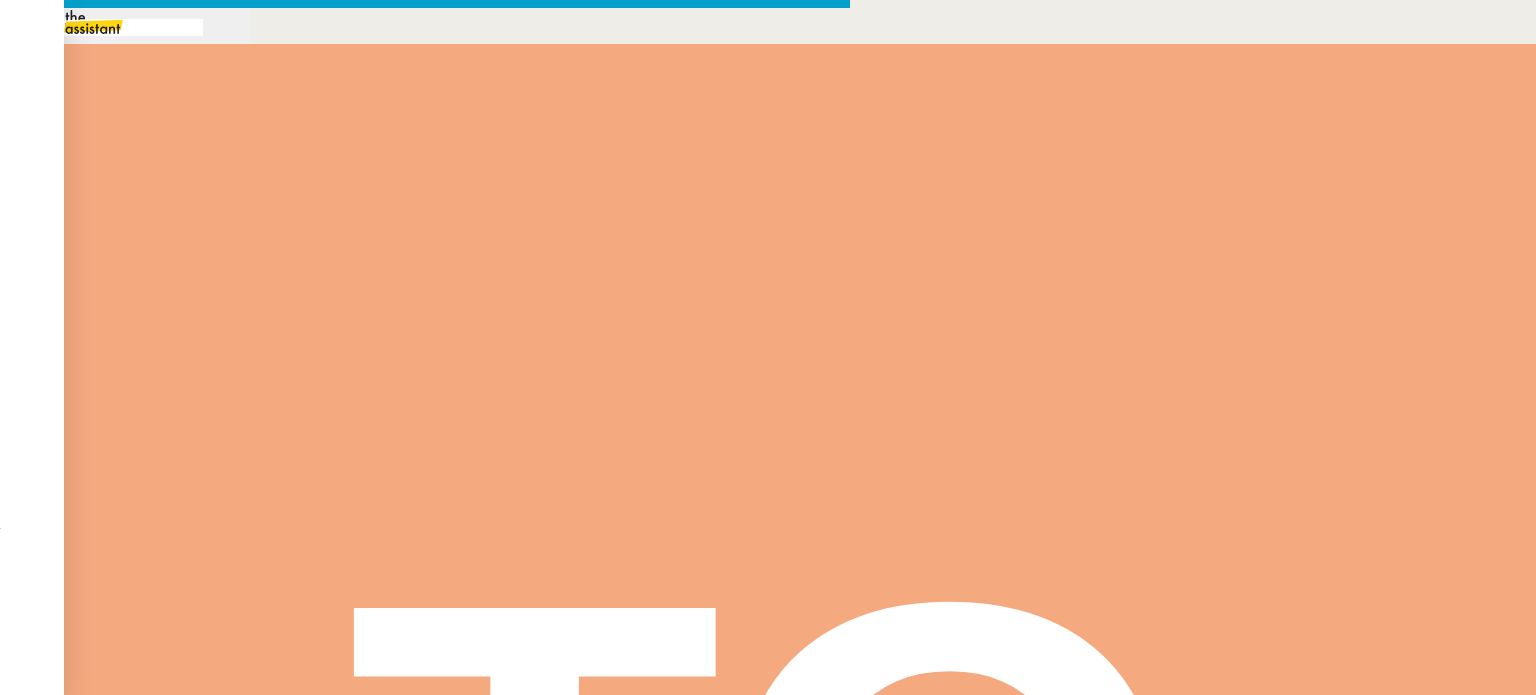 click at bounding box center (425, 837) 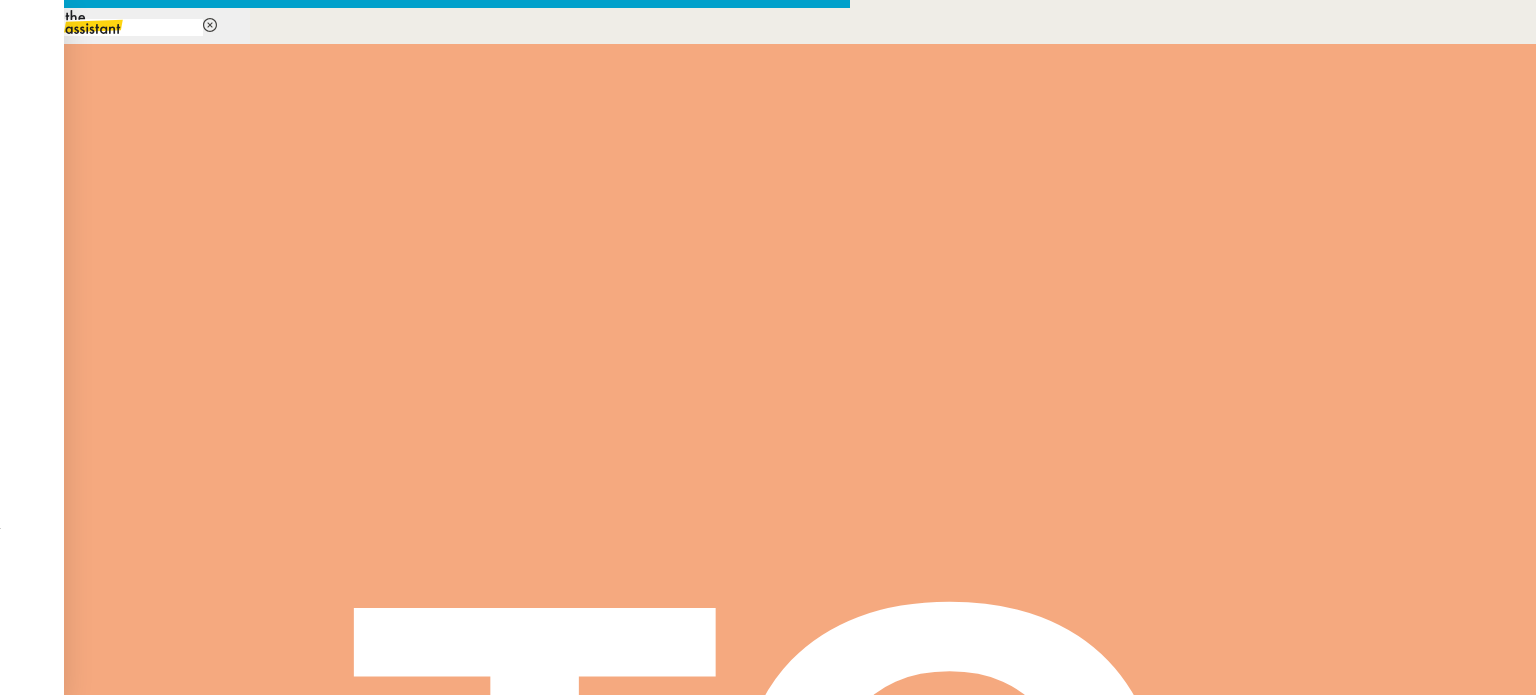 type on "fin" 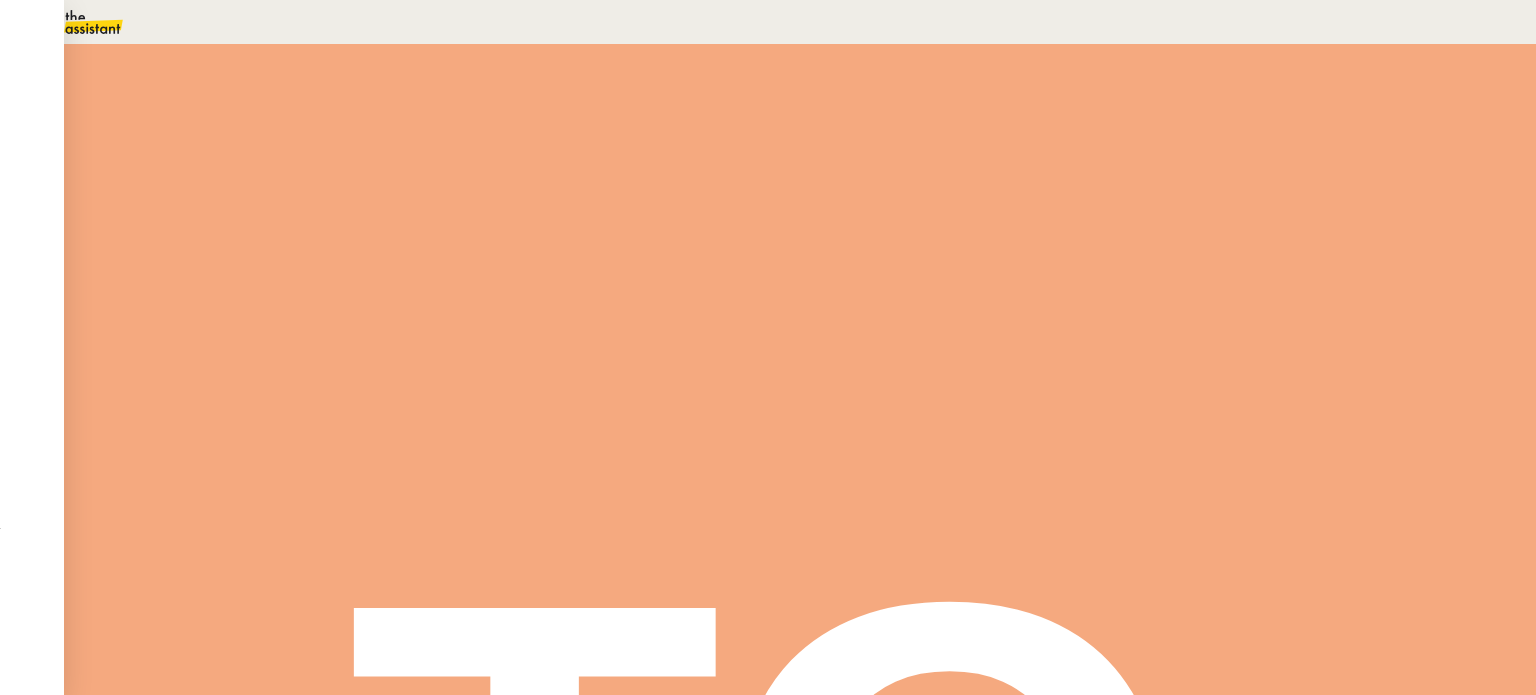 scroll, scrollTop: 0, scrollLeft: 0, axis: both 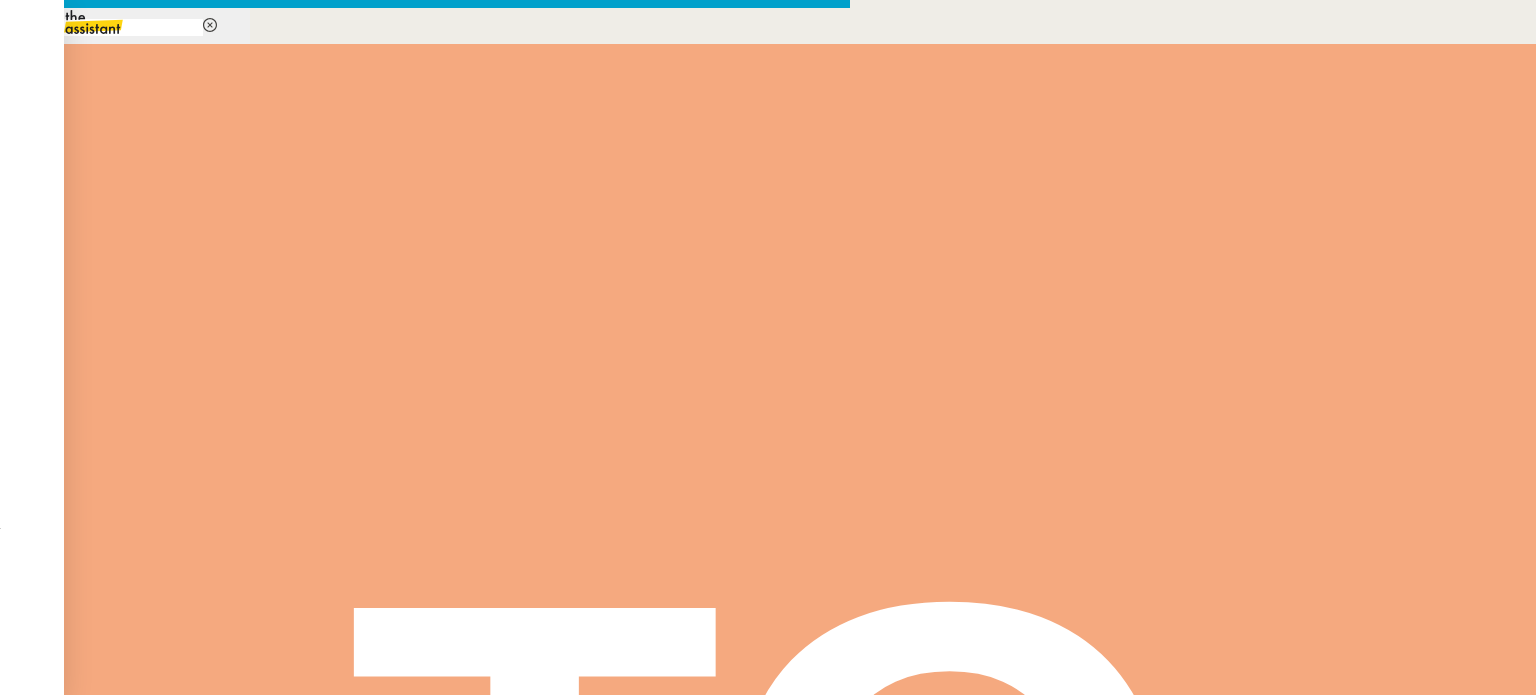 click on "Charles﻿, I have finished processing your request. If you wish, you can rate and comment on my work by clicking  here  ⏱️ Regards," at bounding box center (425, 907) 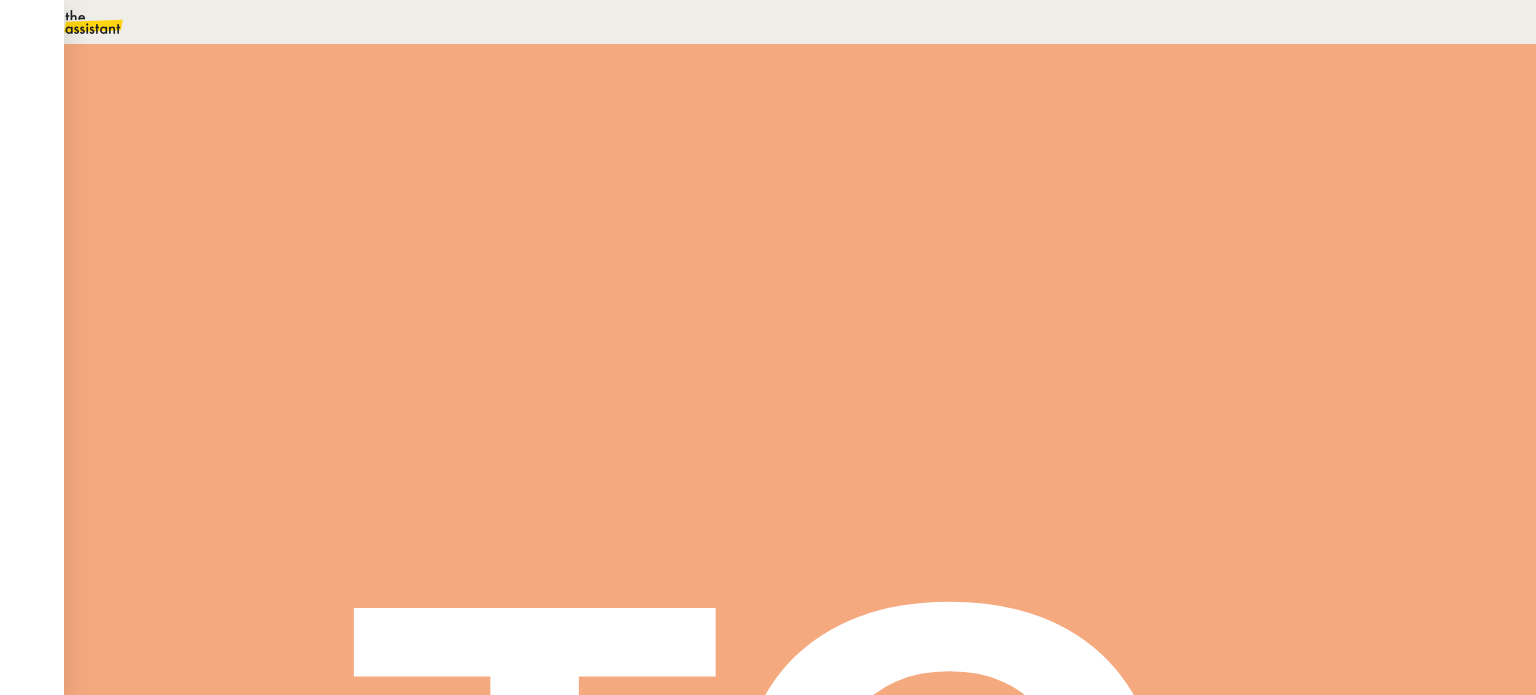 scroll, scrollTop: 137, scrollLeft: 0, axis: vertical 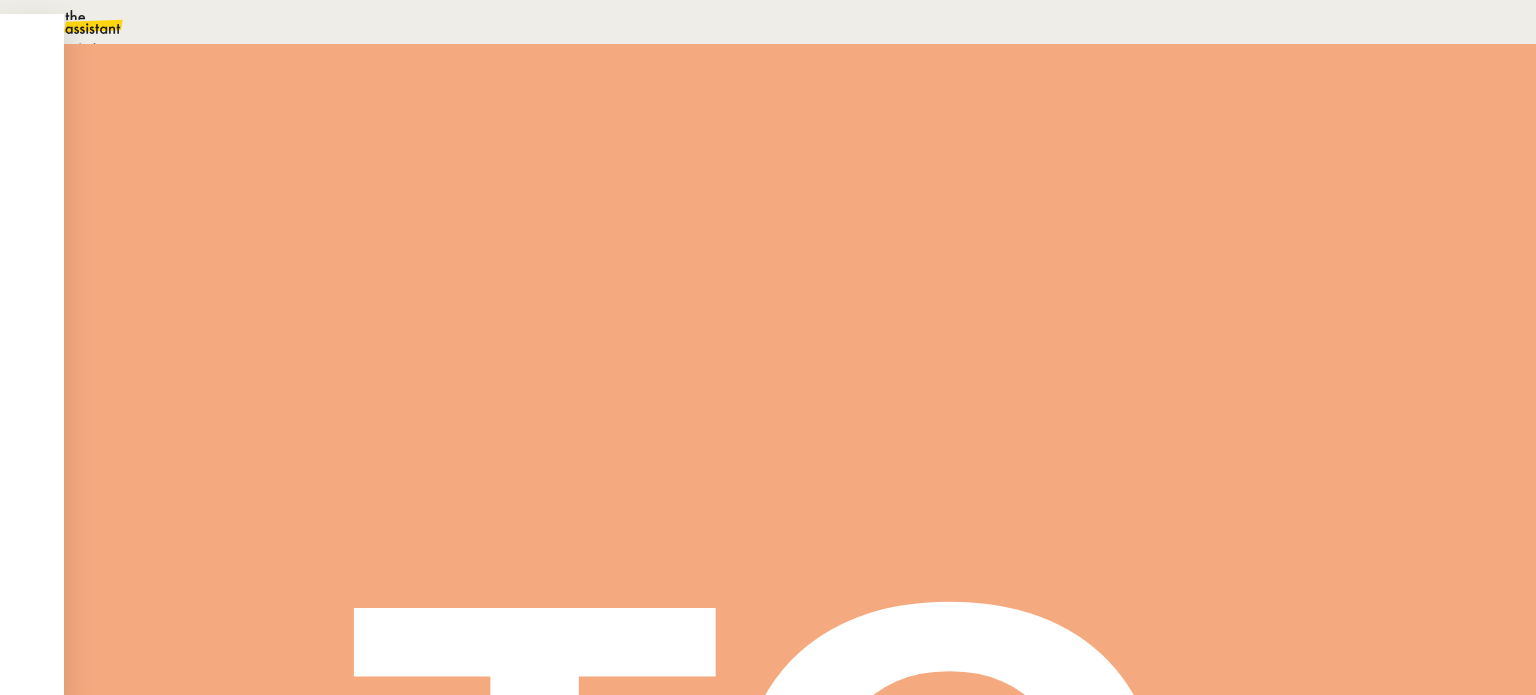 click on "Terminé" at bounding box center [72, 48] 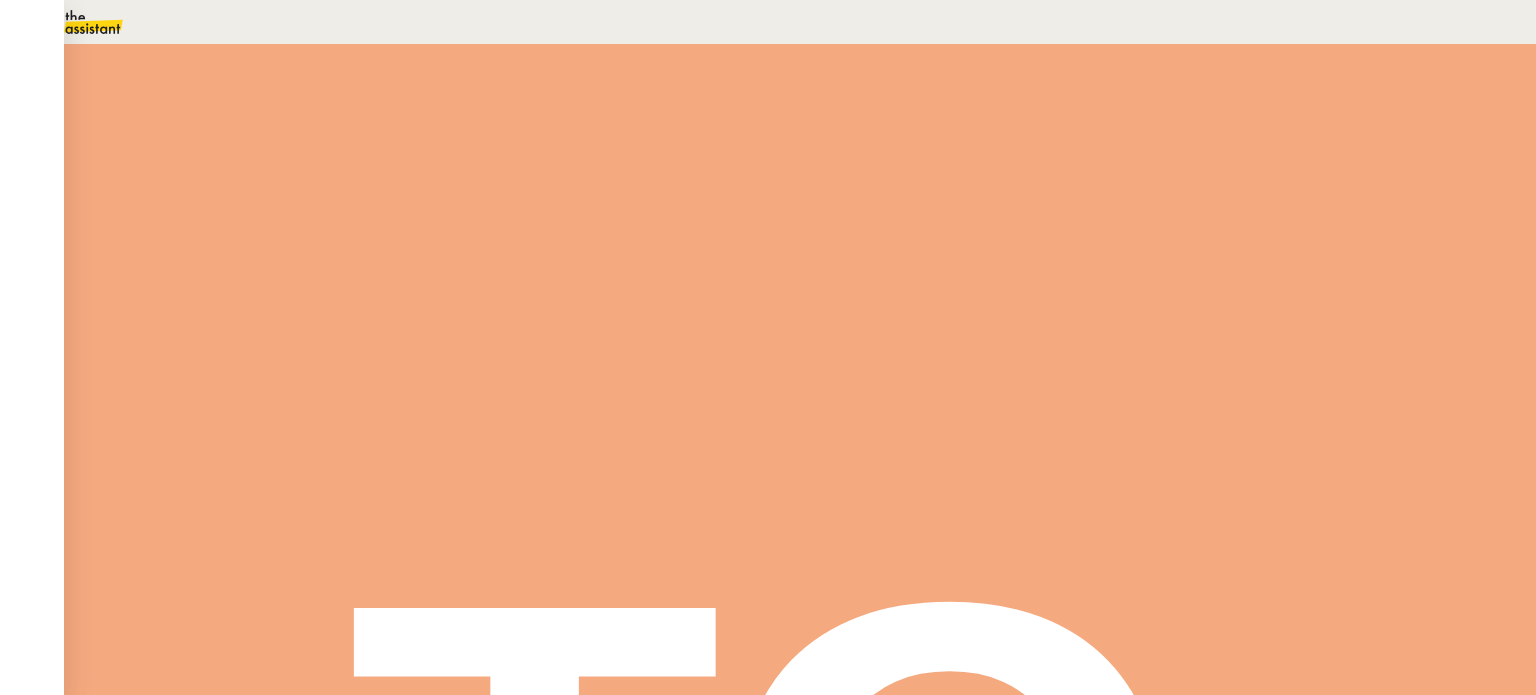 click on "Sauver" at bounding box center (1139, 188) 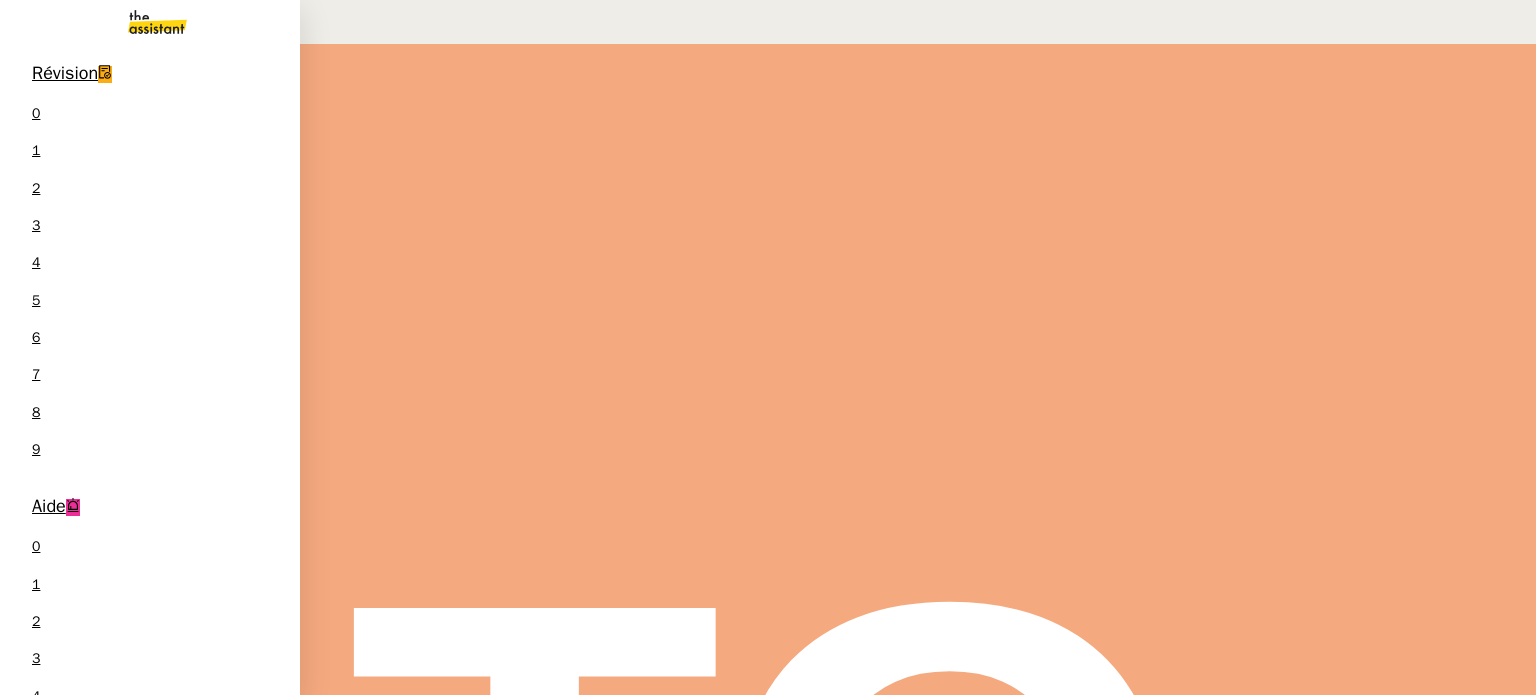 scroll, scrollTop: 100, scrollLeft: 0, axis: vertical 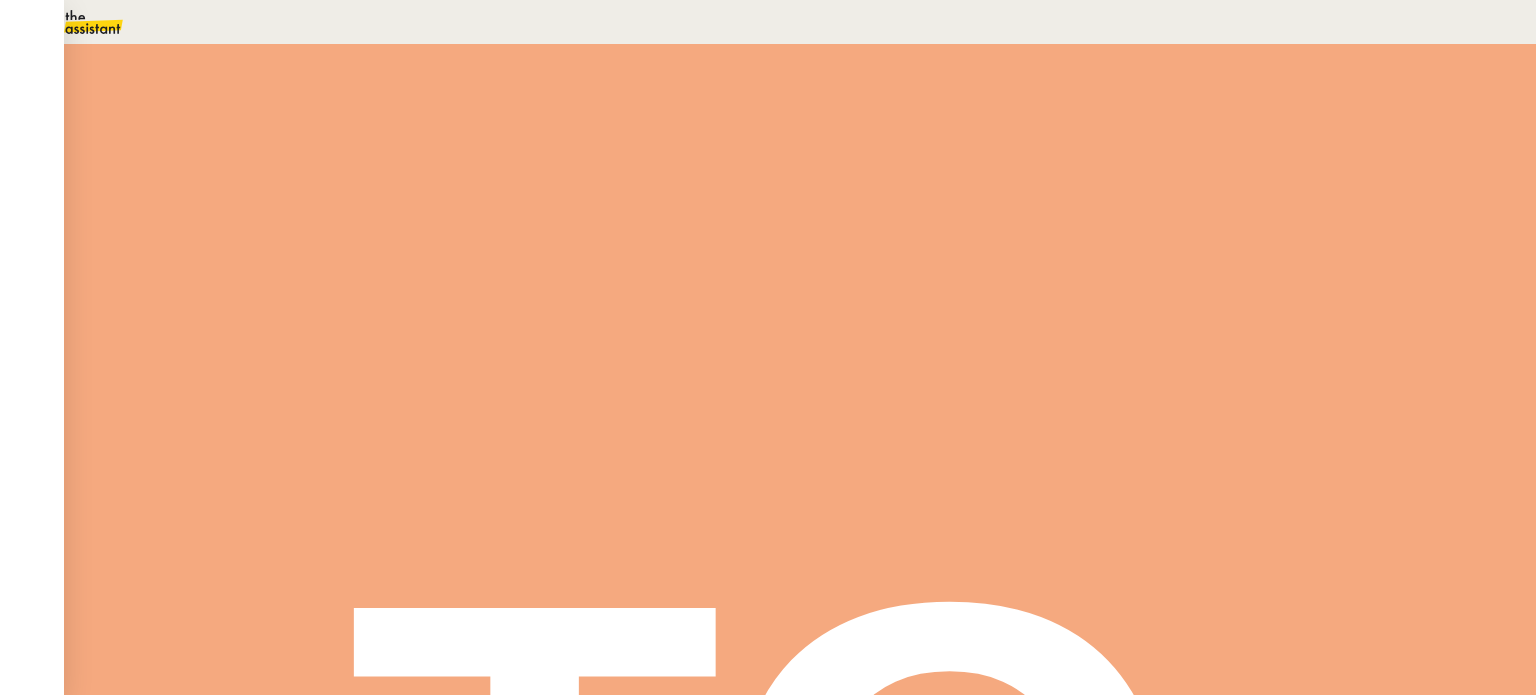 click on "Tâche" at bounding box center (819, 239) 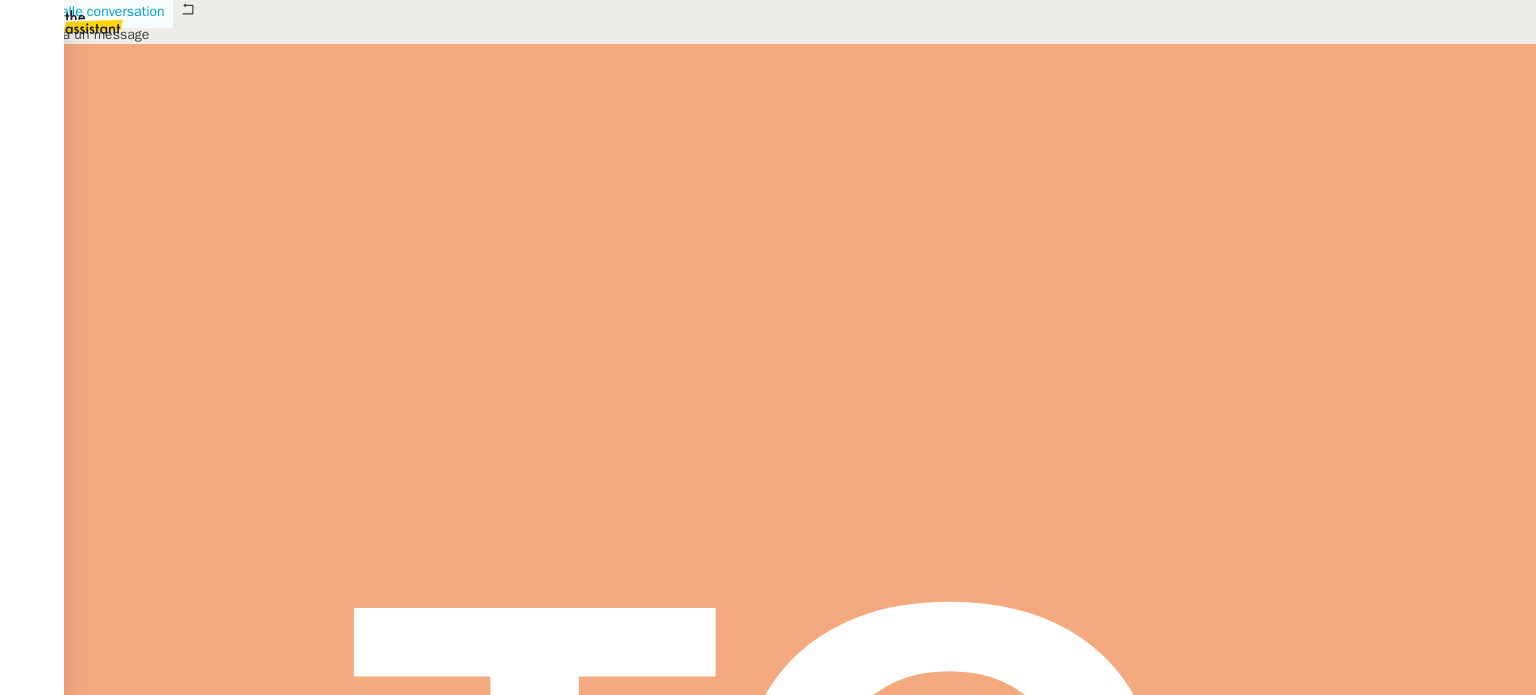 click on "Nouvelle conversation" at bounding box center [86, 12] 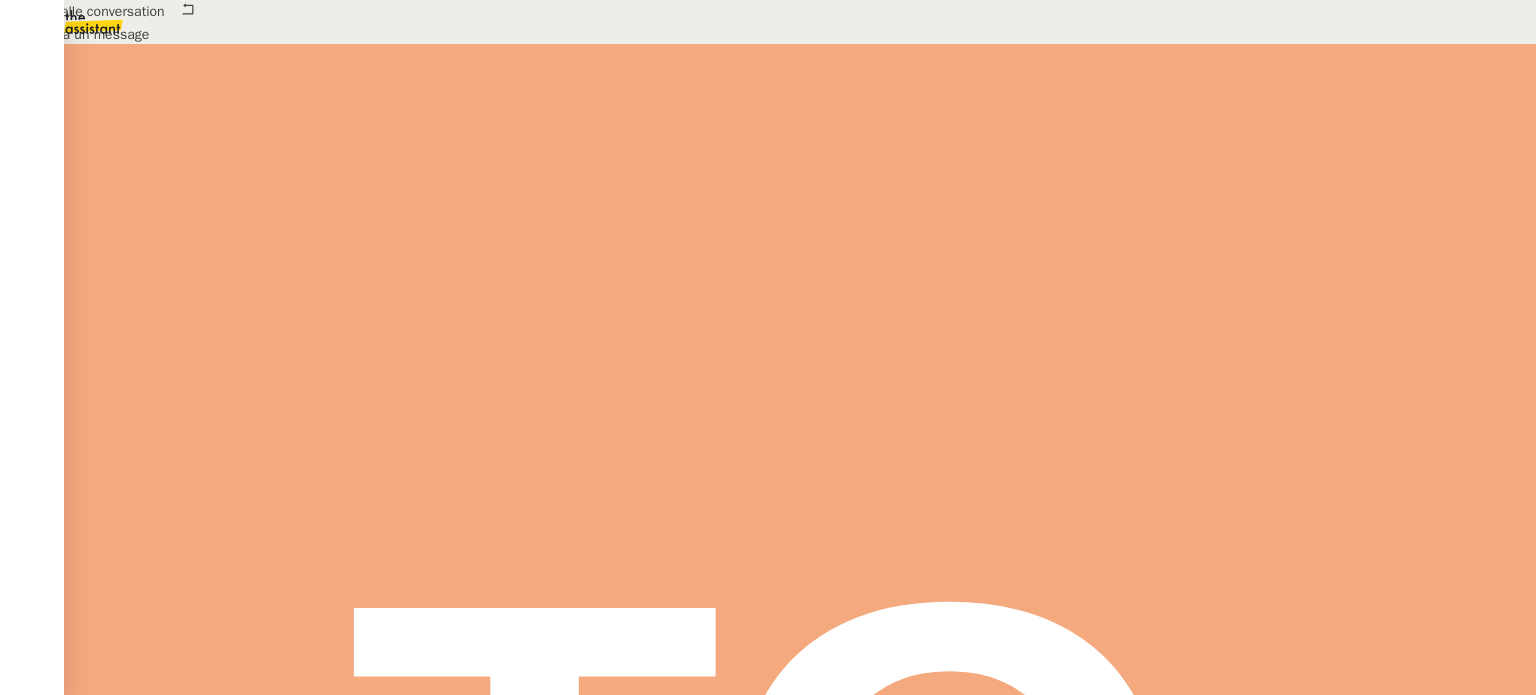 click at bounding box center [425, 765] 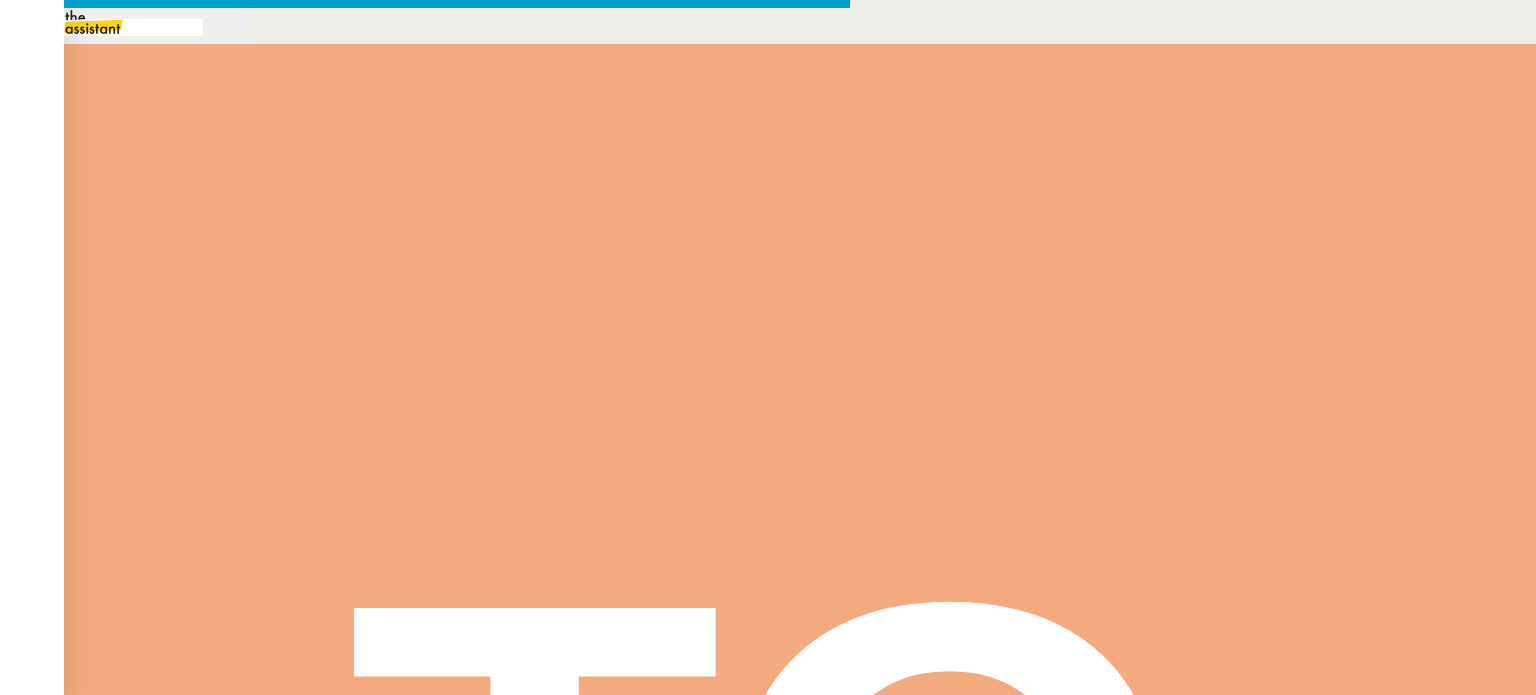 type on "Réception de candidature" 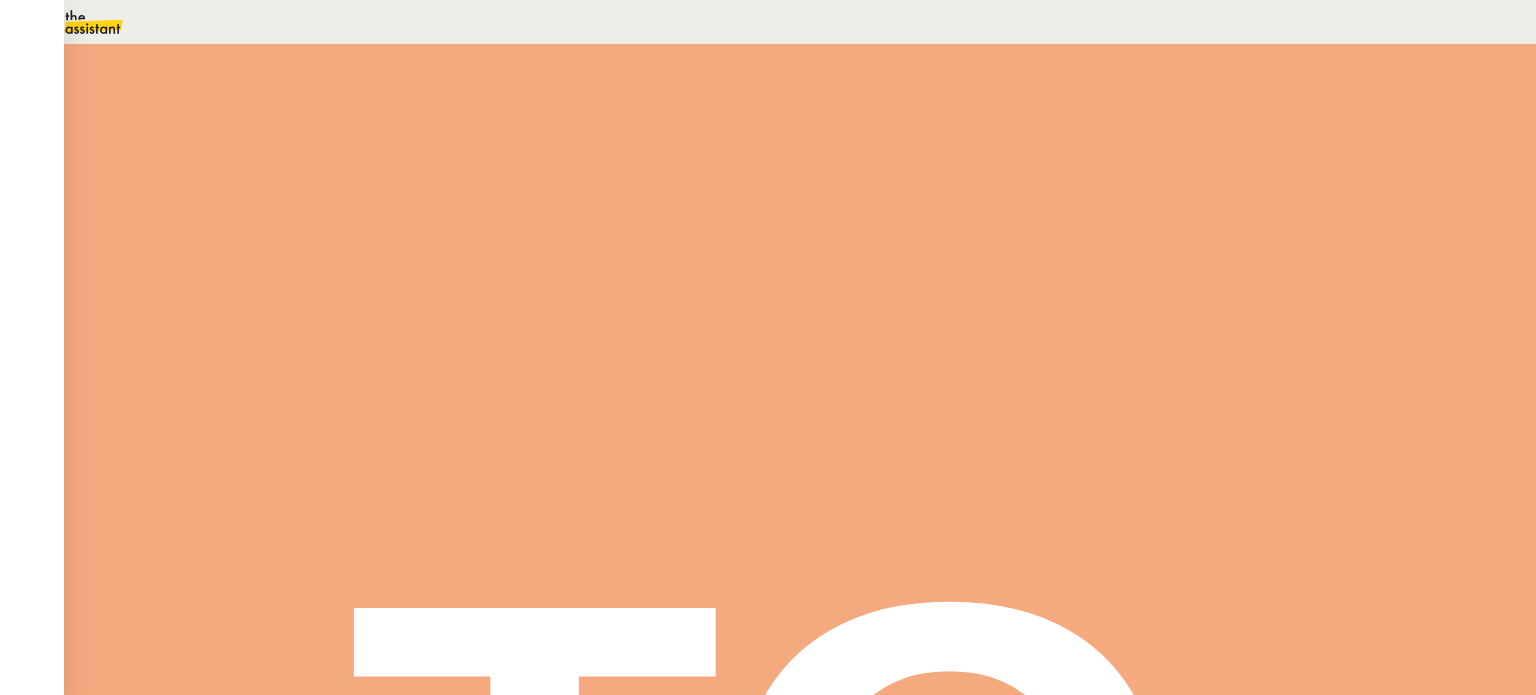 scroll, scrollTop: 600, scrollLeft: 0, axis: vertical 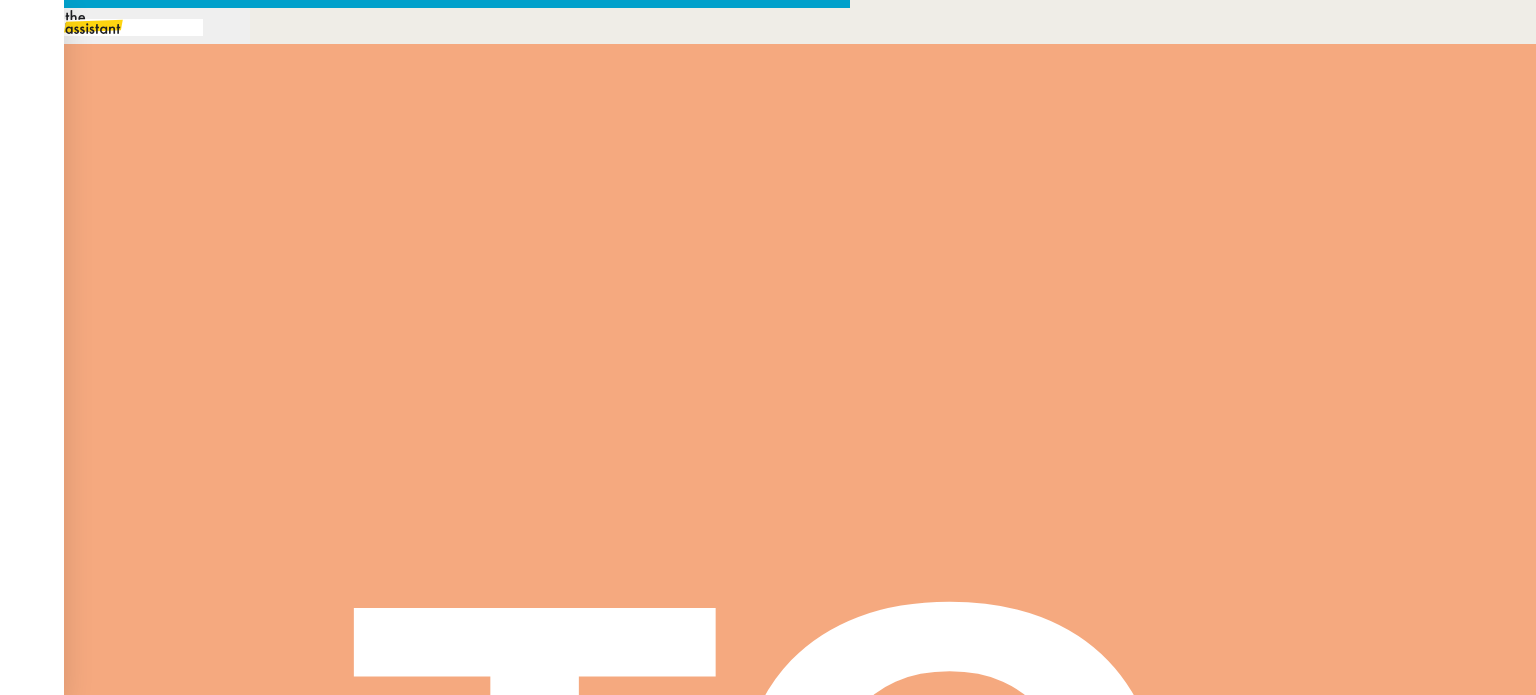 click on "Voici le mail de" at bounding box center [425, 930] 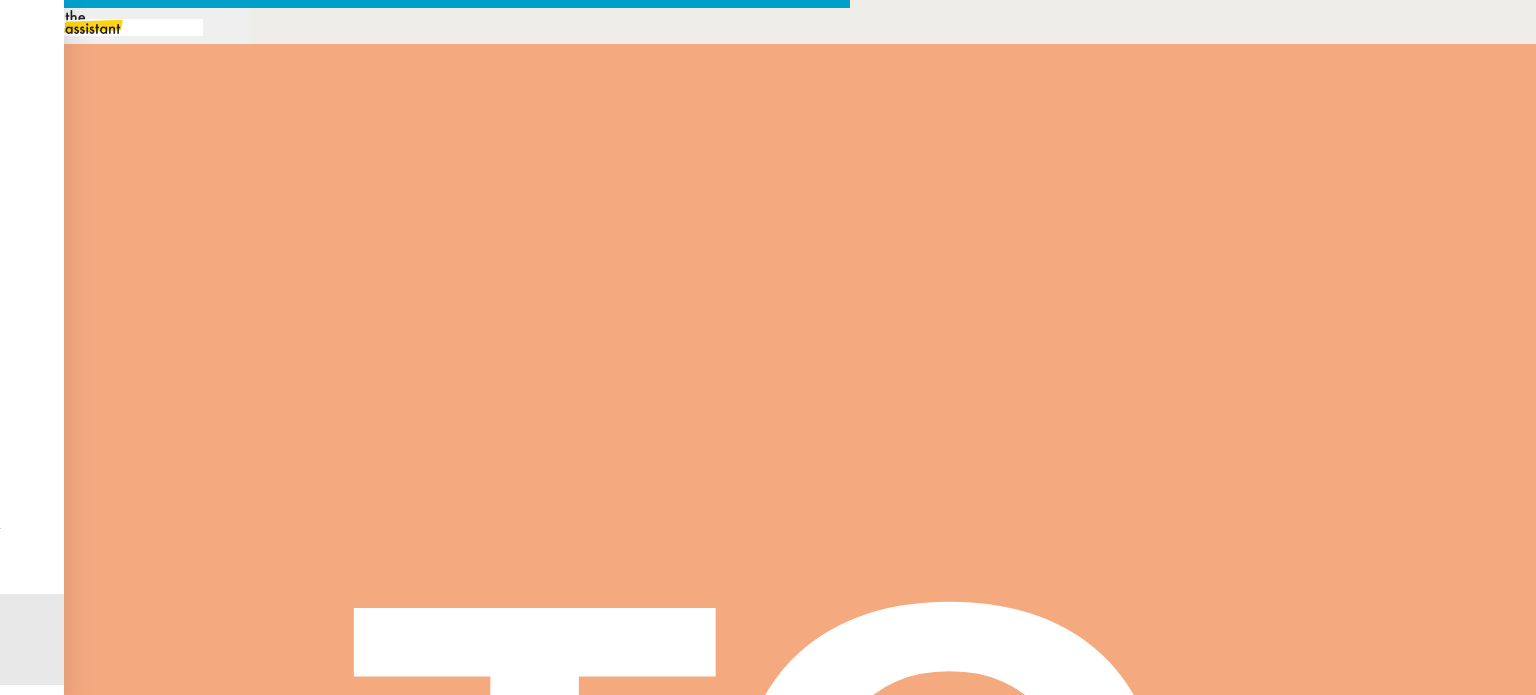 scroll, scrollTop: 54, scrollLeft: 0, axis: vertical 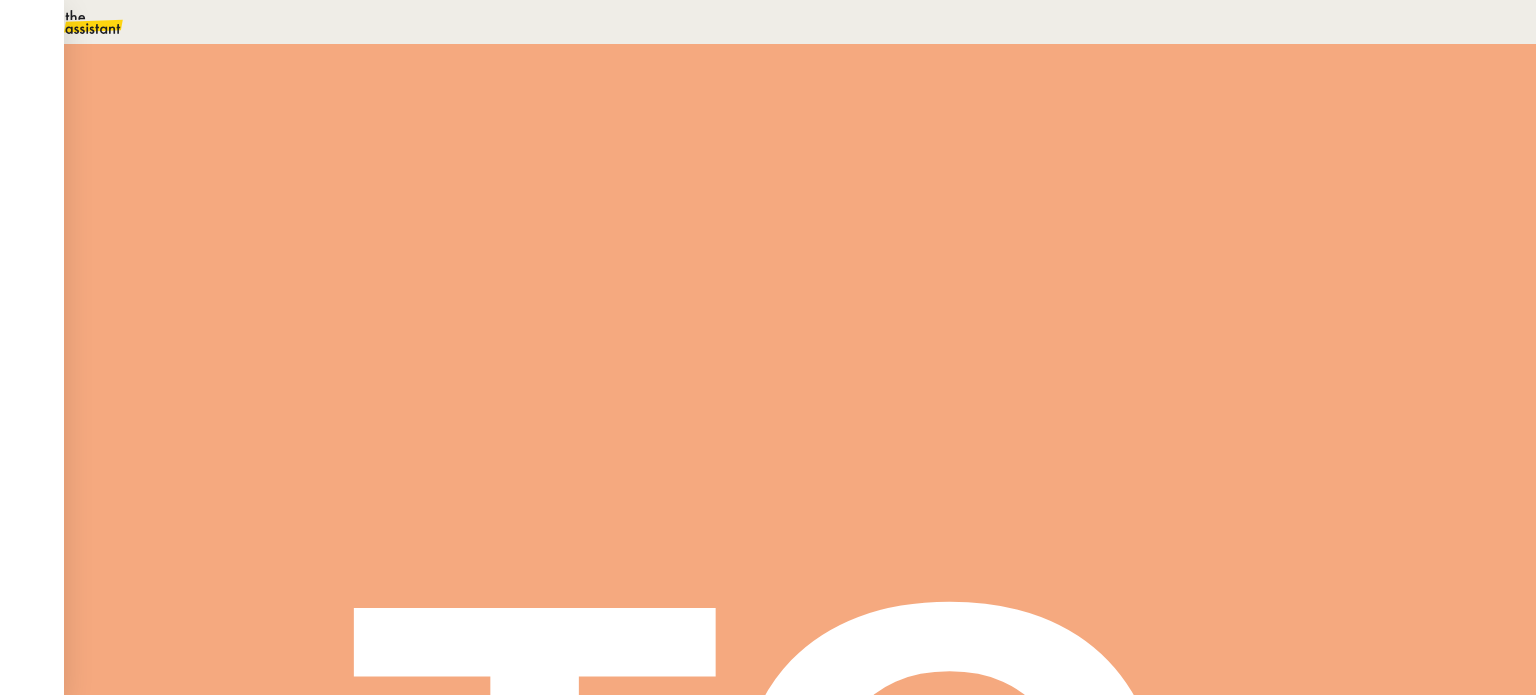 click on "Etude" at bounding box center (496, 286) 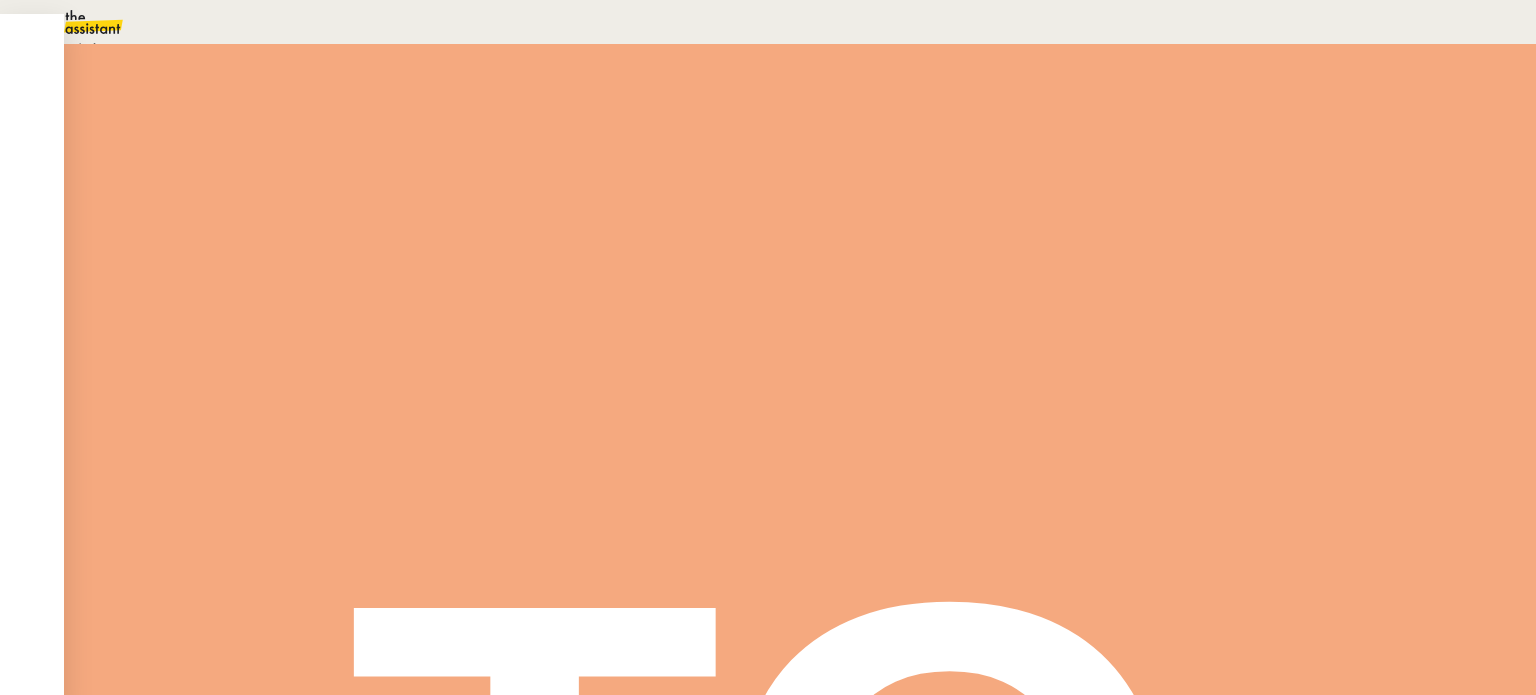 click on "En attente" at bounding box center [72, 48] 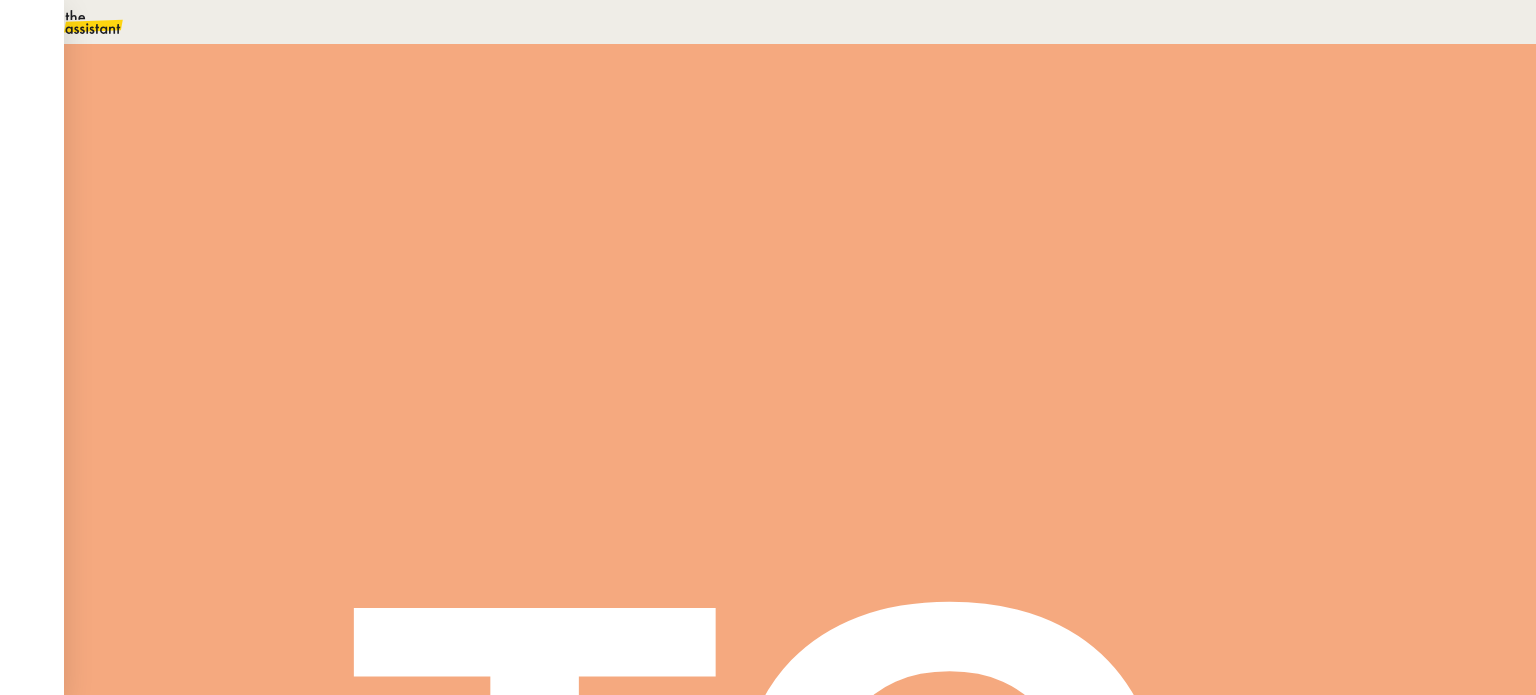 click on "Dans 2 jours ouvrés" at bounding box center [1316, 177] 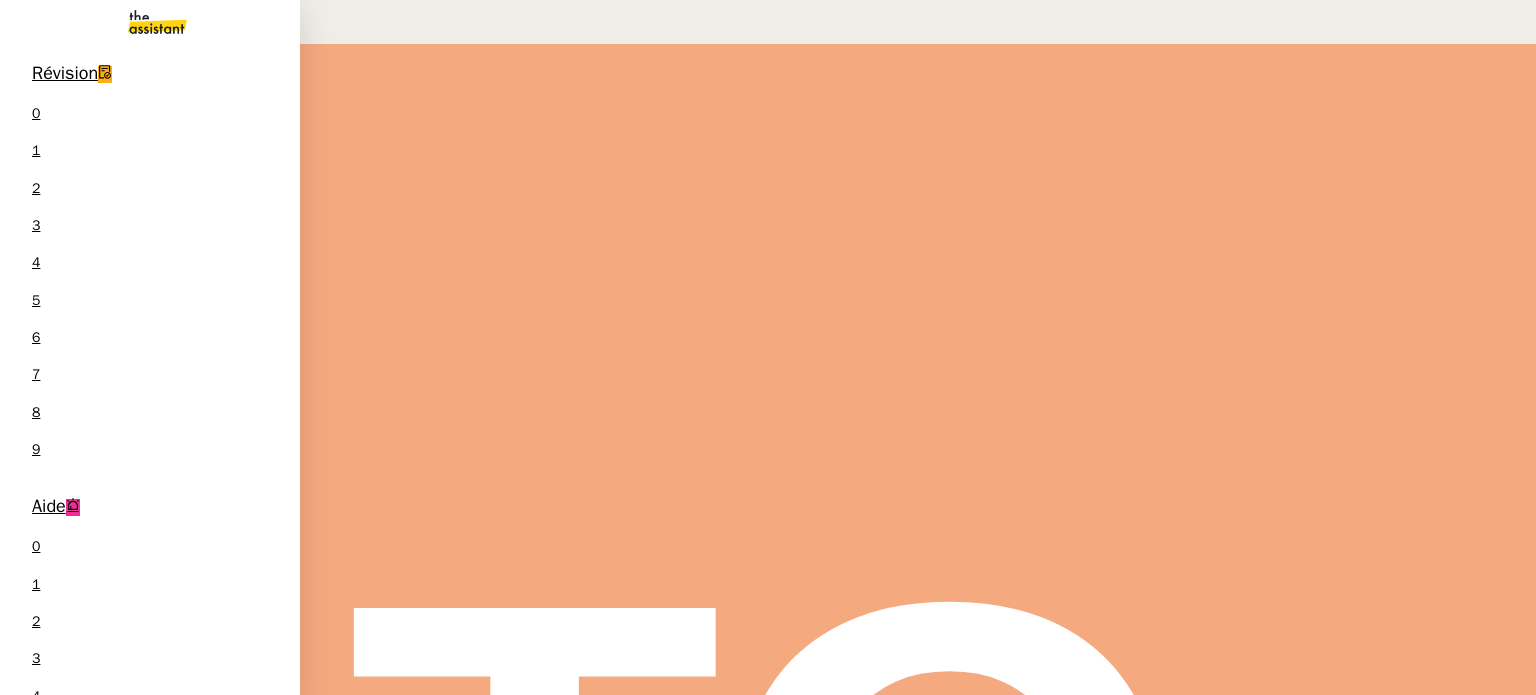 click on "Aide  0   1   2   3   4   5   6   7   8   9" at bounding box center (150, 699) 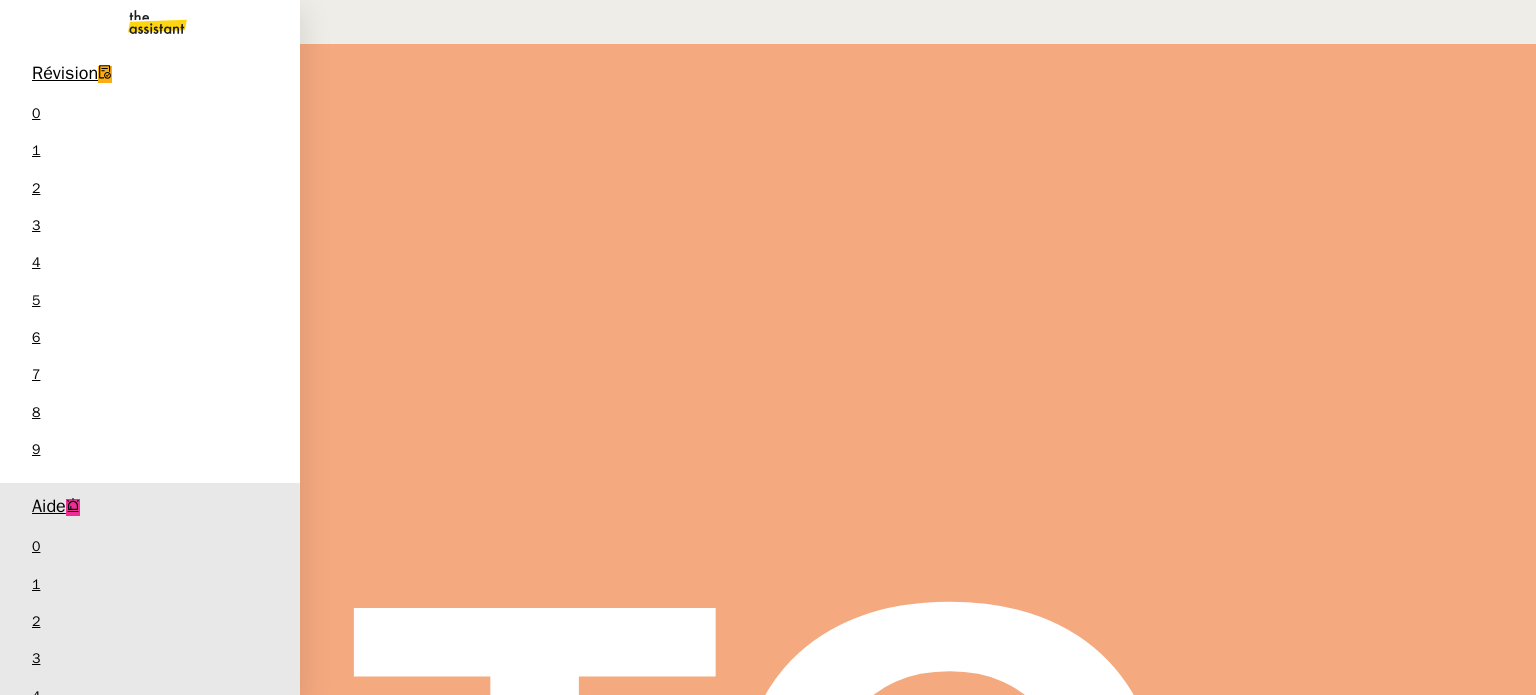 click on "Ashley Poniatowski" at bounding box center [77, 1842] 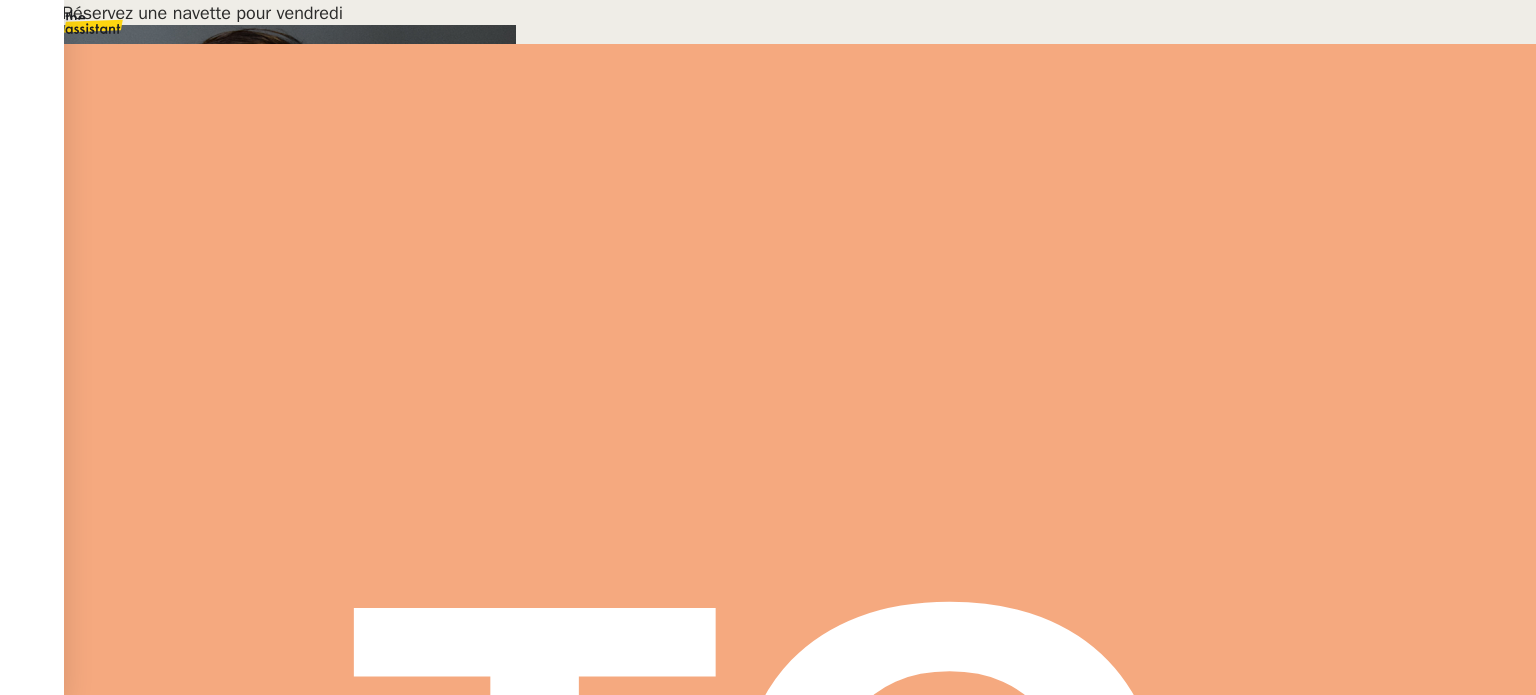 click on "12/07 Réservez une navette pour vendredi" at bounding box center (178, 1712) 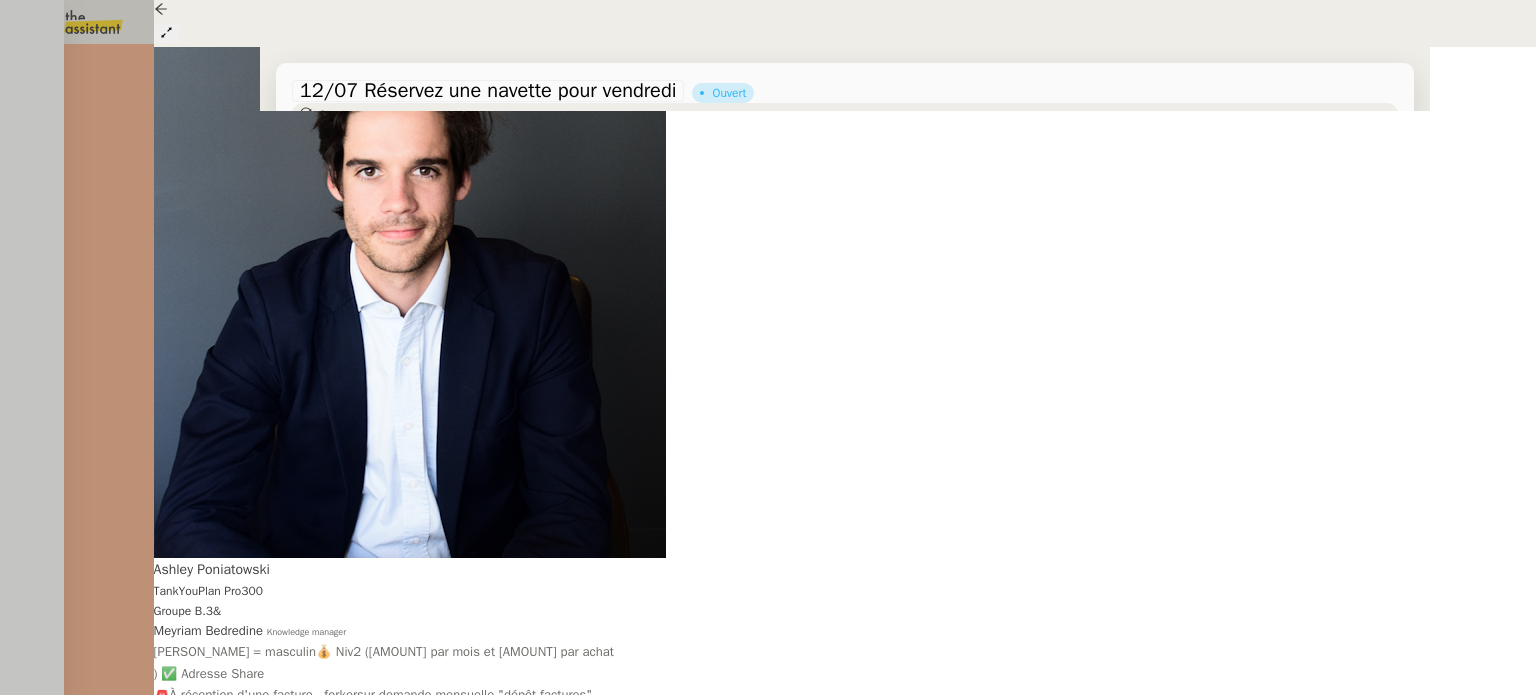 click at bounding box center [768, 347] 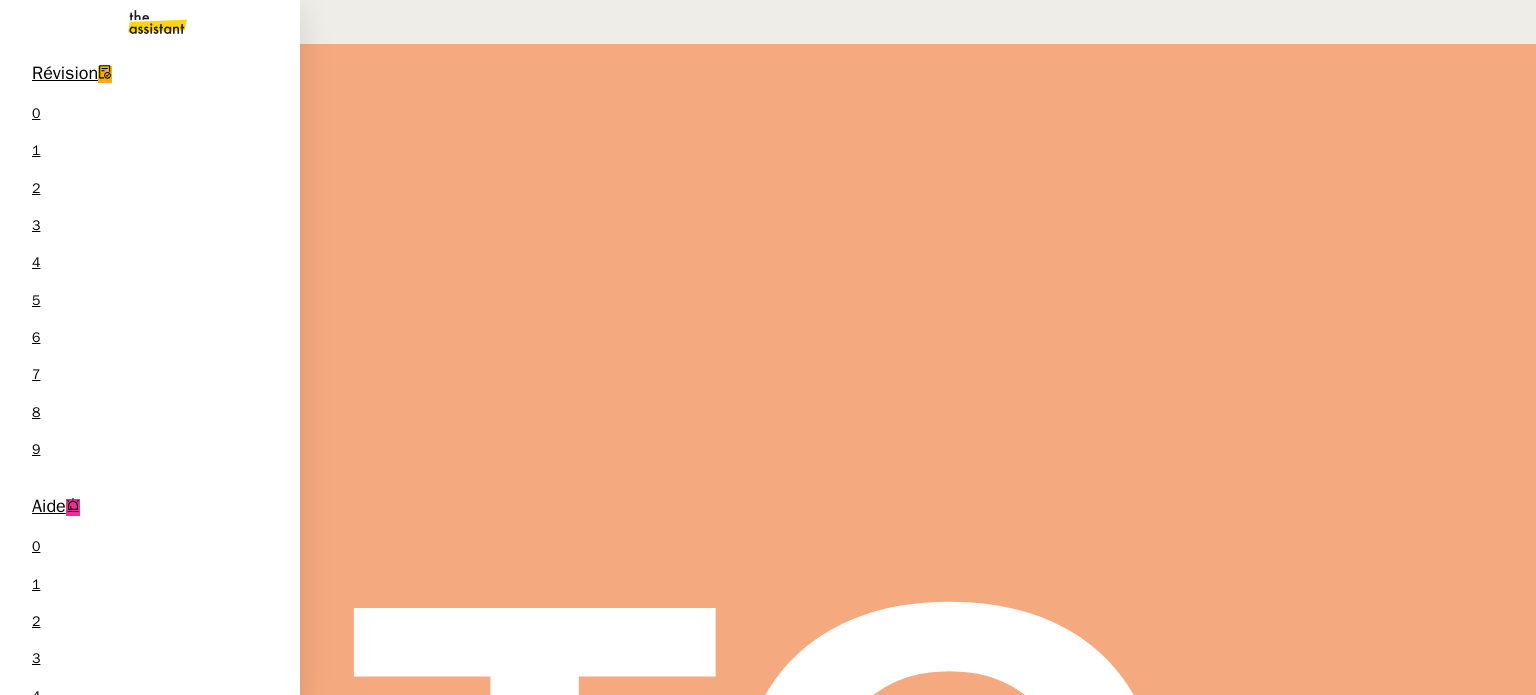 click on "Julien Decroix" at bounding box center [150, 1752] 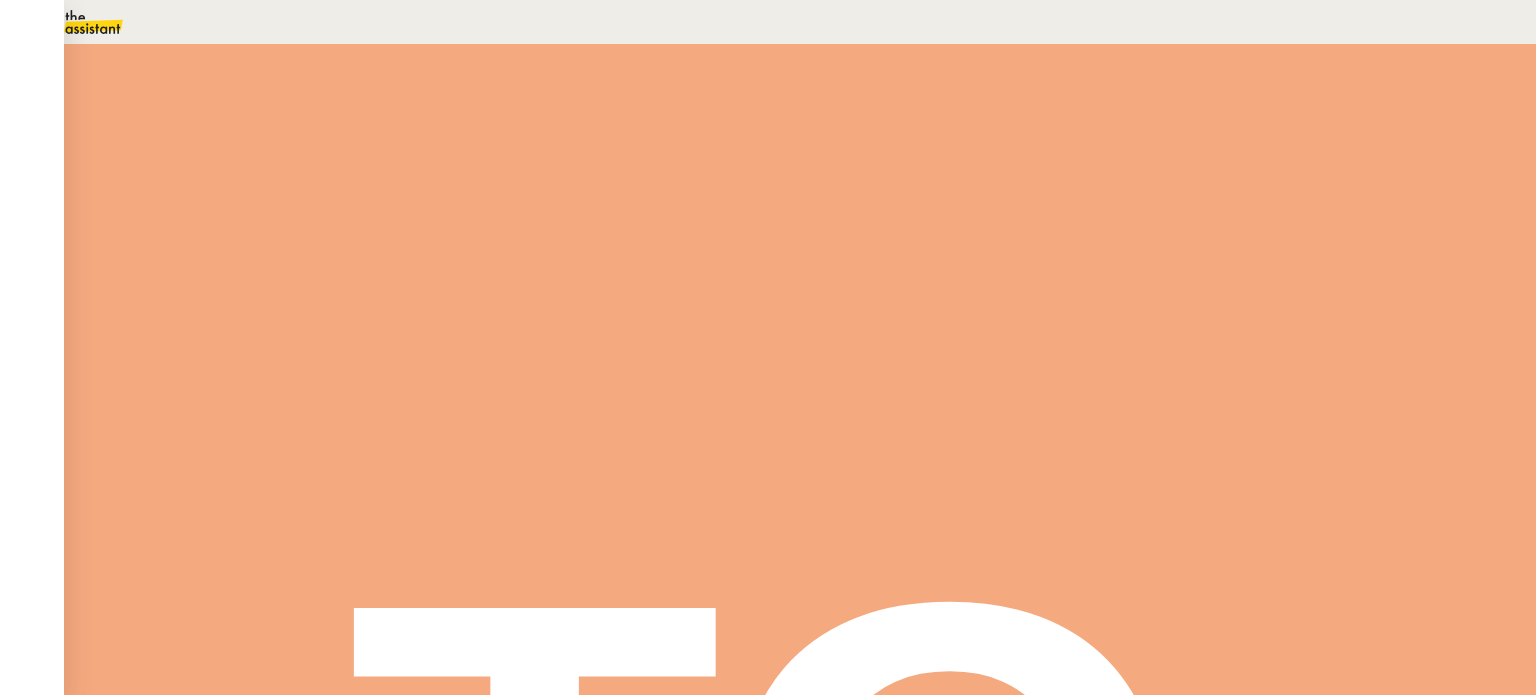 scroll, scrollTop: 0, scrollLeft: 0, axis: both 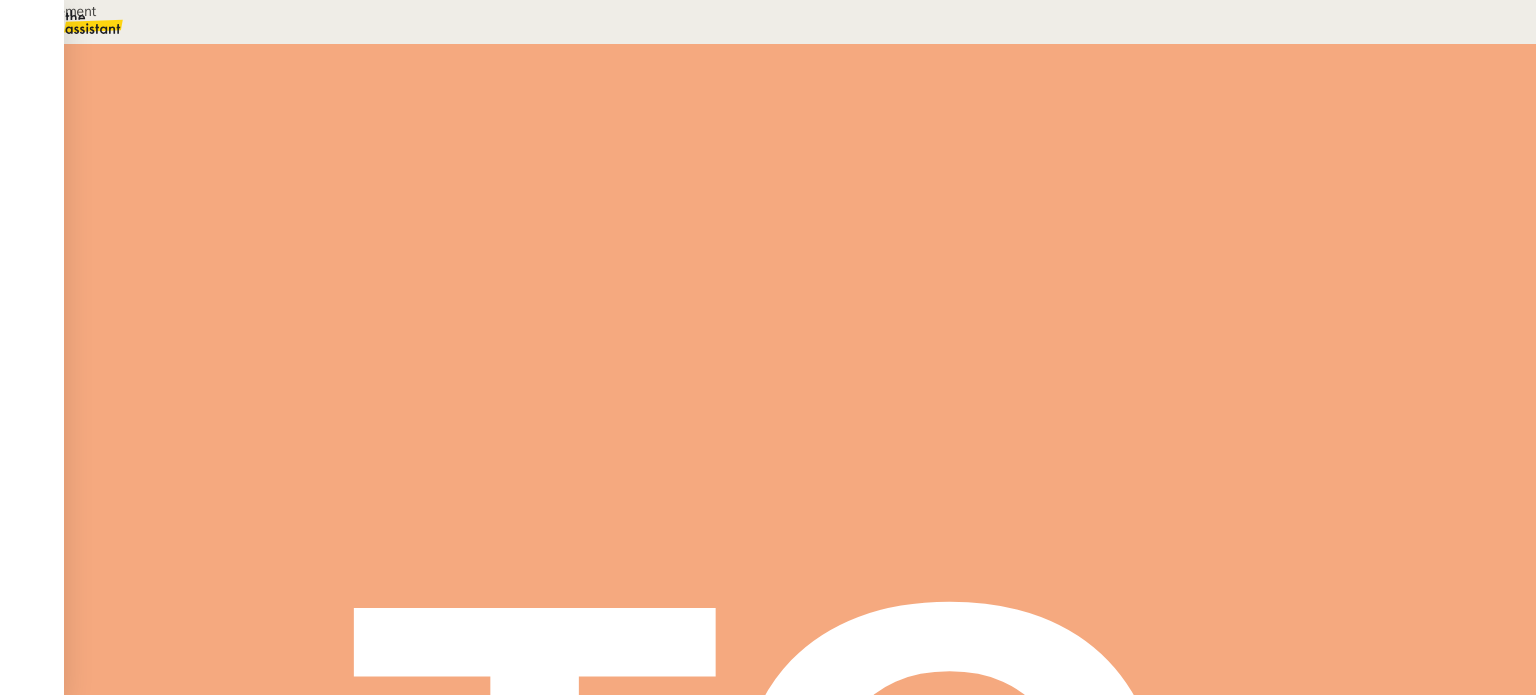 type on "Rapprochement" 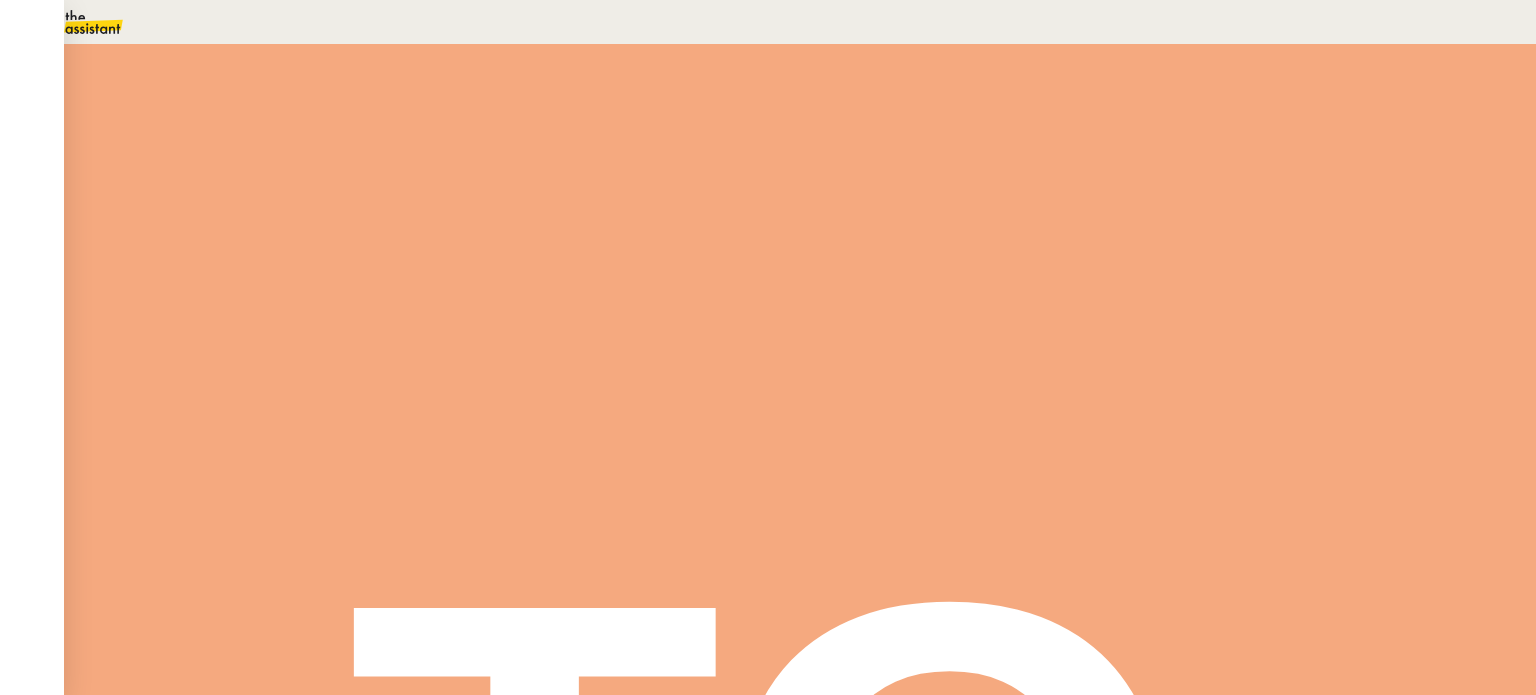 click at bounding box center (267, 336) 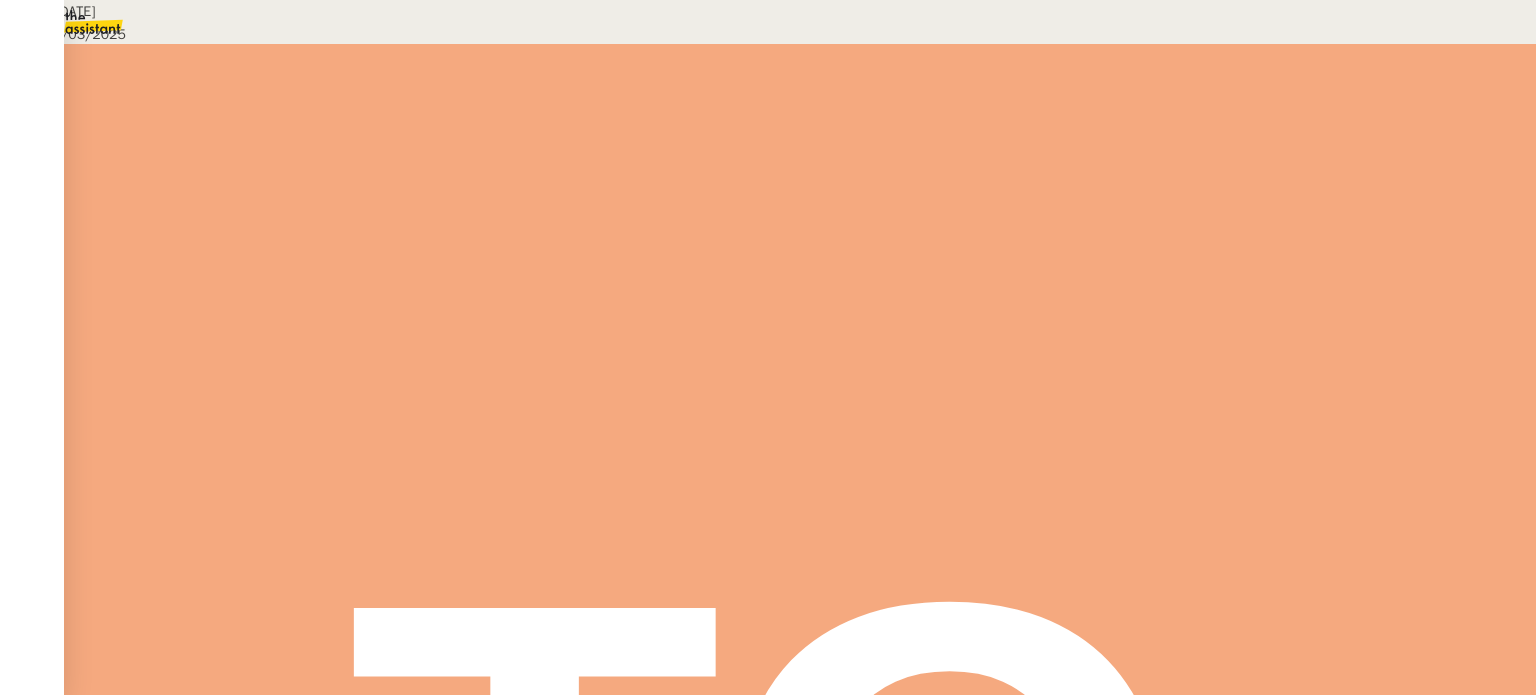 click on "Créée le [DATE] MAJ le [DATE] Contexte :  [PERSON] souhaite que nous gérions les rapprochements de ses factures clients avec leurs règlements via PENNYLANE Récurrence :  Tous les jours  Déclenchement :  Automatique  PROCÉDURE A - CONNEXION A PENNYLANE Se connecter à  PENNYLANE  et accéder à la liste des  encaissements non justifiés Cela correspondra à tous les r èglements reçus par ADDINGWELL mais  qui n'ont pas encore de  facture associée B - TYPE D'ENCAISSEMENT ET RECHERCHE FACTURES 1) Si ce n'est pas un encaissement d'un client :   Ne rien faire  (par exemple, encaissement d'une aide de l'état, DGRFIP, BPI ...) 2) Si c'est un encaissement d'un client avec n° de facture indiqué :   Si le numéro de facture est indiqué dans le libellé, vous pouvez facilement la  retrouver 3)  Si c'est un encaissement d'un client avec seulement son nom indiqué :   S'il n'y a que le  nom du client , procéder comme suit : Aller sur l'application " Addingwell " dans  l'admin  (en haut à gauche “" at bounding box center [768, 1327] 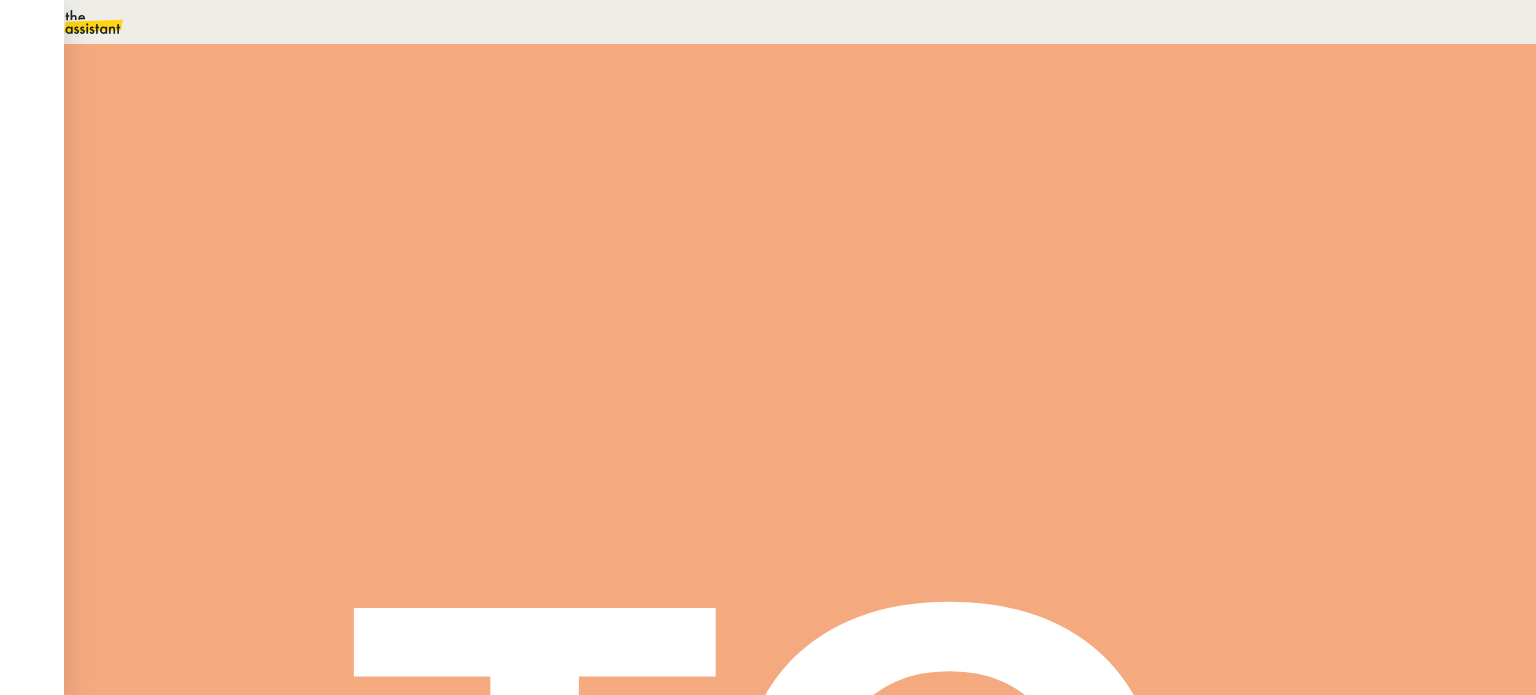 click at bounding box center [287, 340] 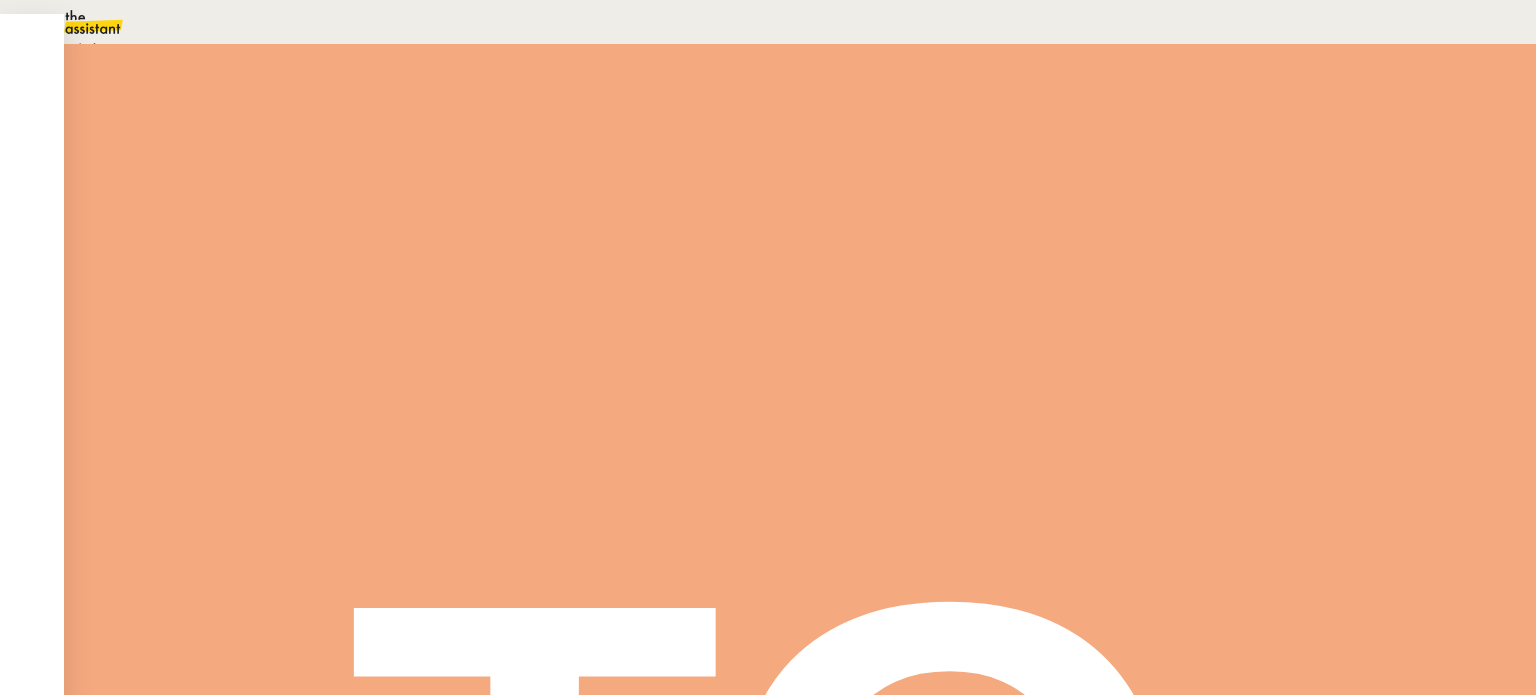 click on "En attente" at bounding box center [72, 48] 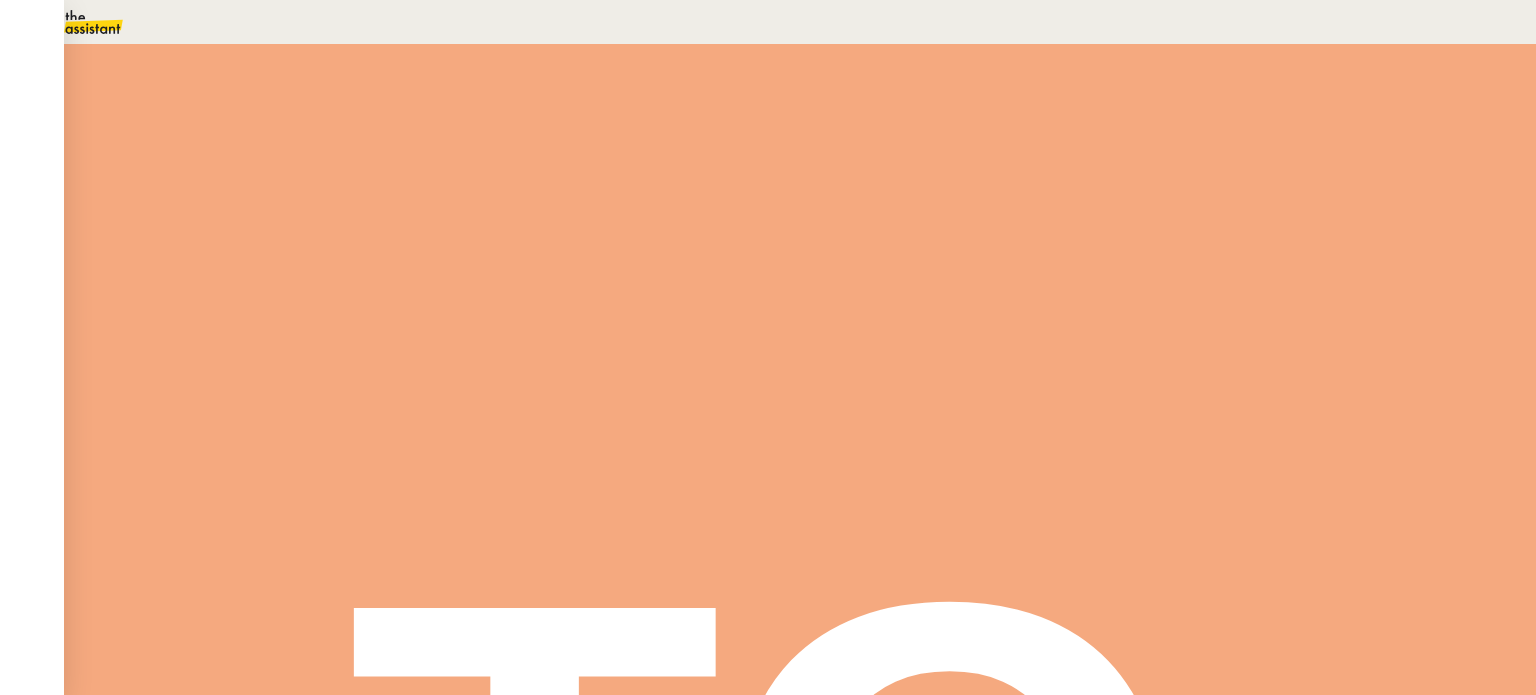 drag, startPoint x: 1147, startPoint y: 200, endPoint x: 1162, endPoint y: 217, distance: 22.671568 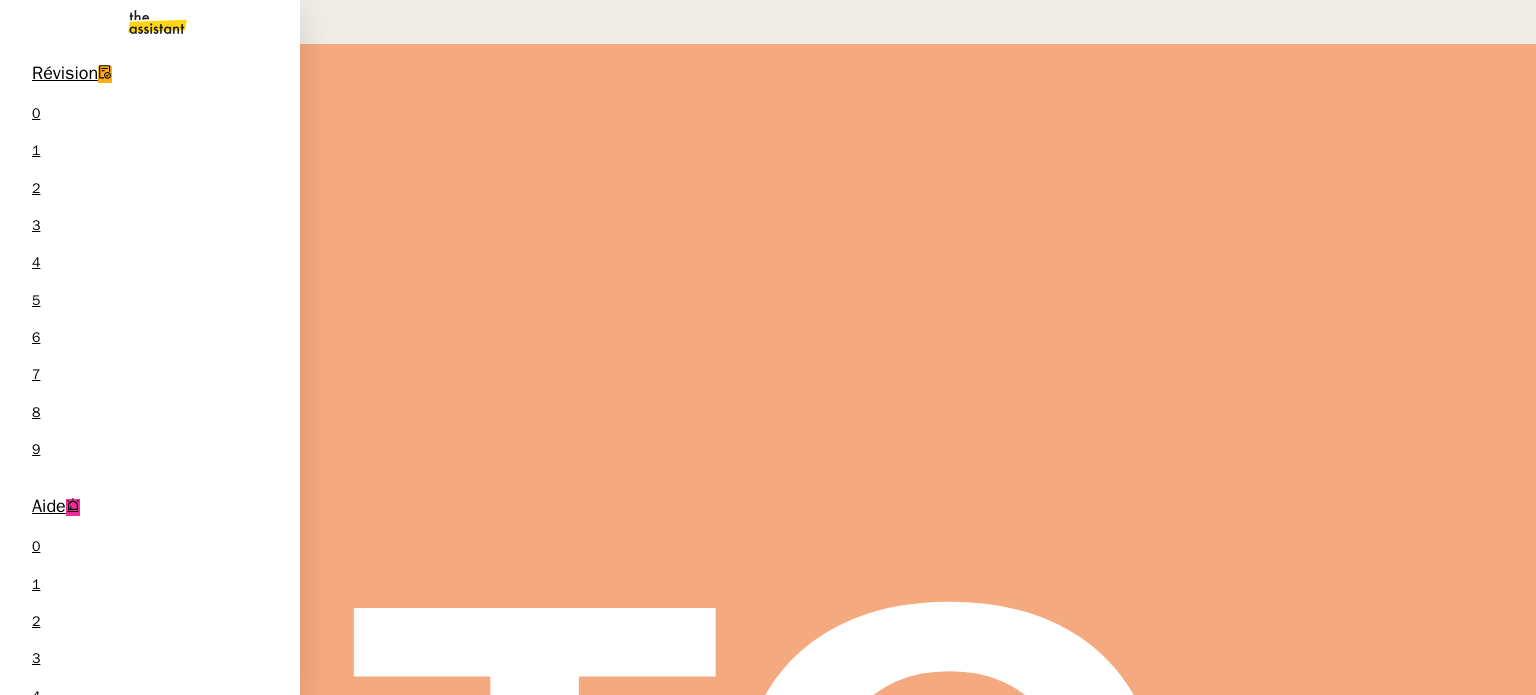 scroll, scrollTop: 8, scrollLeft: 0, axis: vertical 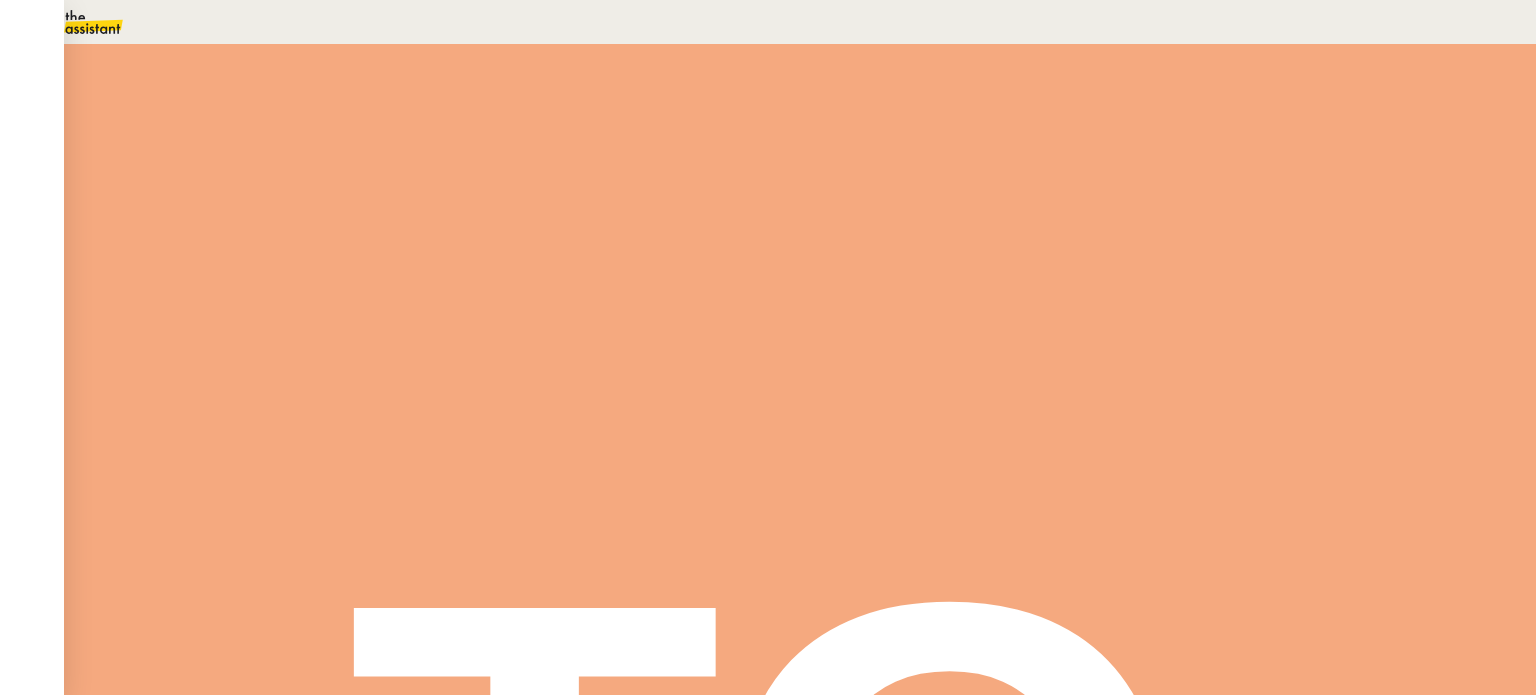 click on "Tâche" at bounding box center (819, 239) 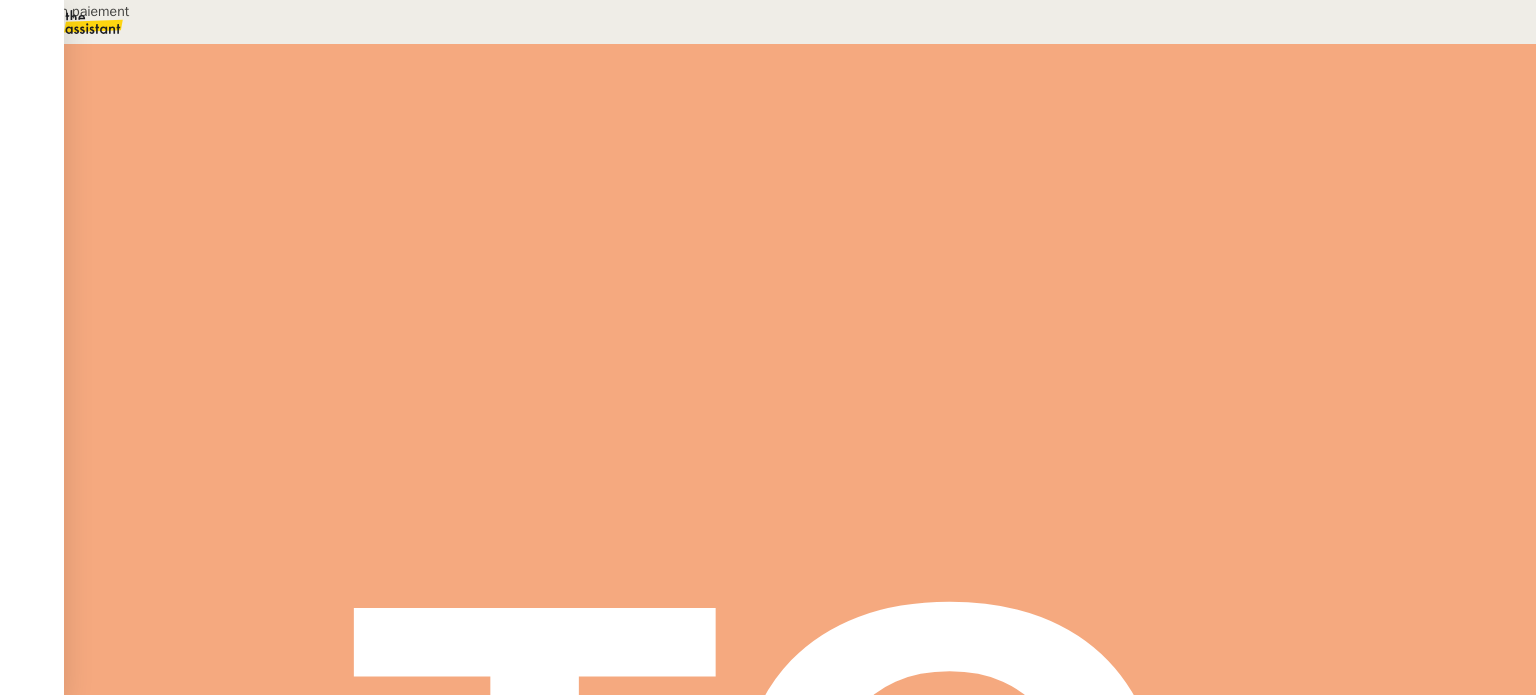 type on "Vérification paiement" 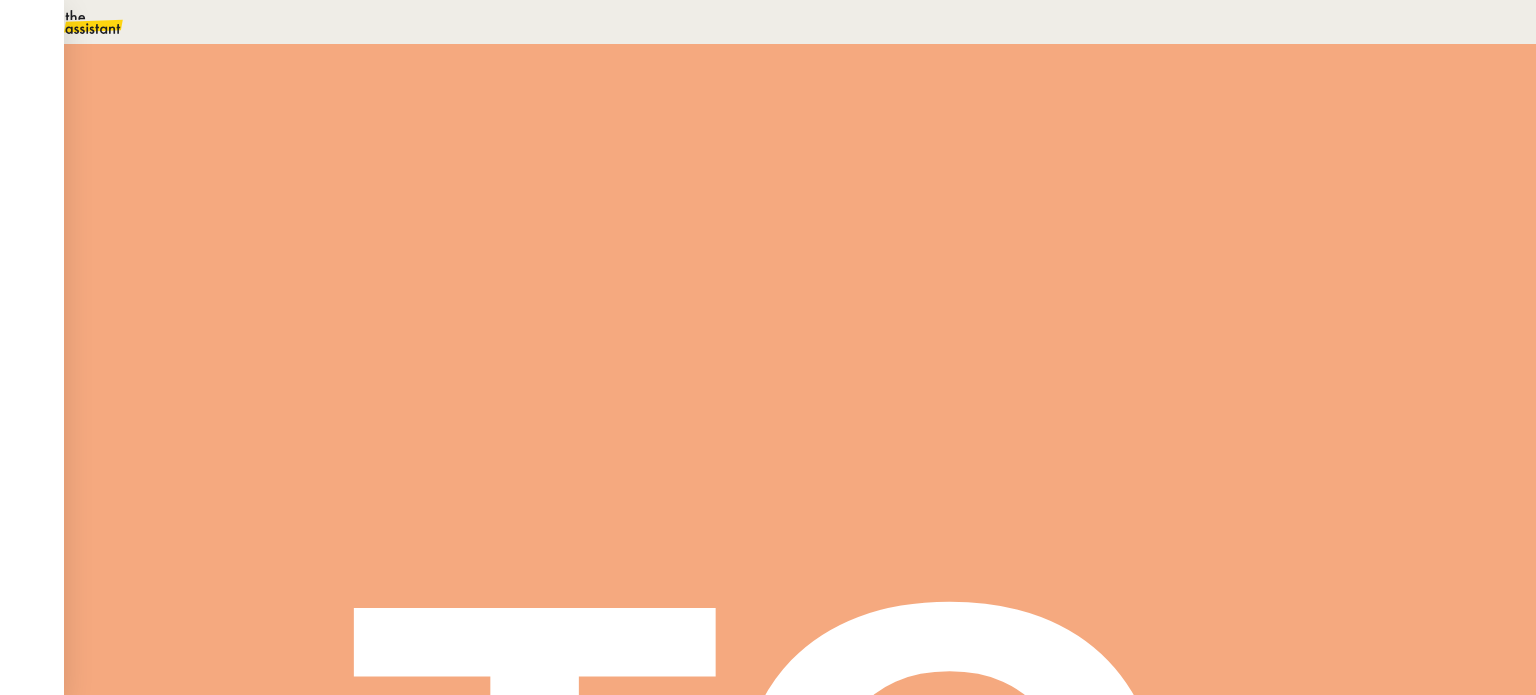 click at bounding box center [267, 340] 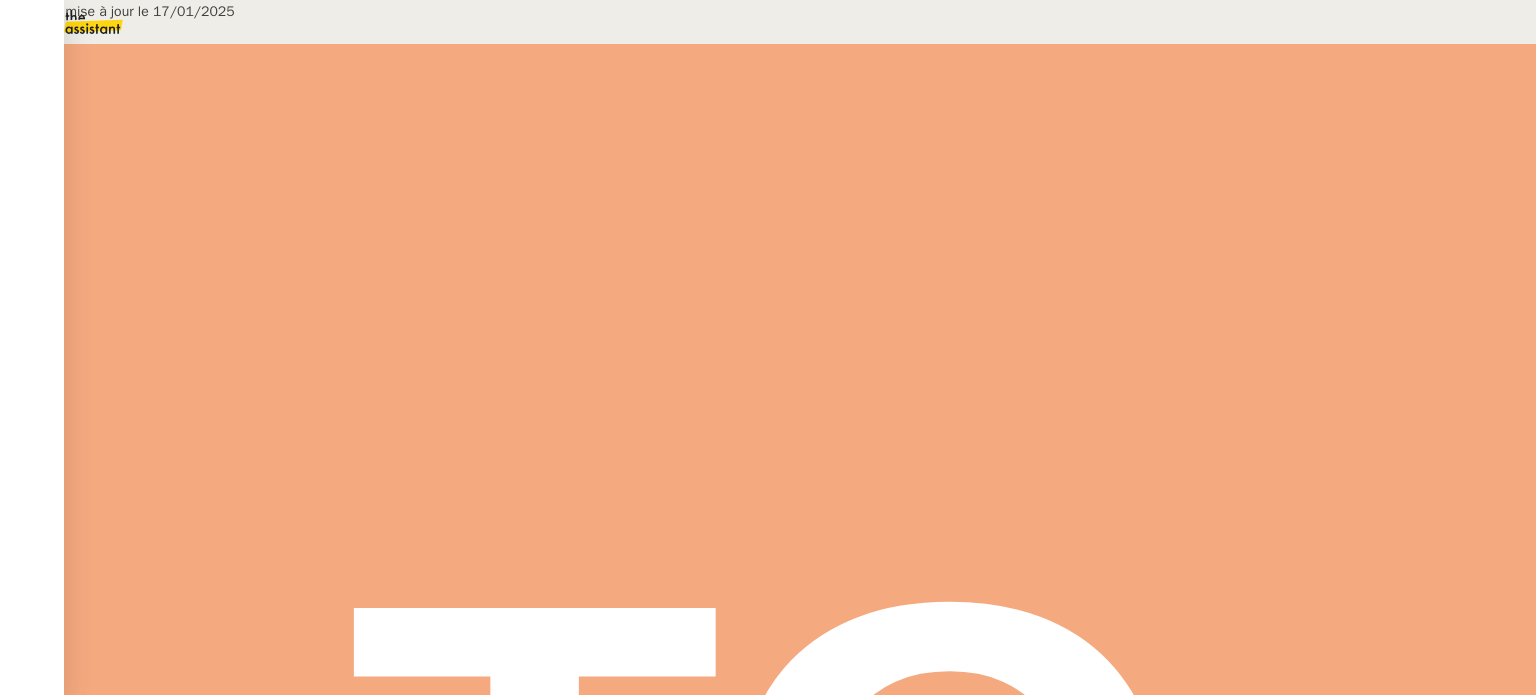 scroll, scrollTop: 600, scrollLeft: 0, axis: vertical 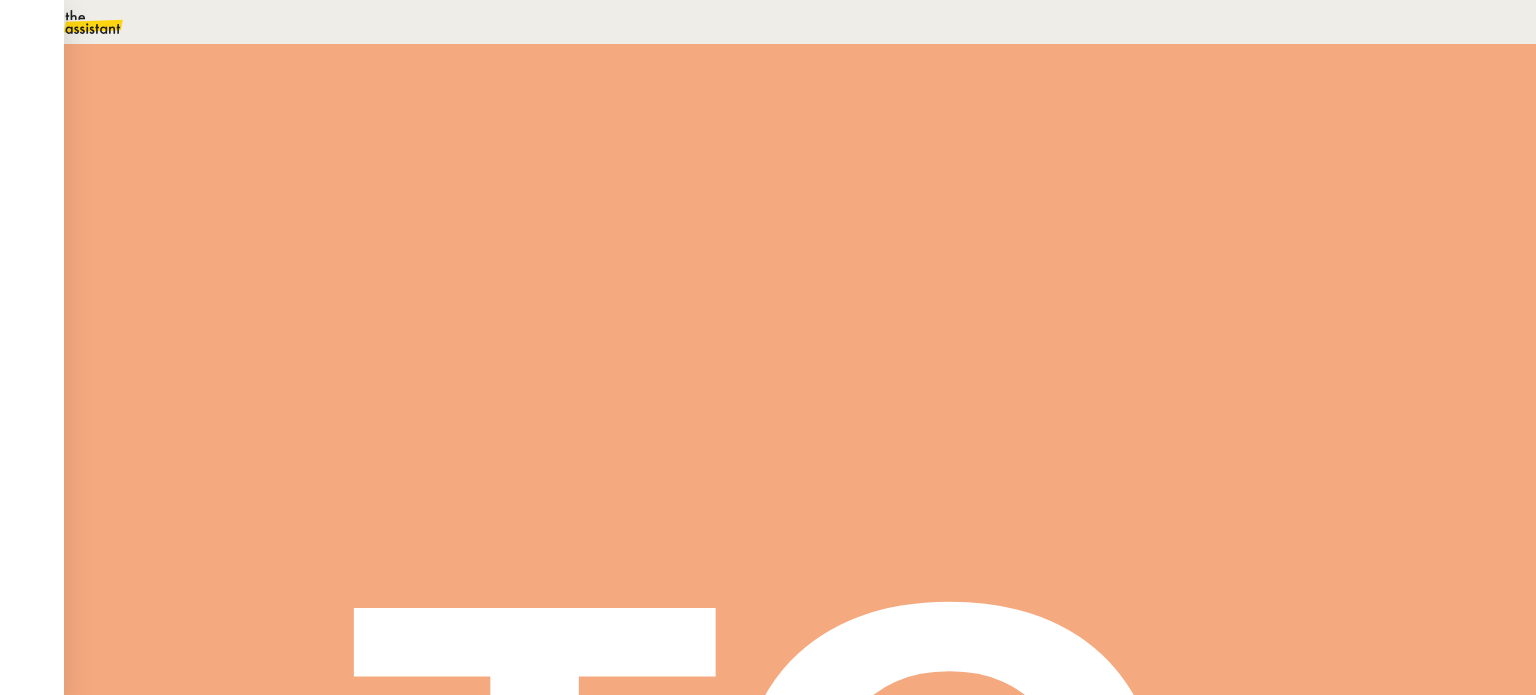 click on "Paiement des factures" at bounding box center (136, 918) 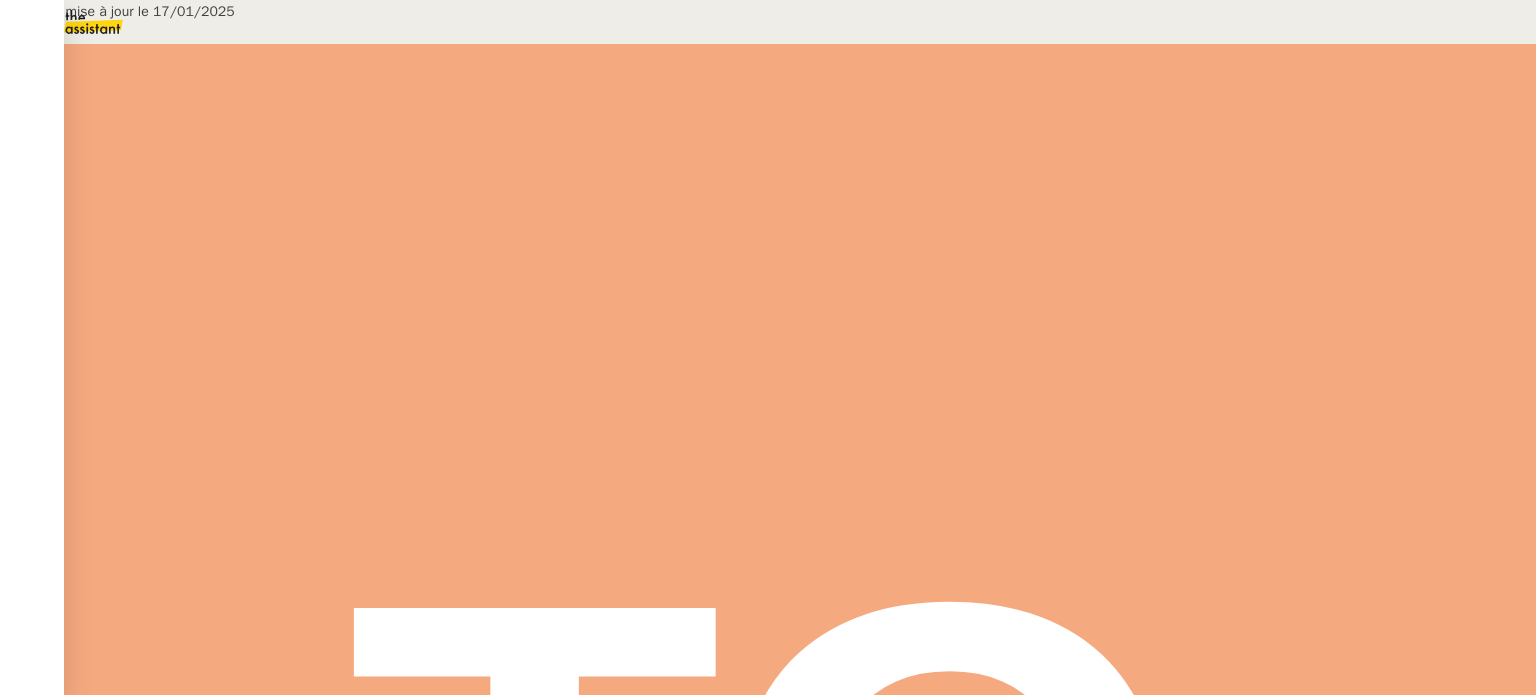 scroll, scrollTop: 100, scrollLeft: 0, axis: vertical 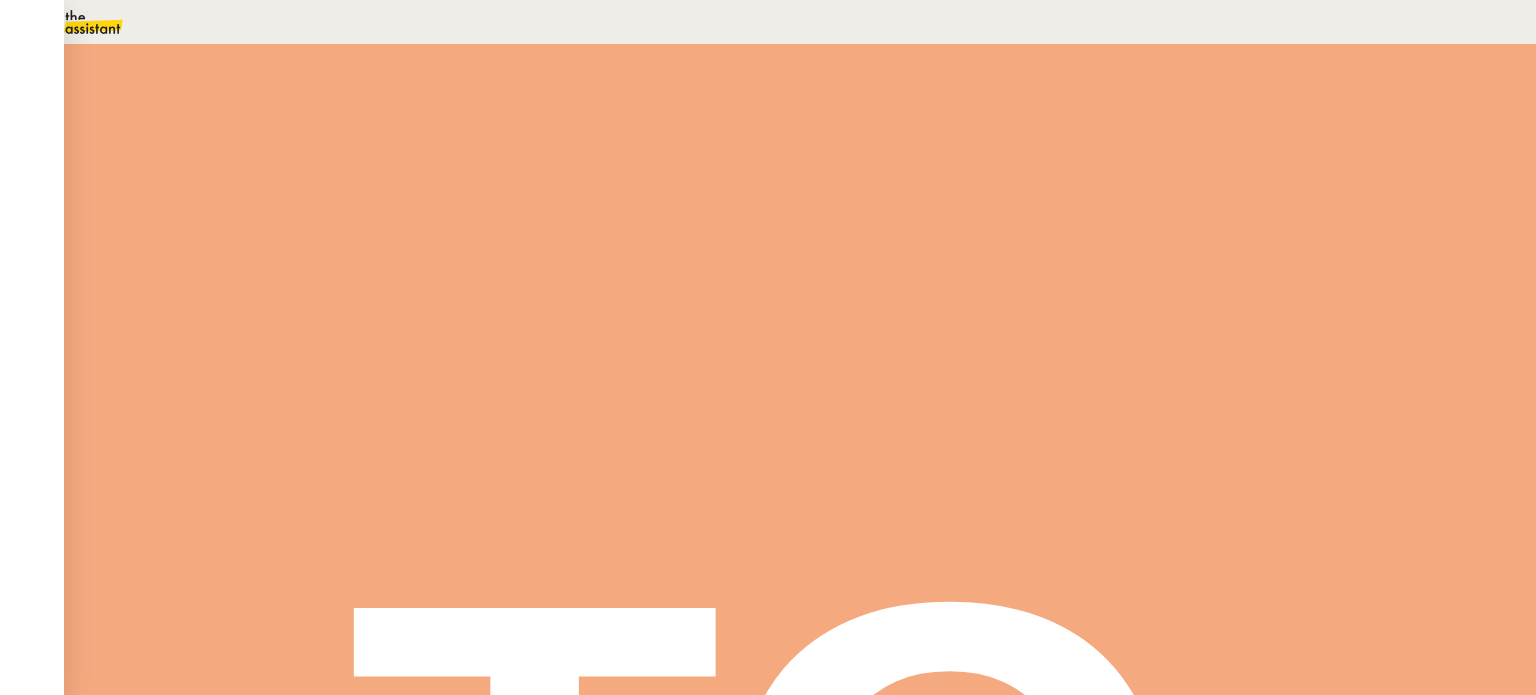 click on "Payment run" at bounding box center [121, 988] 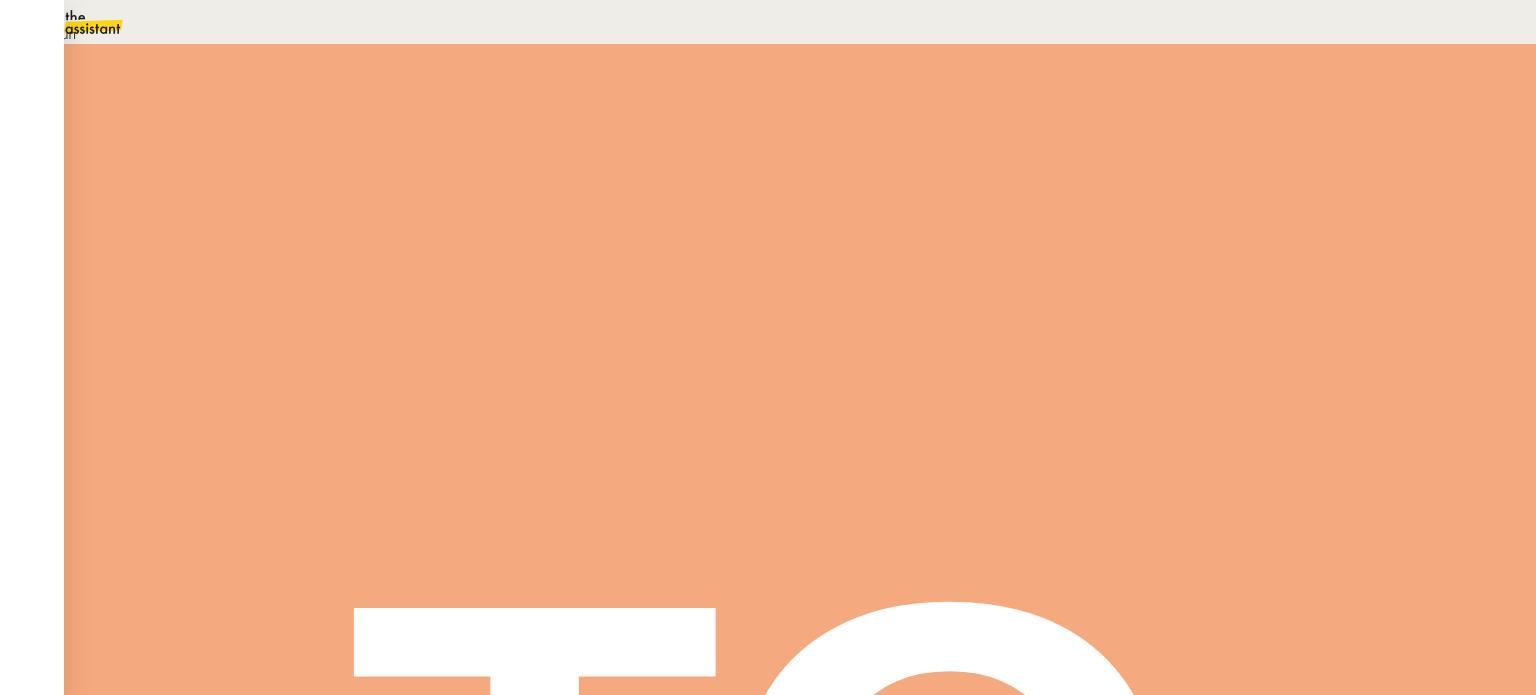click on "Déverrouiller" at bounding box center (57, 98) 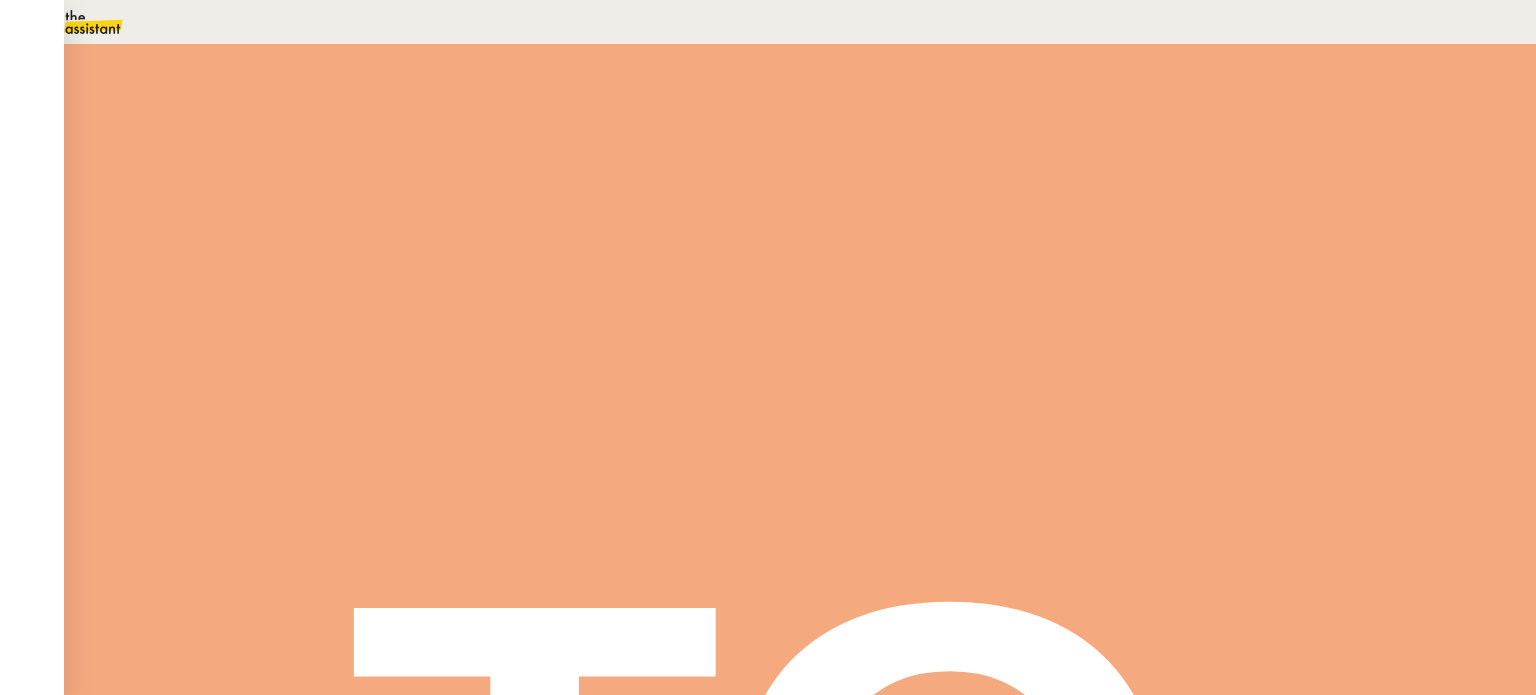 click at bounding box center (287, 340) 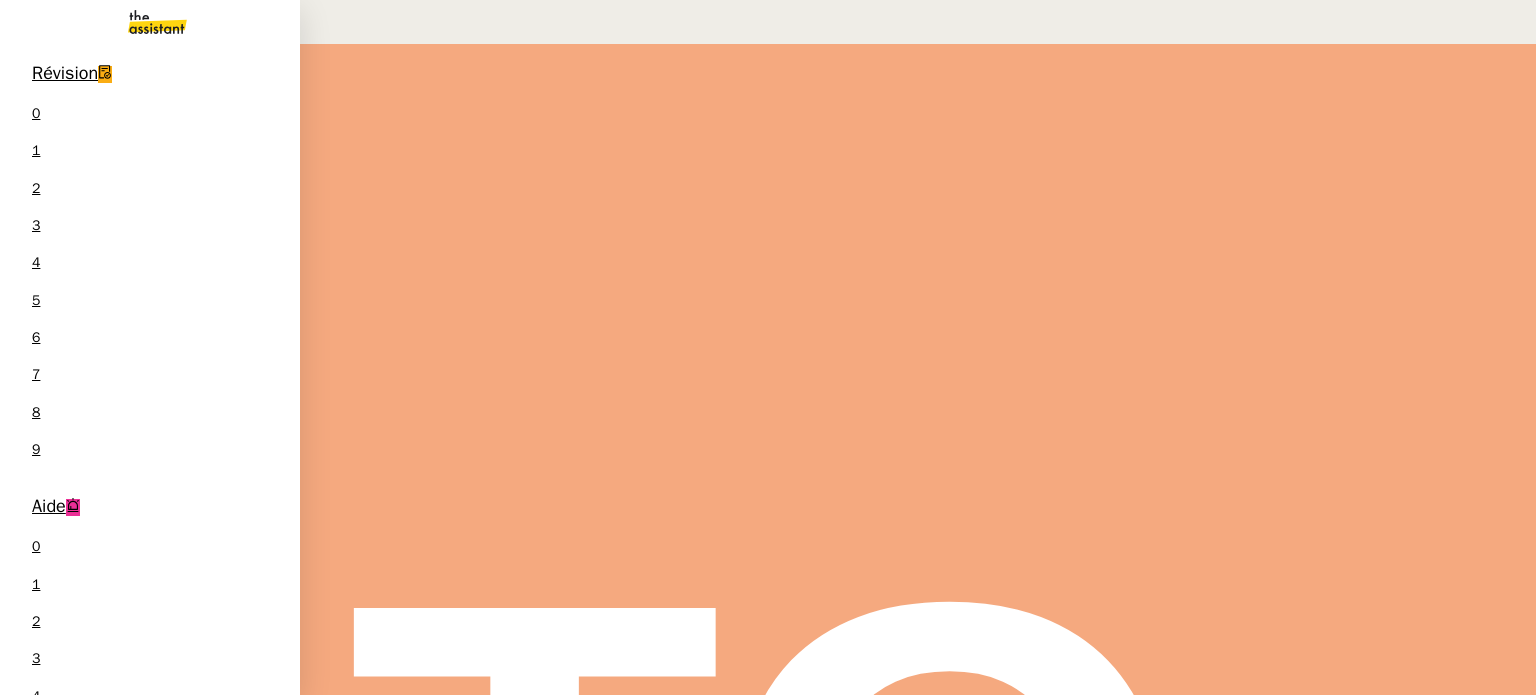 click on "Charles Medlicott" at bounding box center (228, 1071) 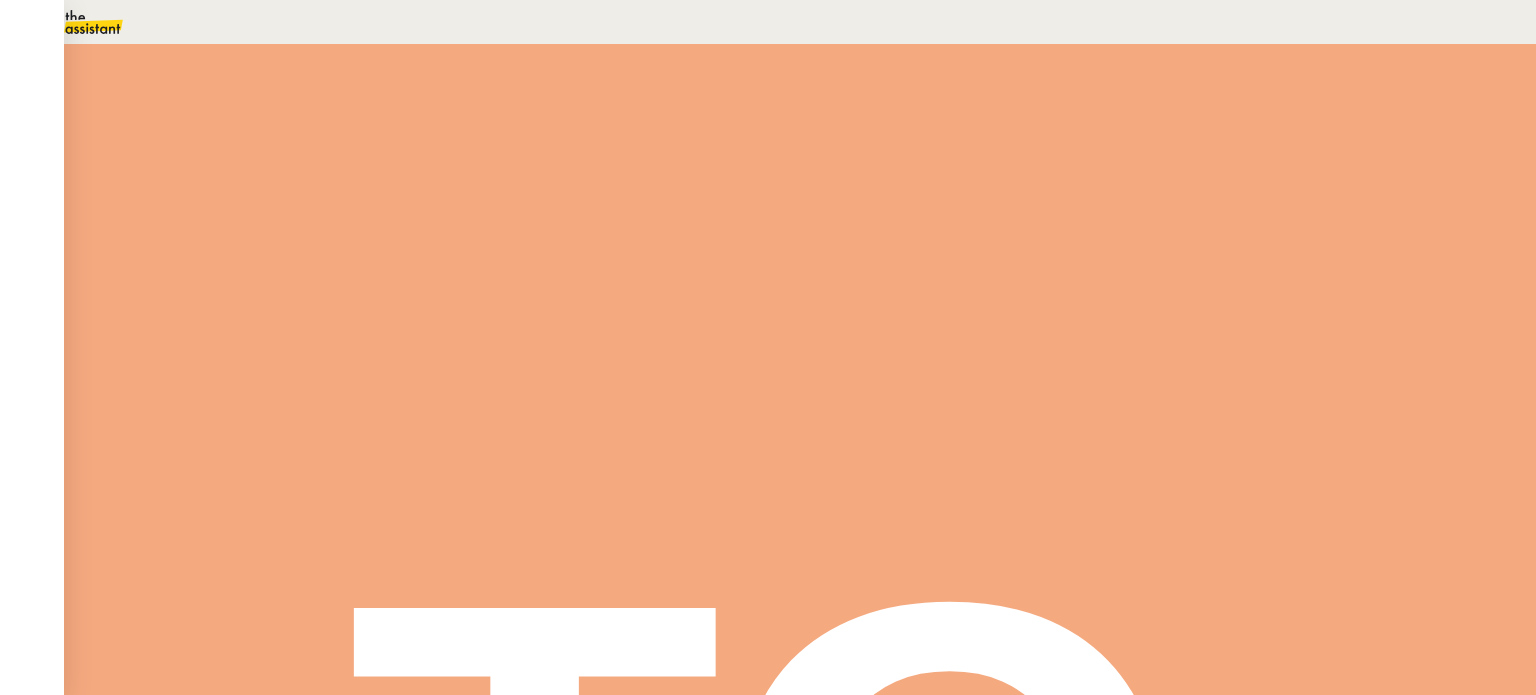 click on "Tâche" at bounding box center [819, 239] 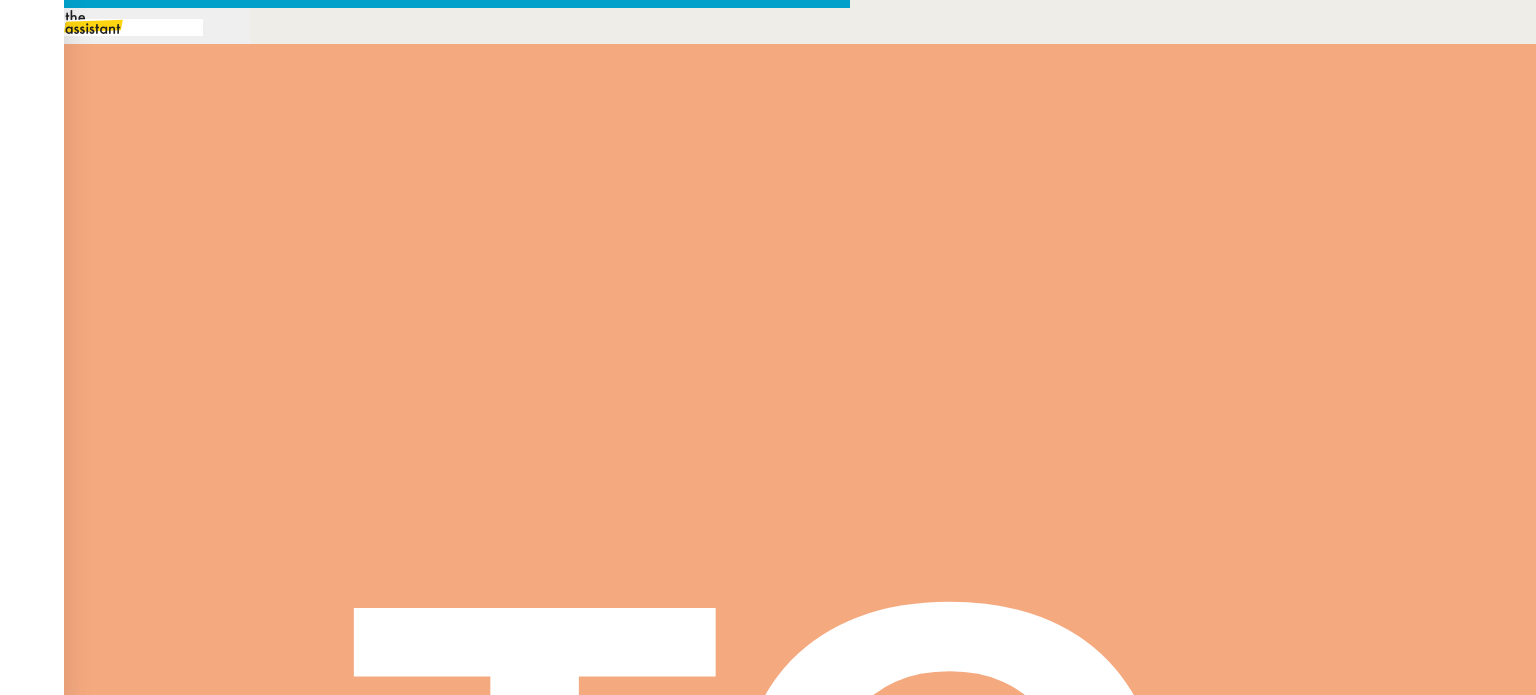 click at bounding box center (116, 27) 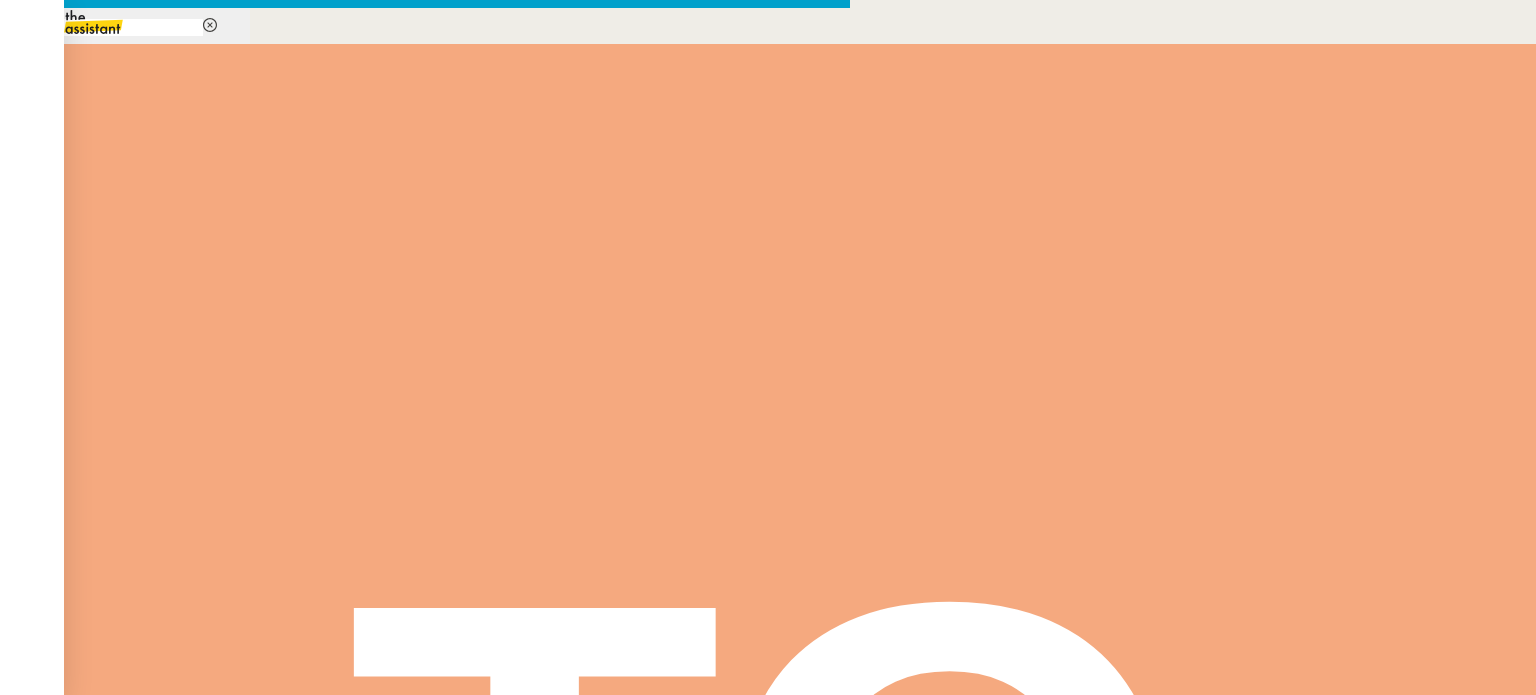 type on "fin" 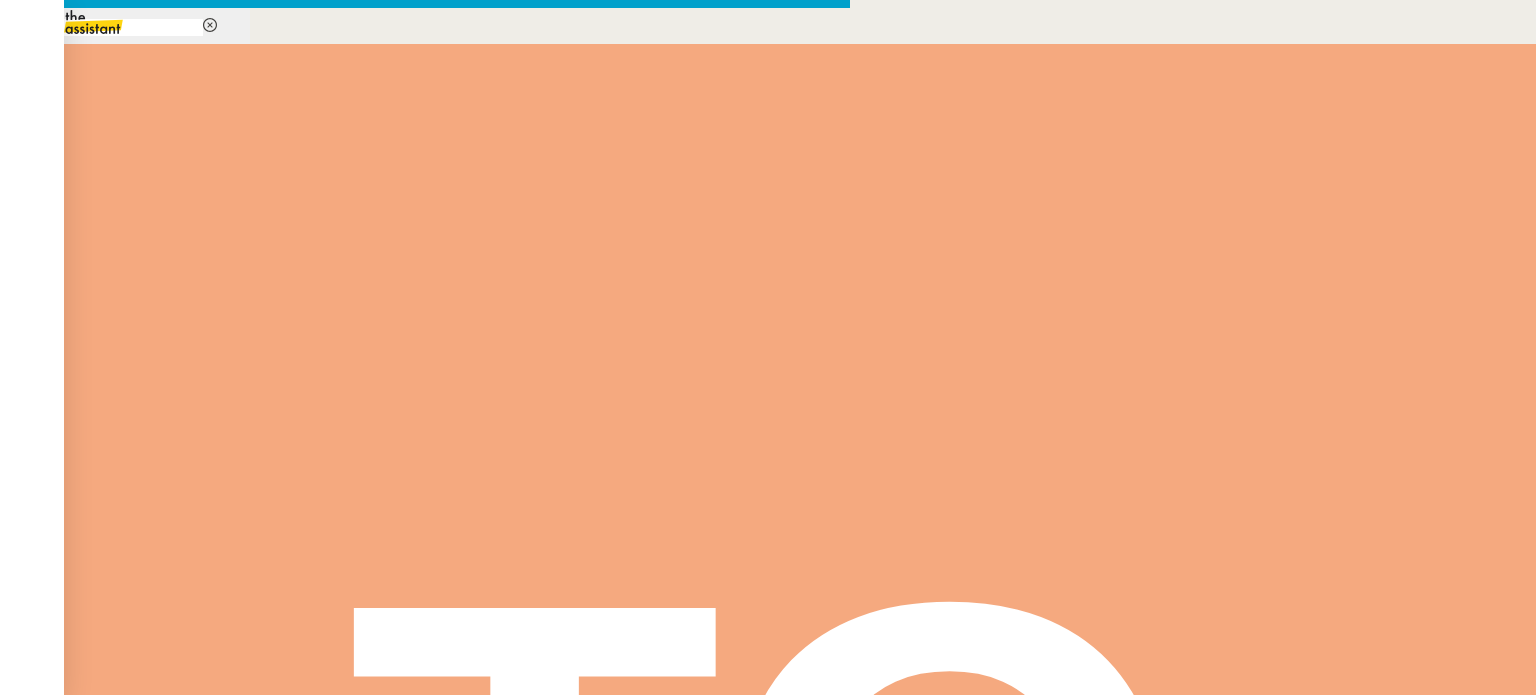 click on "TA -  FIN  DE MISSION (anglais)" at bounding box center [125, 127] 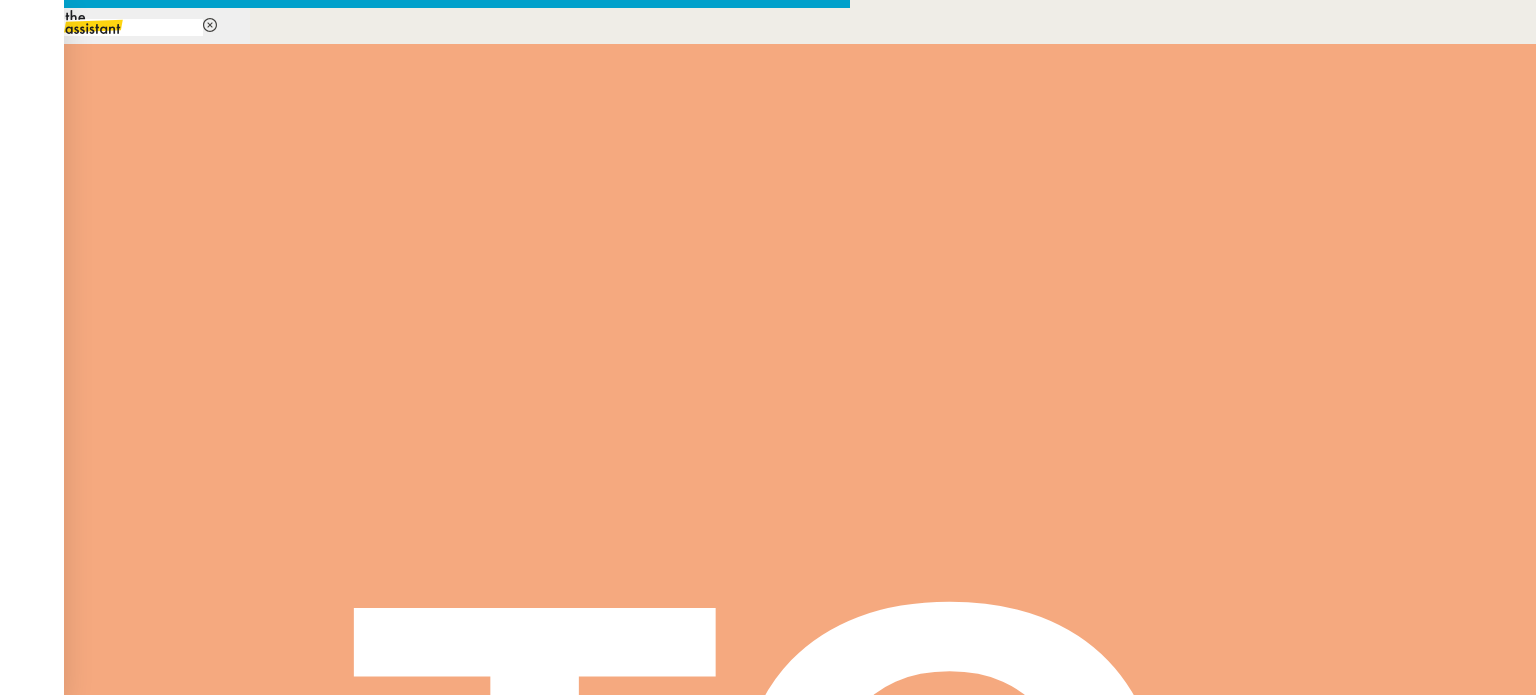 click at bounding box center (425, 907) 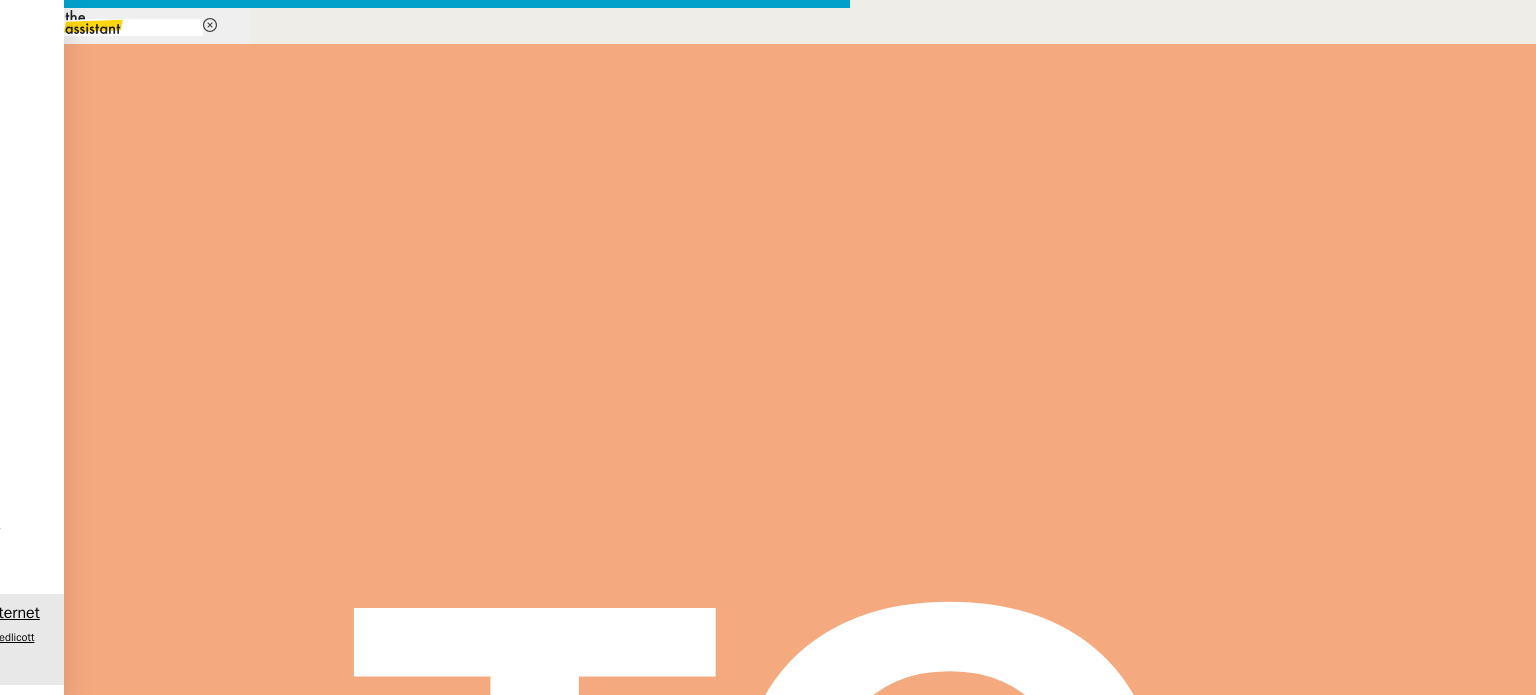 scroll, scrollTop: 0, scrollLeft: 0, axis: both 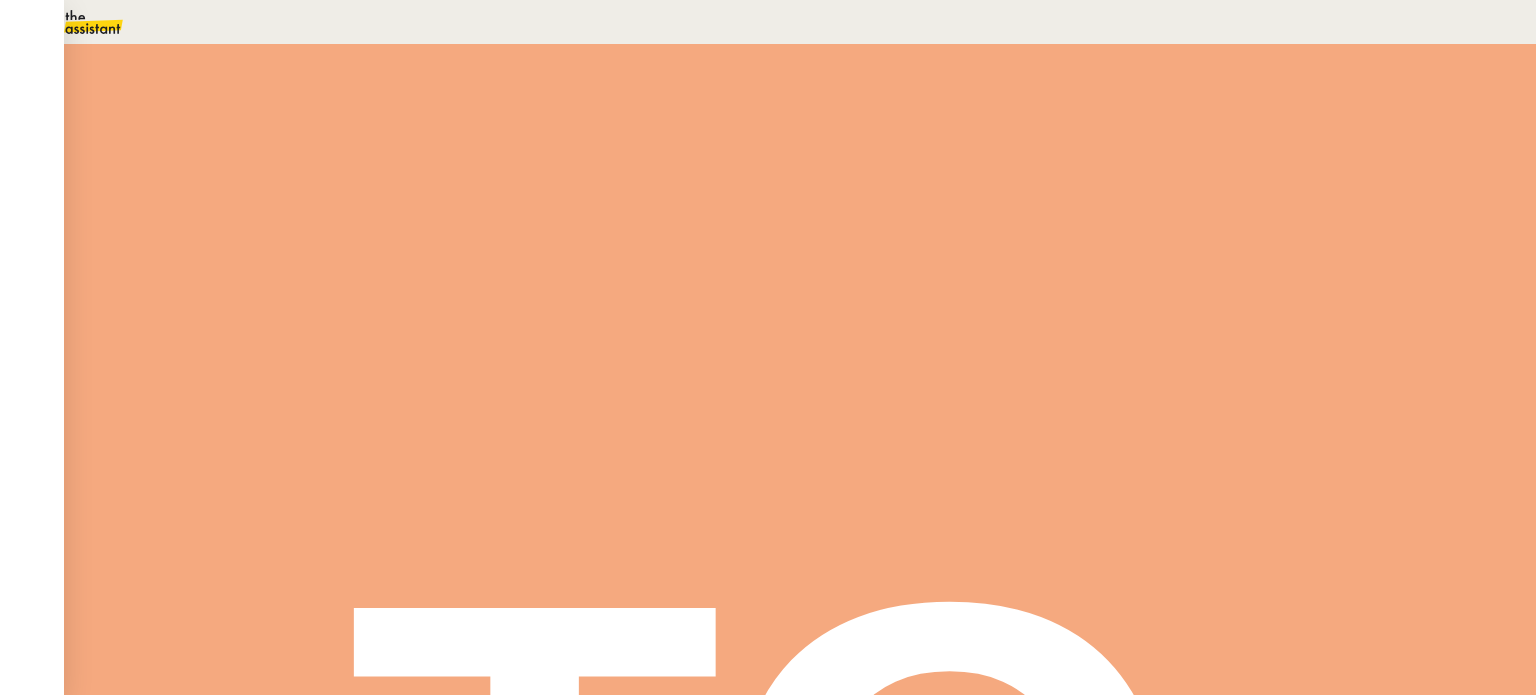 click at bounding box center [287, 340] 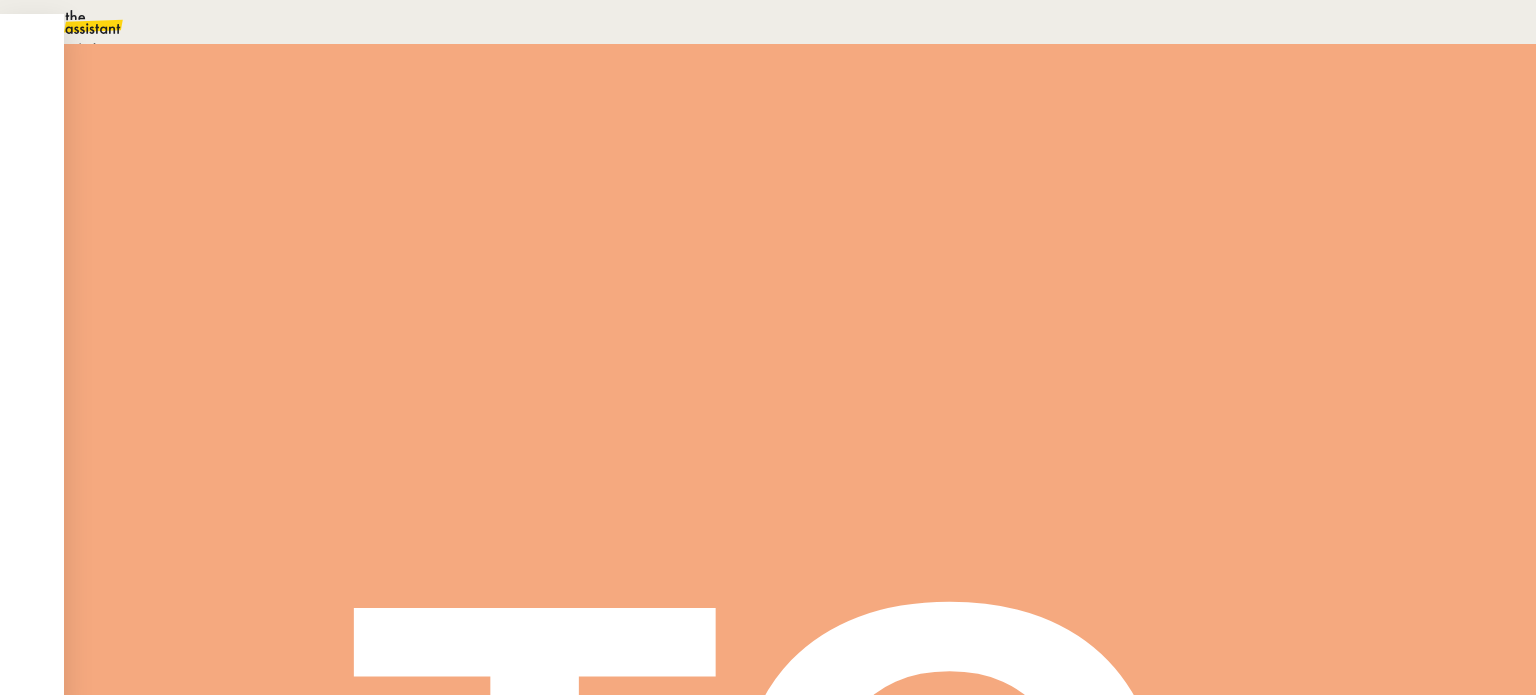 click on "Aucune action supplémentaire n'est nécessaire." at bounding box center (213, 49) 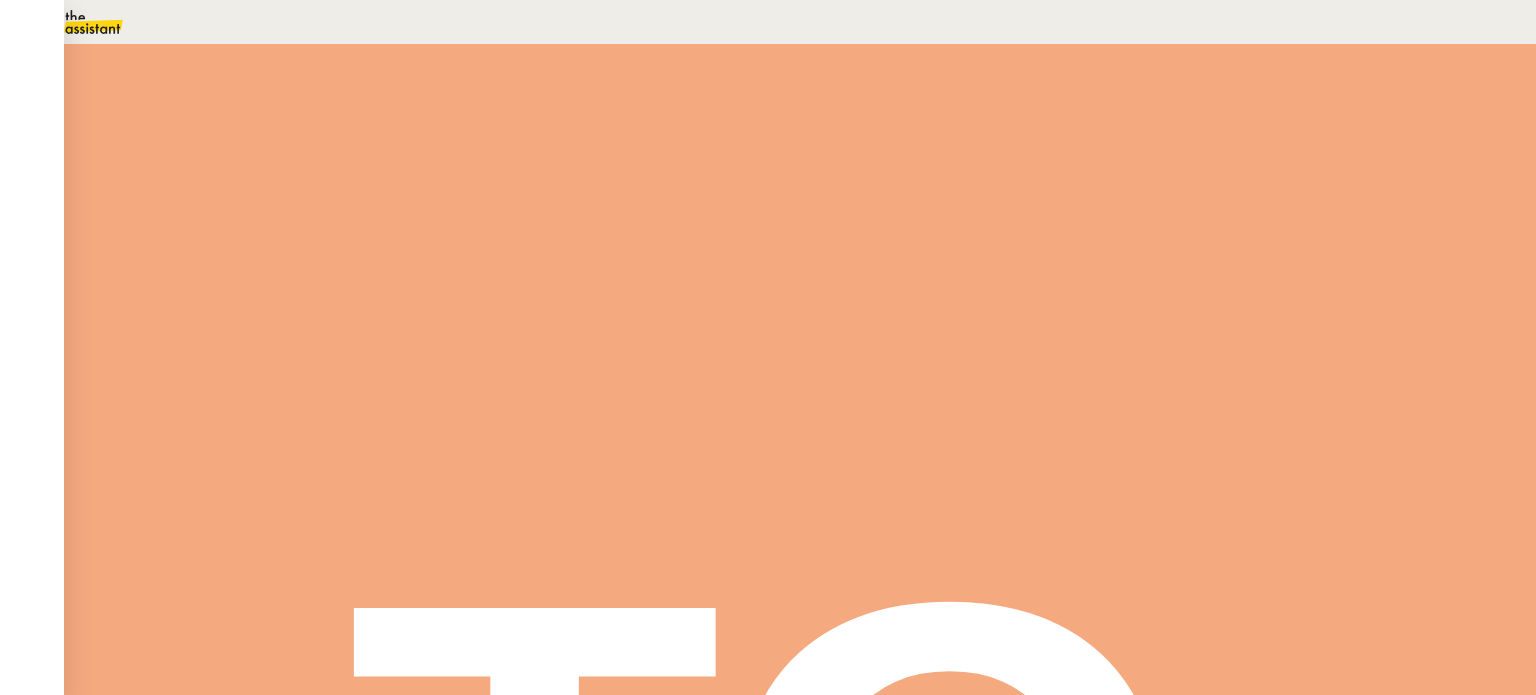 click on "Sauver" at bounding box center [1139, 188] 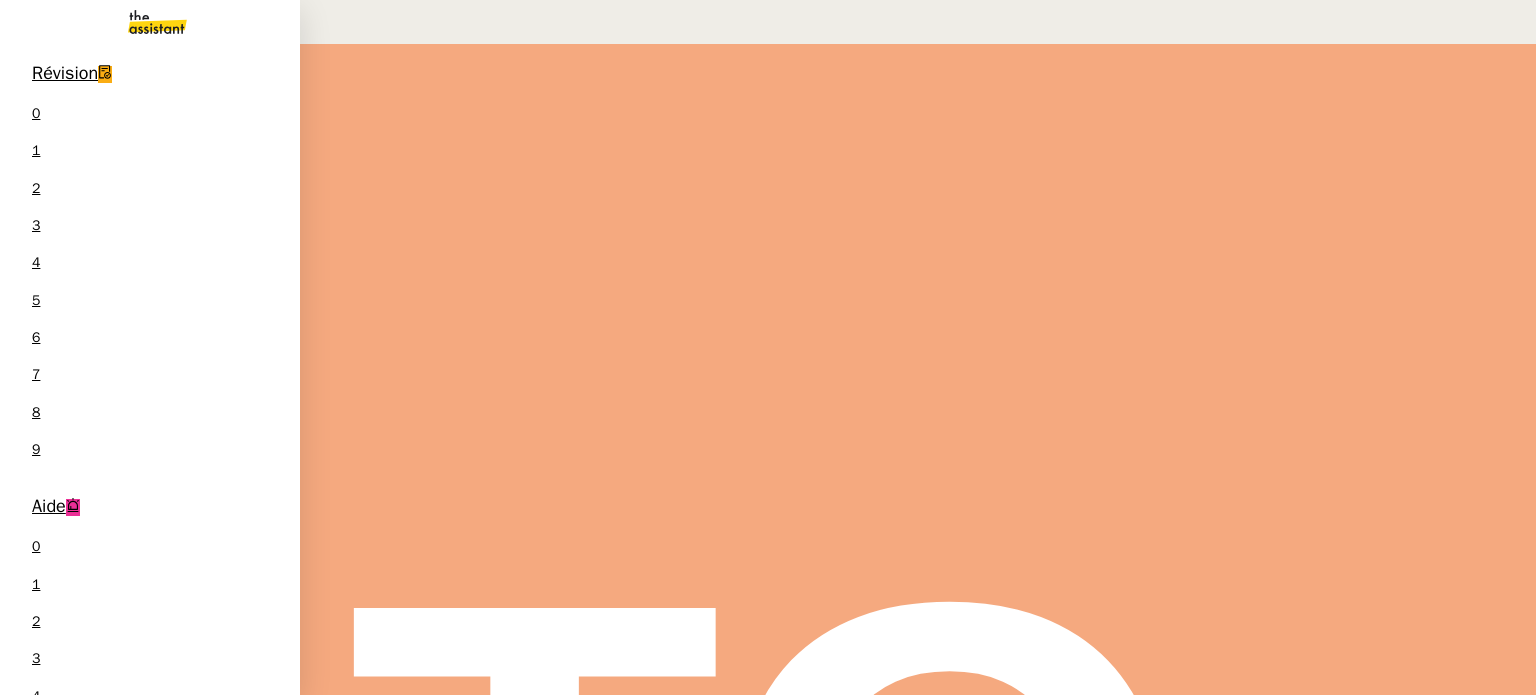 click on "Effectuer un virement TVA via Revolut" at bounding box center [134, 967] 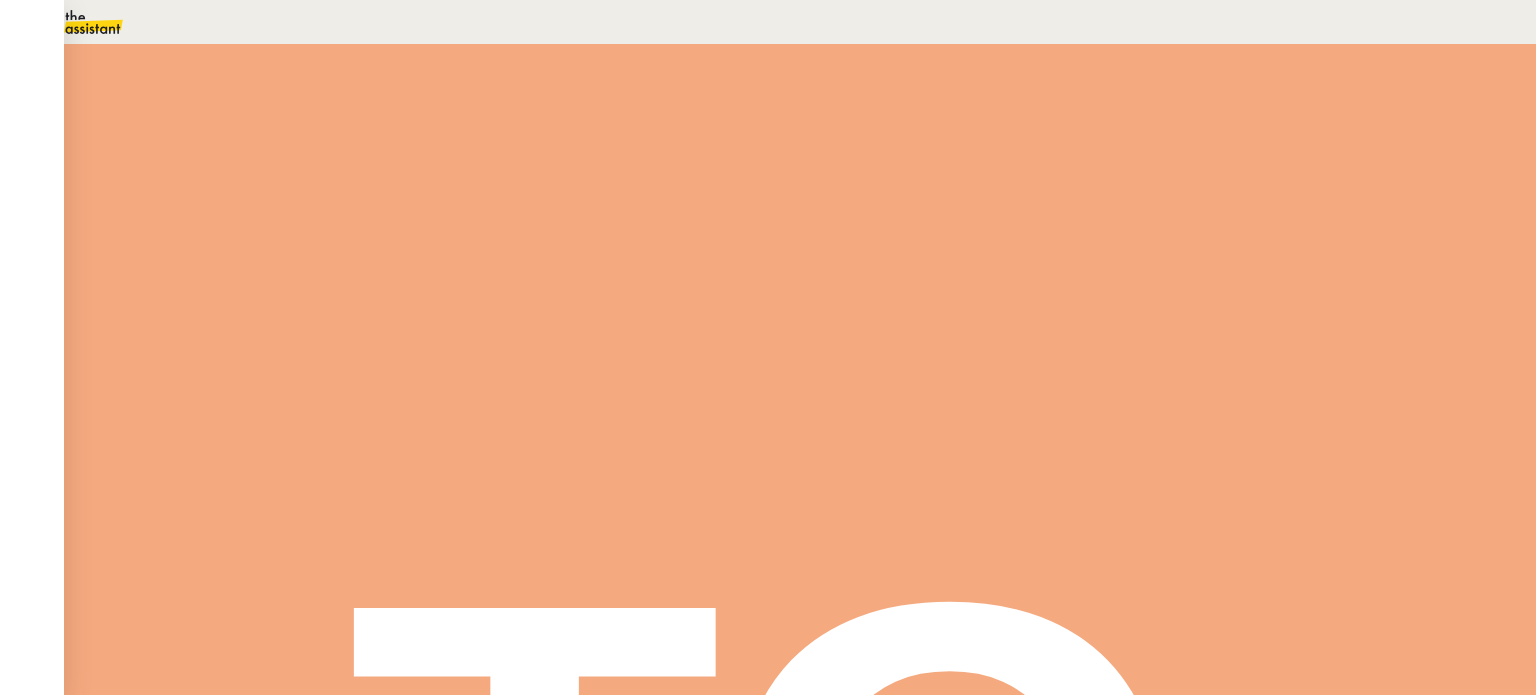 drag, startPoint x: 239, startPoint y: 501, endPoint x: 371, endPoint y: 503, distance: 132.01515 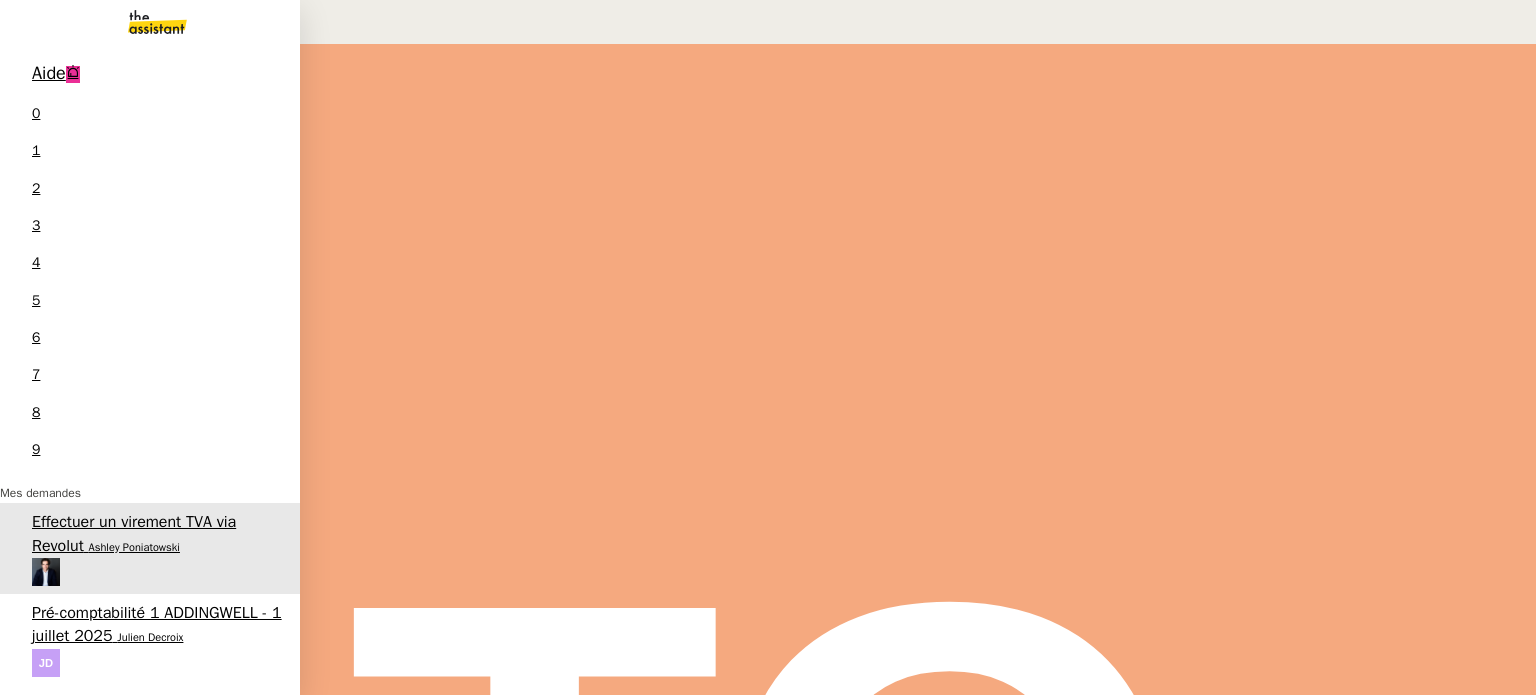 click on "Traiter la facture focus groups" at bounding box center (137, 704) 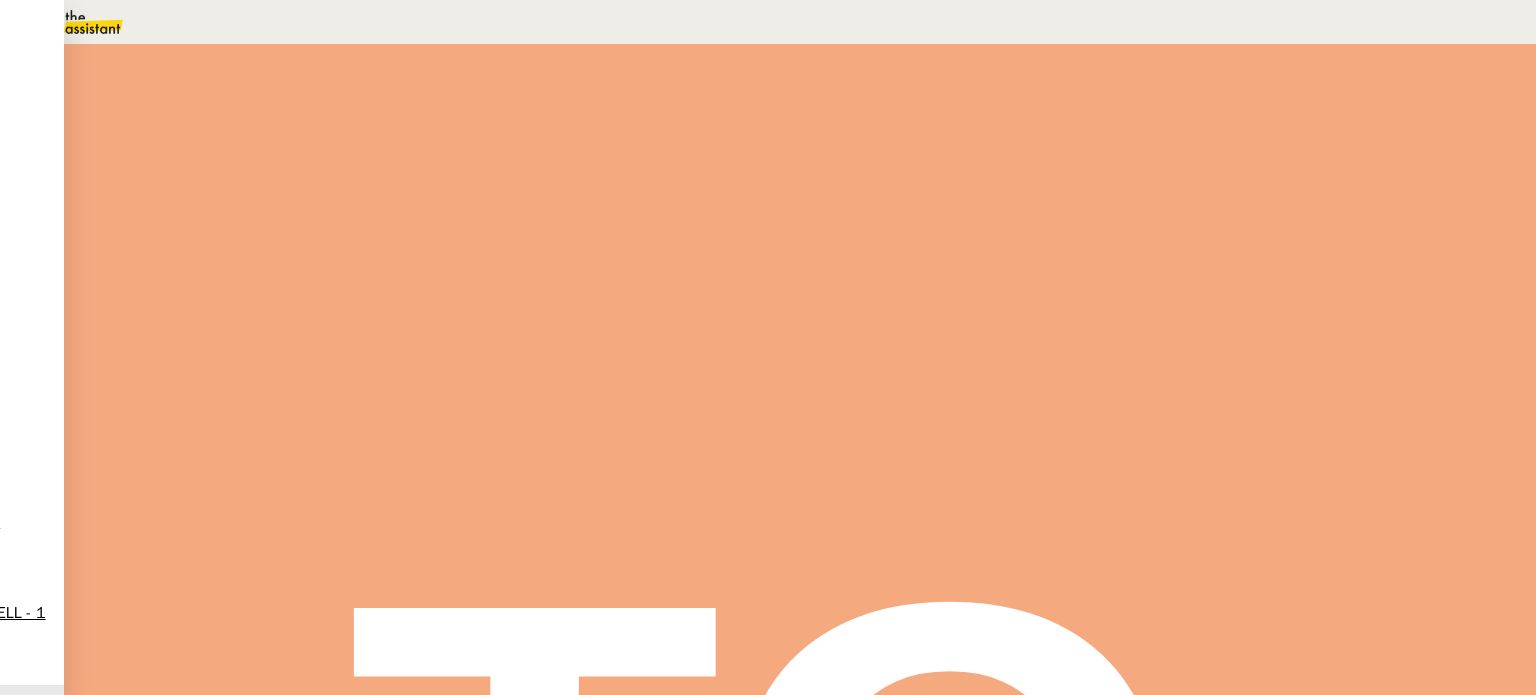 scroll, scrollTop: 0, scrollLeft: 0, axis: both 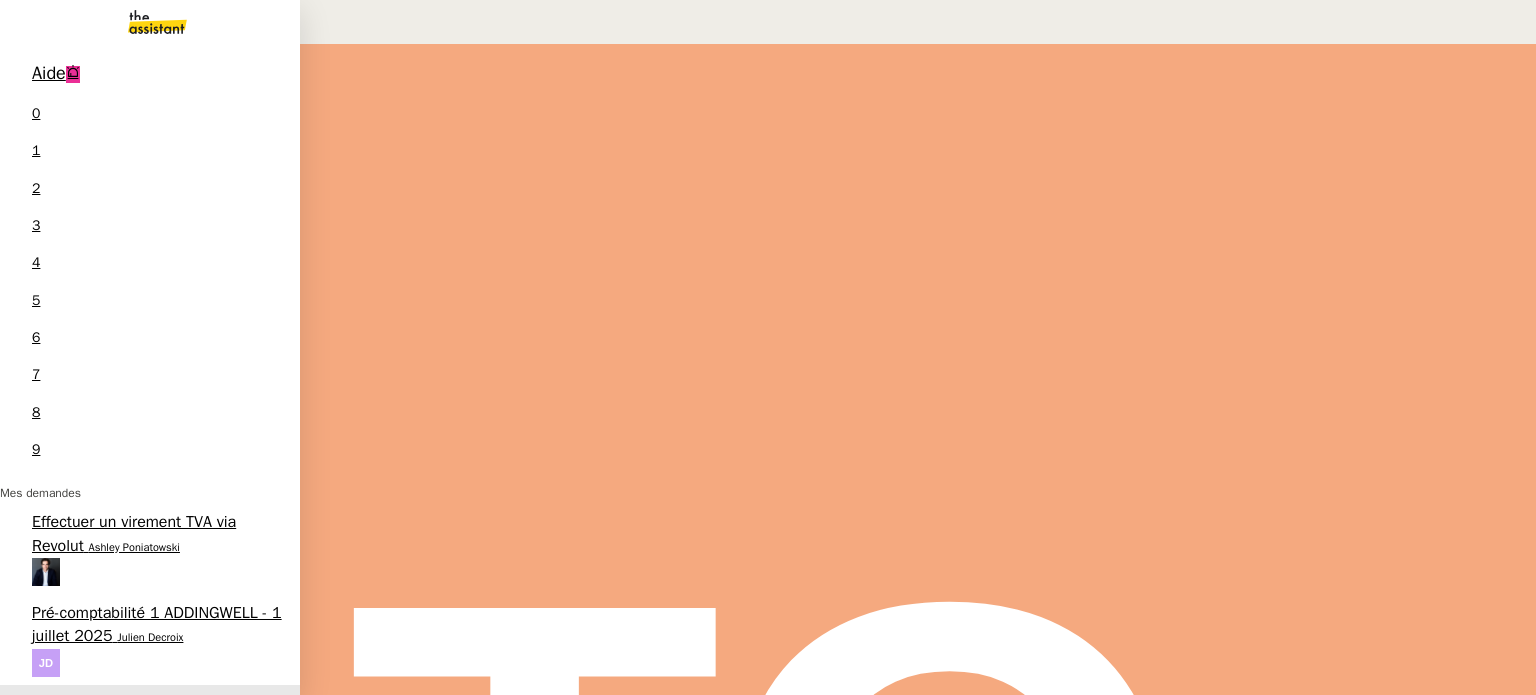 click on "Facturation LOUTY MOSAIQUE" at bounding box center [136, 999] 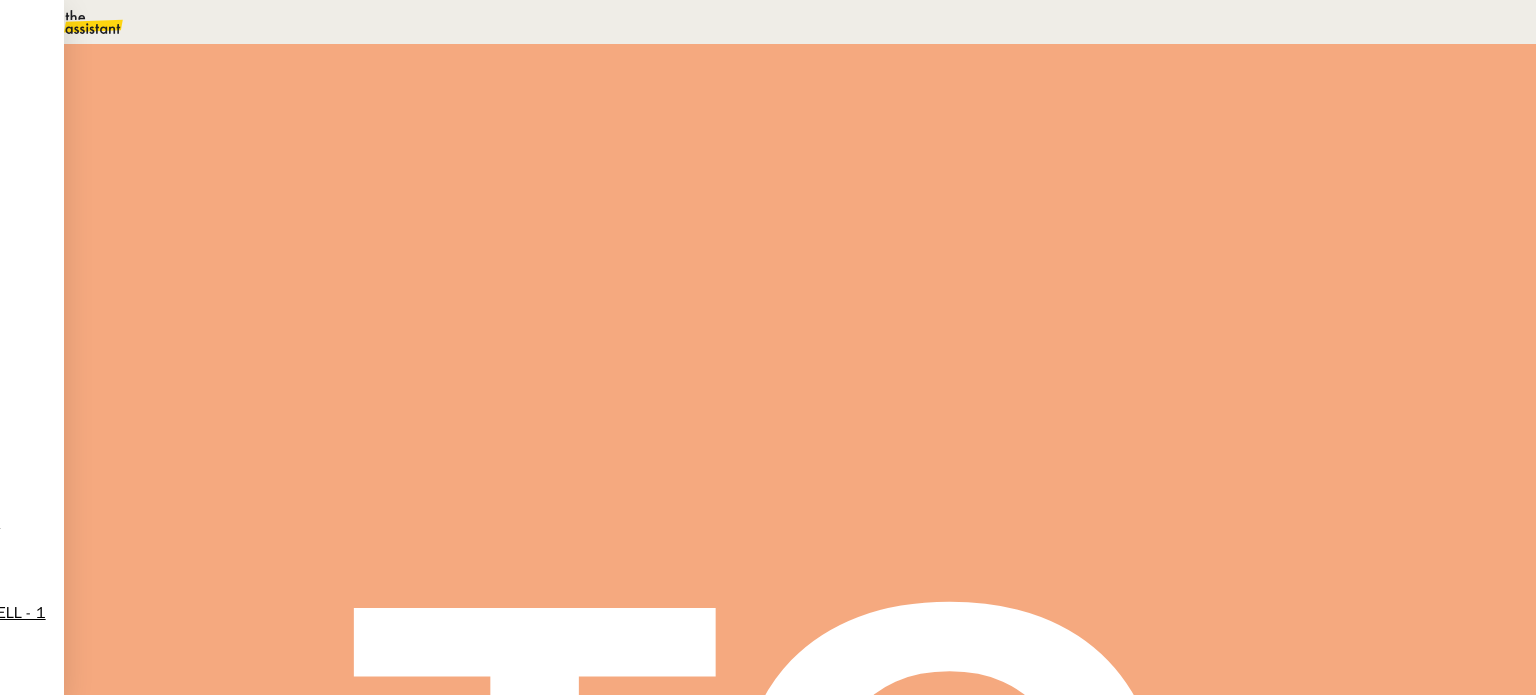 scroll, scrollTop: 0, scrollLeft: 0, axis: both 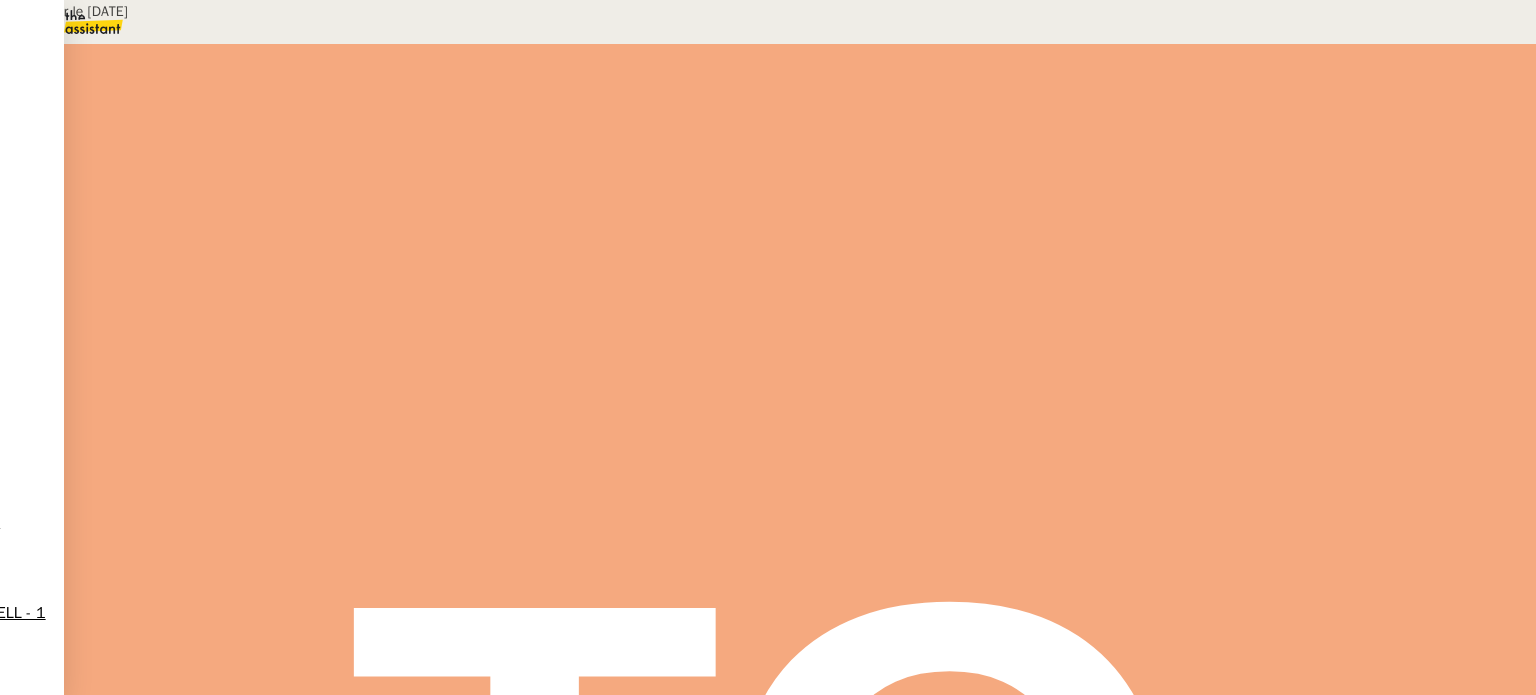 click on "Mise à jour le 05/12/2023 Récurrence :  Tous les 4 du mois (Attention ⚠️ À faire avant le 7).  Exemple : Le 5 mai, faire la facture du mois d'Avril. Déclenchement :  À faire de manière autonome. Demande à programmer tous les mois. PROCÉDURE A. À faire le 4 du mois : Se connecter à  LOUTY Se rendre dans «  Gestion commerciale  » > «  Factures  ». Dupliquer la  dernière facture  (car cela garde certaines infos du client). Remplir avec les informations se trouvant dans  ce fichier   (mémo exemple mai 2023, prix, dates, …). Cocher " Valider " à la fin de la ligne. Enregistrer  la facture. Fermer  sans enregistrer.  Note :  la facture est à l'état de brouillon. Retourner à la liste de facture et cliquer sur «  Transmettre  ».  Note :  la facture passe à l'état " À valider". Envoyer un mail à Frédéric Esposito  frederic.mosaique@gmail.com  afin de l'informer que la facture a été établie et qu'elle est en attente de validation de sa part. B. À faire le 10 du mois : ." at bounding box center [768, 464] 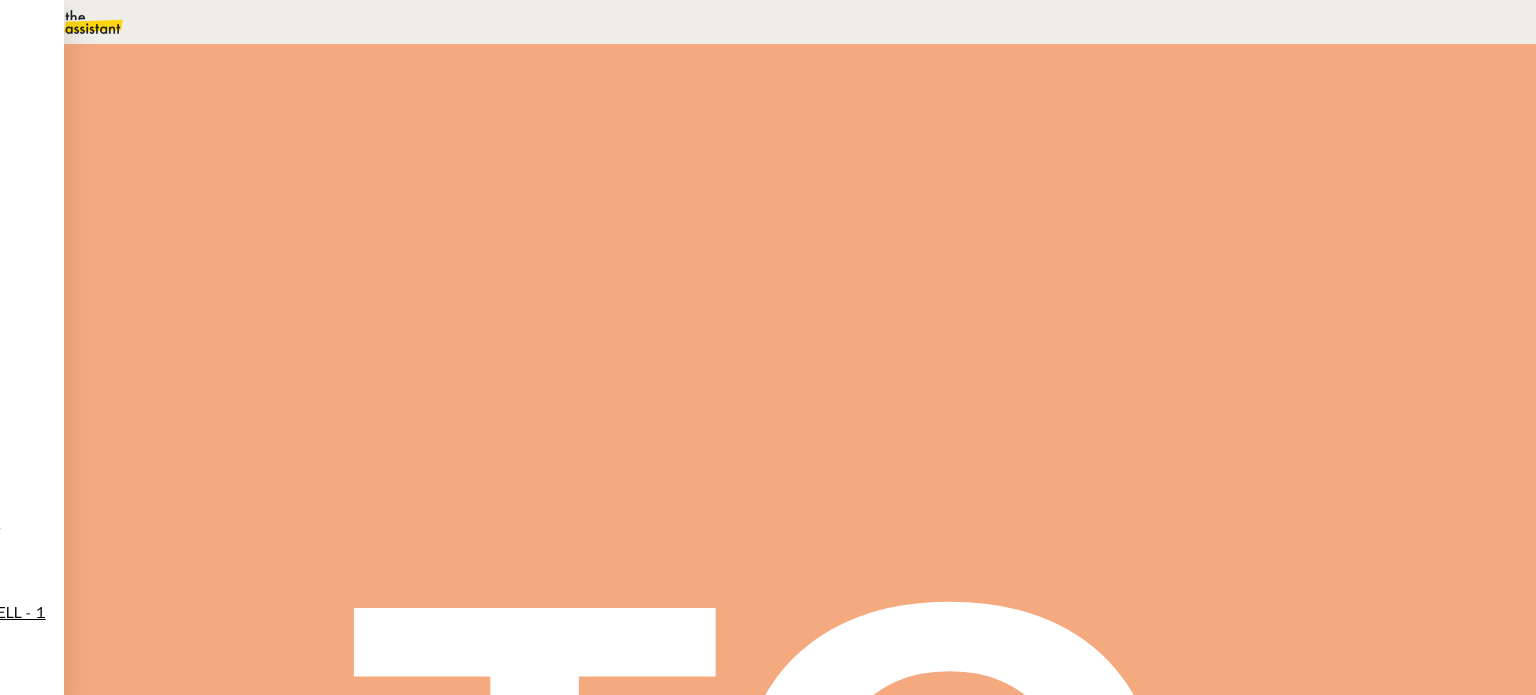 click on "Statut" at bounding box center (800, 111) 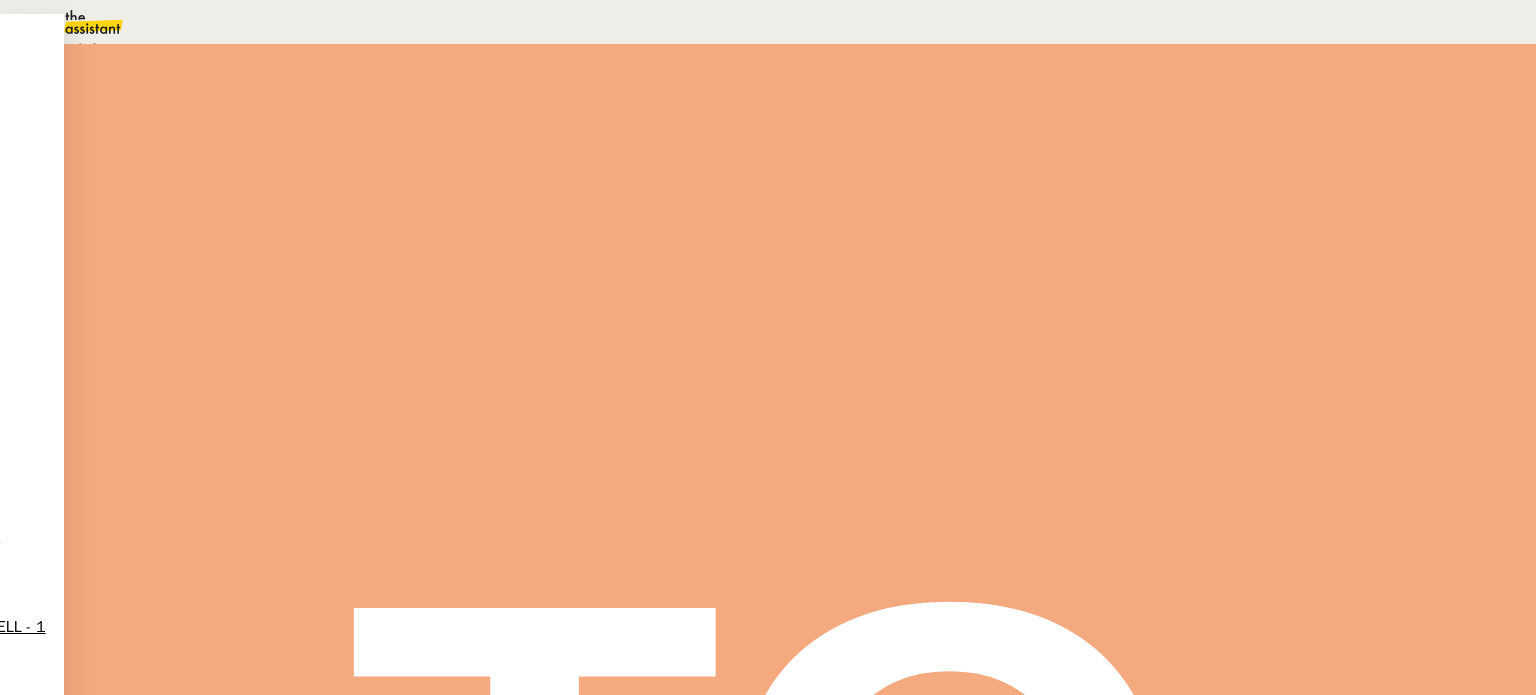 click on "En attente d'une réponse d'un client, d'un contact ou d'un tiers." at bounding box center (213, 49) 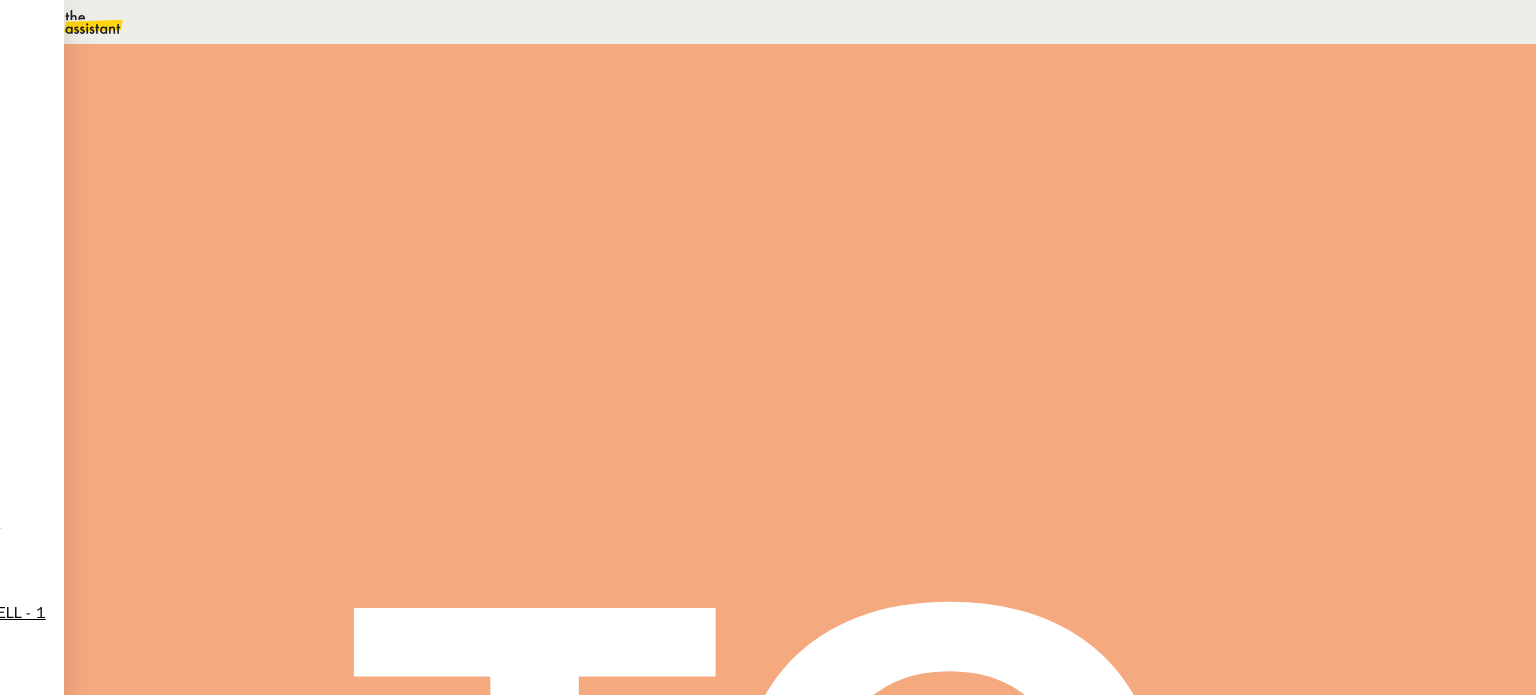 click on "10" at bounding box center (1182, 273) 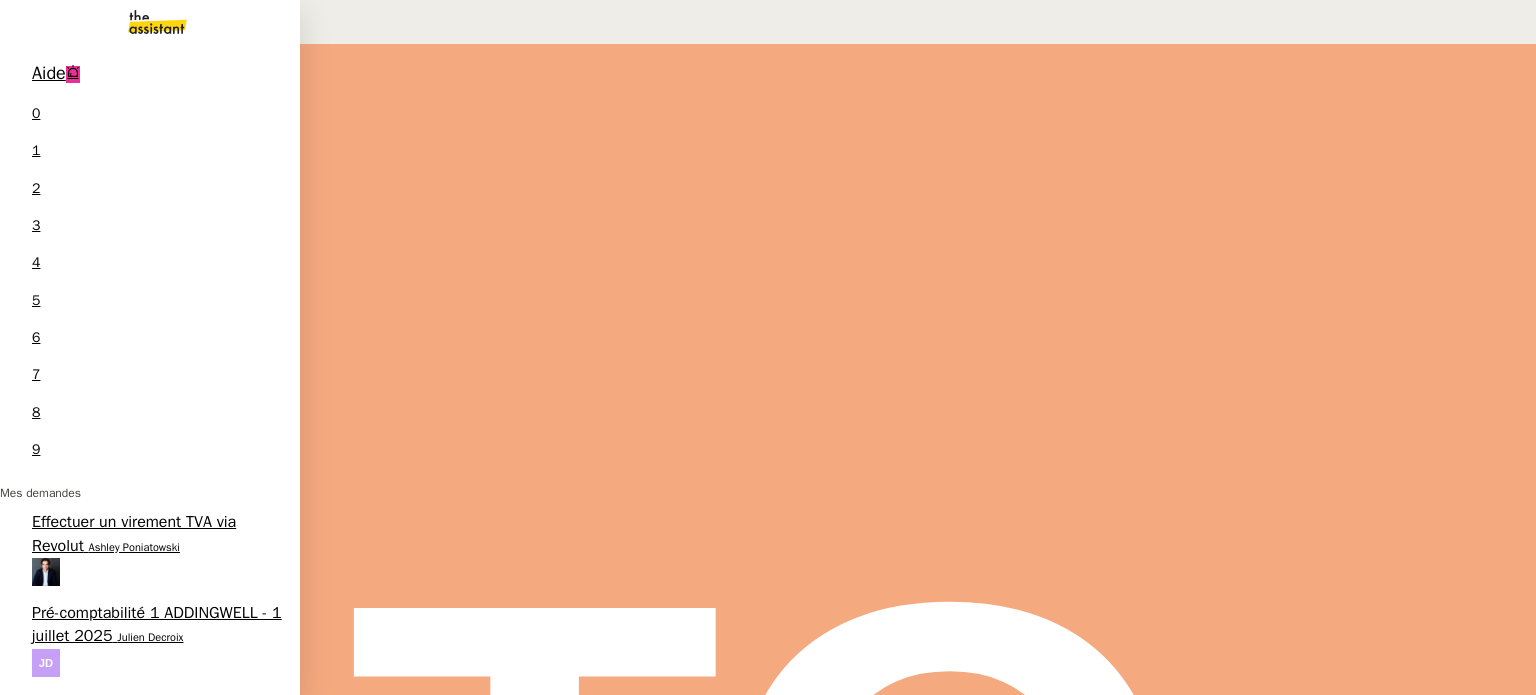 click on "Pré-comptabilité 1 ADDINGWELL - 1 juillet 2025" at bounding box center [157, 624] 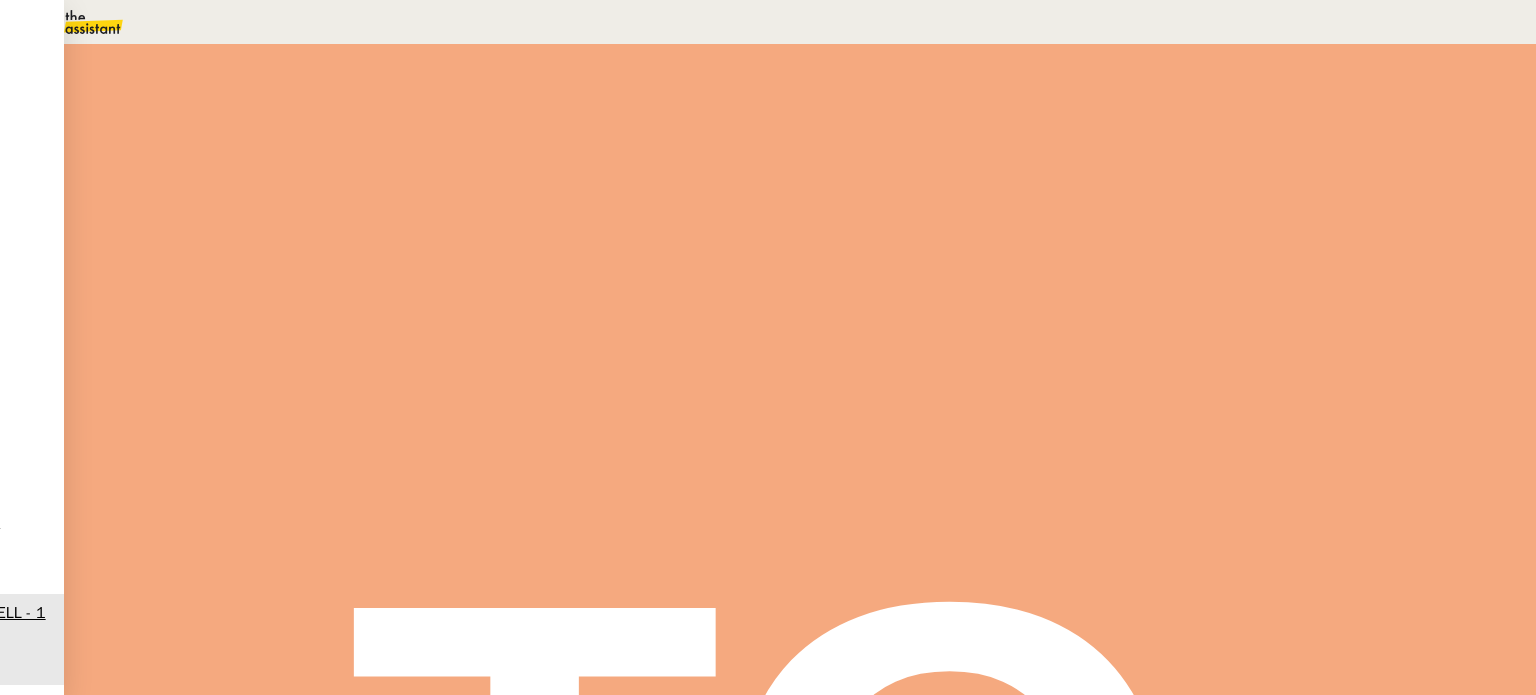 scroll, scrollTop: 200, scrollLeft: 0, axis: vertical 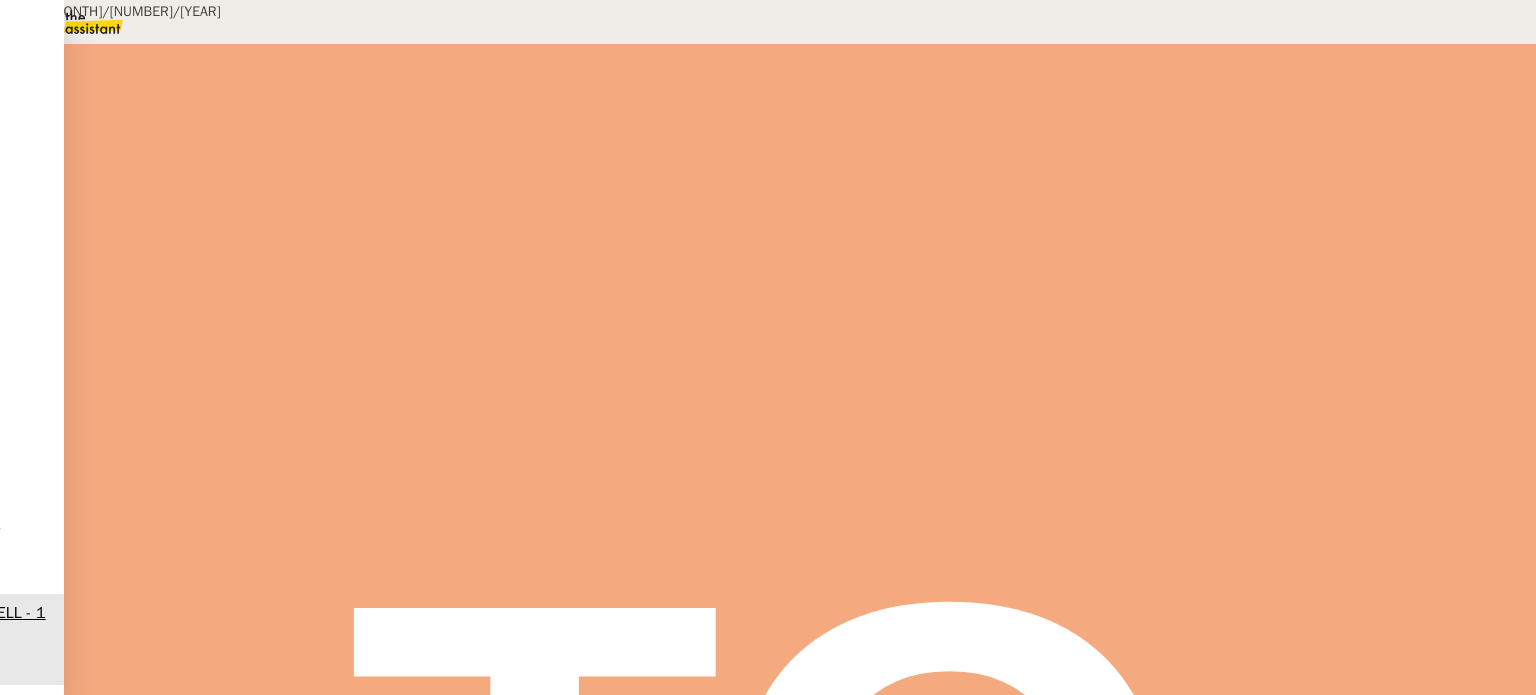 click on "Mise à jour 25/06/2025 Contexte  :  Julien souhaite que nous gérions la pré-comptabilité. Récurrence  : Le 1ᵉʳ mardi de chaque mois  Déclenchement :  automatique PROCÉDURE A - CONNEXION QONTO ET AJOUT JUSTIFICATIFS Se connecter à Qonto  et aller dans l’onglet  “Compte pro”  puis  sélectionner le filtre  “ tout justificatif de carte bancaire manquant”  (qui reprend les filtres suivants :  “justificatif”  inclut  “manquant”  ET “ état”  INCLUT  “en cours, exécutée”  ET  “méthode”  inclut  “carte”  ET  “montant”  “est inférieure à 0€”) Il faudra rechercher les reçus de carte  bancaire manquants de Julien dans la boîte  billing@addingwell.com  s’ils sont disponibles en allant  ICI  (être connecté à l’adresse marque blanche  camille@addingwell.com ) puis sur  Billing Chercher dans Billing les justificatifs manquants et les rattacher sur  Qonto Ajouter un reçu à toutes les transactions  SAUF  : Stripe, Alan, Paie, Malakoff, URSSAF Vérifié" at bounding box center (768, 1775) 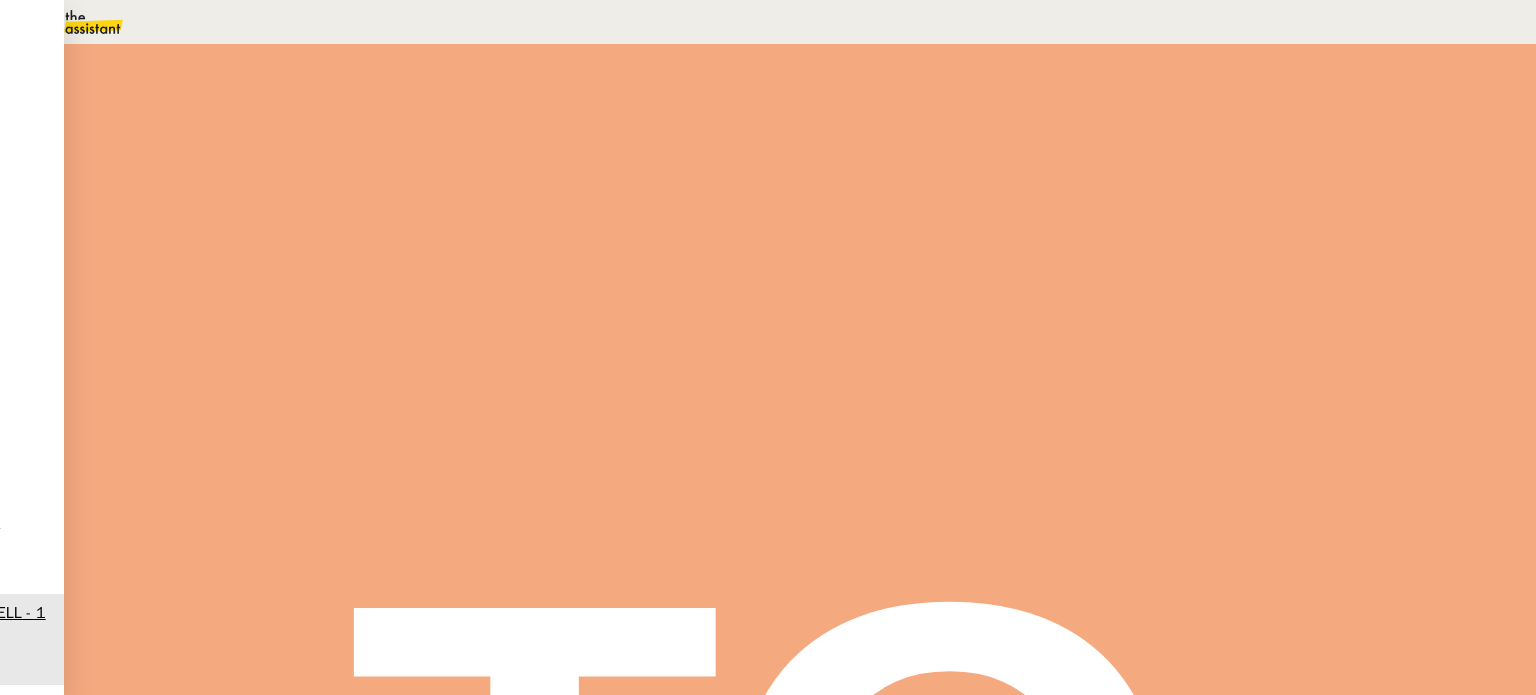 scroll, scrollTop: 0, scrollLeft: 0, axis: both 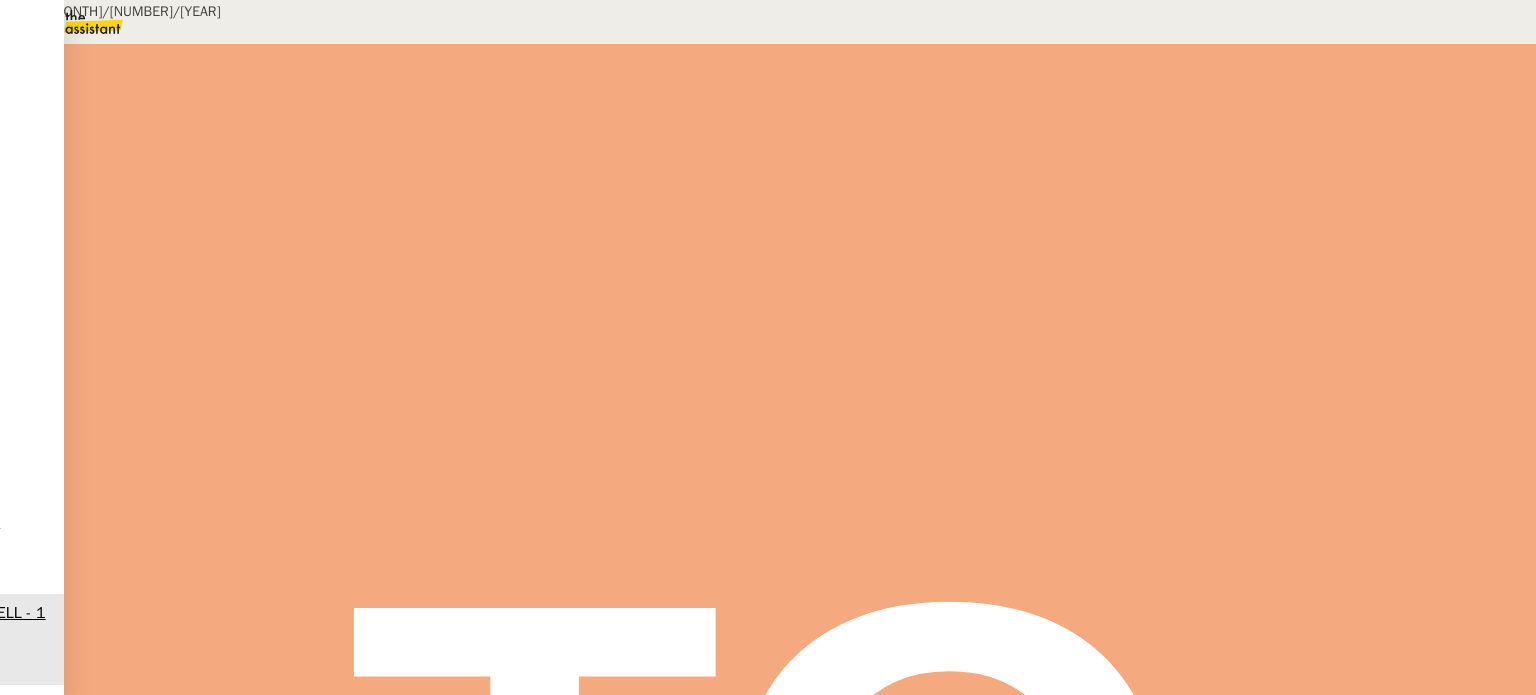 click on "Mise à jour 25/06/2025 Contexte  :  Julien souhaite que nous gérions la pré-comptabilité. Récurrence  : Le 1ᵉʳ mardi de chaque mois  Déclenchement :  automatique PROCÉDURE A - CONNEXION QONTO ET AJOUT JUSTIFICATIFS Se connecter à Qonto  et aller dans l’onglet  “Compte pro”  puis  sélectionner le filtre  “ tout justificatif de carte bancaire manquant”  (qui reprend les filtres suivants :  “justificatif”  inclut  “manquant”  ET “ état”  INCLUT  “en cours, exécutée”  ET  “méthode”  inclut  “carte”  ET  “montant”  “est inférieure à 0€”) Il faudra rechercher les reçus de carte  bancaire manquants de Julien dans la boîte  billing@addingwell.com  s’ils sont disponibles en allant  ICI  (être connecté à l’adresse marque blanche  camille@addingwell.com ) puis sur  Billing Chercher dans Billing les justificatifs manquants et les rattacher sur  Qonto Ajouter un reçu à toutes les transactions  SAUF  : Stripe, Alan, Paie, Malakoff, URSSAF Vérifié" at bounding box center [768, 1775] 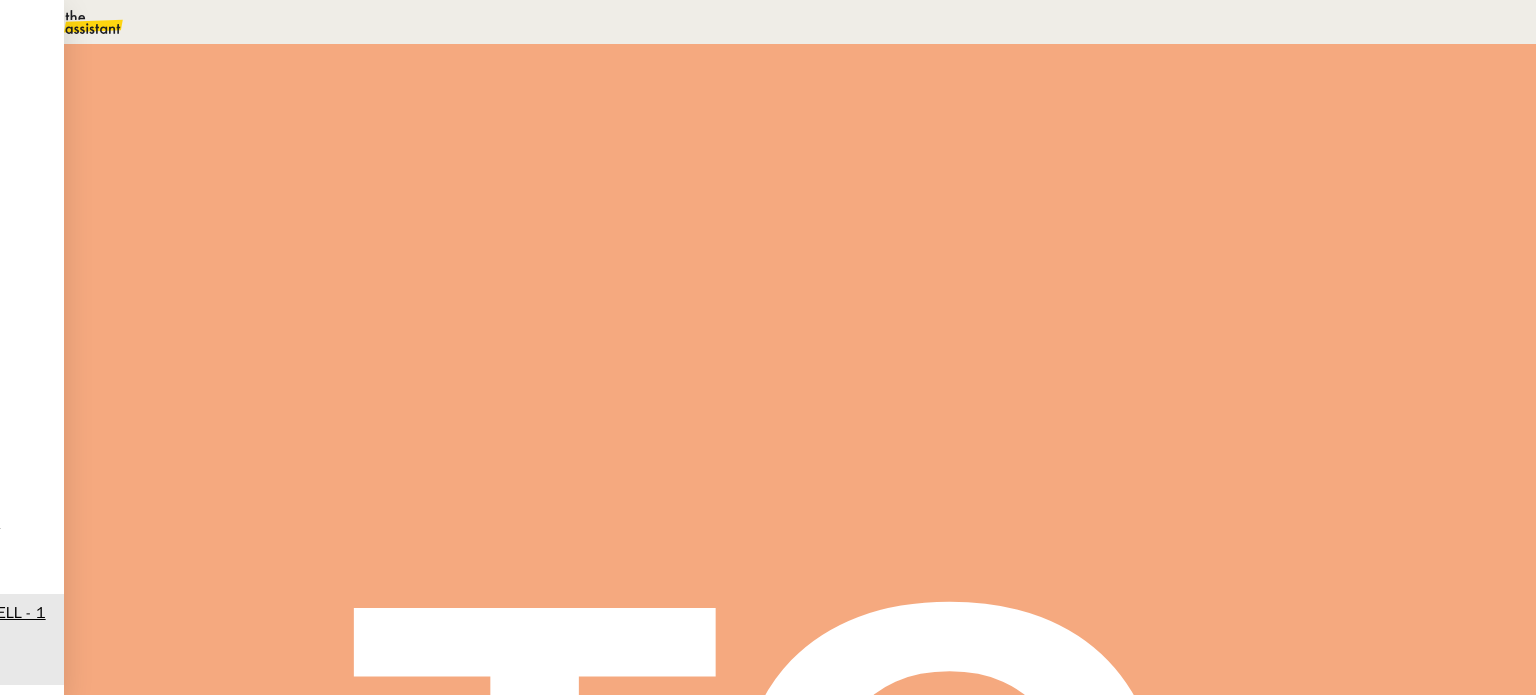click on "Pré-comptabilité 1 - ADDINGWELL" at bounding box center (165, 2374) 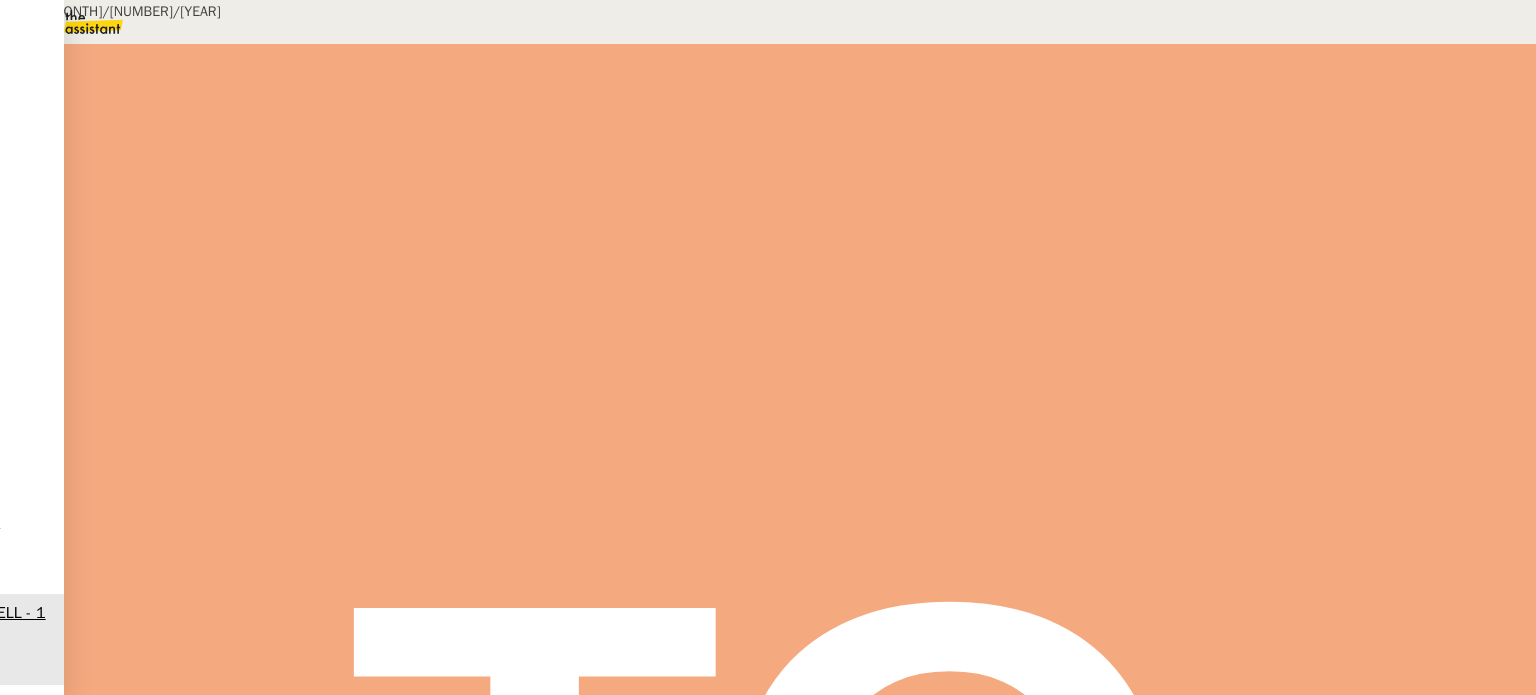 click on "Mise à jour 25/06/2025 Contexte  :  Julien souhaite que nous gérions la pré-comptabilité. Récurrence  : Le 1ᵉʳ mardi de chaque mois  Déclenchement :  automatique PROCÉDURE A - CONNEXION QONTO ET AJOUT JUSTIFICATIFS Se connecter à Qonto  et aller dans l’onglet  “Compte pro”  puis  sélectionner le filtre  “ tout justificatif de carte bancaire manquant”  (qui reprend les filtres suivants :  “justificatif”  inclut  “manquant”  ET “ état”  INCLUT  “en cours, exécutée”  ET  “méthode”  inclut  “carte”  ET  “montant”  “est inférieure à 0€”) Il faudra rechercher les reçus de carte  bancaire manquants de Julien dans la boîte  billing@addingwell.com  s’ils sont disponibles en allant  ICI  (être connecté à l’adresse marque blanche  camille@addingwell.com ) puis sur  Billing Chercher dans Billing les justificatifs manquants et les rattacher sur  Qonto Ajouter un reçu à toutes les transactions  SAUF  : Stripe, Alan, Paie, Malakoff, URSSAF Vérifié" at bounding box center [768, 1775] 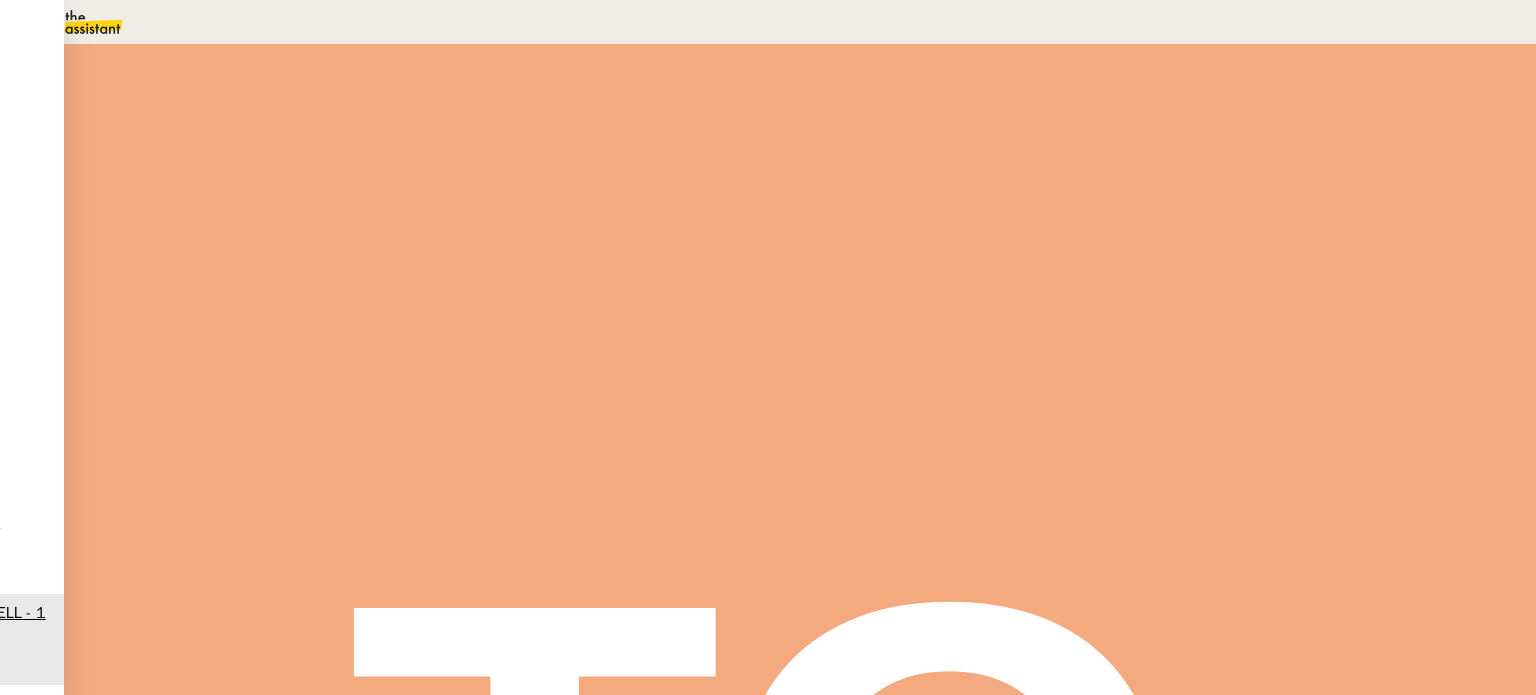 click on "Adresse marque blanche       3CX (standard téléphonique)       QONTO       Pennylane       Moyens de paiement" at bounding box center [800, 2443] 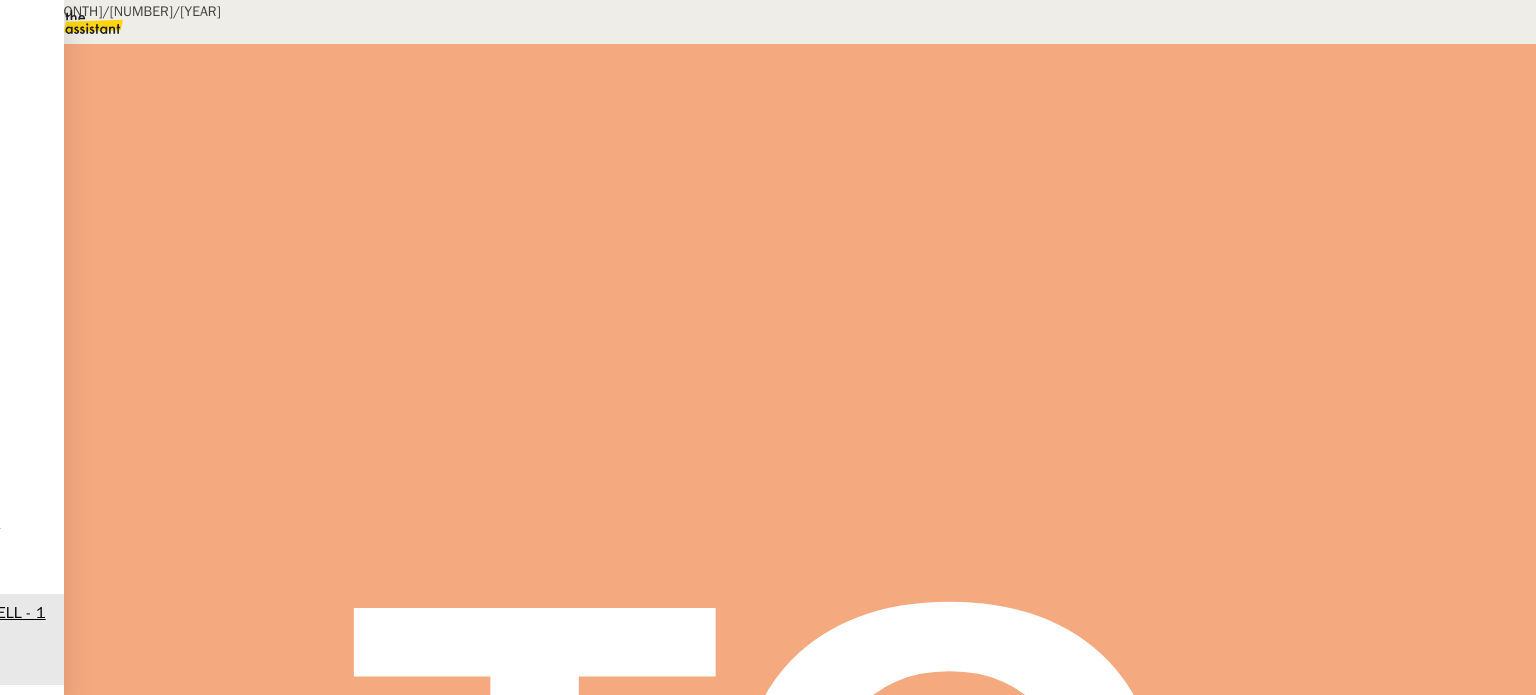 scroll, scrollTop: 2672, scrollLeft: 0, axis: vertical 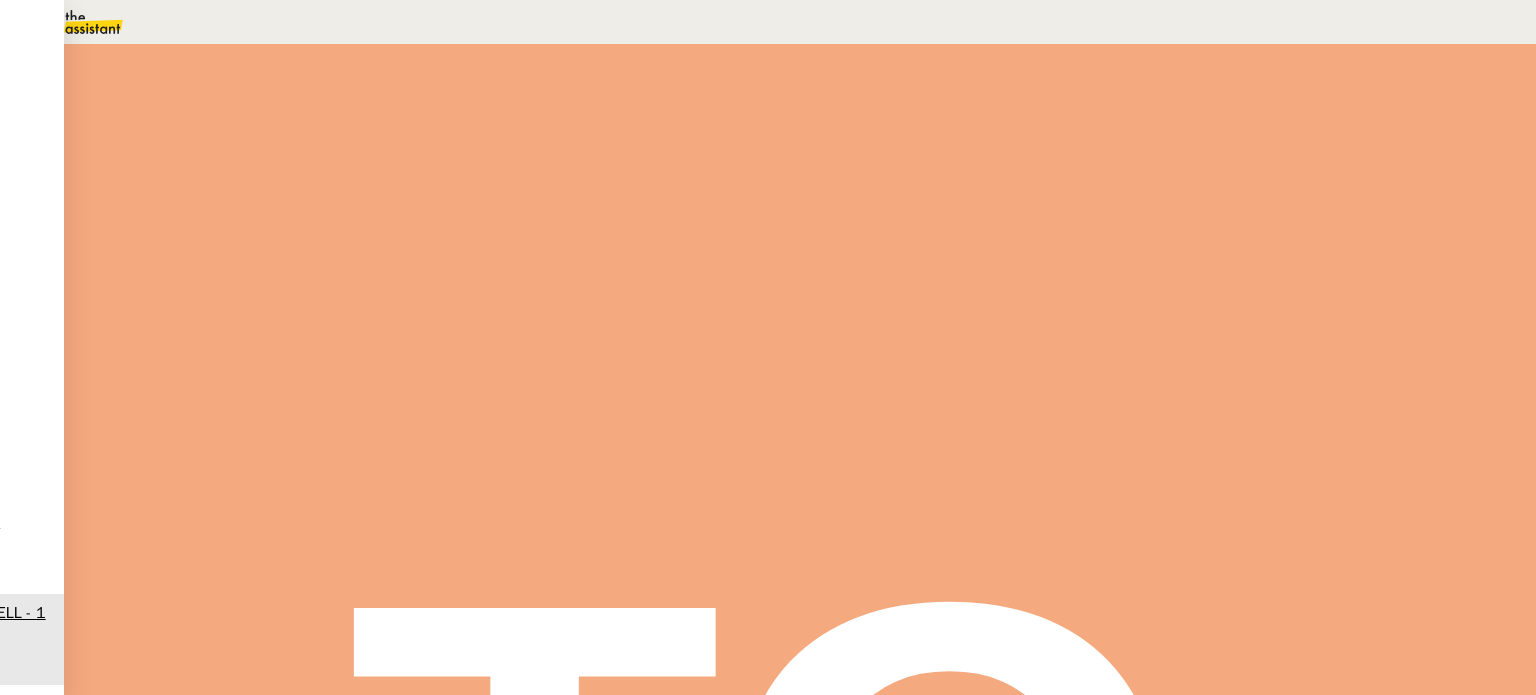 click on "Pré-comptabilité 1 - ADDINGWELL" at bounding box center (165, 2374) 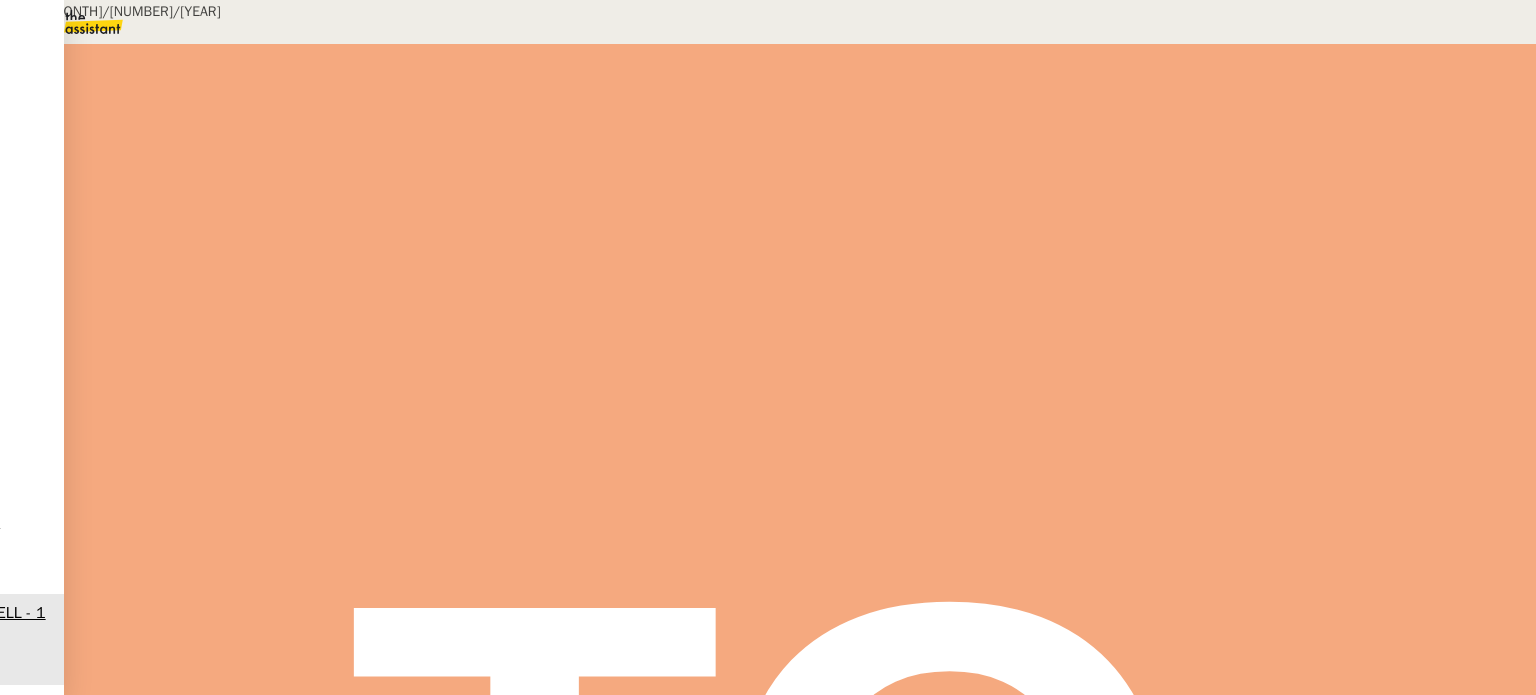 scroll, scrollTop: 2200, scrollLeft: 0, axis: vertical 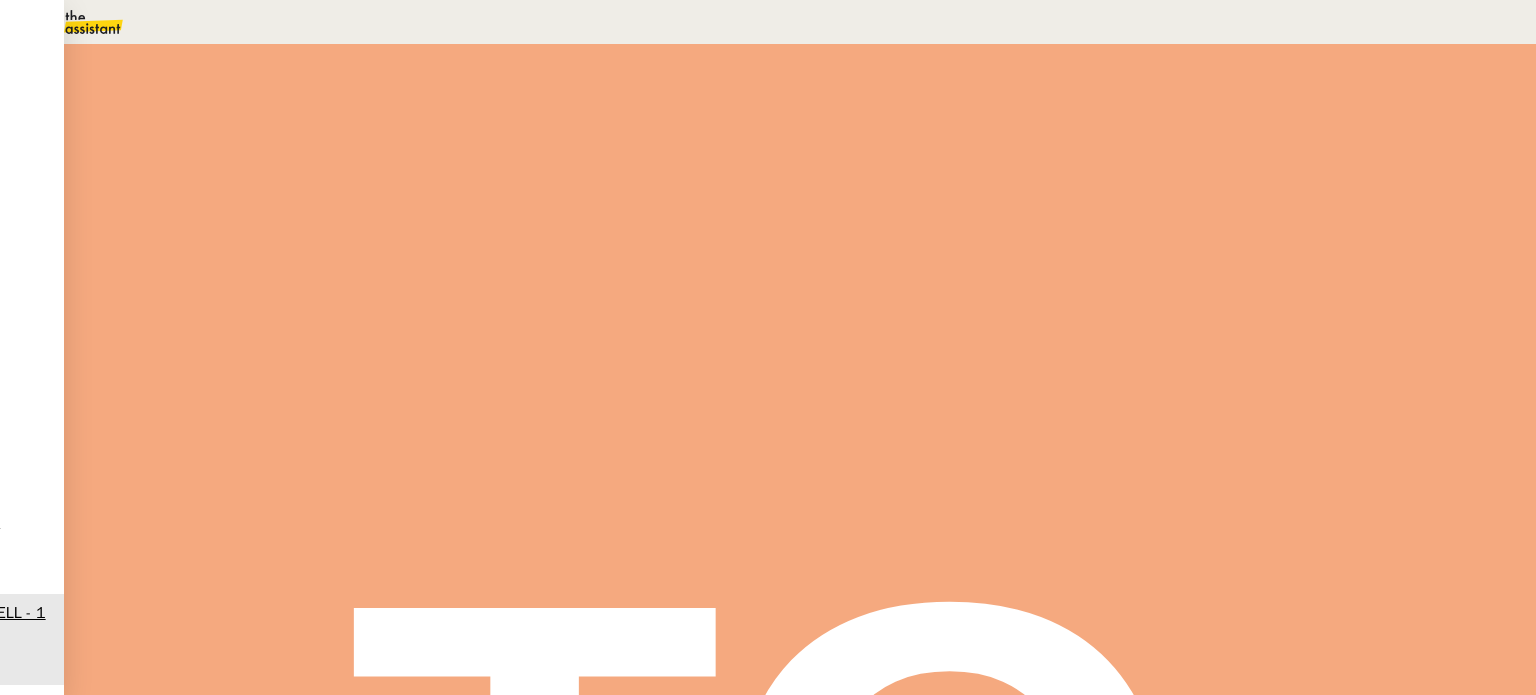 click on "Modifier" at bounding box center [209, 2420] 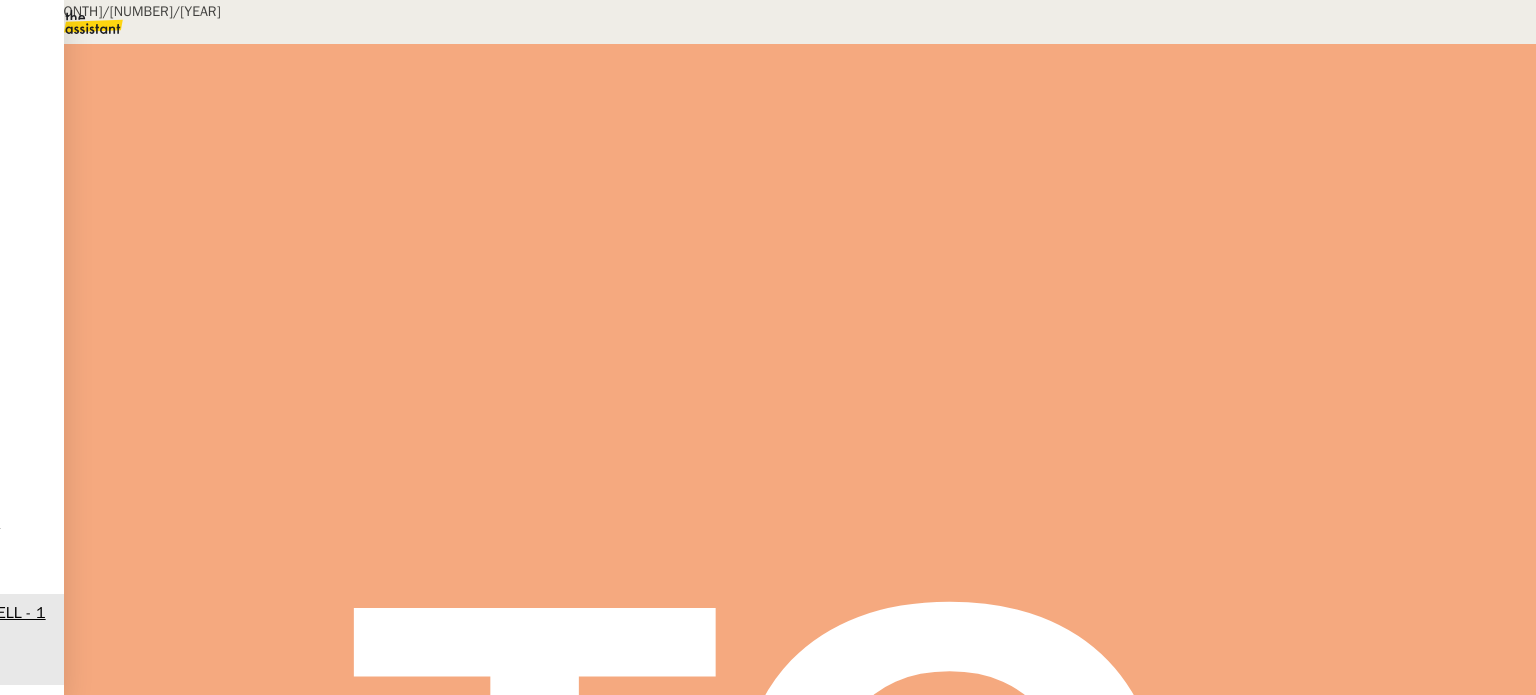 scroll, scrollTop: 2672, scrollLeft: 0, axis: vertical 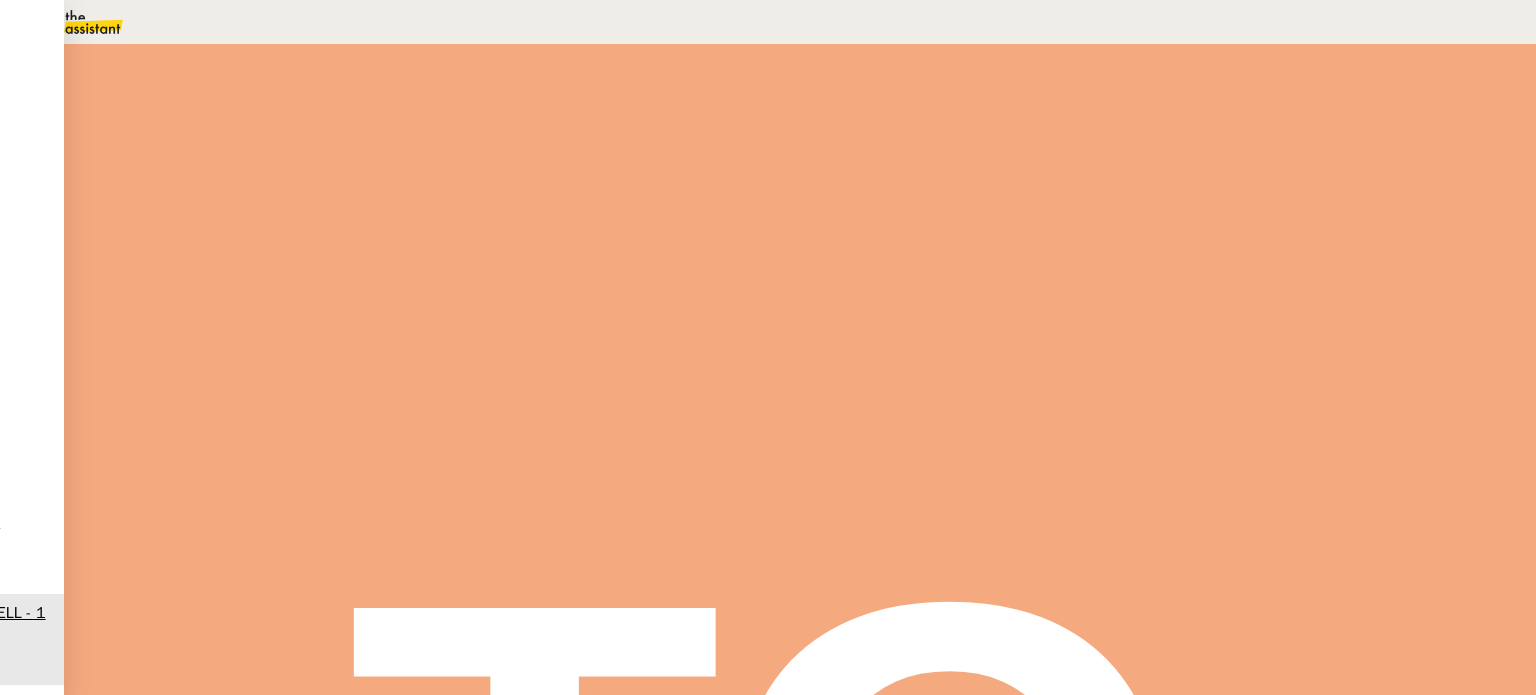 drag, startPoint x: 328, startPoint y: 521, endPoint x: 276, endPoint y: 345, distance: 183.52112 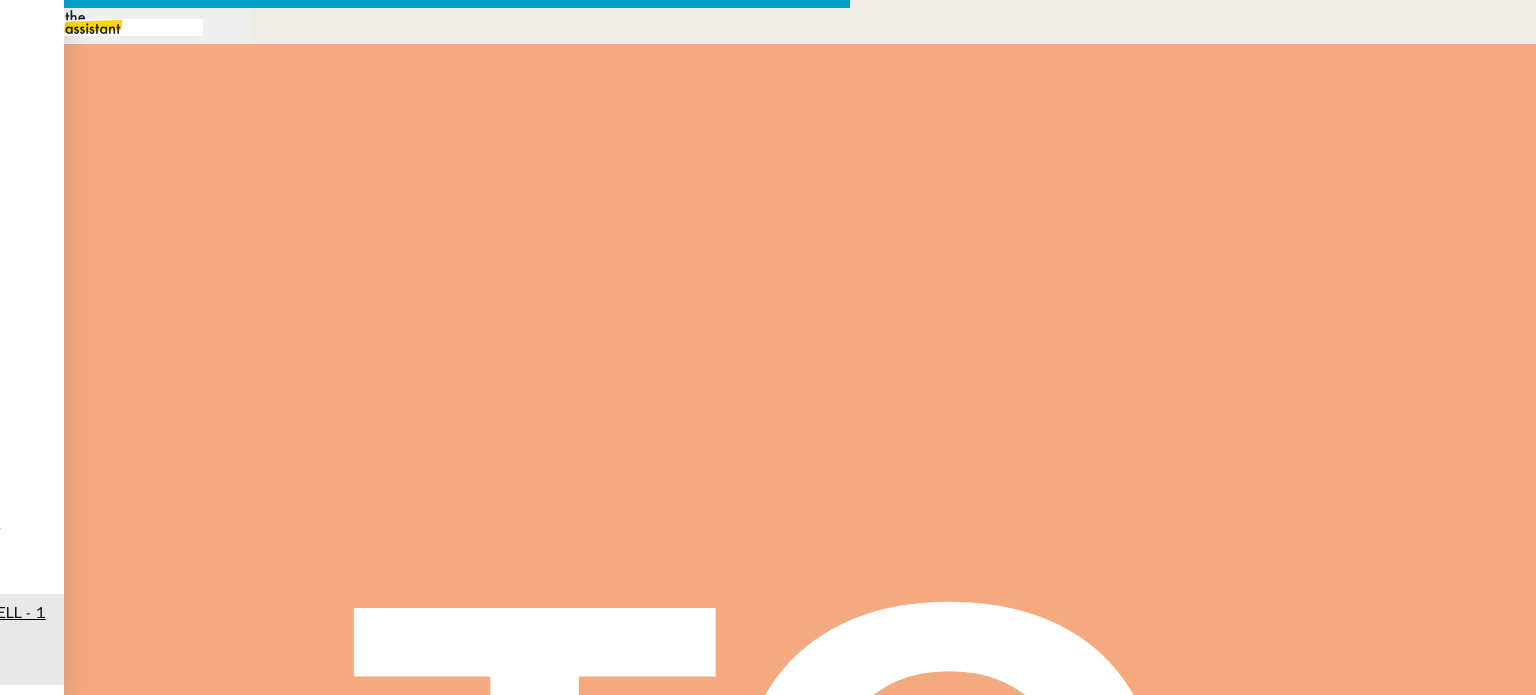scroll, scrollTop: 2571, scrollLeft: 0, axis: vertical 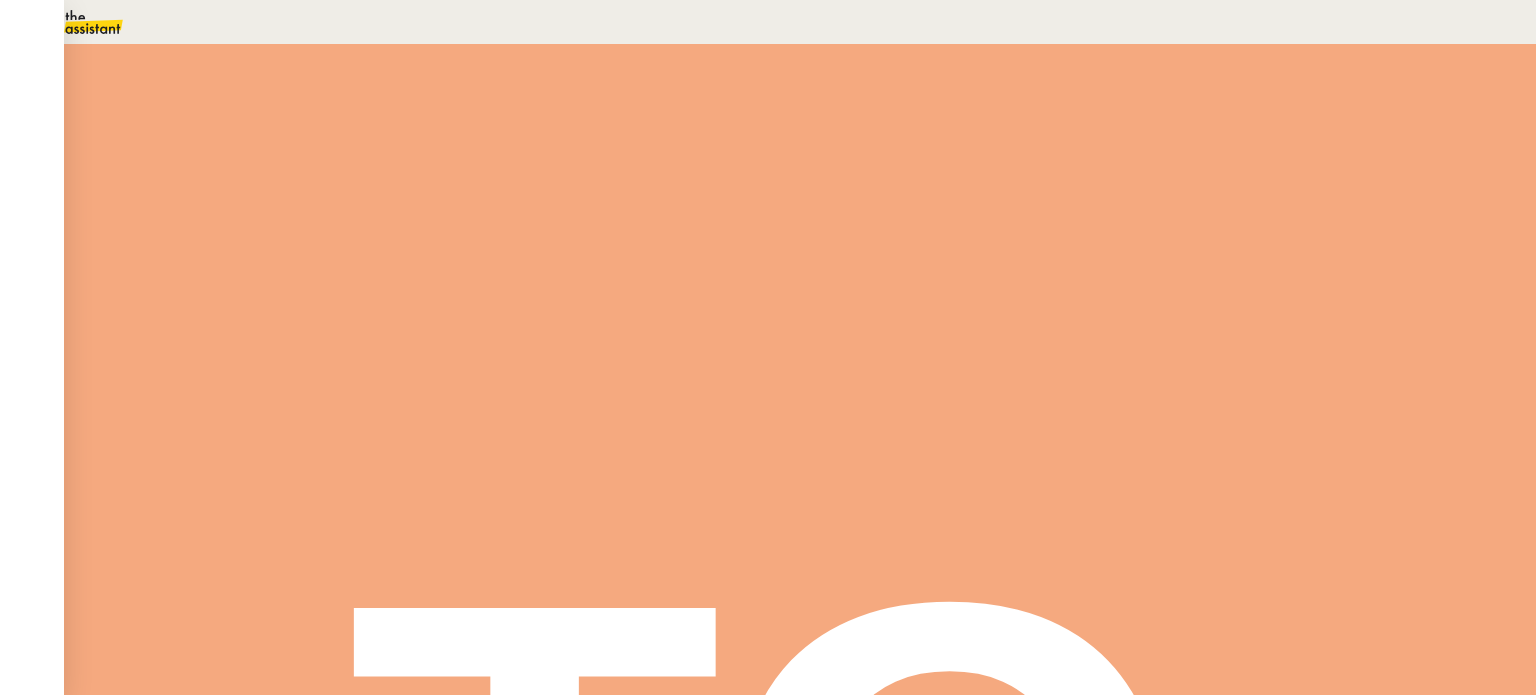 click on "g" at bounding box center [496, 310] 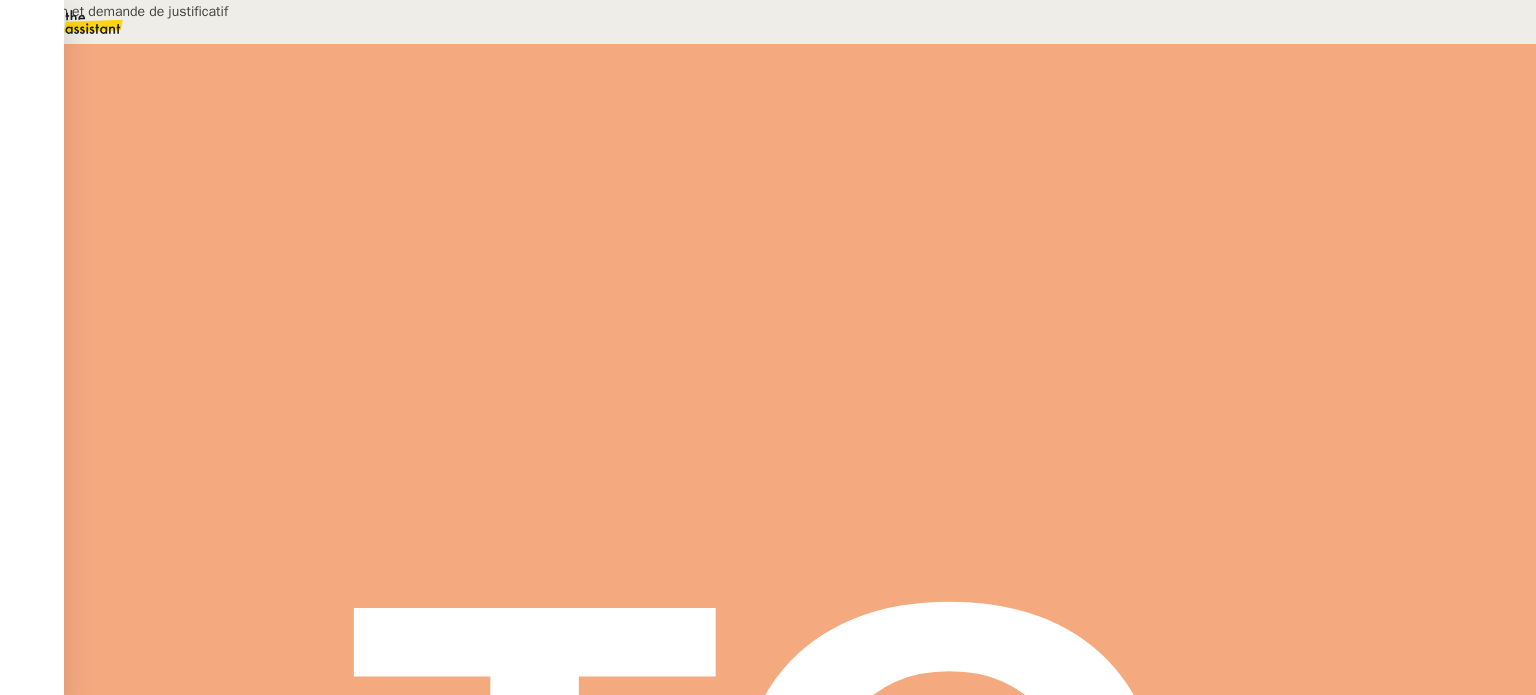 click on "Vérification et demande de justificatif" at bounding box center (1198, 130) 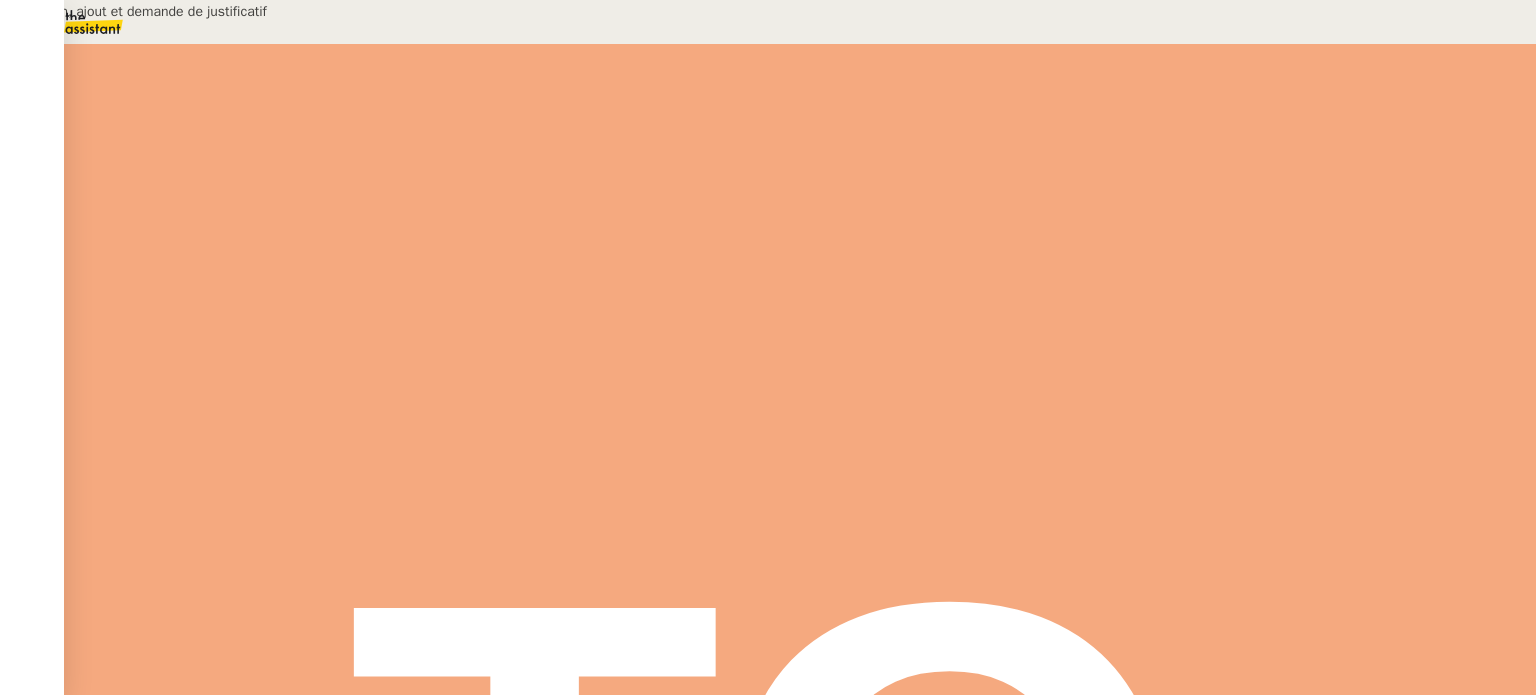 type on "Vérification, ajout et demande de justificatif" 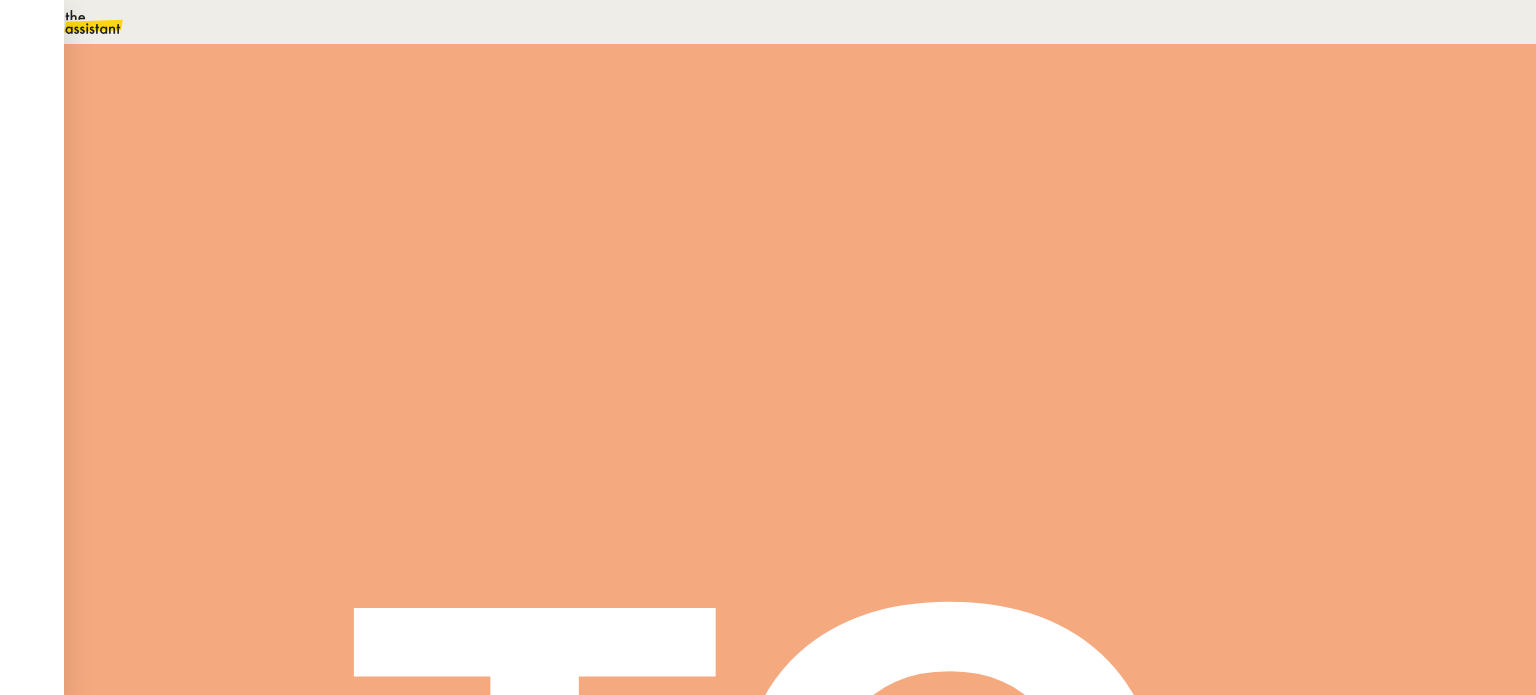 click at bounding box center [287, 340] 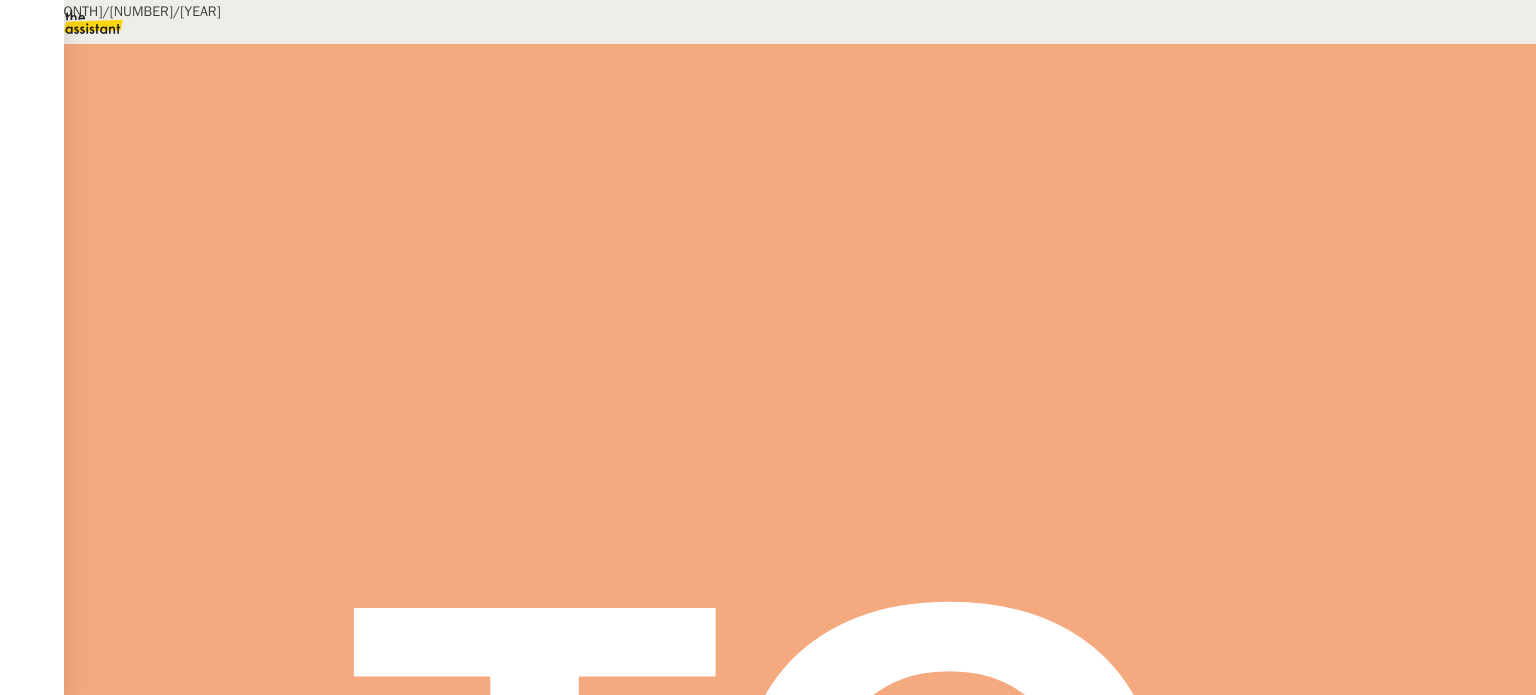scroll, scrollTop: 1600, scrollLeft: 0, axis: vertical 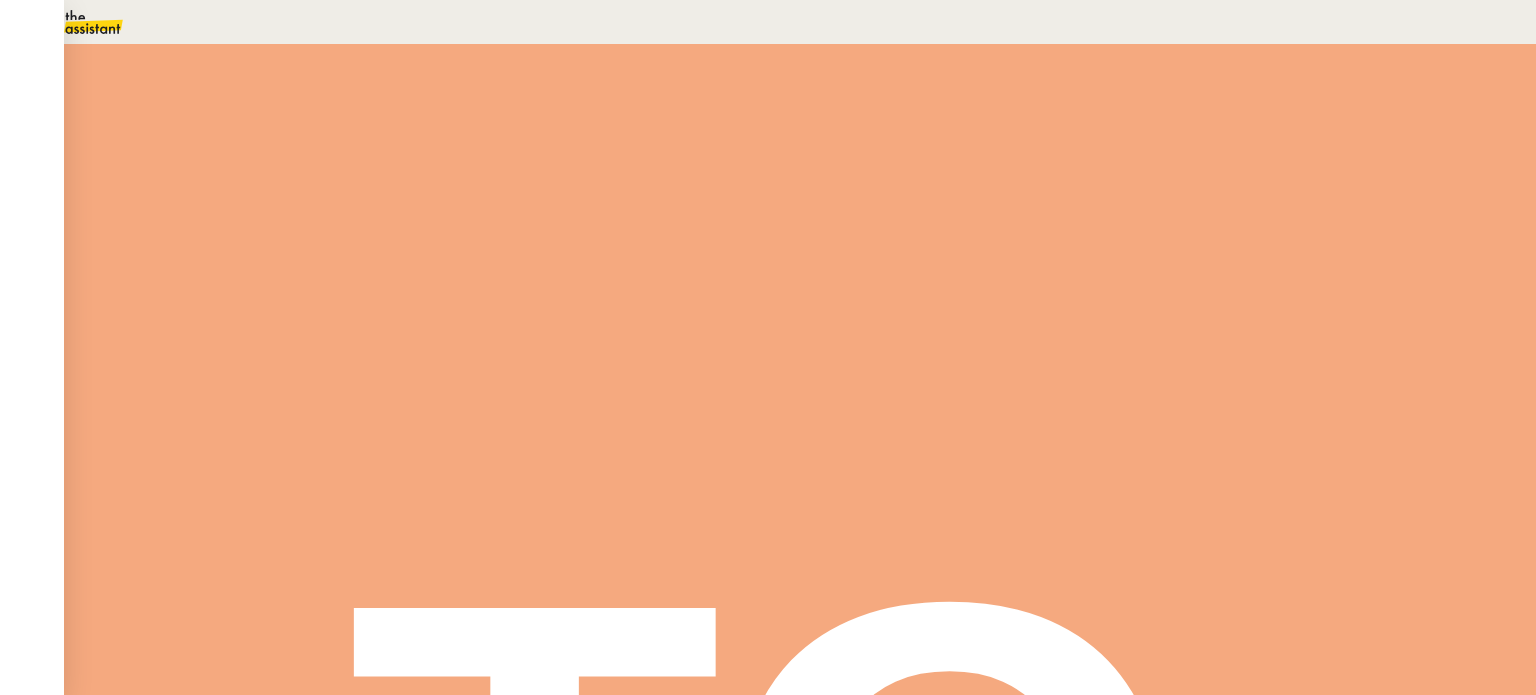 click at bounding box center (287, 340) 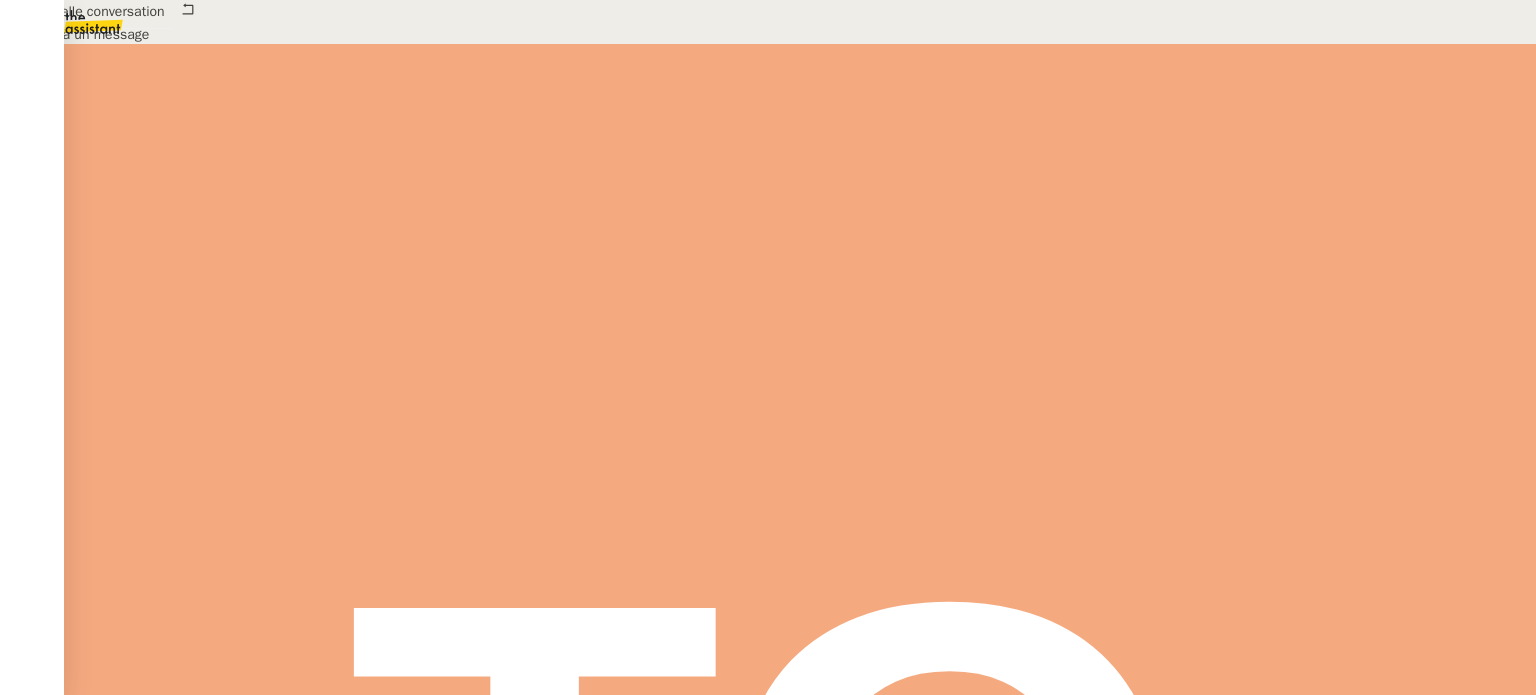 drag, startPoint x: 993, startPoint y: 481, endPoint x: 989, endPoint y: 494, distance: 13.601471 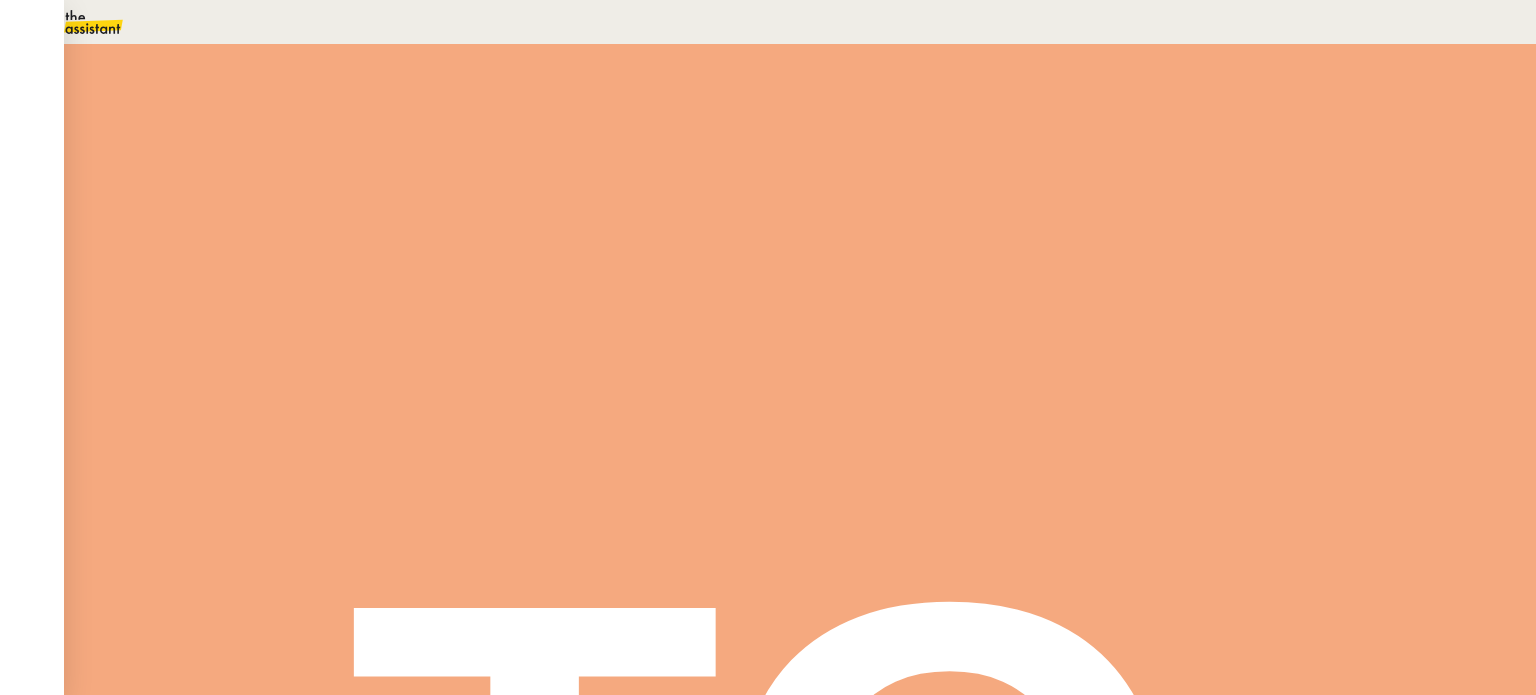 click on "Message" at bounding box center [877, 239] 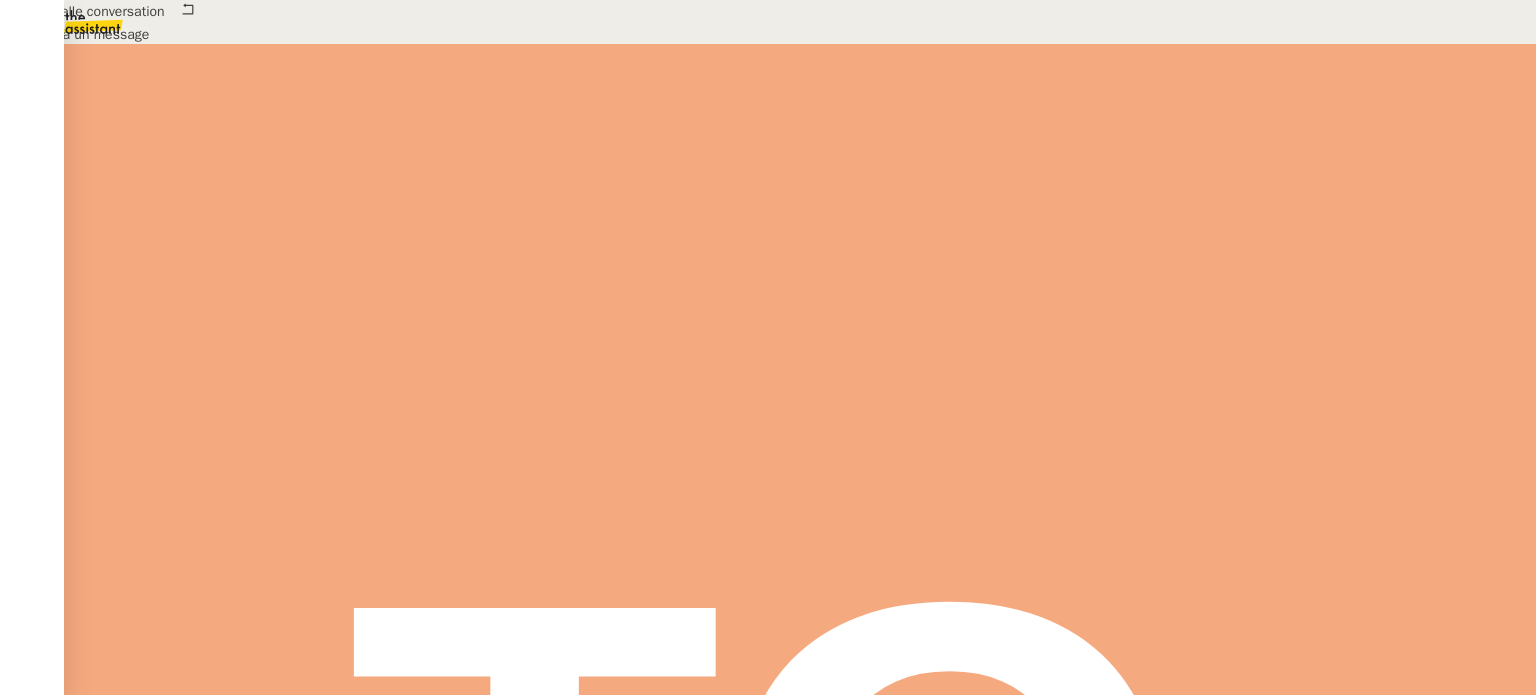 click on "Nouvelle conversation    Répondre à un message" at bounding box center (768, 23) 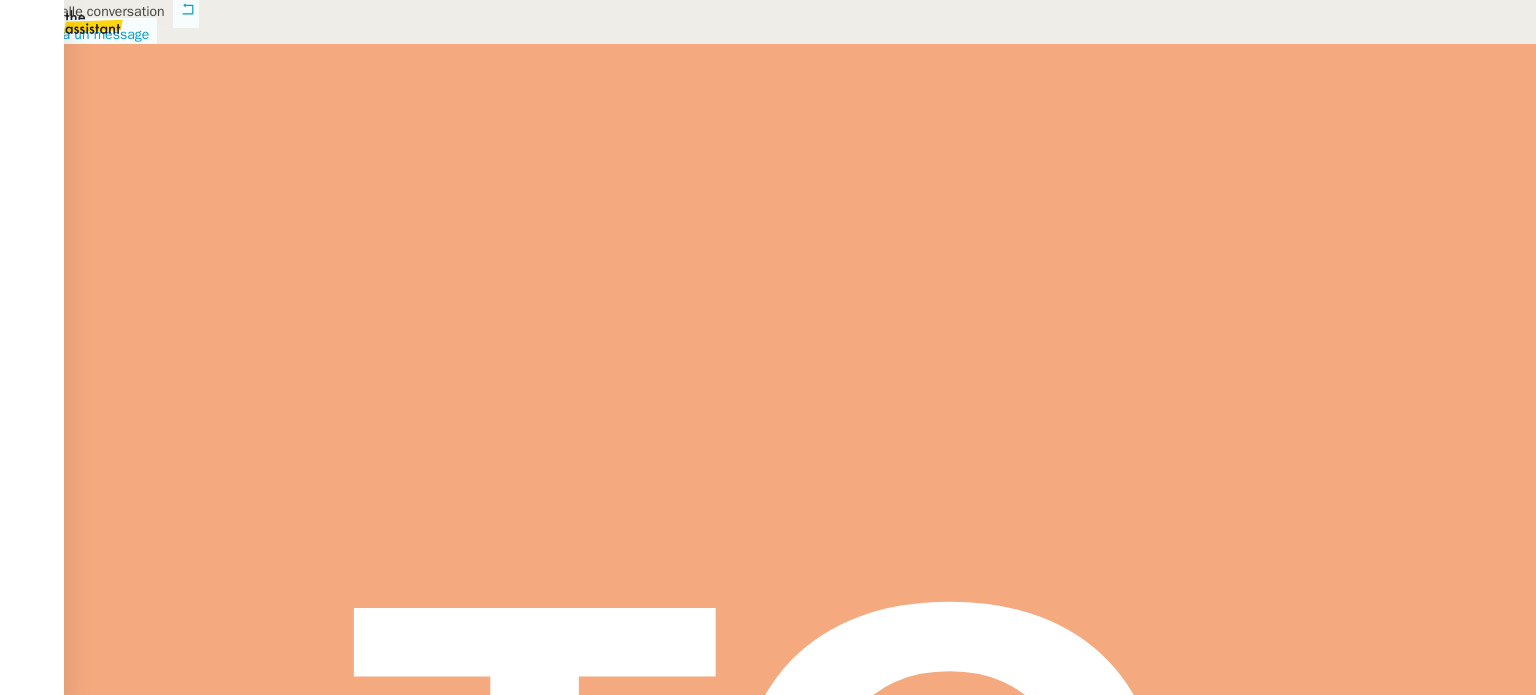scroll, scrollTop: 0, scrollLeft: 0, axis: both 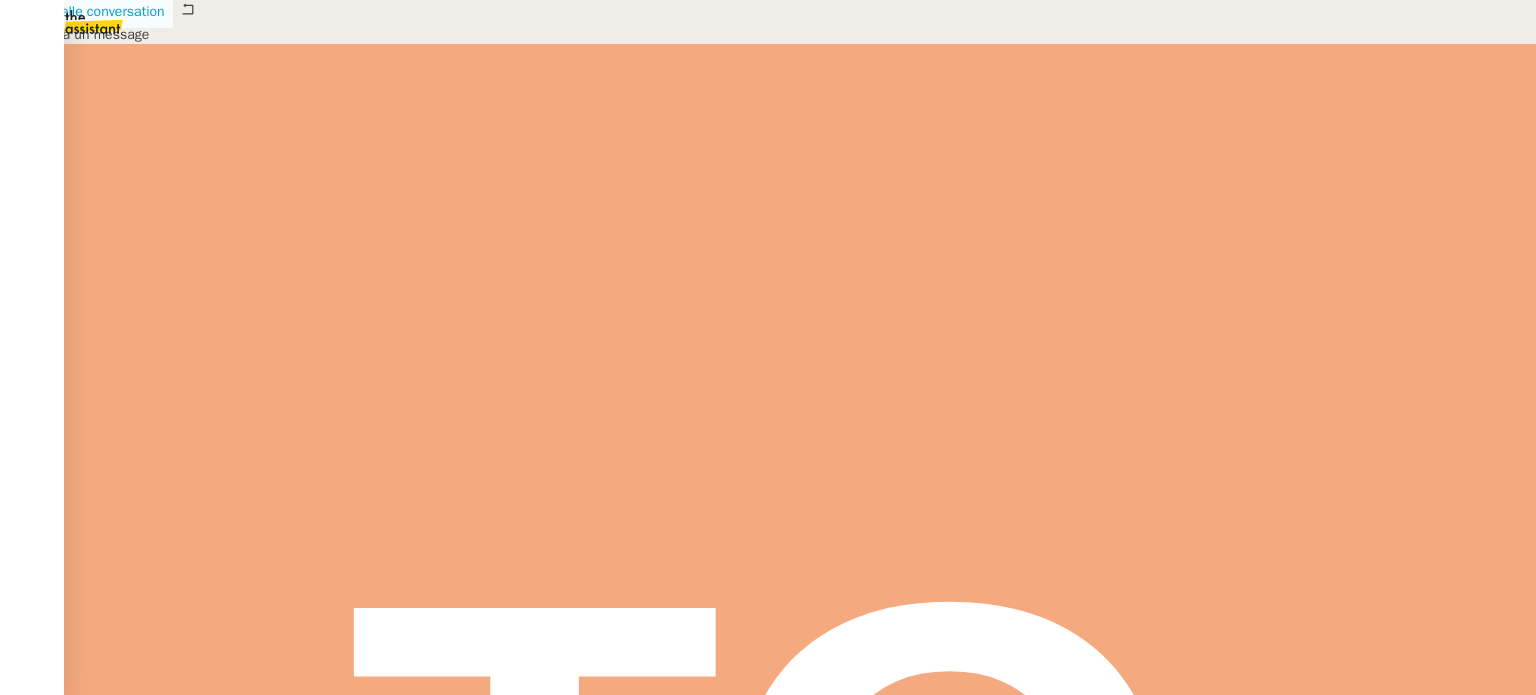 click on "Nouvelle conversation" at bounding box center (97, 11) 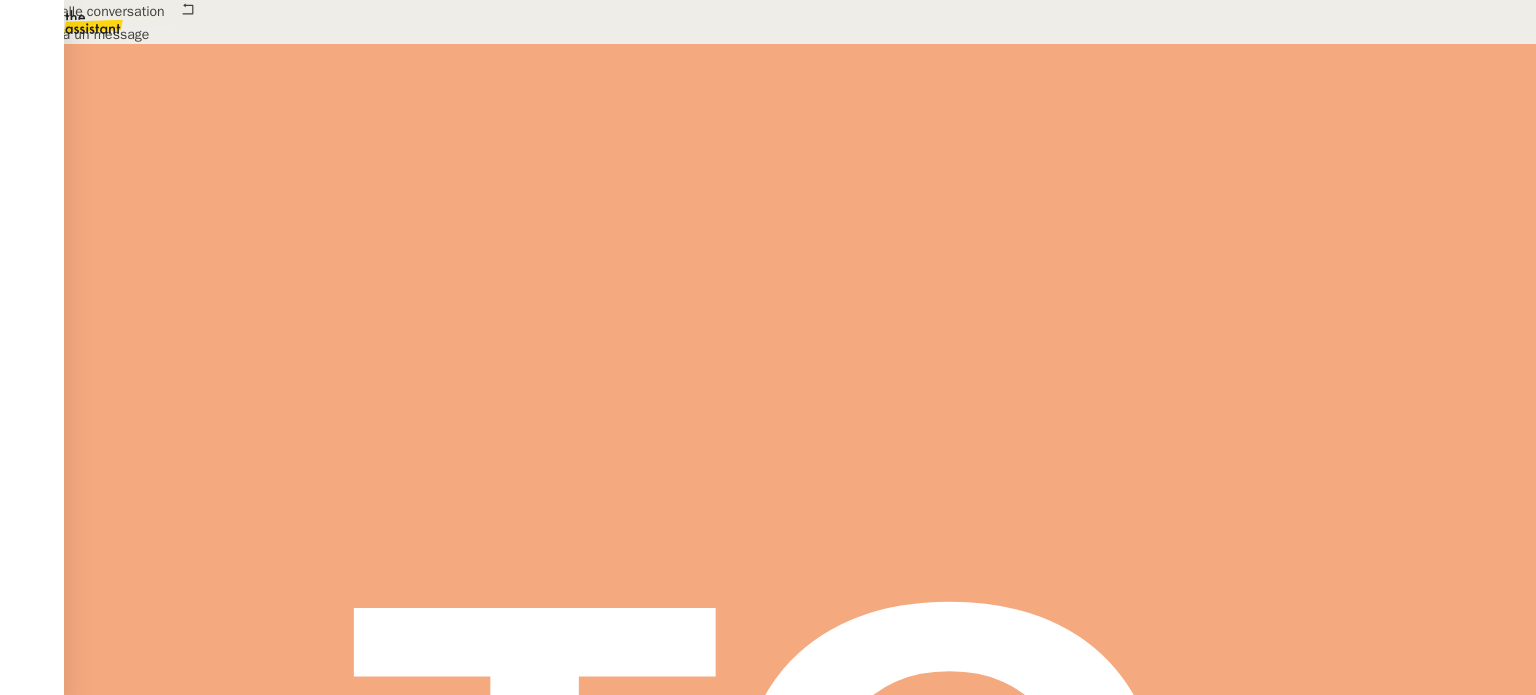 click at bounding box center [425, 883] 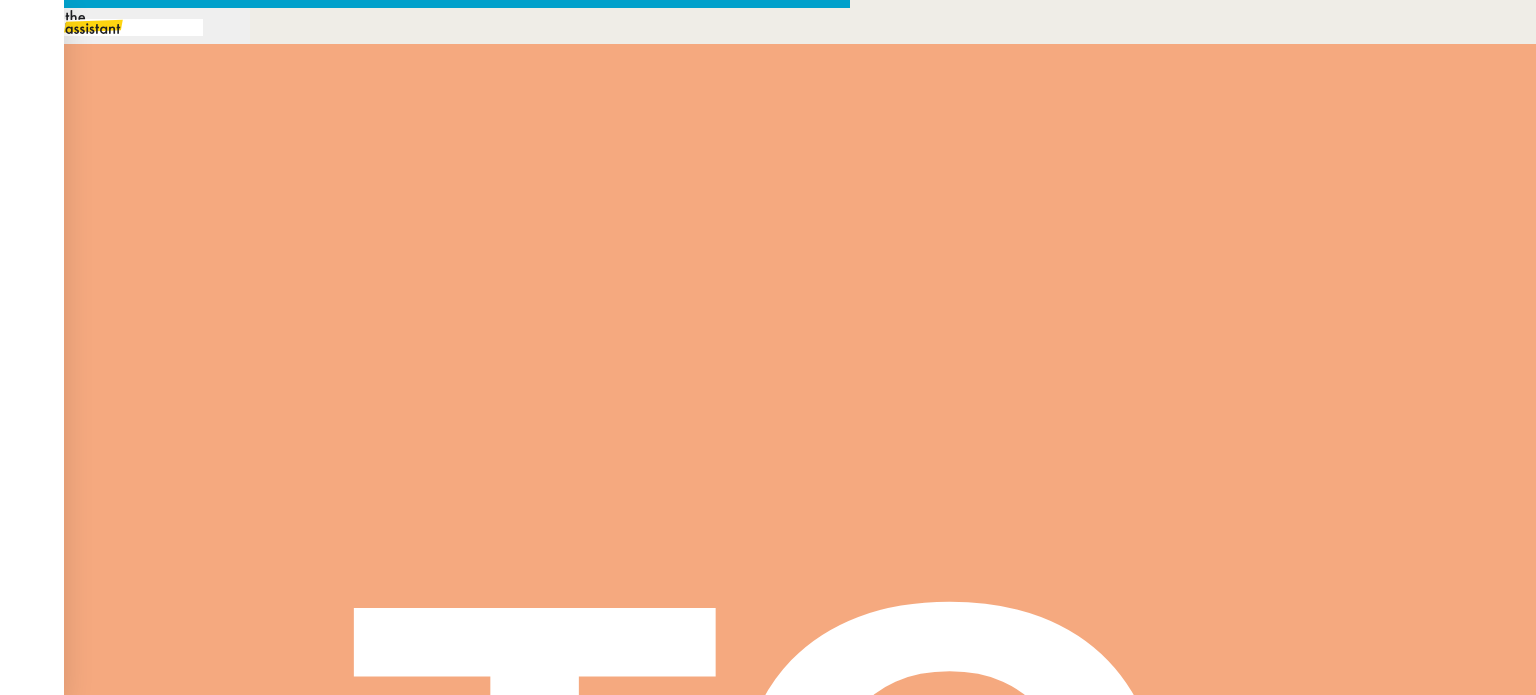 click on "Bonjour Maxime," at bounding box center [425, 837] 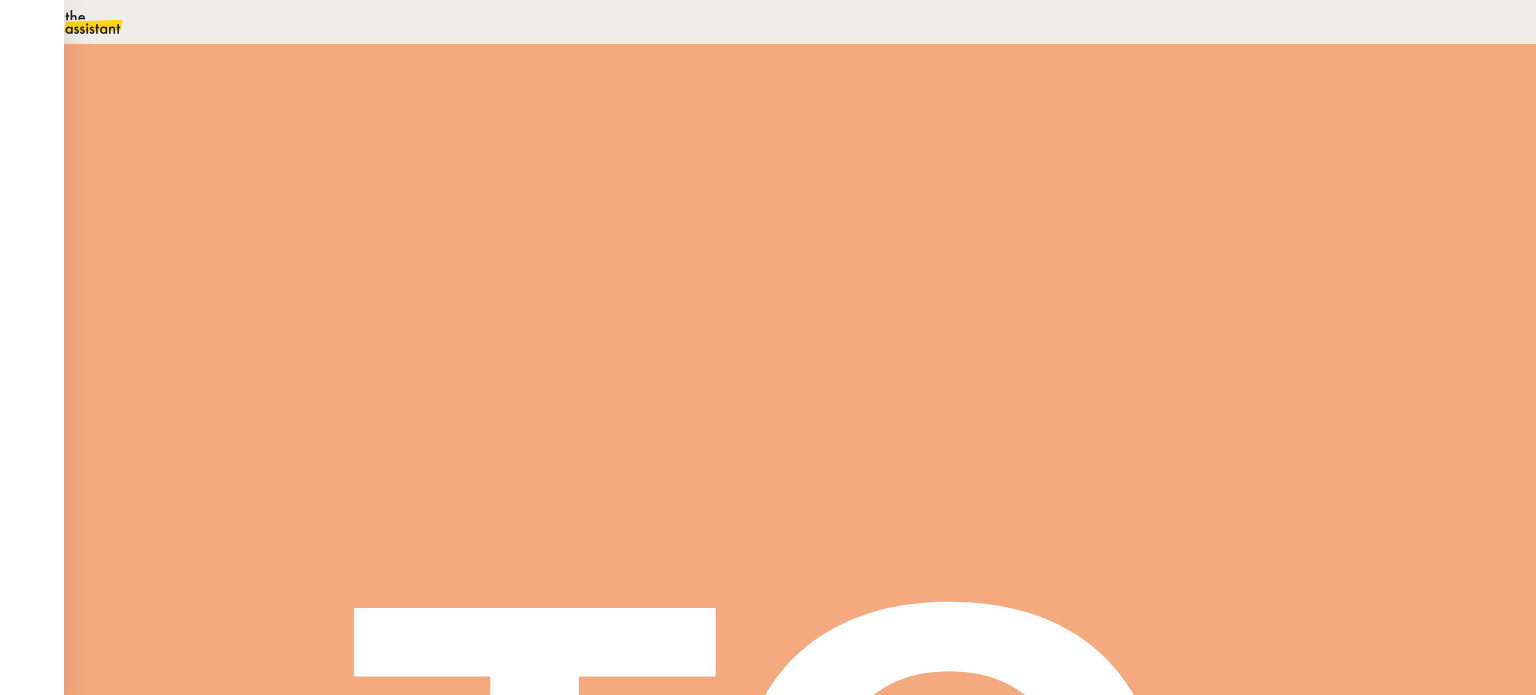 scroll, scrollTop: 500, scrollLeft: 0, axis: vertical 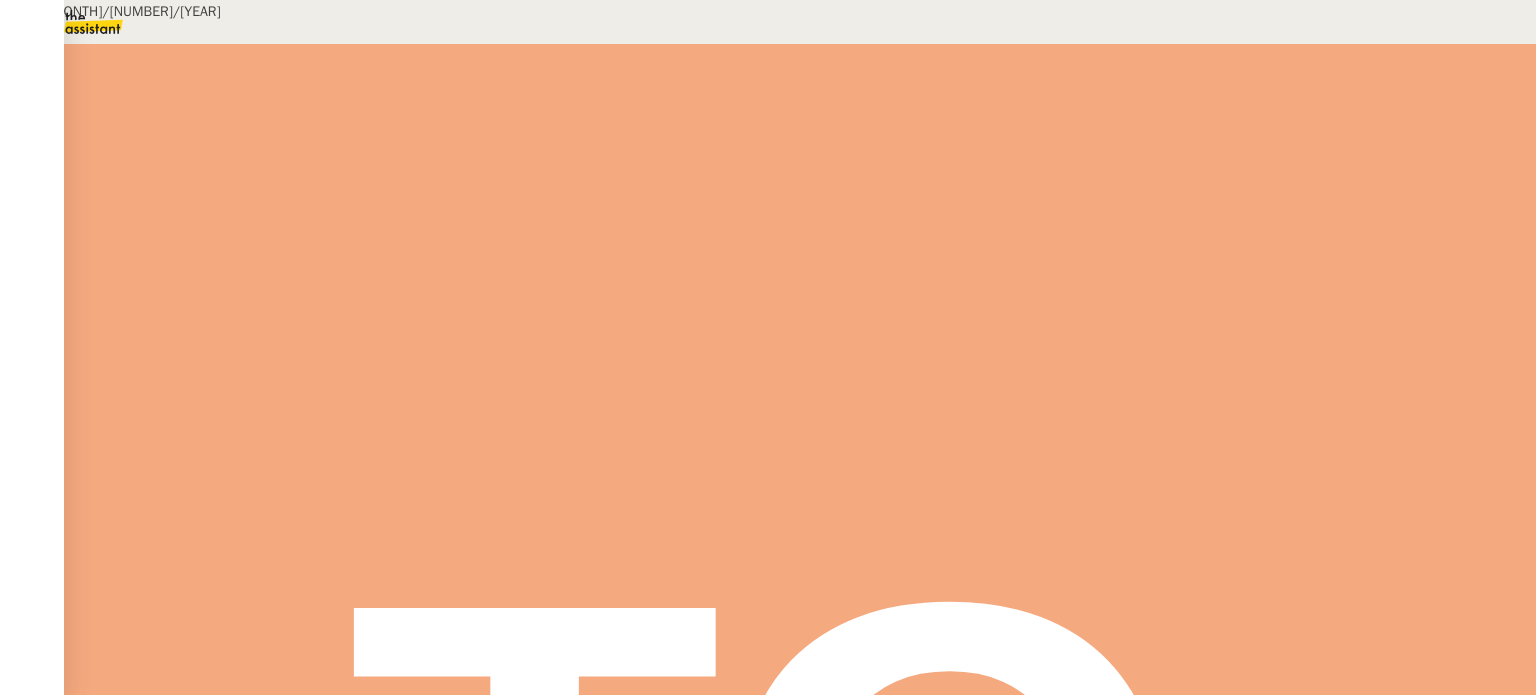 drag, startPoint x: 584, startPoint y: 231, endPoint x: 829, endPoint y: 244, distance: 245.34465 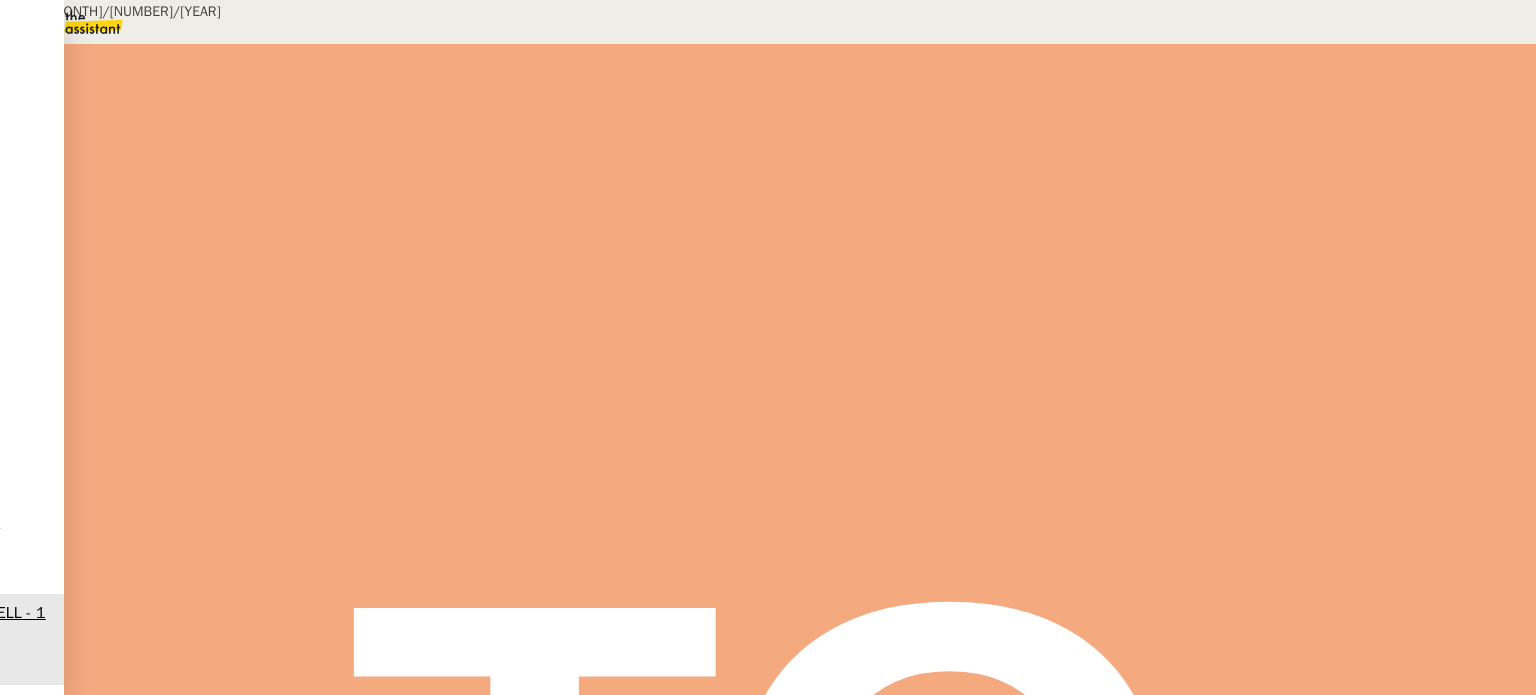 scroll, scrollTop: 2100, scrollLeft: 0, axis: vertical 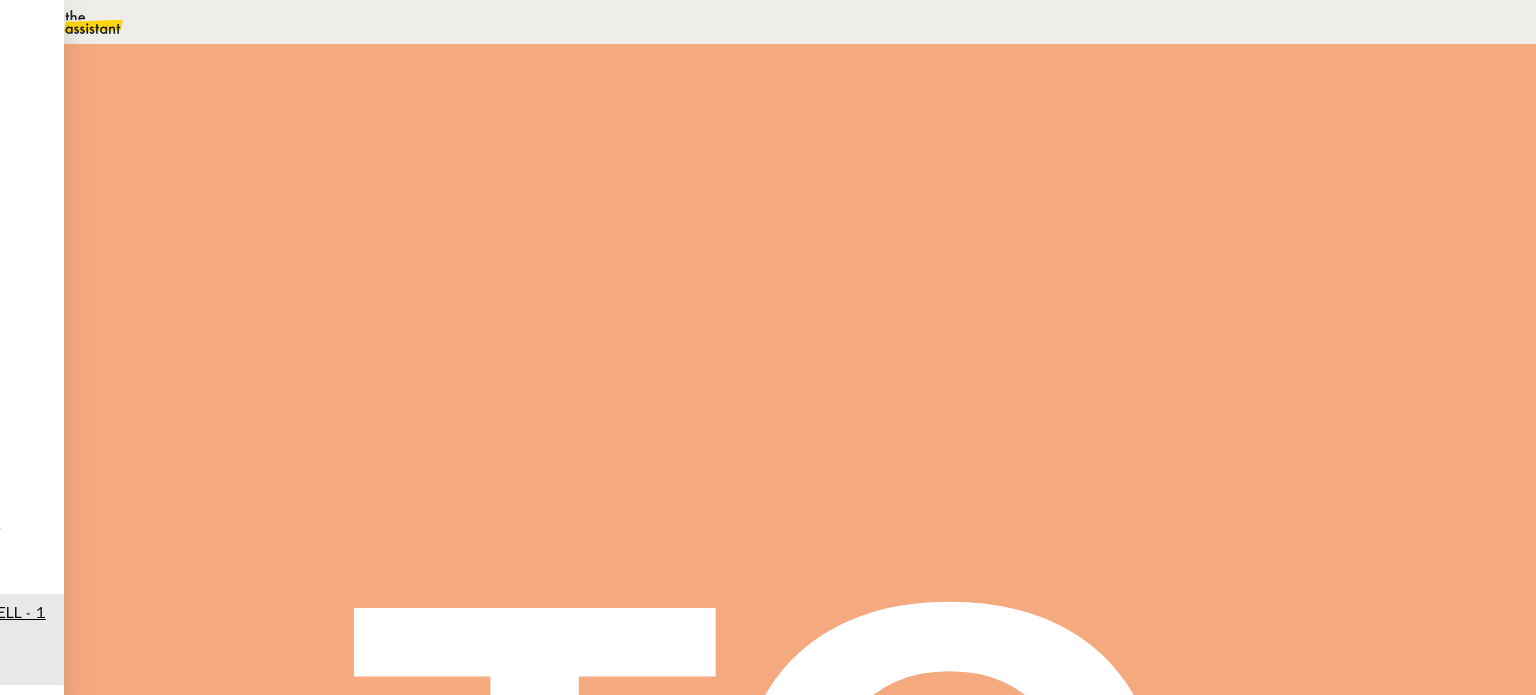 click at bounding box center (287, 336) 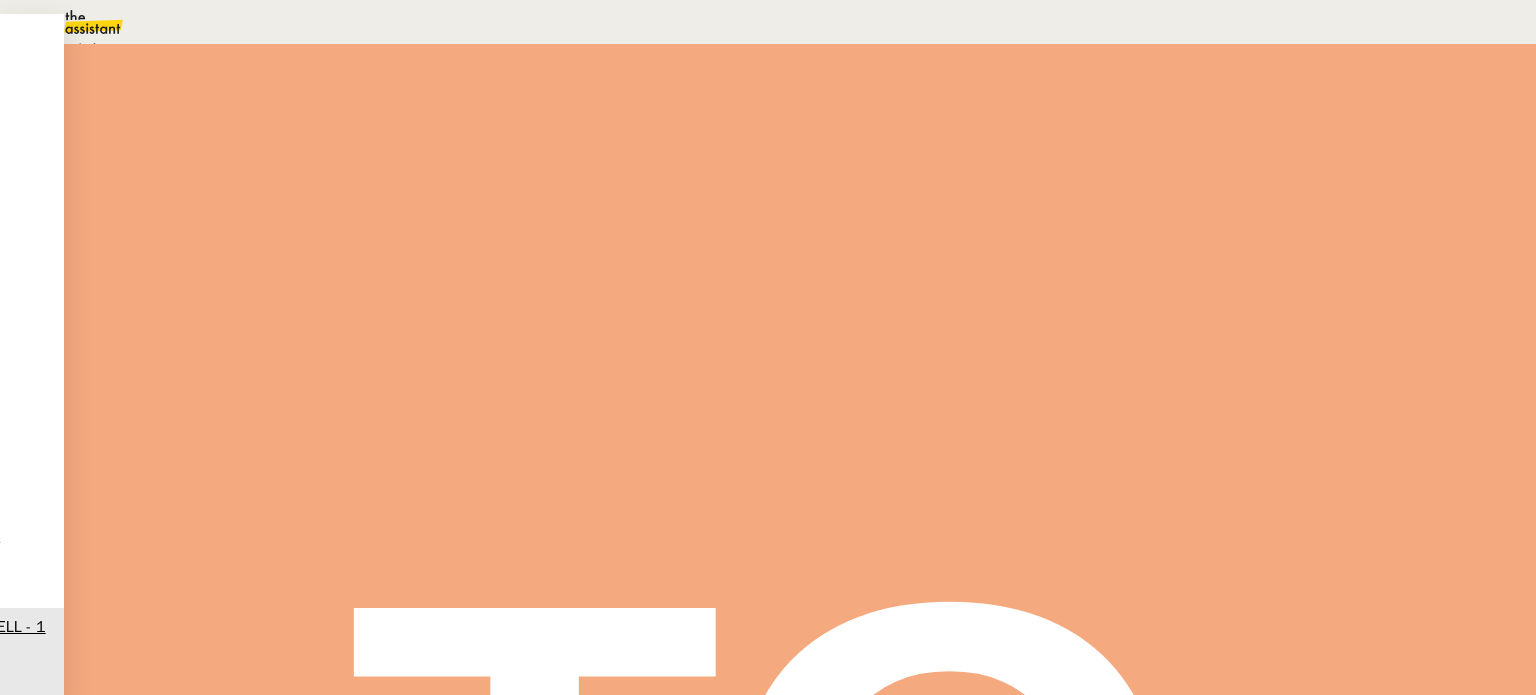click on "En attente" at bounding box center (72, 48) 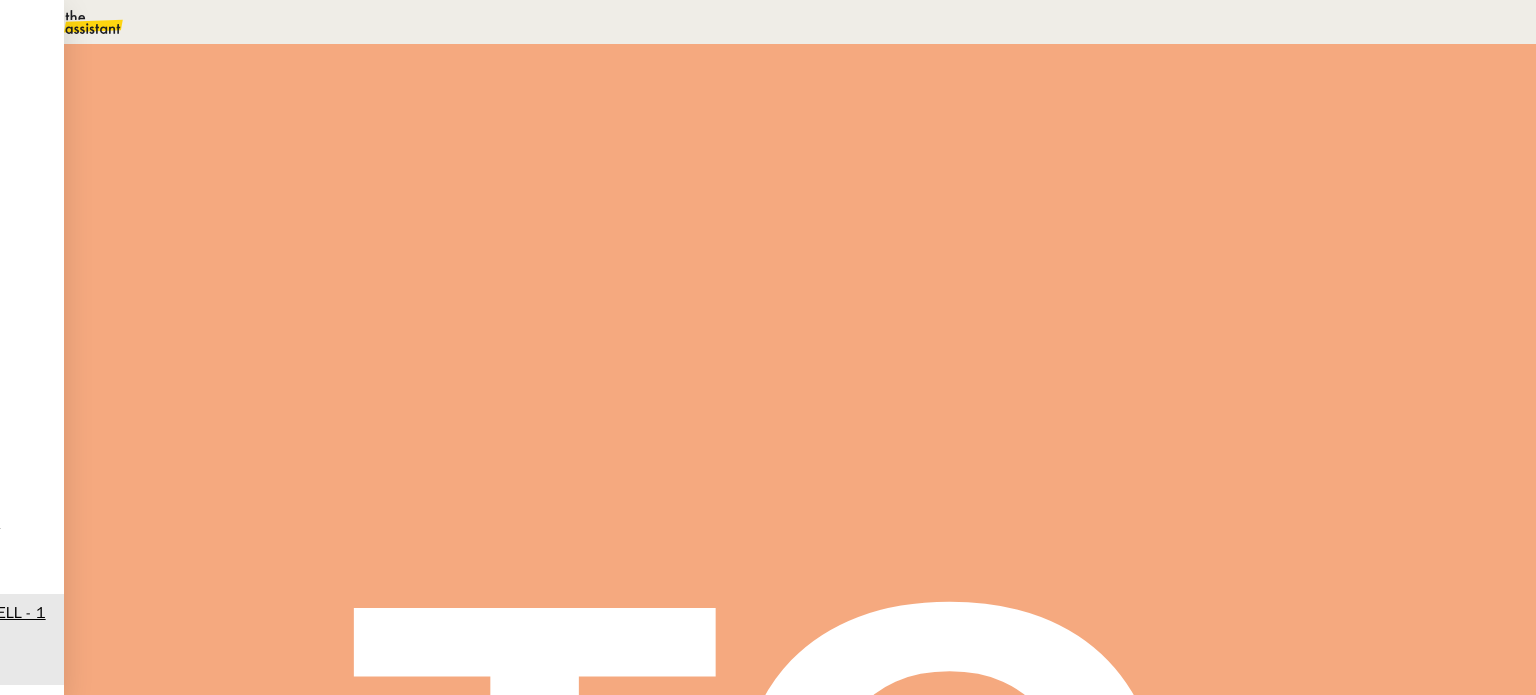 click on "Dans 2 jours ouvrés" at bounding box center (1173, 177) 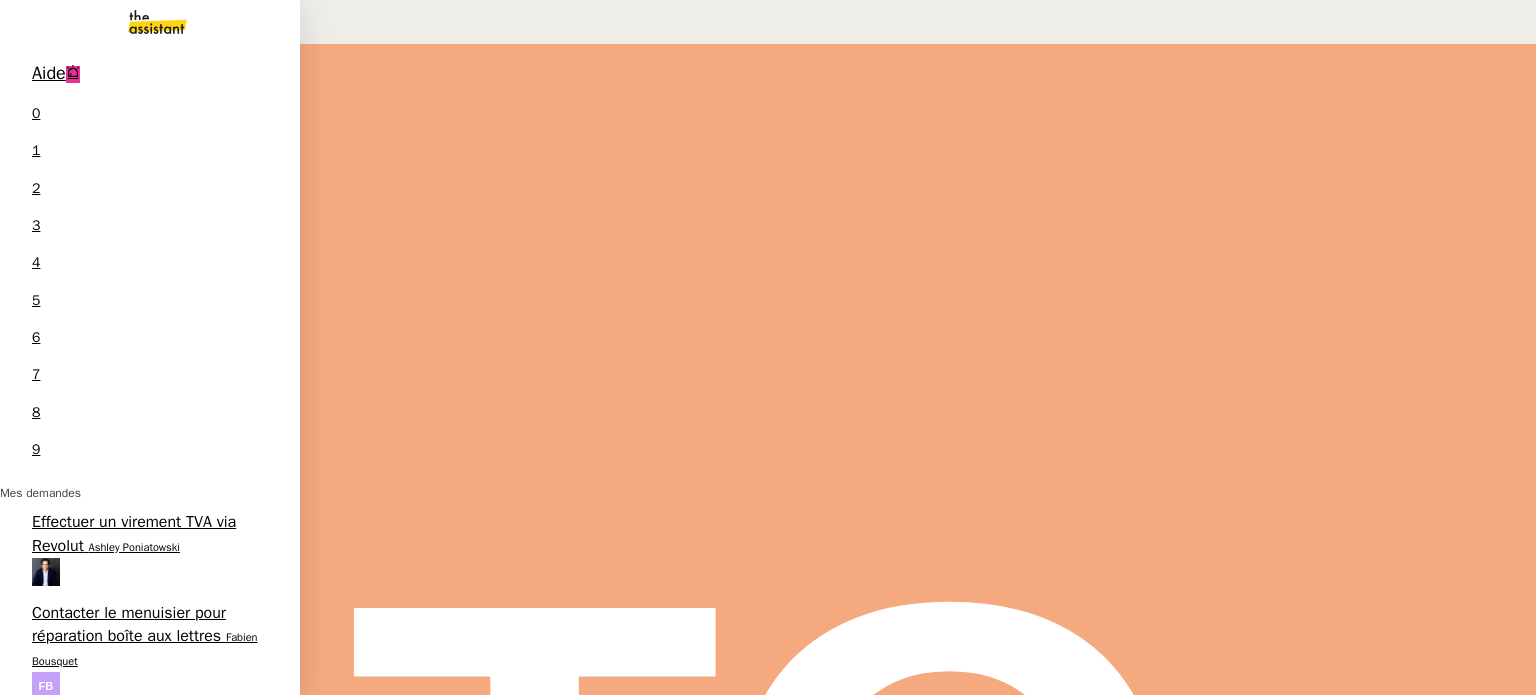click on "Extraire les chiffres Airbnb pour le Cabanon" at bounding box center (150, 1010) 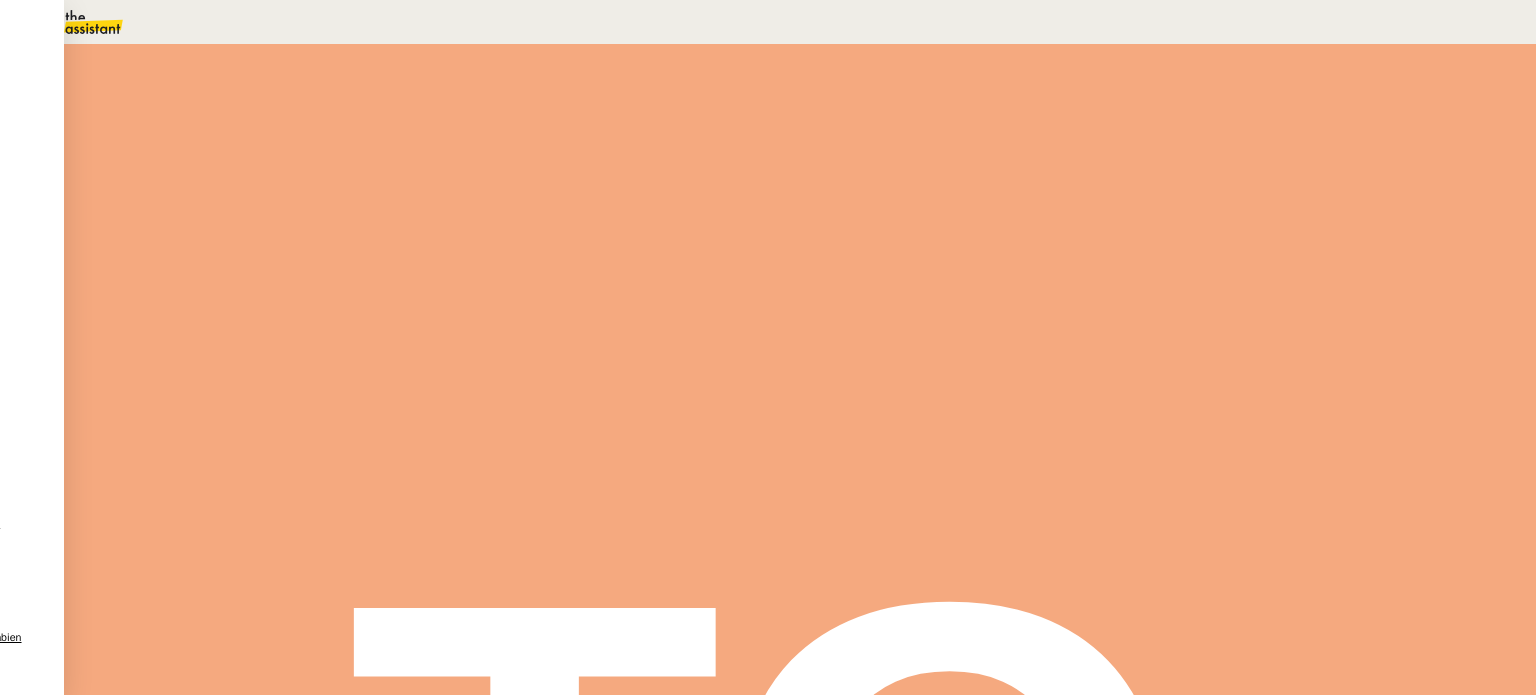 scroll, scrollTop: 109, scrollLeft: 0, axis: vertical 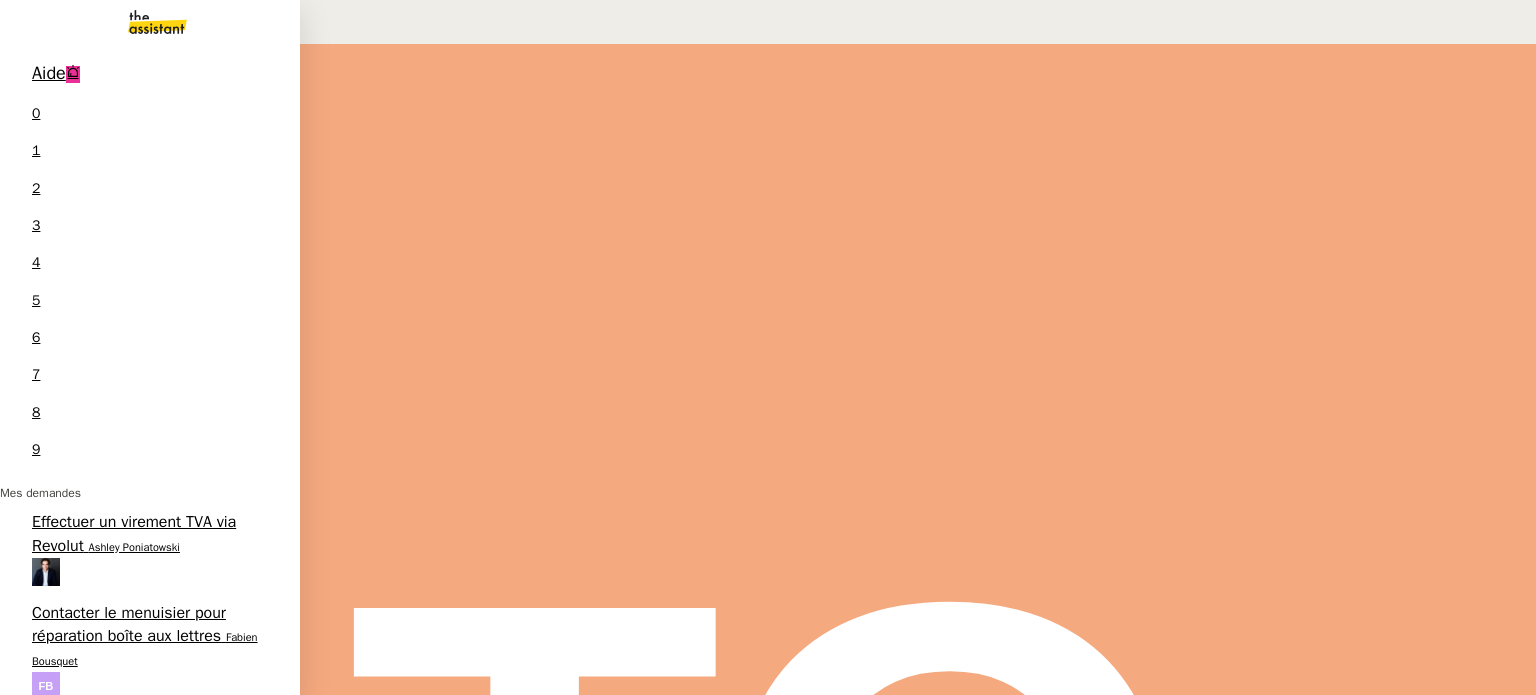 click on "17 demandes en cours" at bounding box center [134, 1382] 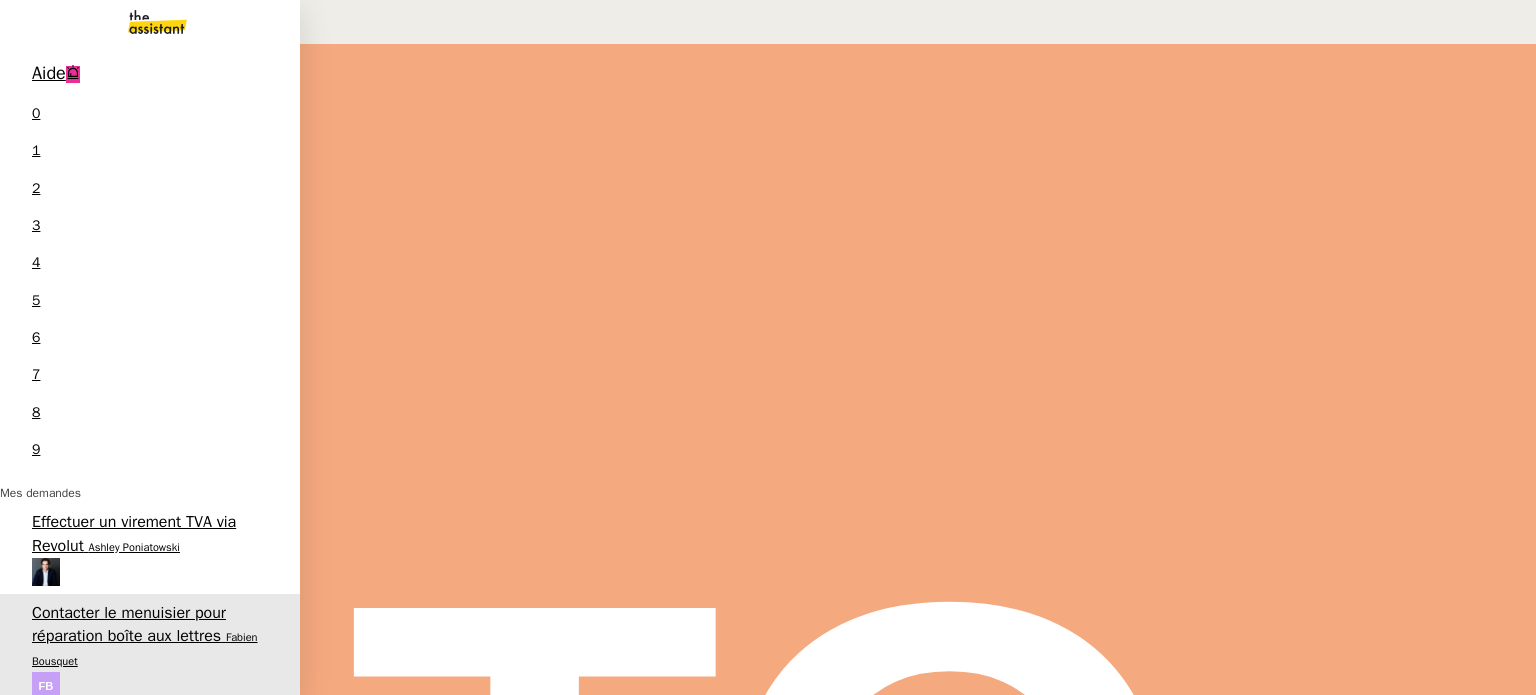 click on "Tri boite mail - juillet 2025" at bounding box center (125, 818) 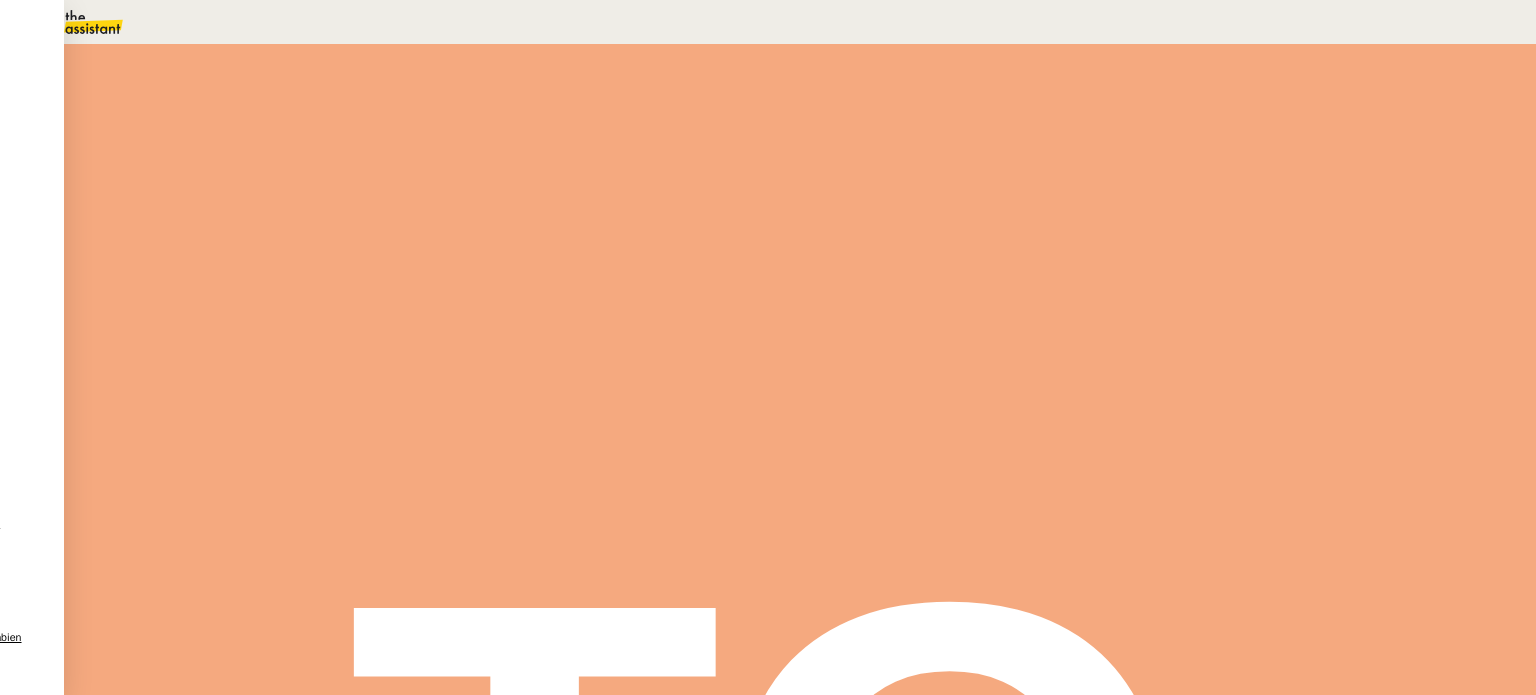 click on "Tâche" at bounding box center [819, 130] 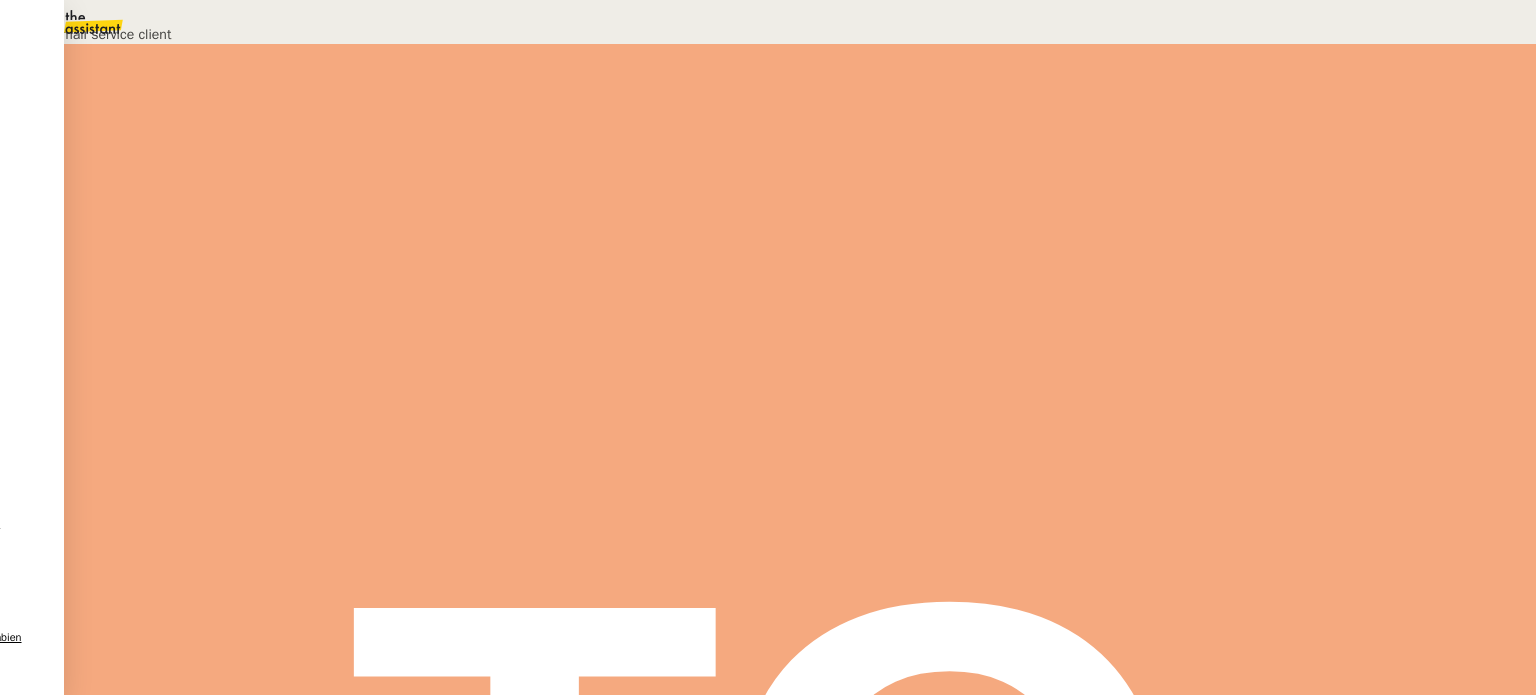 click on "Déverrouiller" at bounding box center (57, 98) 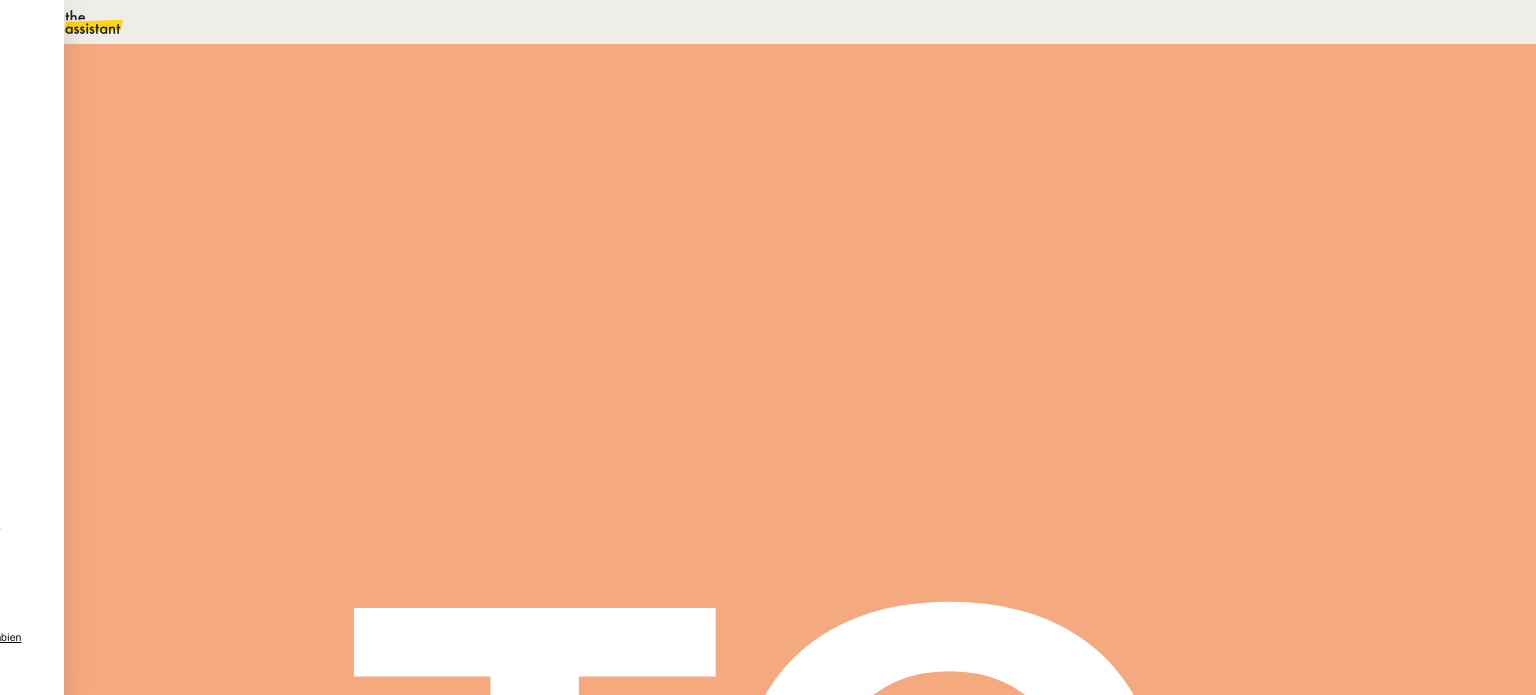 click at bounding box center (287, 227) 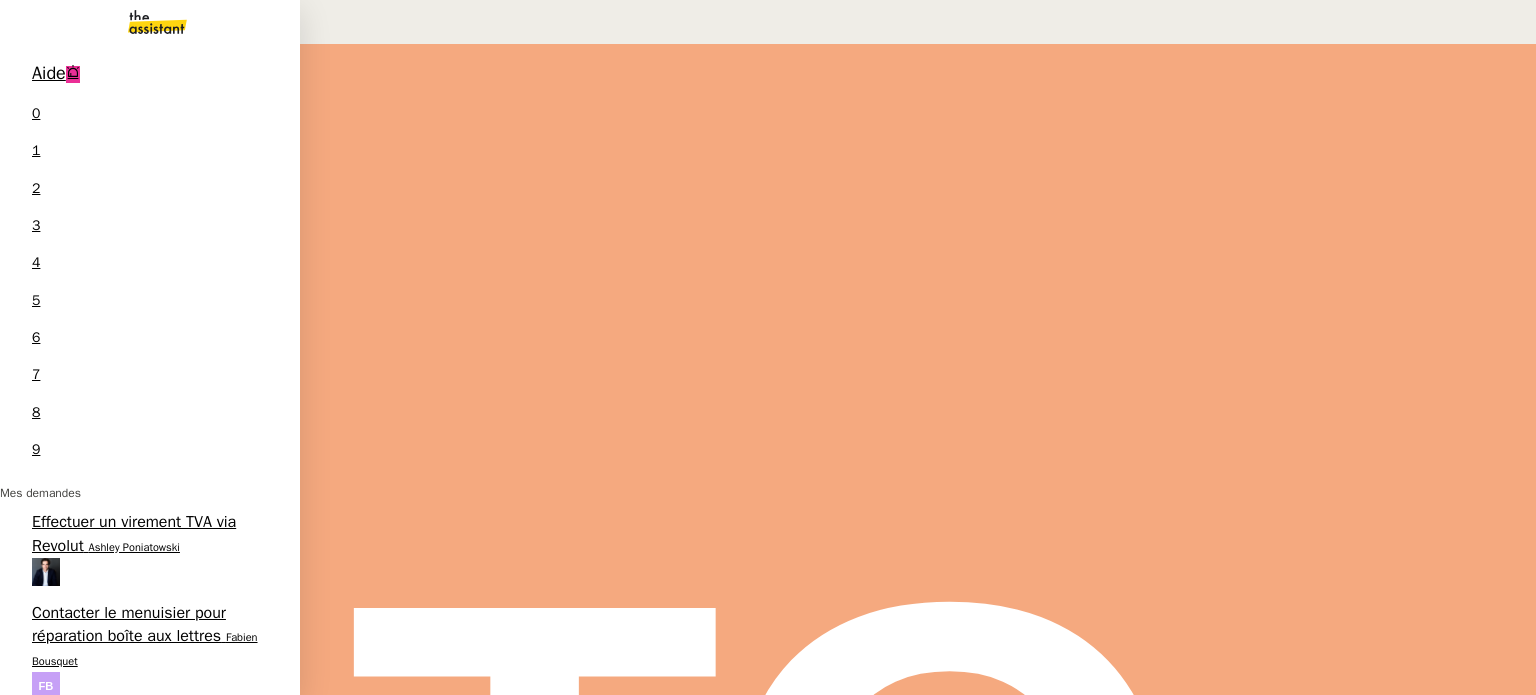 click on "Victor Peyre" at bounding box center (145, 751) 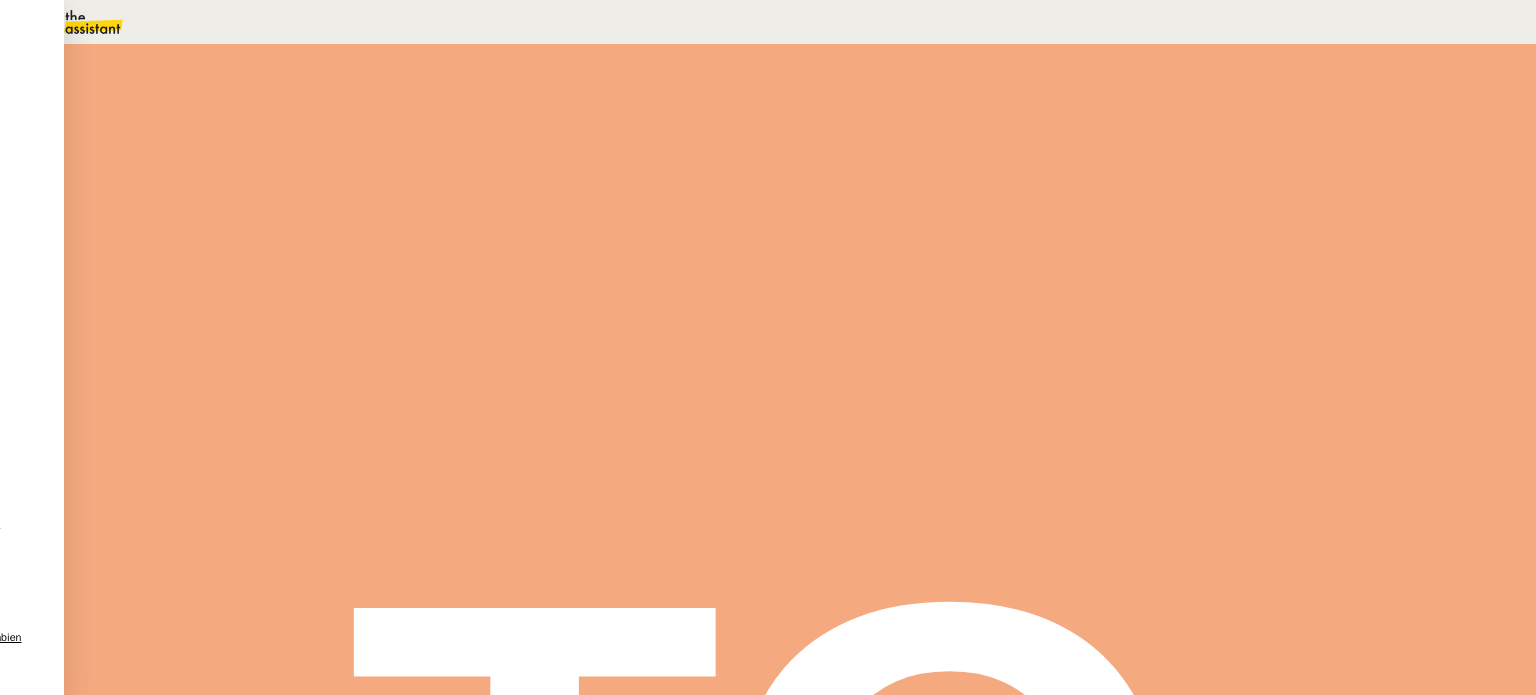 scroll, scrollTop: 0, scrollLeft: 0, axis: both 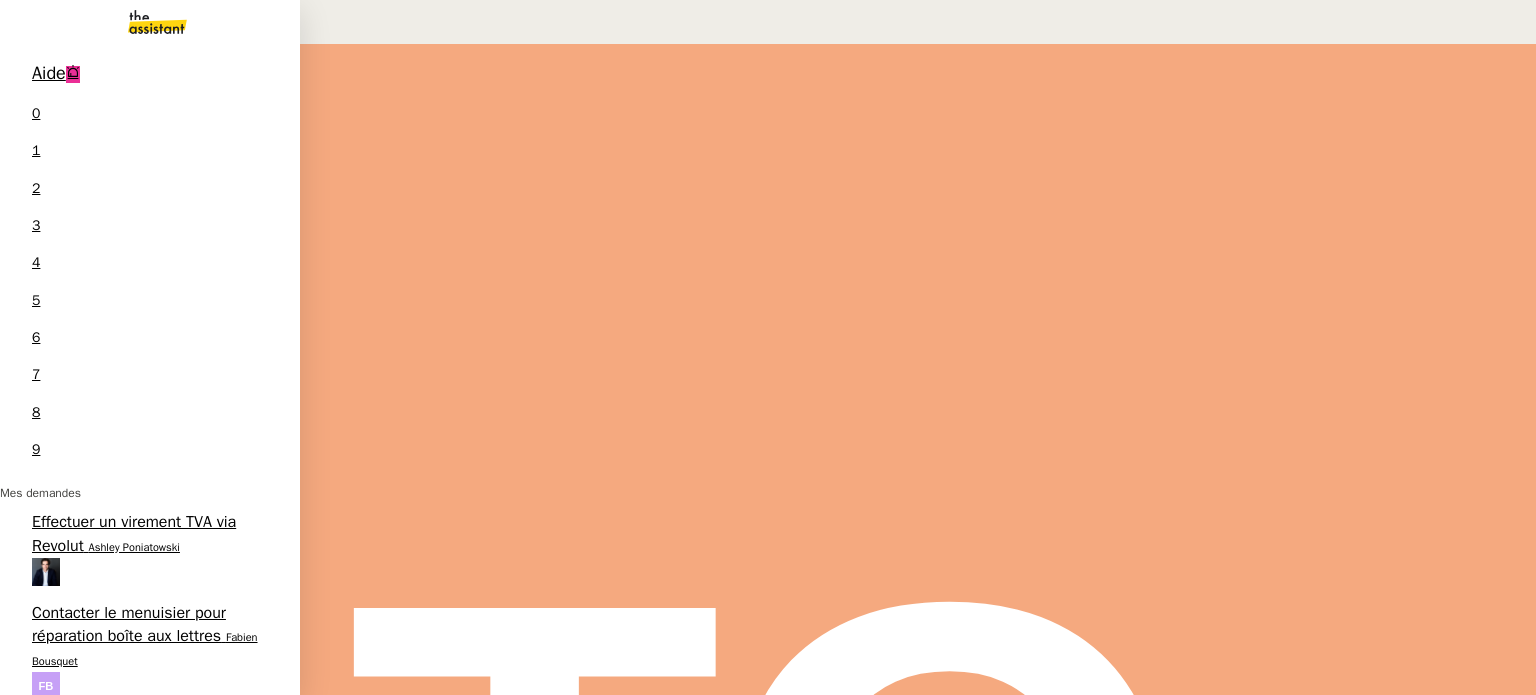 click on "Tri boite mail - juillet 2025" at bounding box center [125, 818] 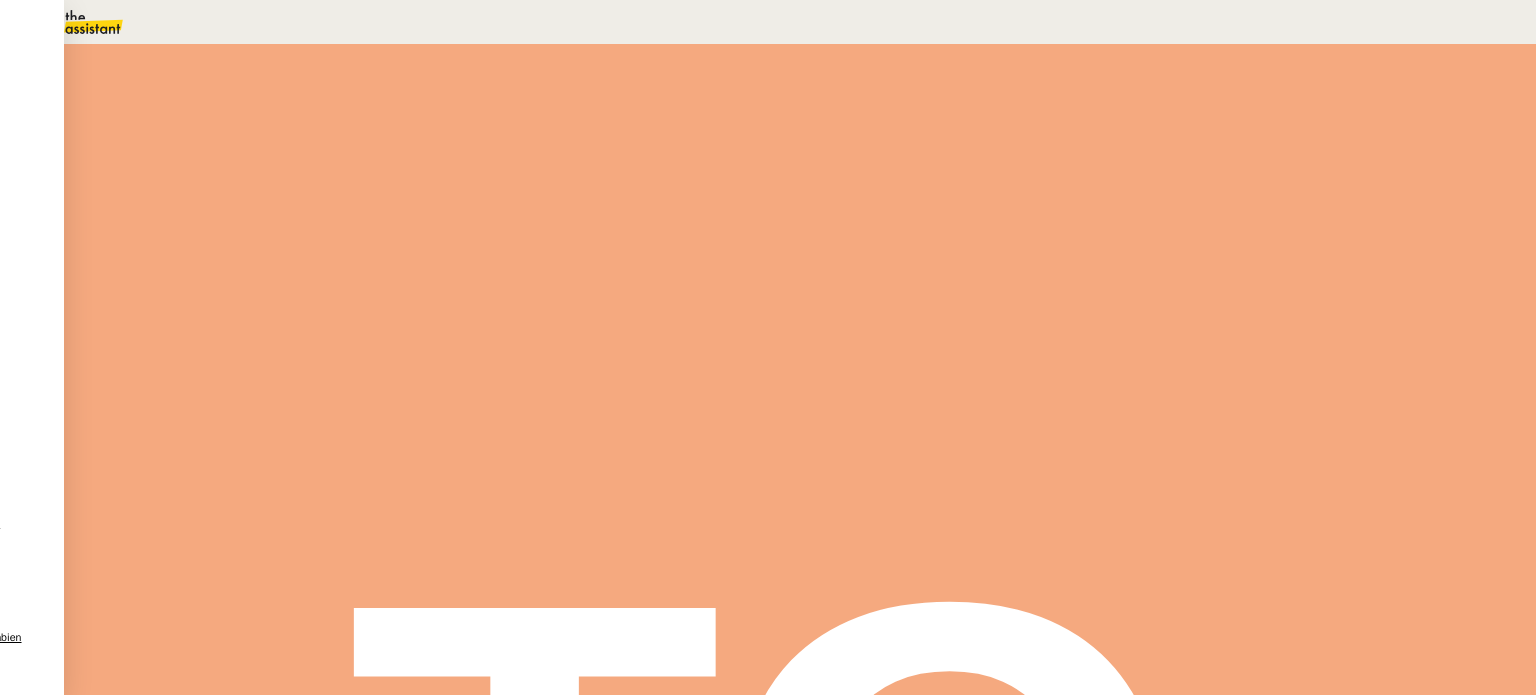 click at bounding box center [267, 340] 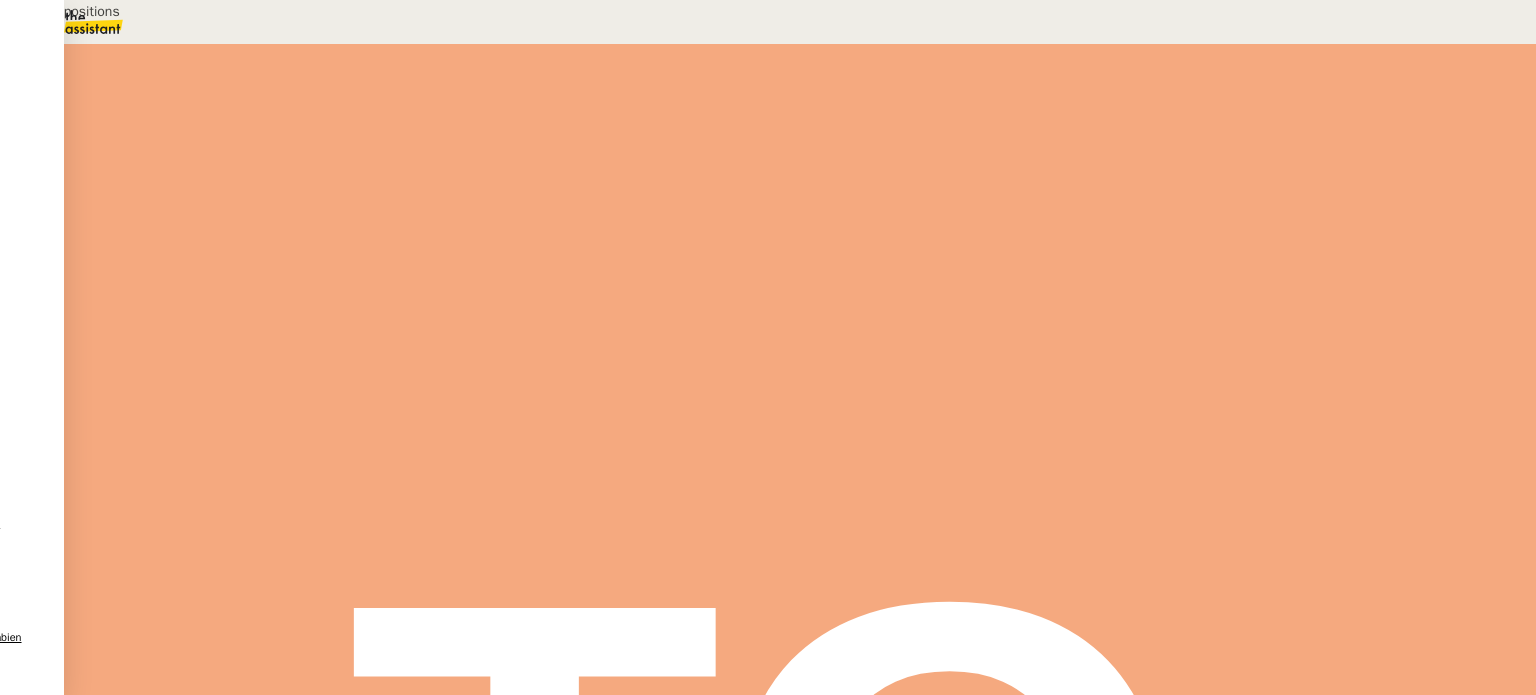 click on "ICI" at bounding box center (47, 58) 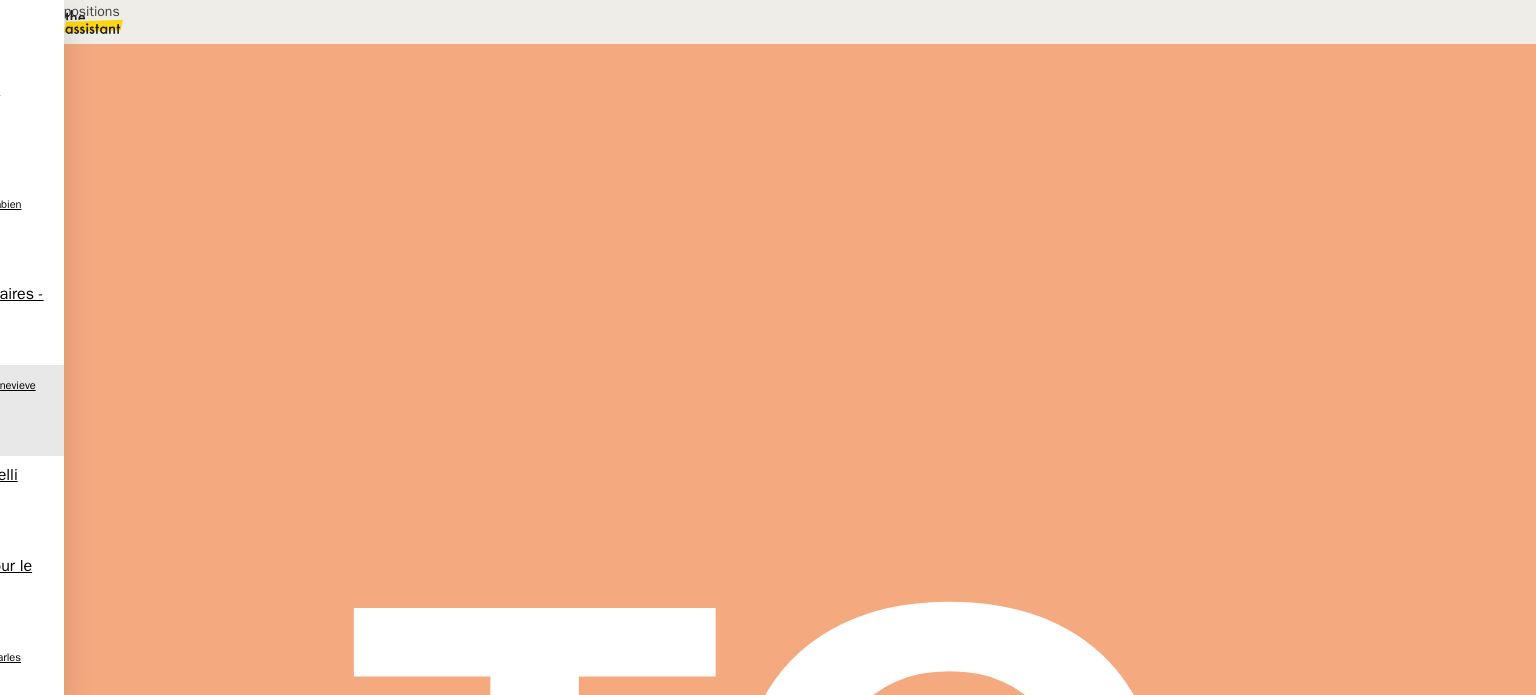 click on "Listing propositions Drive     ICI  dans procédure" at bounding box center [768, 35] 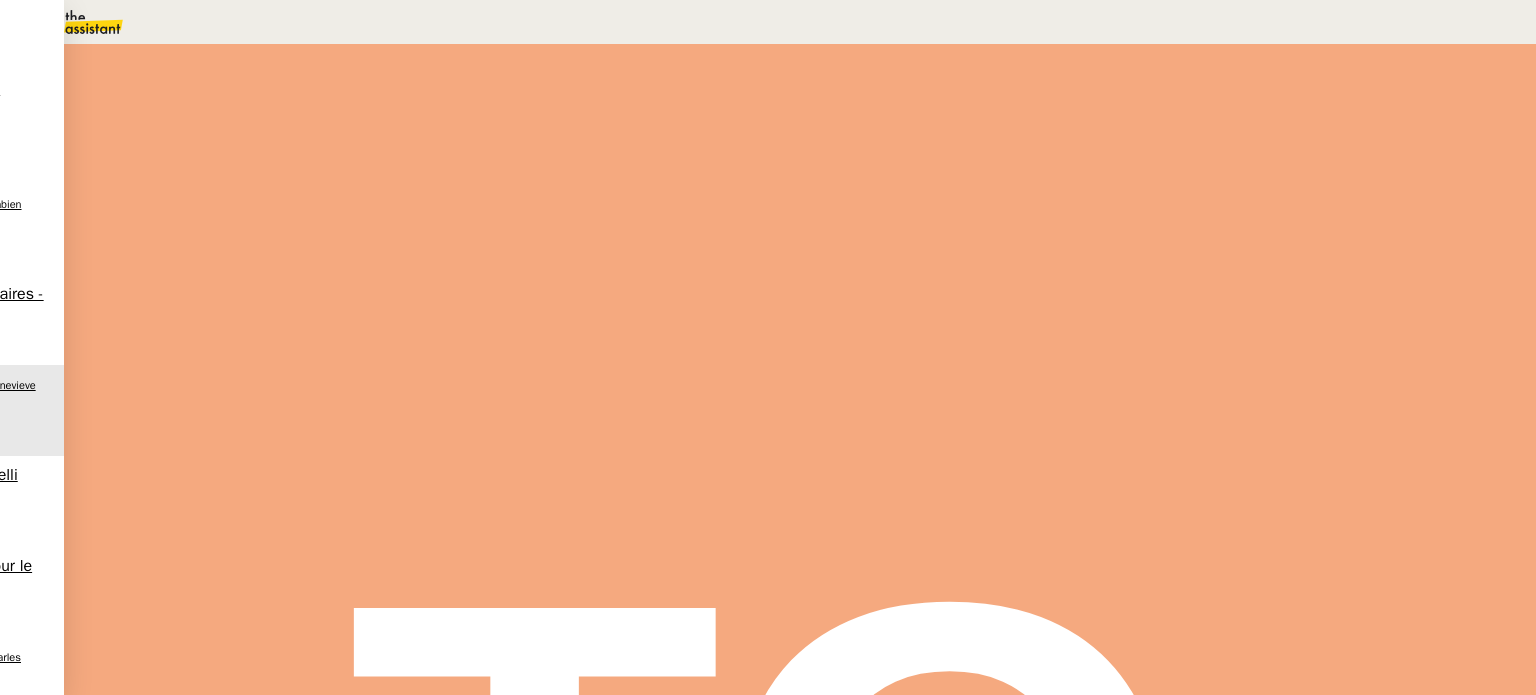 click at bounding box center [287, 340] 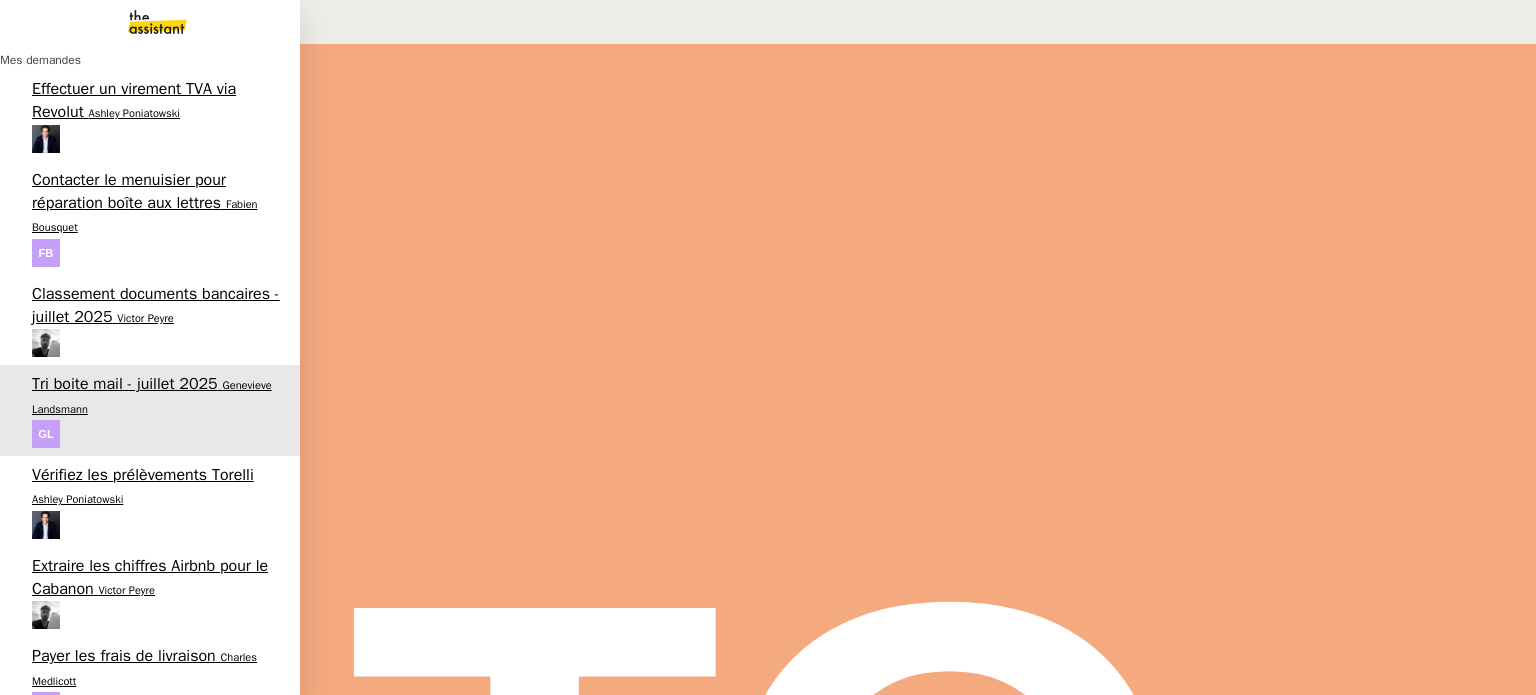 click on "Julien Decroix" at bounding box center [65, 862] 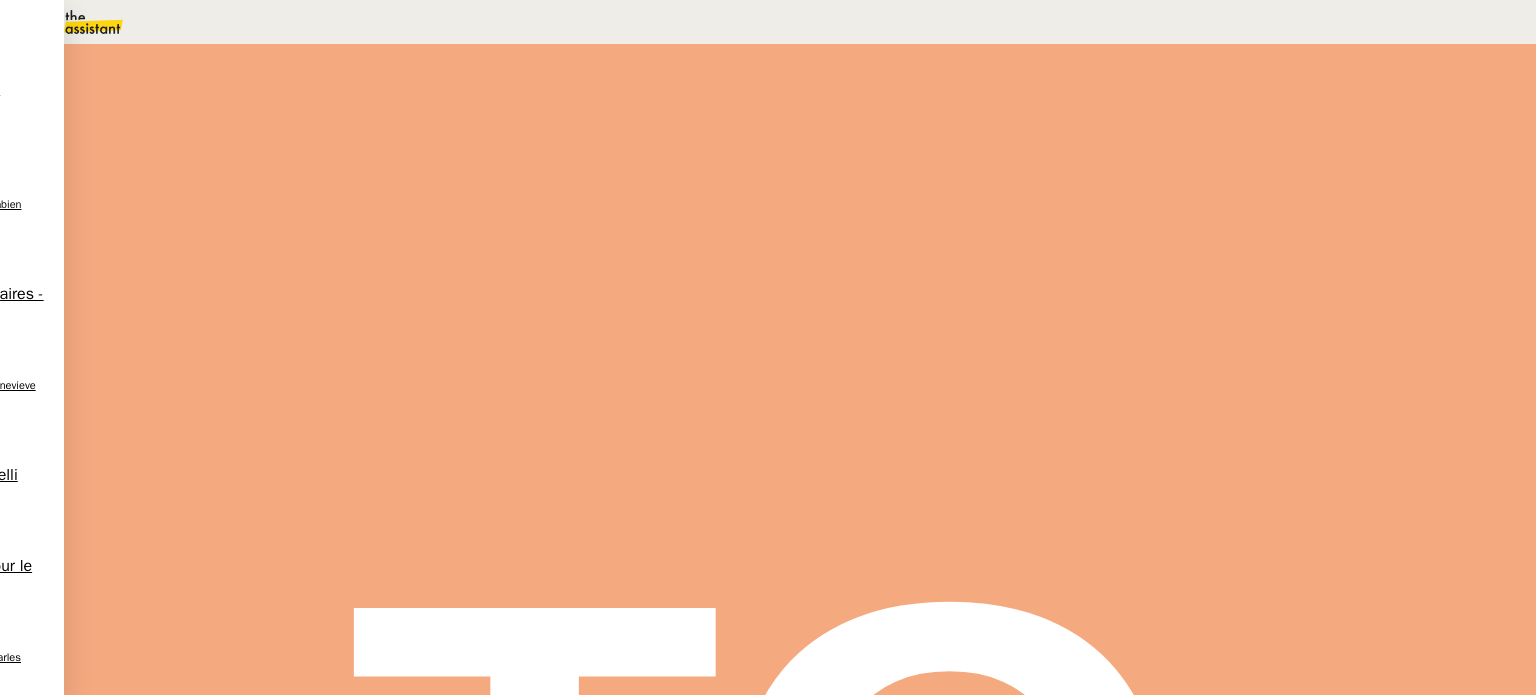 click on "Statut" at bounding box center (290, 112) 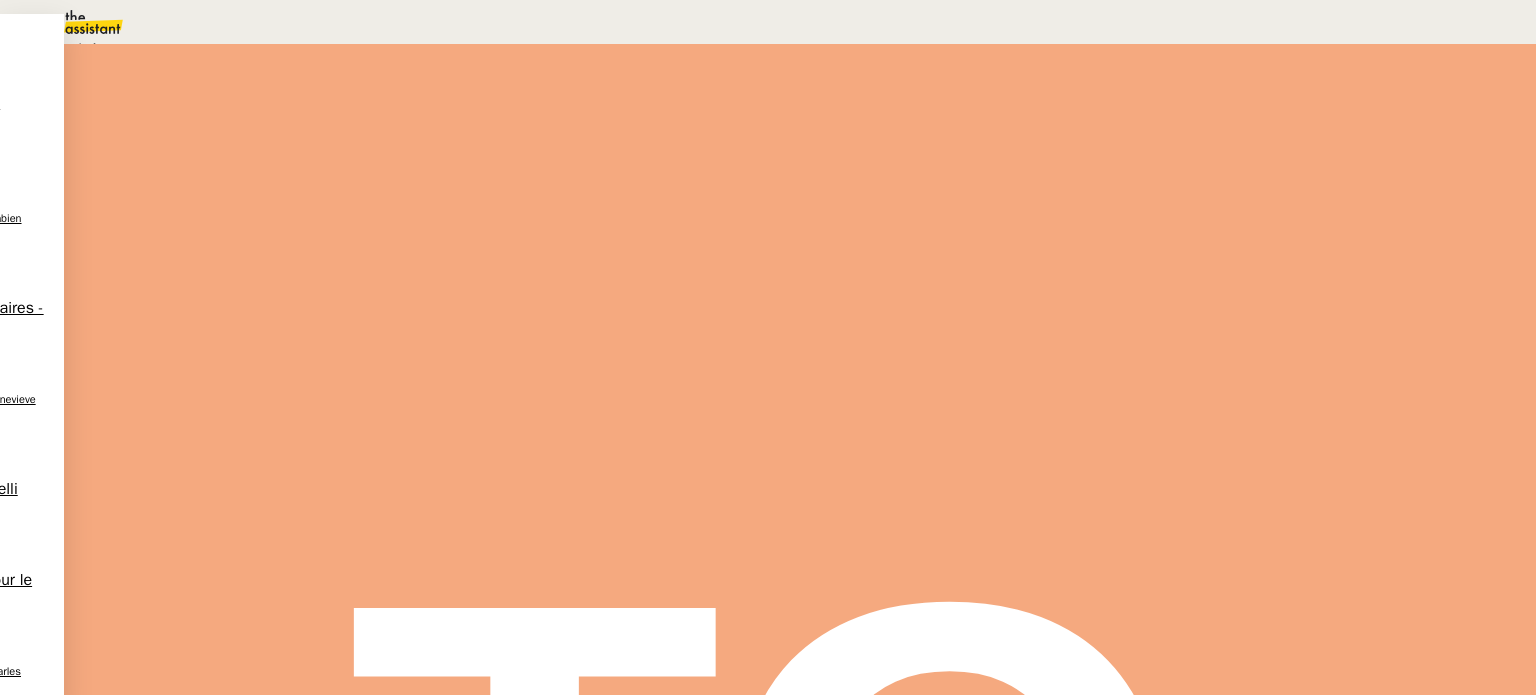 click on "Terminé" at bounding box center (72, 48) 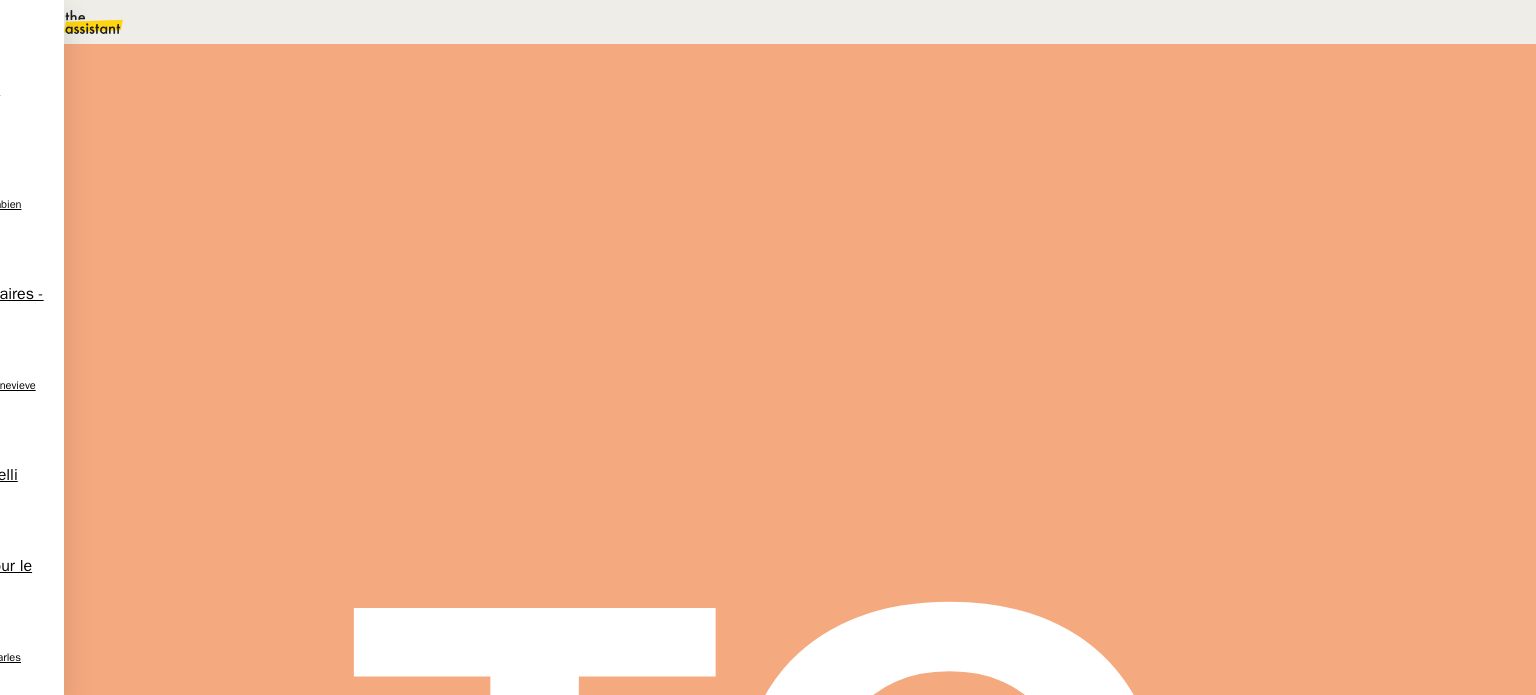 click on "Sauver" at bounding box center (1139, 188) 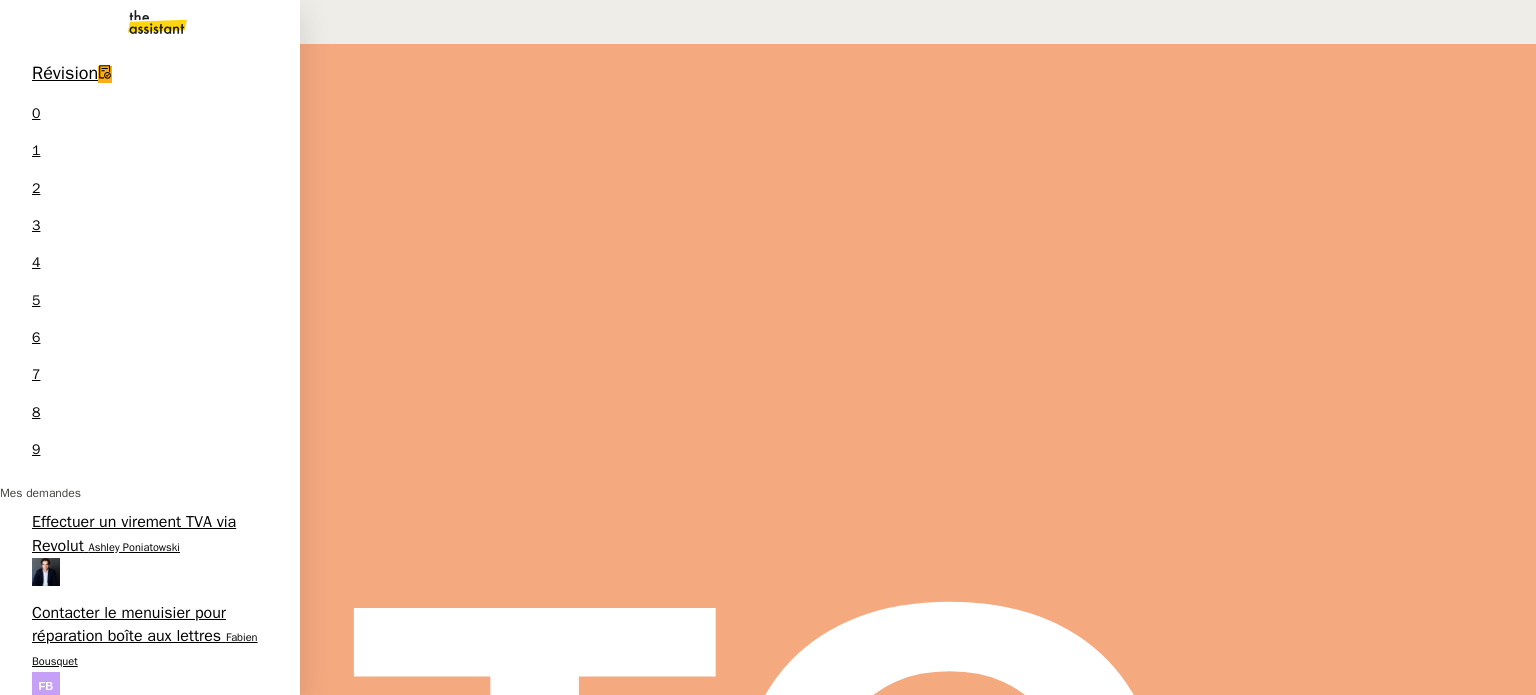 click on "Ajouter une catégorie Pennylane" at bounding box center (144, 1180) 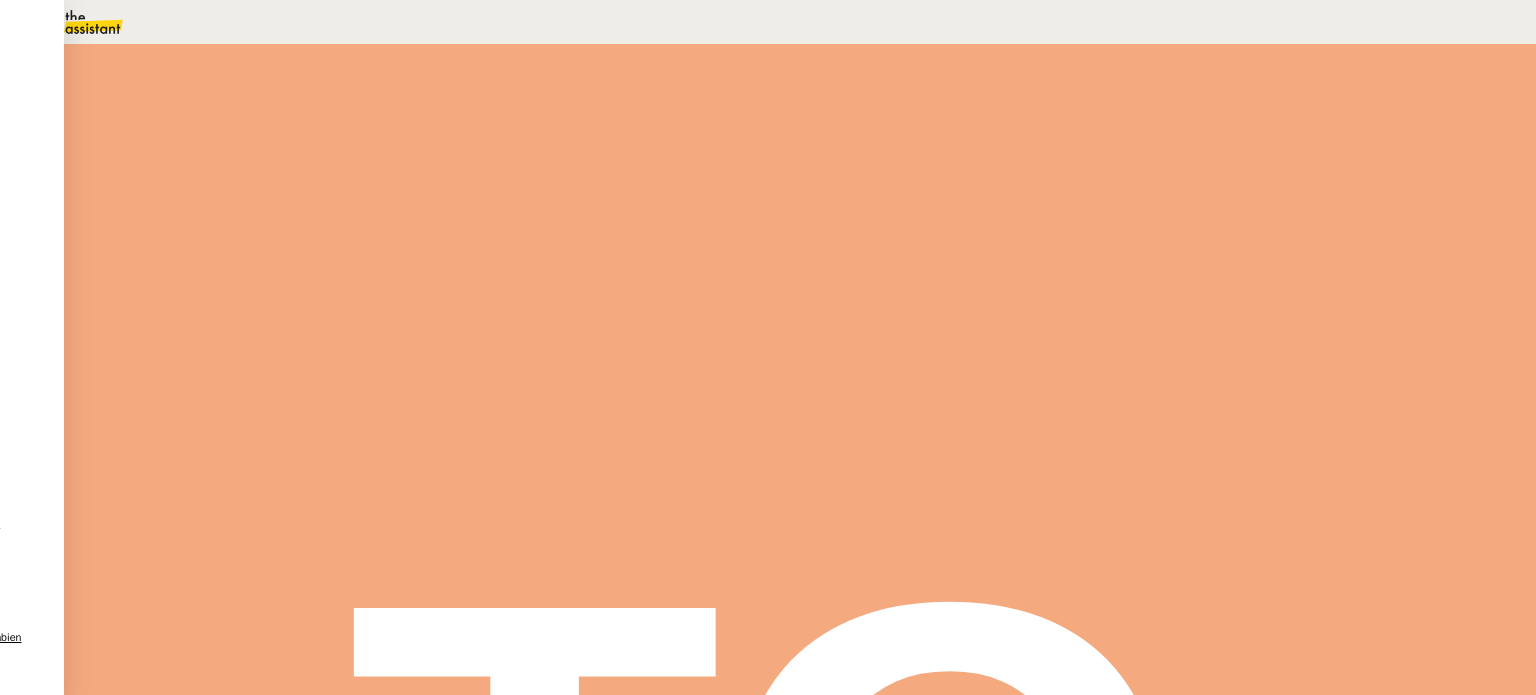 scroll, scrollTop: 300, scrollLeft: 0, axis: vertical 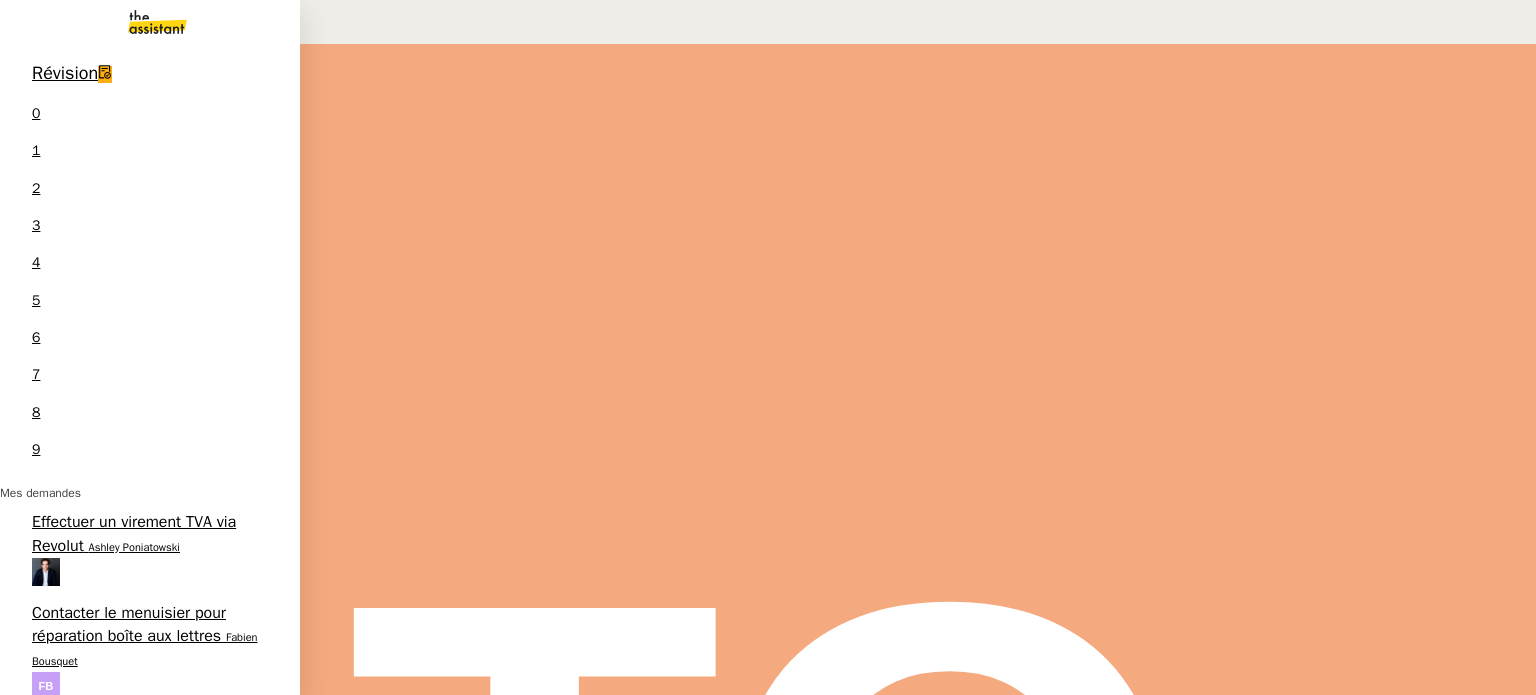 click on "Payer les frais de livraison" at bounding box center (124, 1090) 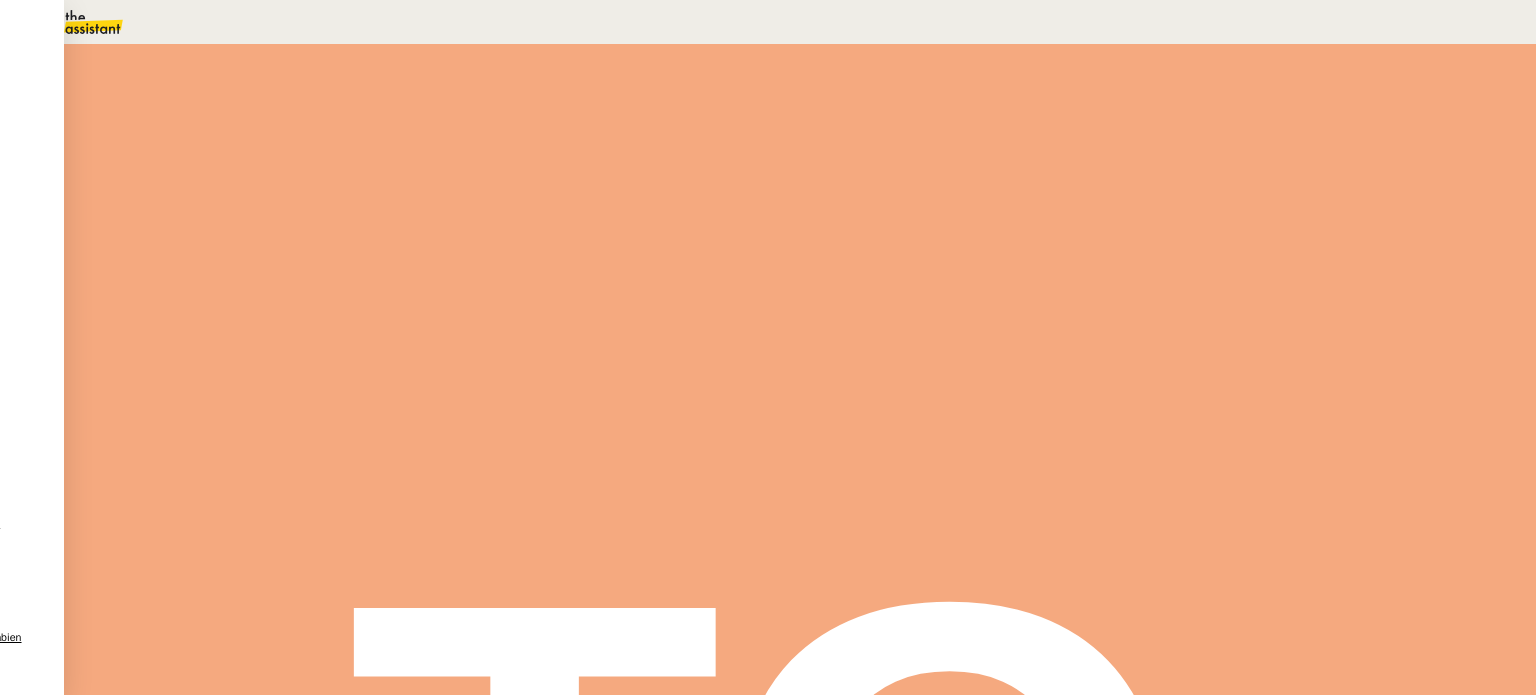 scroll, scrollTop: 0, scrollLeft: 0, axis: both 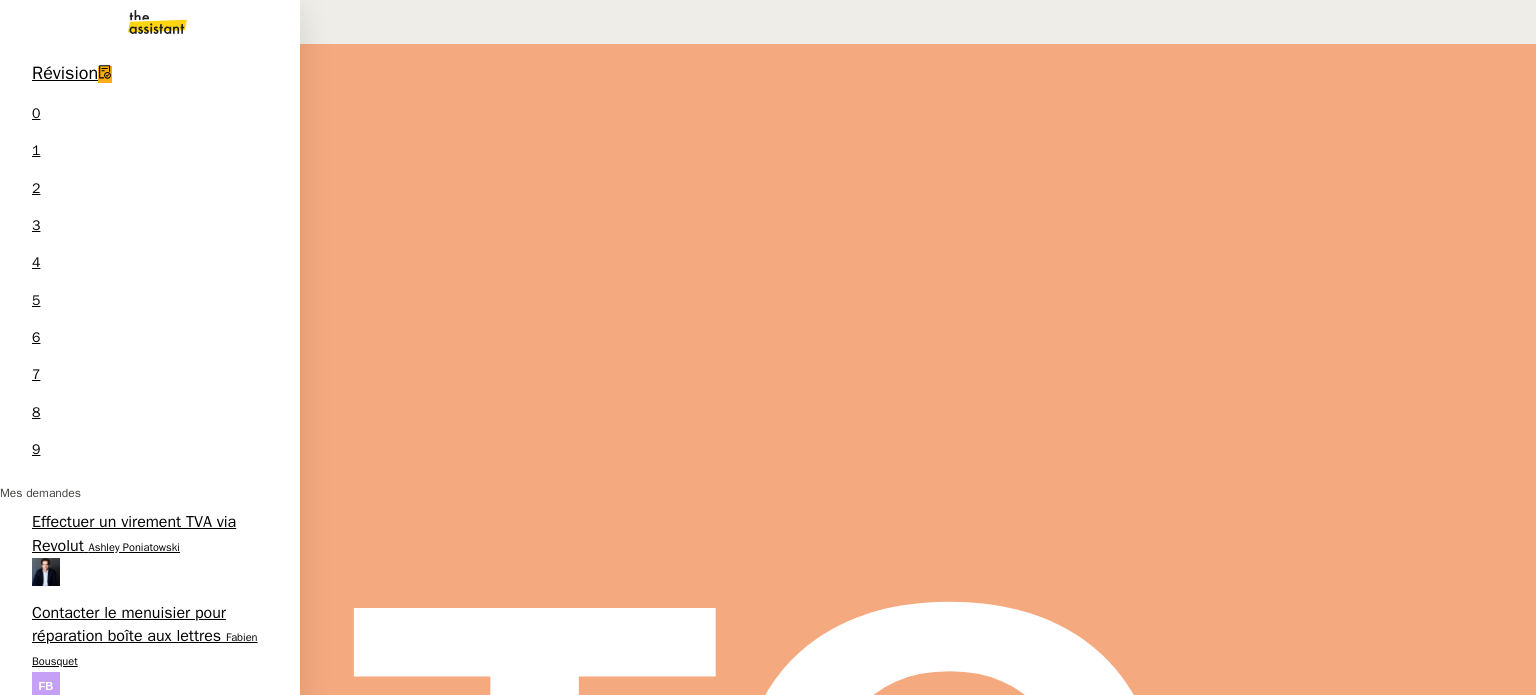 click on "Tri boite mail - juillet 2025" at bounding box center [125, 818] 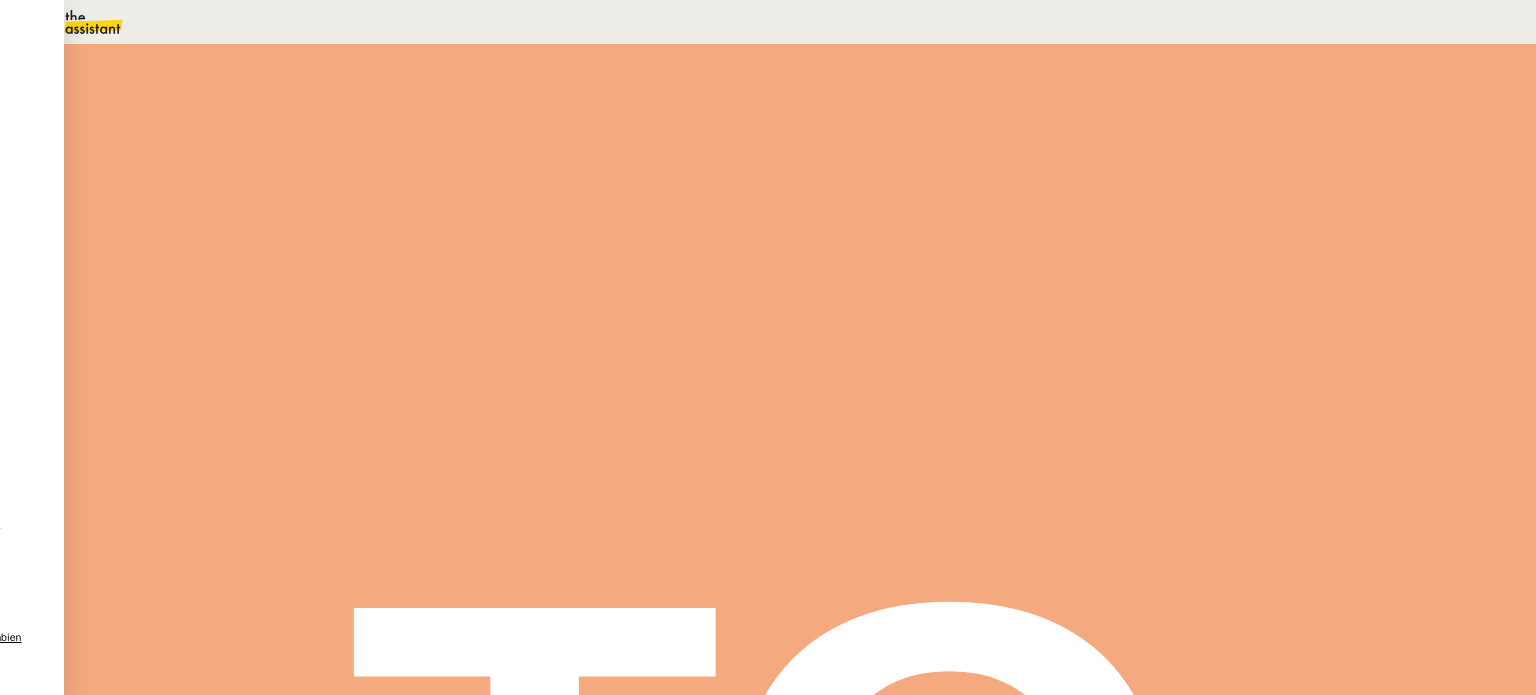 click at bounding box center (287, 569) 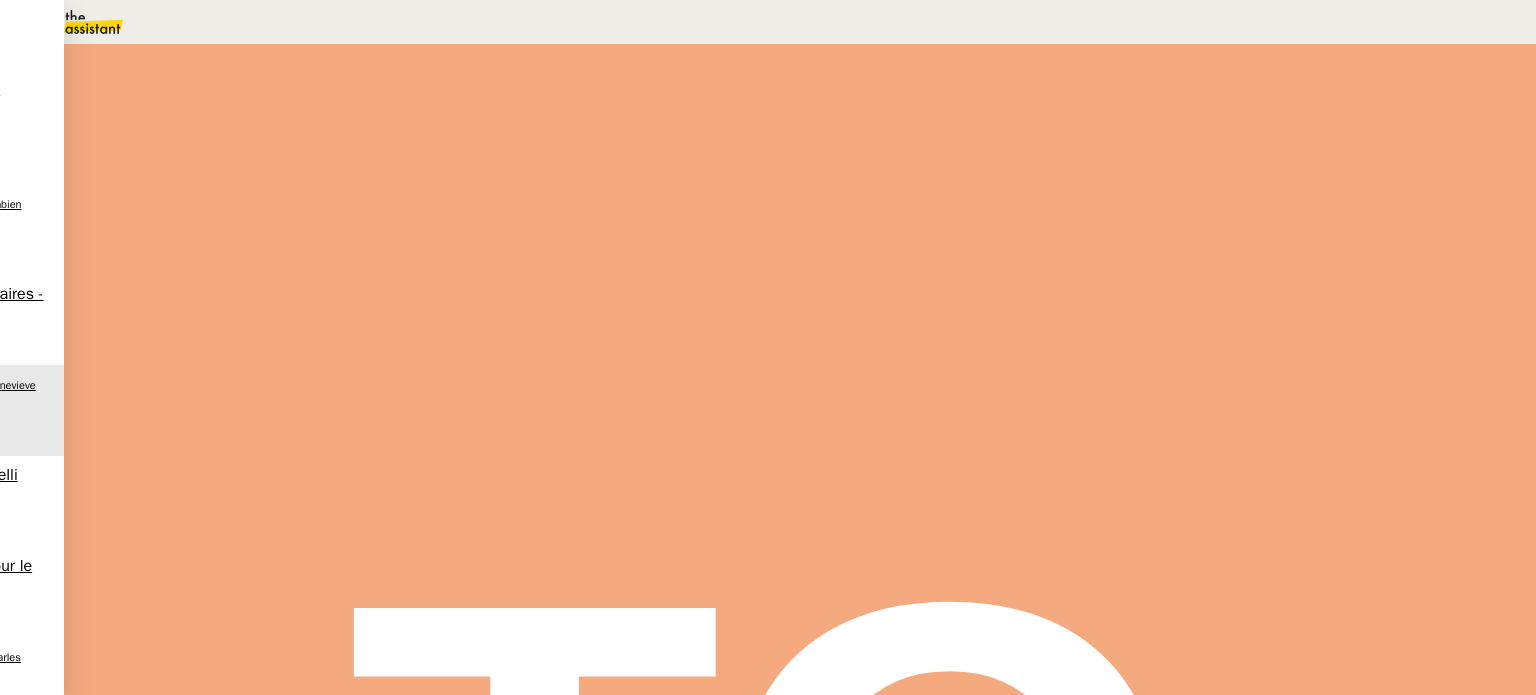 scroll, scrollTop: 0, scrollLeft: 0, axis: both 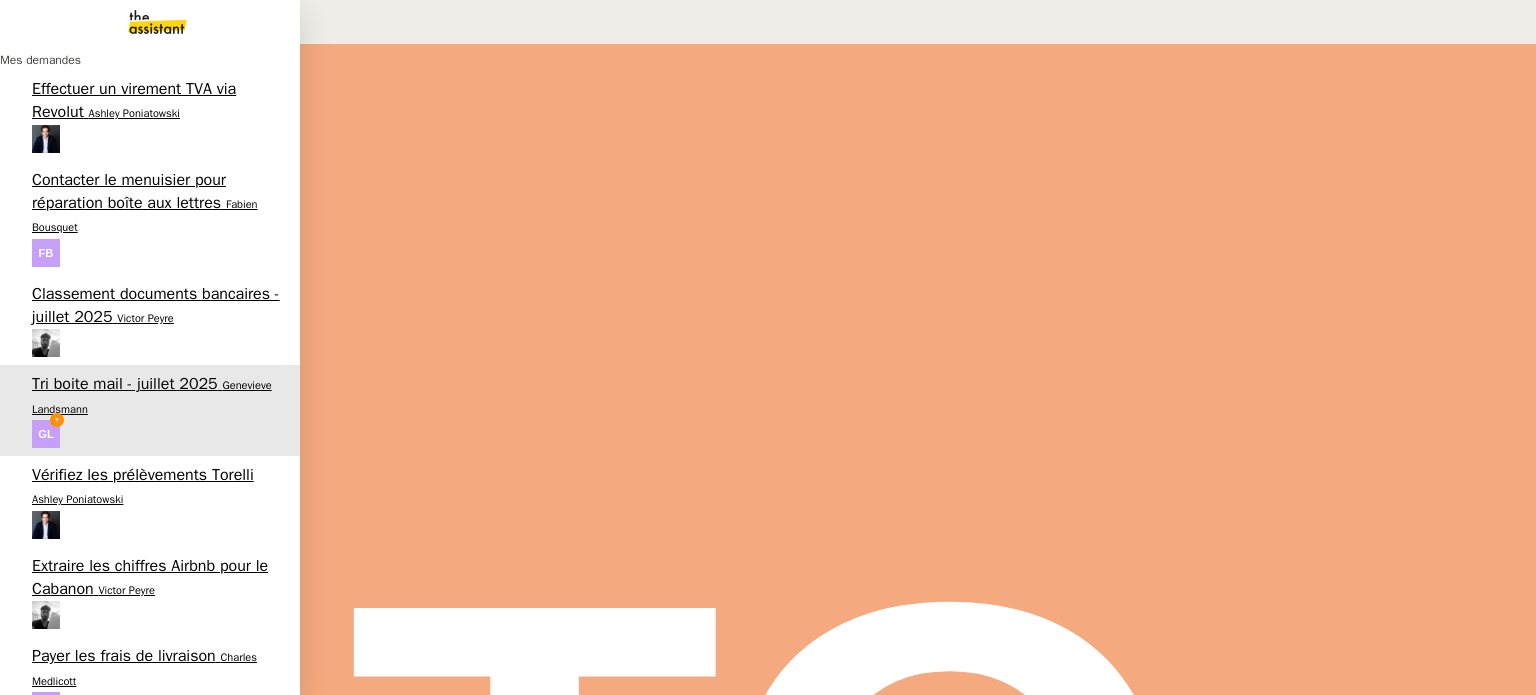 click on "Ajouter une catégorie Pennylane" at bounding box center [144, 747] 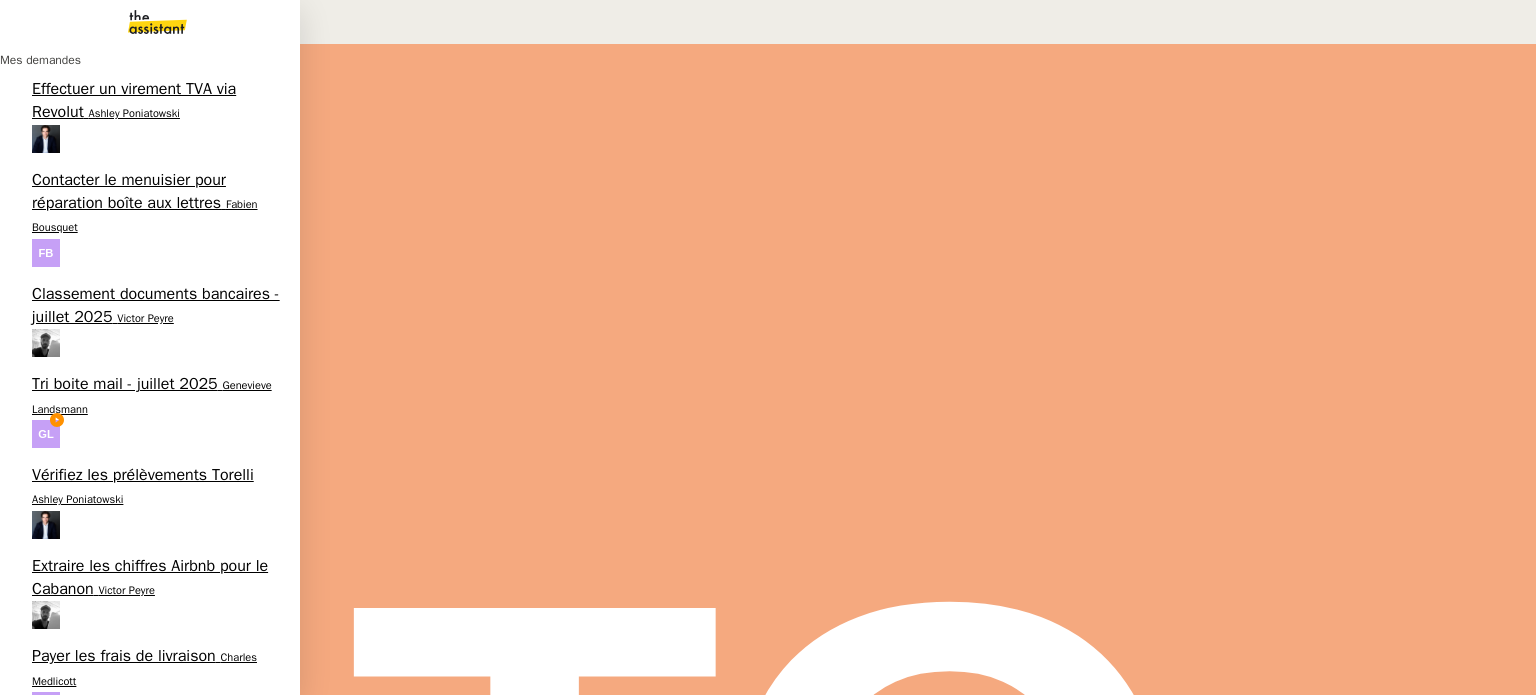 click on "Extraire les chiffres Airbnb pour le Cabanon" at bounding box center [150, 577] 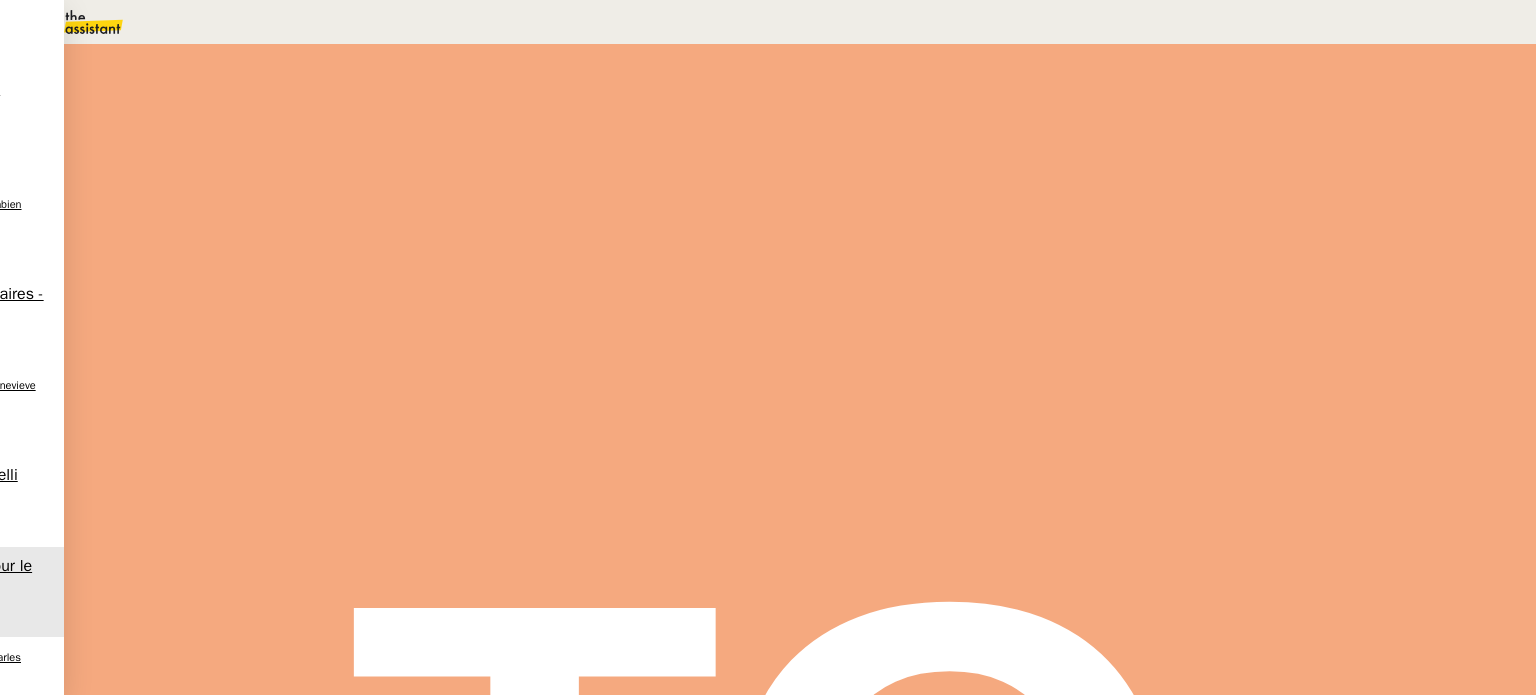 scroll, scrollTop: 0, scrollLeft: 0, axis: both 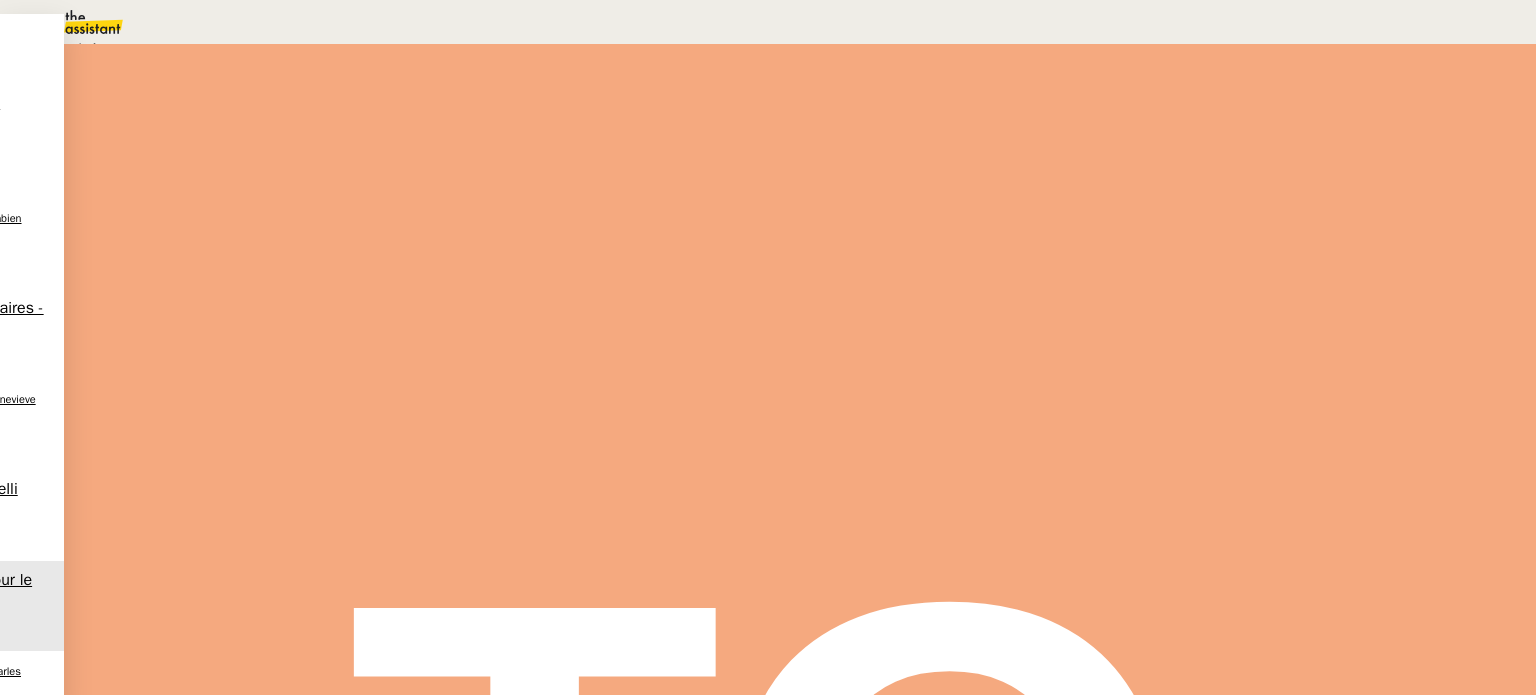 click on "Aucune procédure ne permet de répondre à la demande." at bounding box center (213, 49) 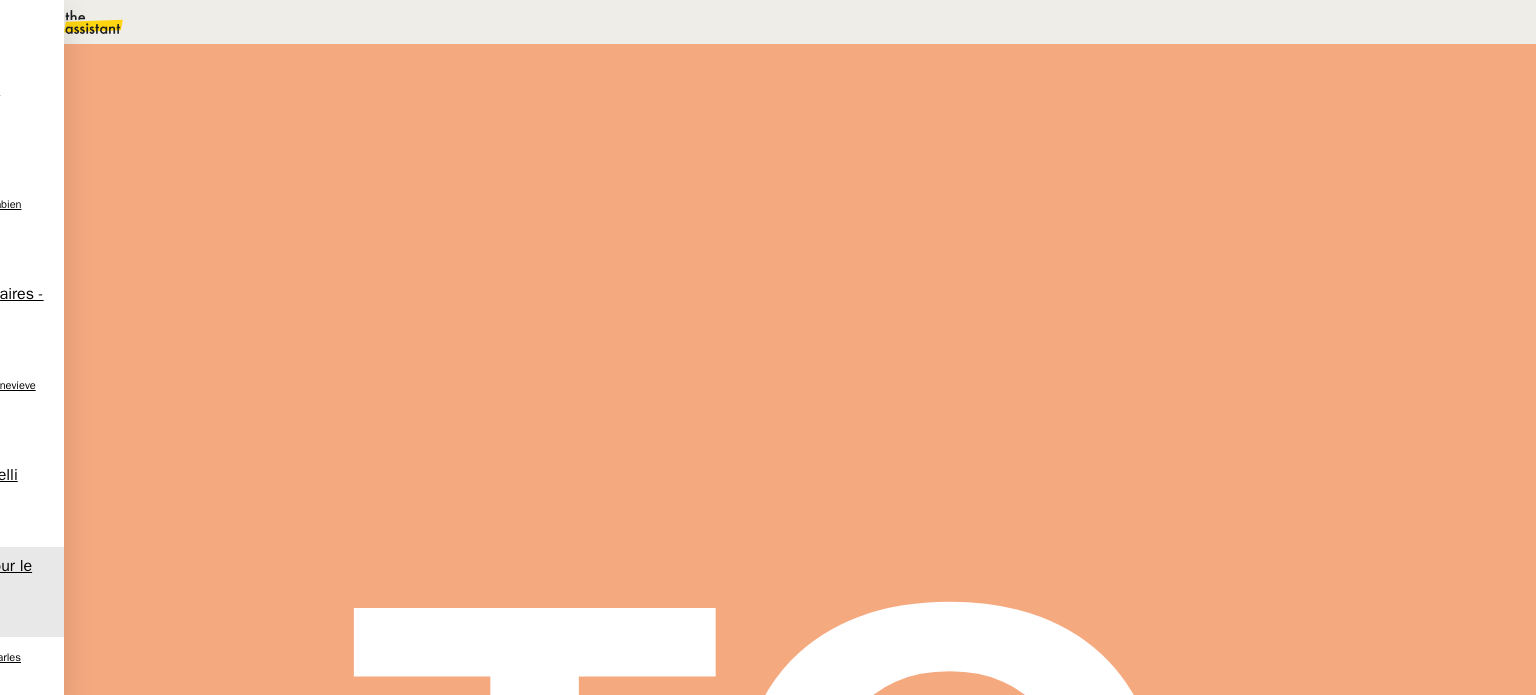 click on "Sauver" at bounding box center (1139, 188) 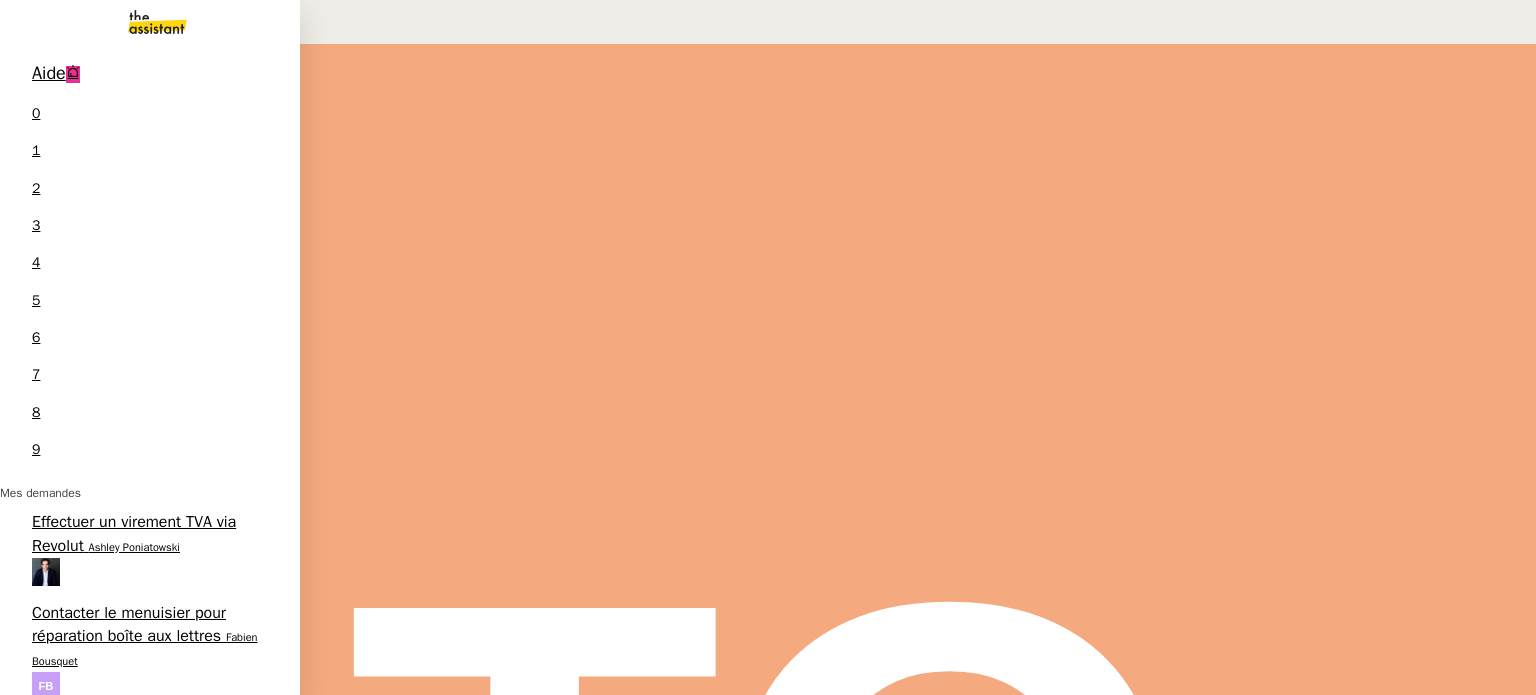 click on "17 demandes en cours" at bounding box center (134, 1472) 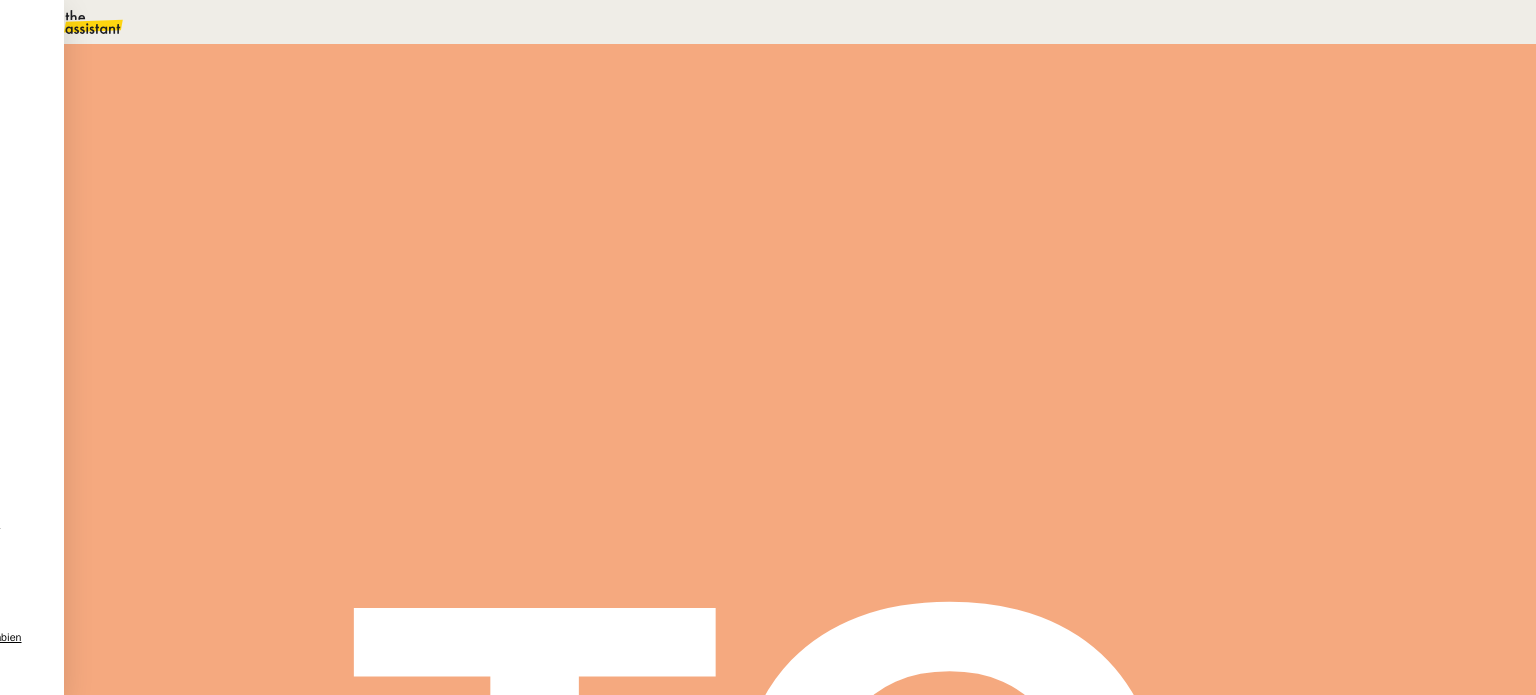 scroll, scrollTop: 81, scrollLeft: 0, axis: vertical 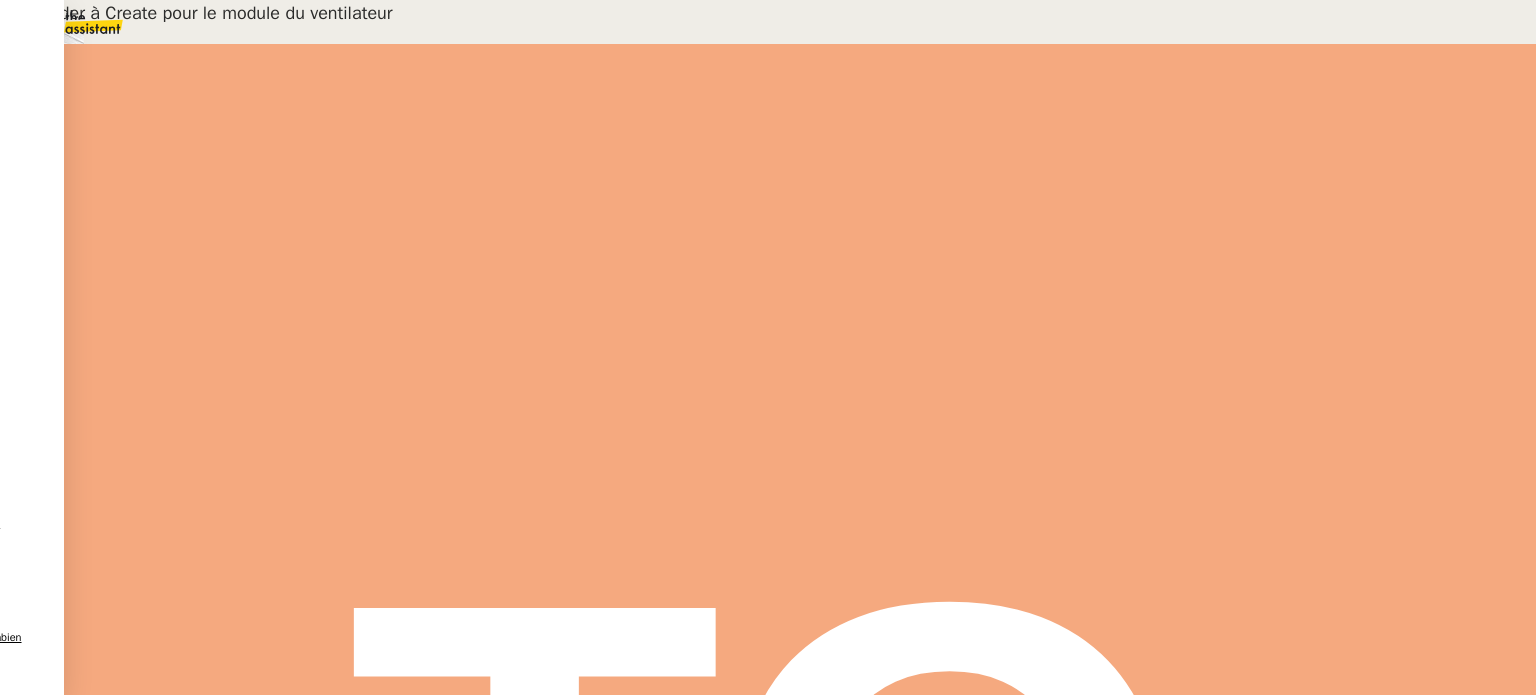 click on "Demander à Create pour le module du ventilateur" at bounding box center [209, 1303] 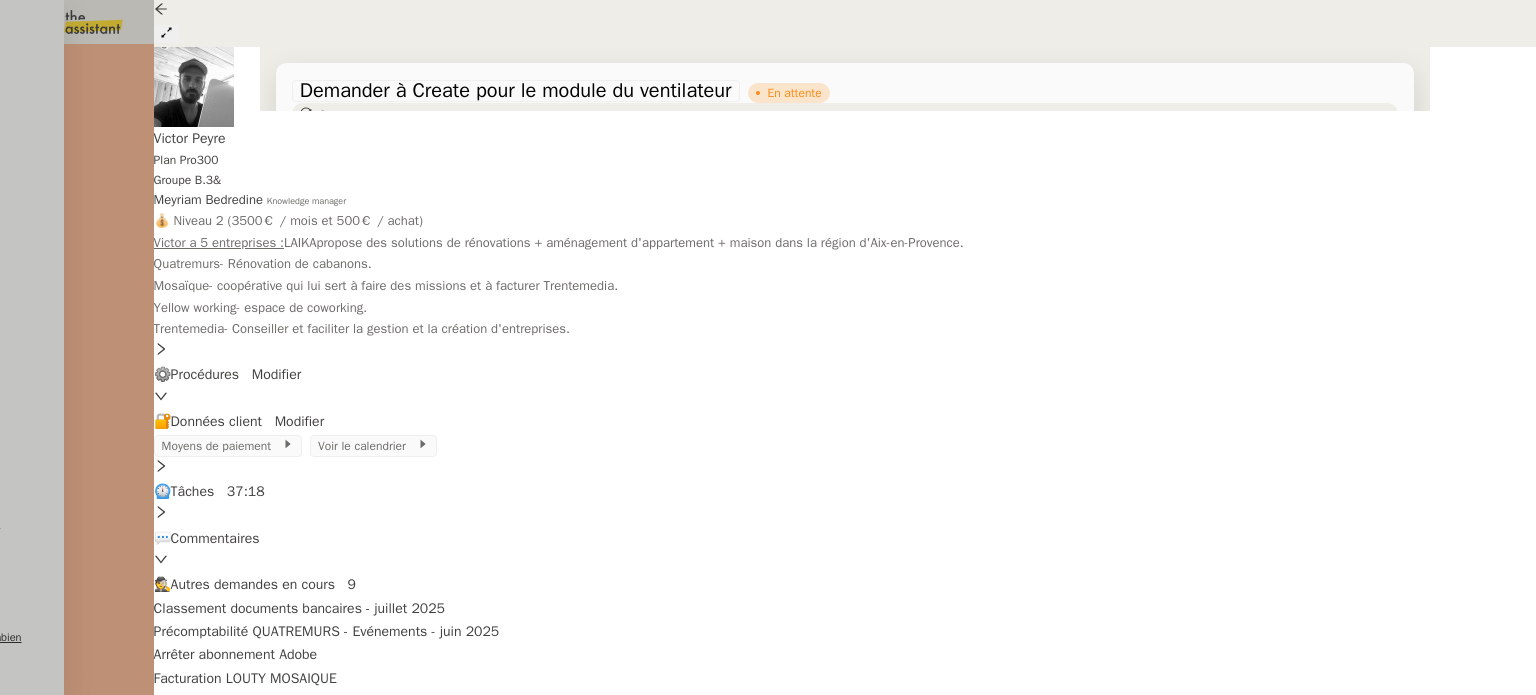 scroll, scrollTop: 4774, scrollLeft: 0, axis: vertical 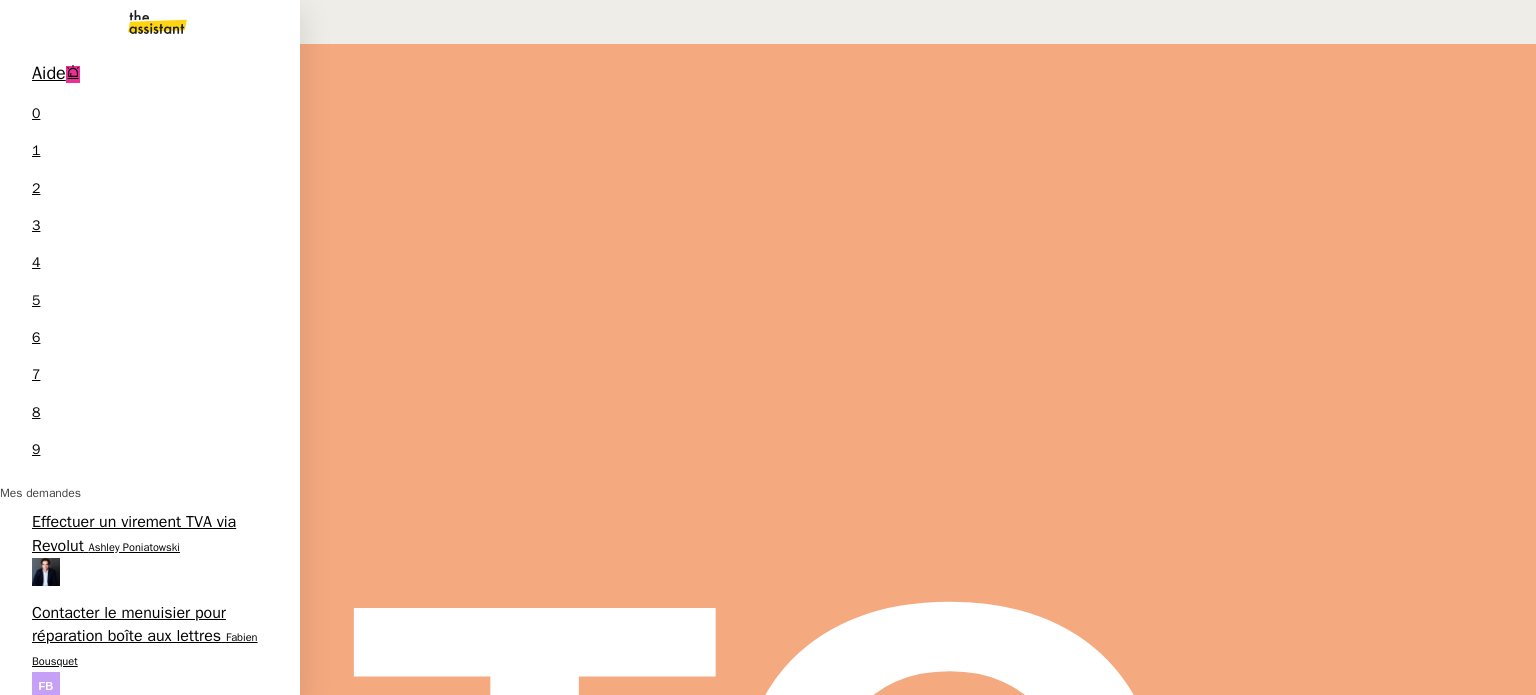 click on "Patrice DEJAR" at bounding box center (160, 2419) 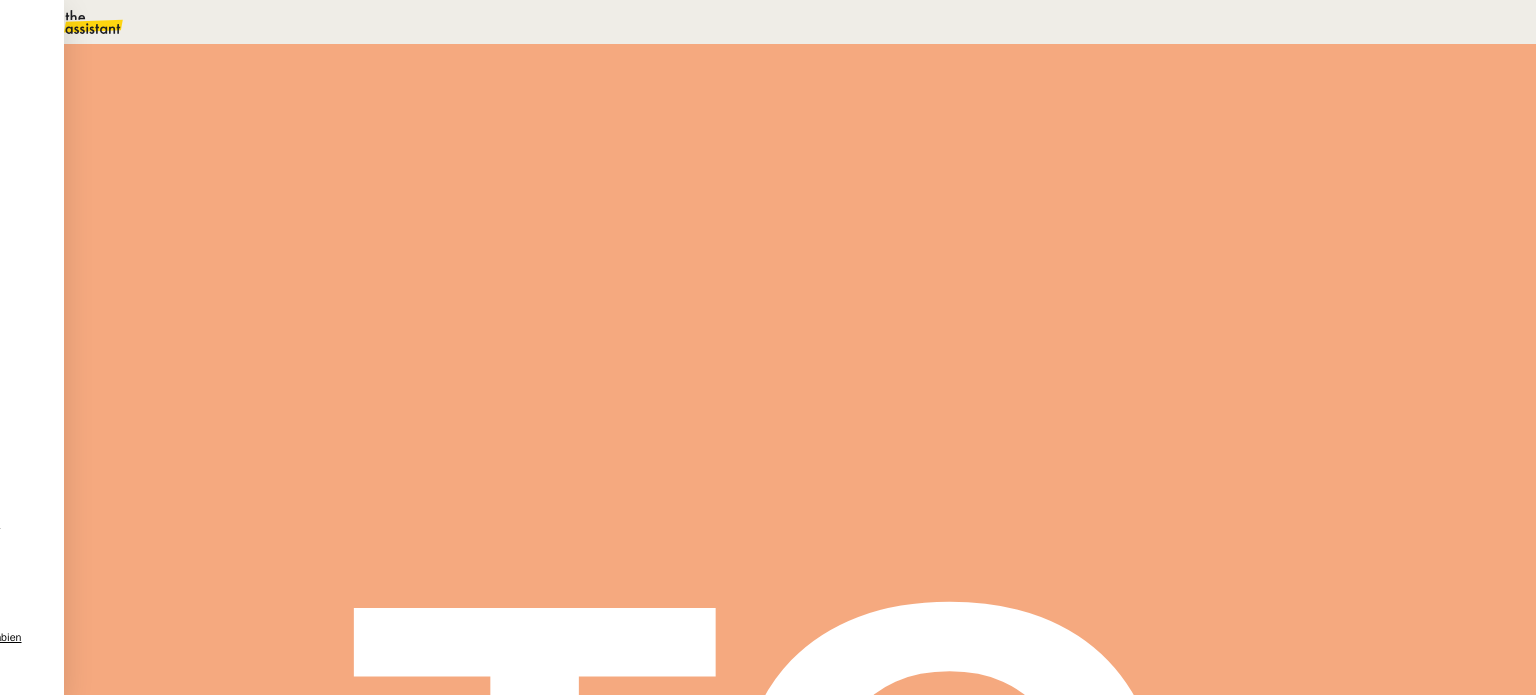 scroll, scrollTop: 400, scrollLeft: 0, axis: vertical 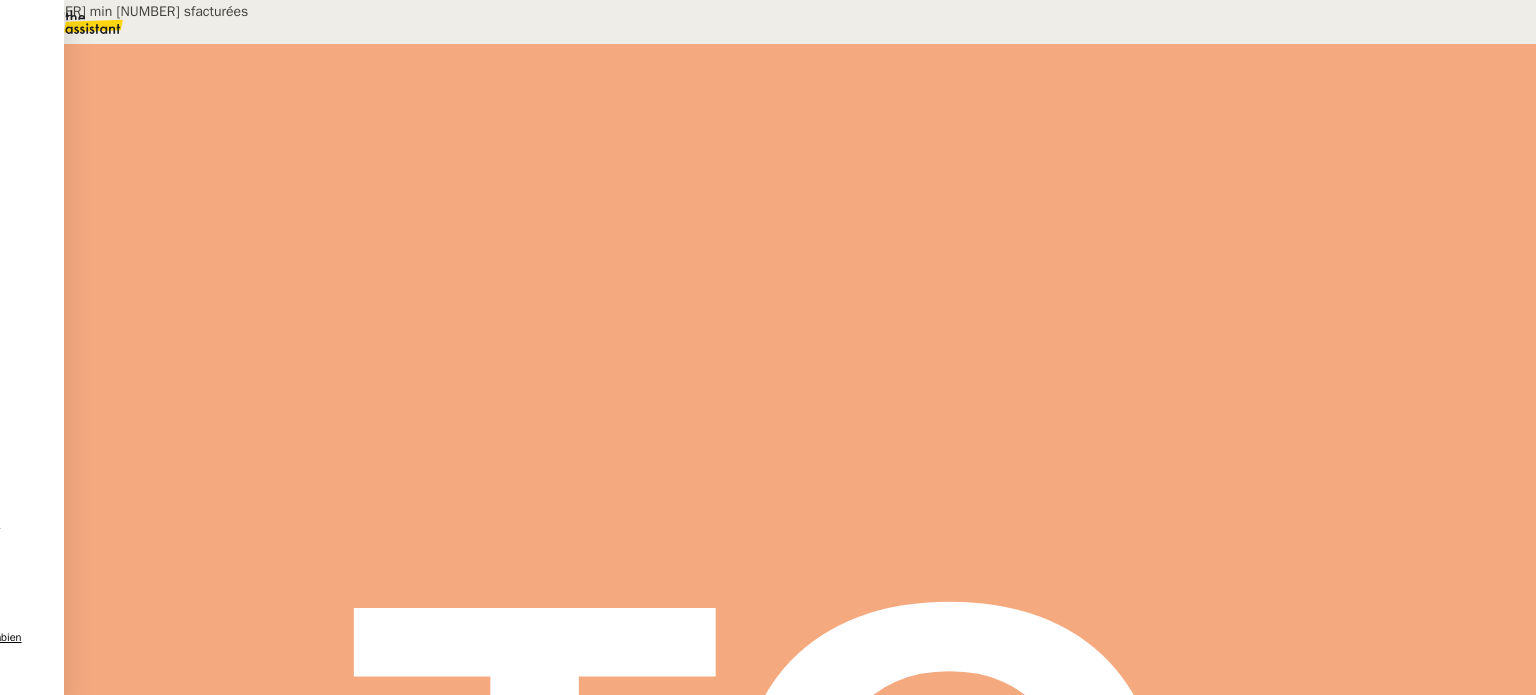 click at bounding box center [307, 799] 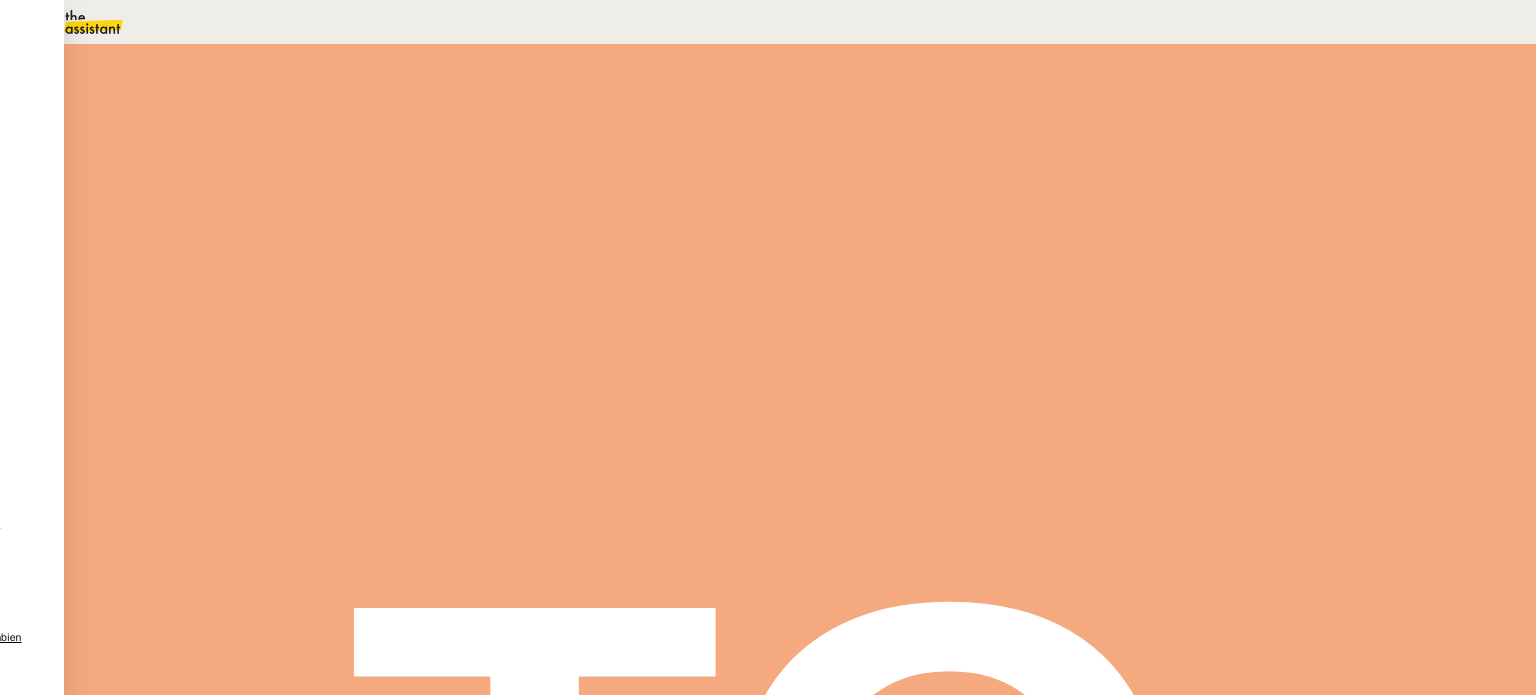 scroll, scrollTop: 0, scrollLeft: 0, axis: both 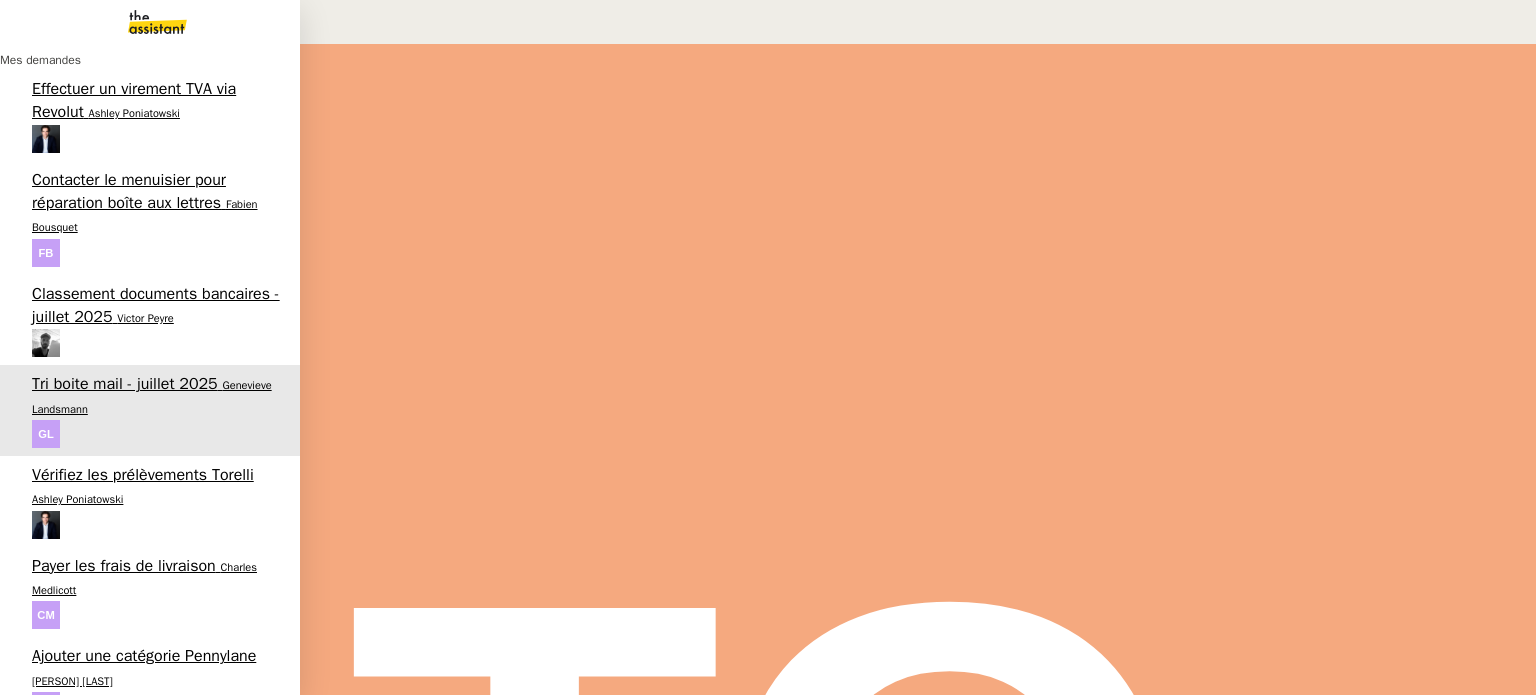 click on "[PERSON]" at bounding box center (72, 681) 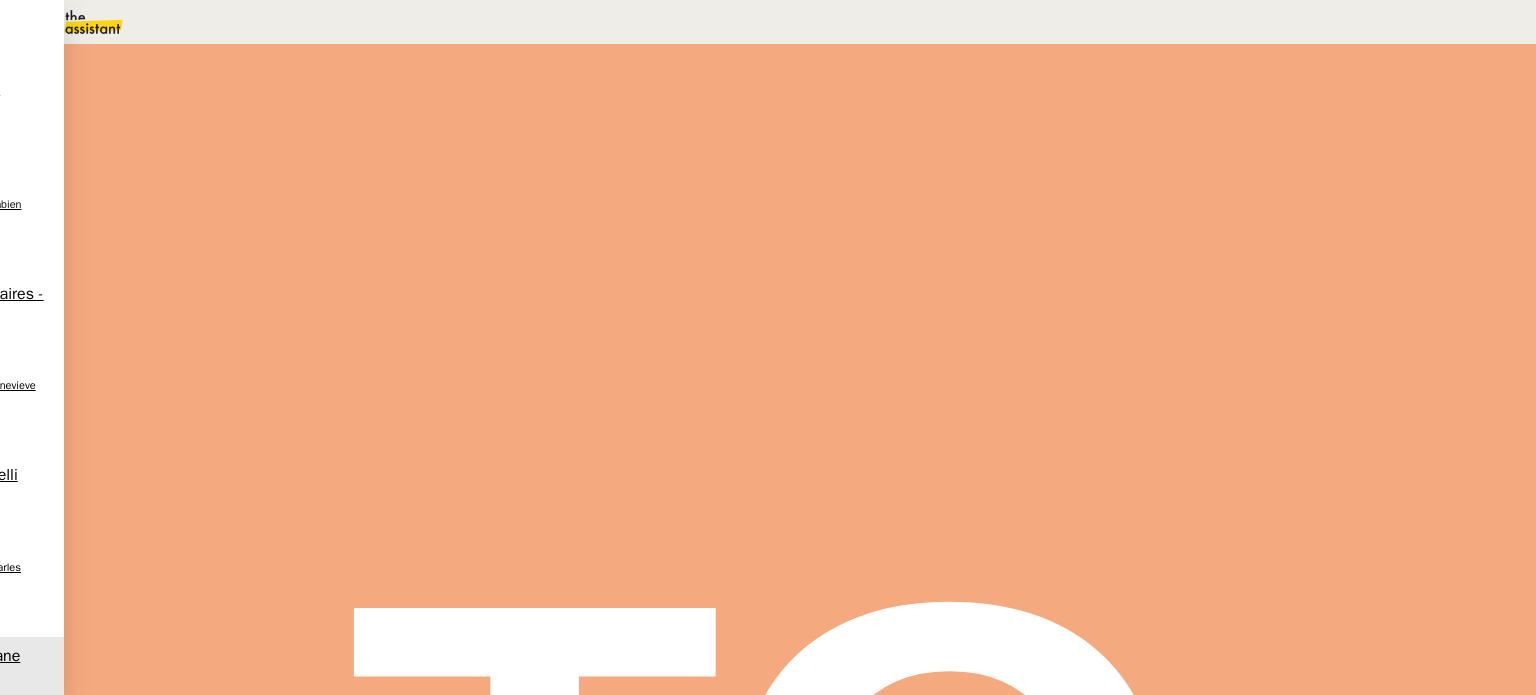 click on "Statut" at bounding box center (290, 112) 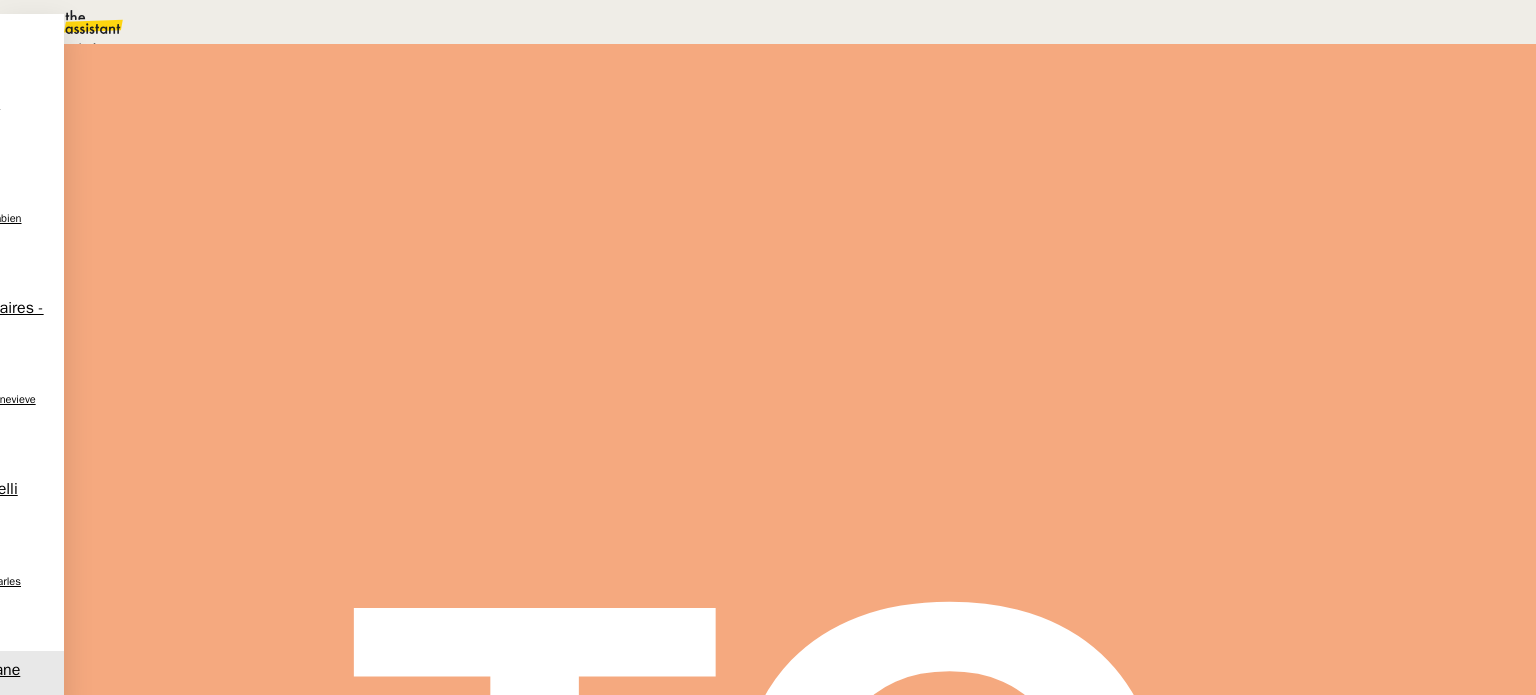 click on "En attente" at bounding box center [72, 48] 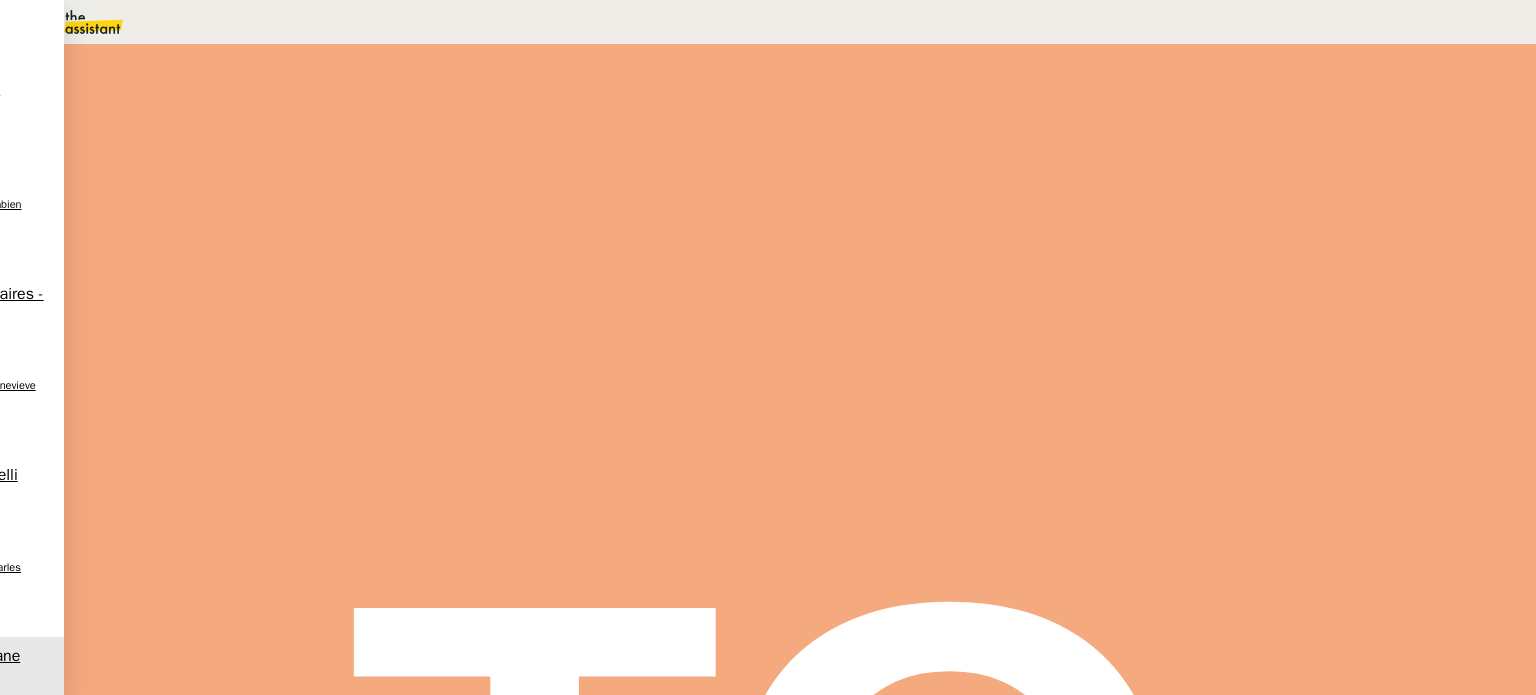 click on "9" at bounding box center (1141, 273) 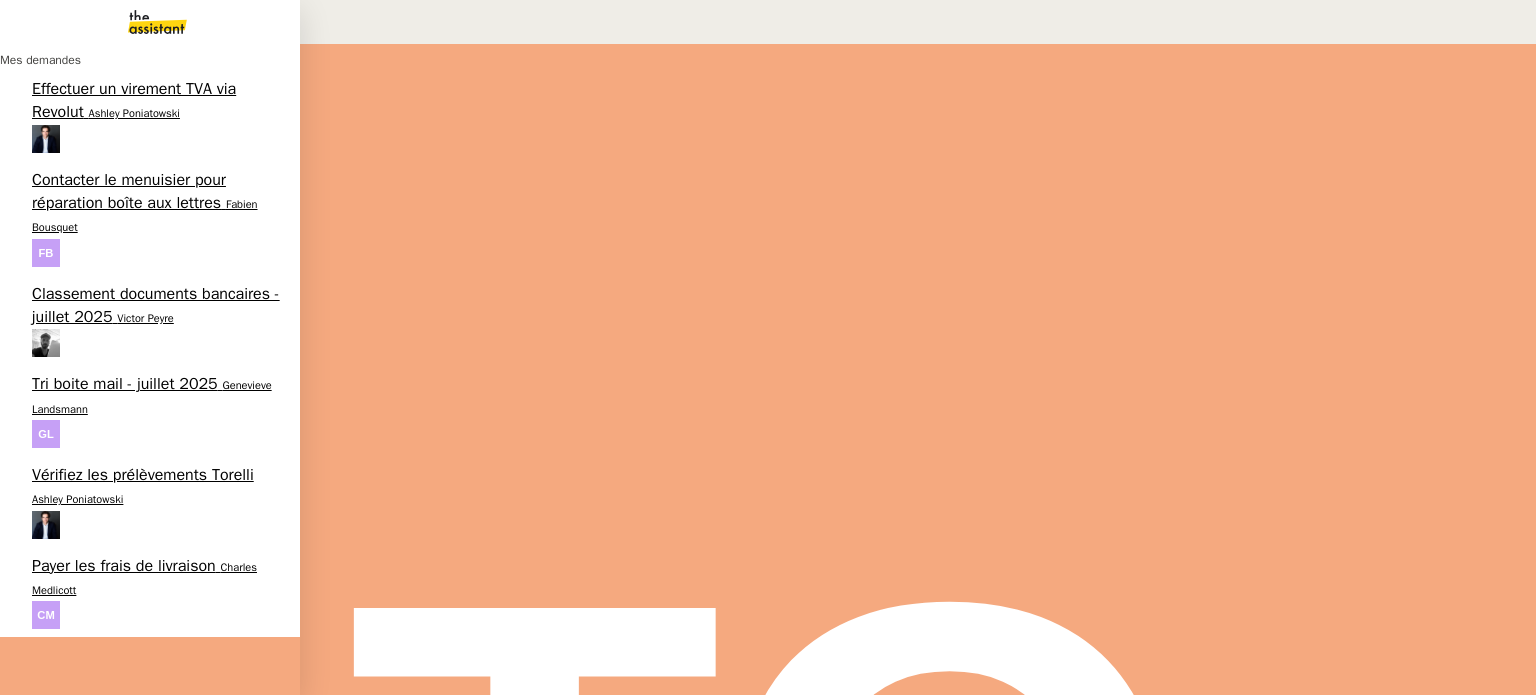 click on "Charles Medlicott" at bounding box center (144, 578) 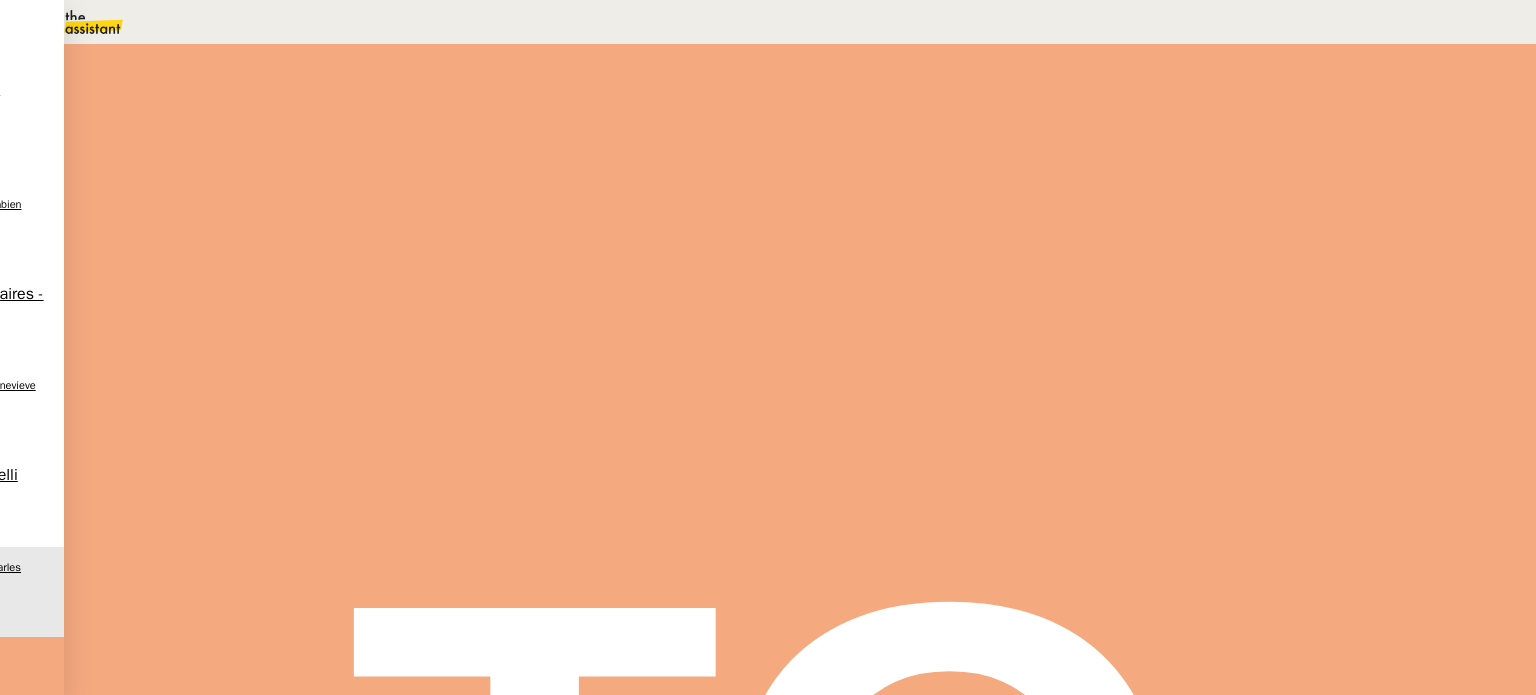 scroll, scrollTop: 0, scrollLeft: 0, axis: both 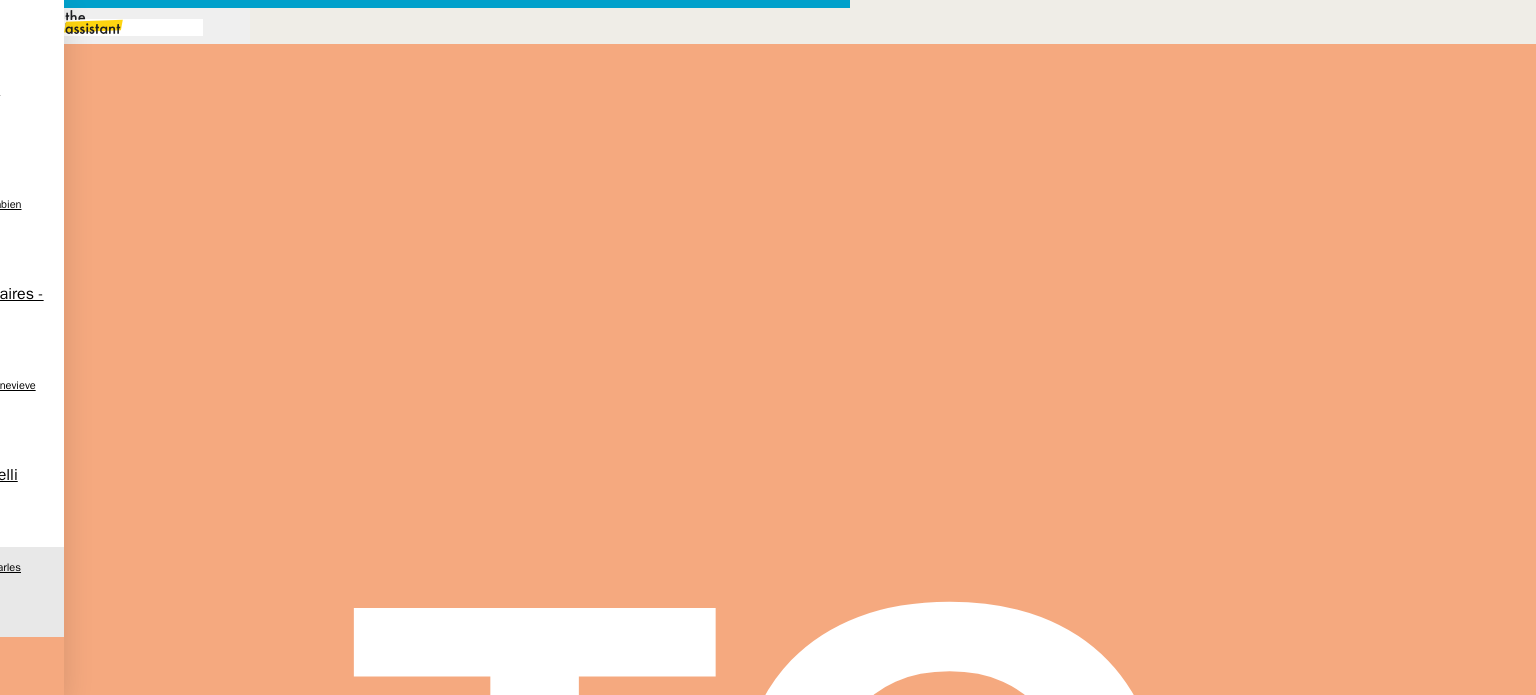 click on "Service TA - VOYAGE - PROPOSITION GLOBALE    A utiliser dans le cadre de proposition de déplacement TA - RELANCE CLIENT (EN)    Relancer un client lorsqu'il n'a pas répondu à un précédent message BAFERTY - MAIL AUDITION    A utiliser dans le cadre de la procédure d'envoi des mails d'audition TA - PUBLICATION OFFRE D'EMPLOI     Organisation du recrutement Discours de présentation du paiement sécurisé    TA - VOYAGES - PROPOSITION ITINERAIRE    Soumettre les résultats d'une recherche TA - CONFIRMATION PAIEMENT (EN)    Confirmer avec le client de modèle de transaction - Attention Plan Pro nécessaire. TA - COURRIER EXPEDIE (recommandé)    A utiliser dans le cadre de l'envoi d'un courrier recommandé TA - PARTAGE DE CALENDRIER (EN)    A utiliser pour demander au client de partager son calendrier afin de faciliter l'accès et la gestion PSPI - Appel de fonds MJL    A utiliser dans le cadre de la procédure d'appel de fonds MJL TA - RELANCE CLIENT    TA - AR PROCEDURES        21 YIELD" at bounding box center [768, 495] 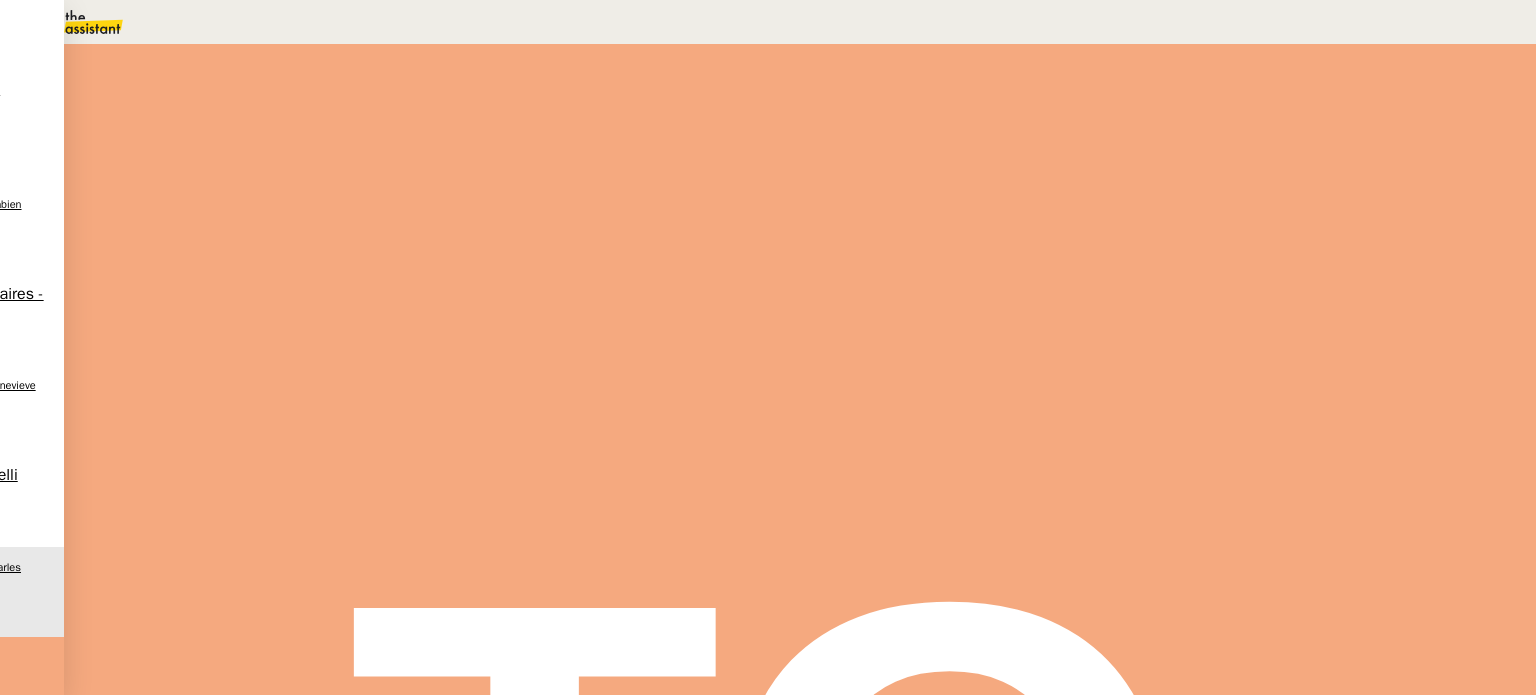 scroll, scrollTop: 452, scrollLeft: 0, axis: vertical 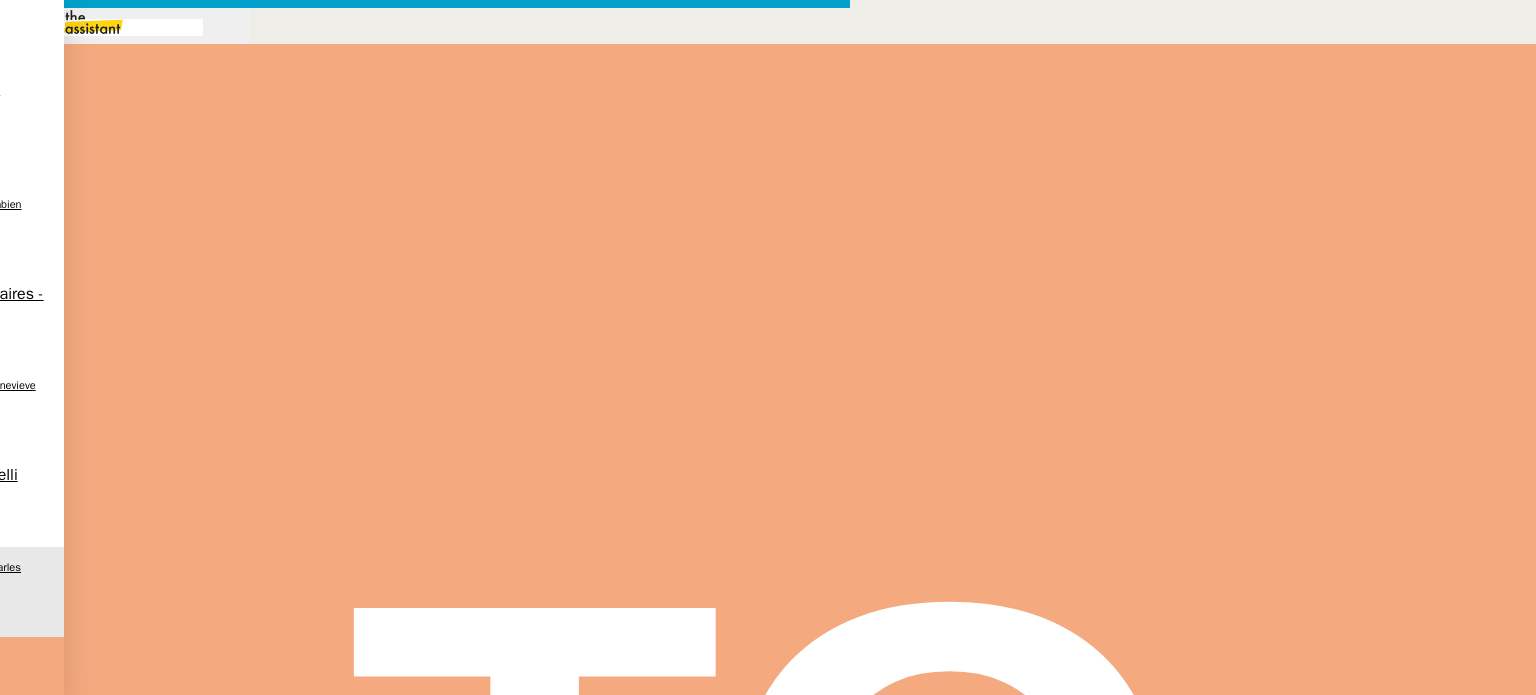 click at bounding box center (425, 837) 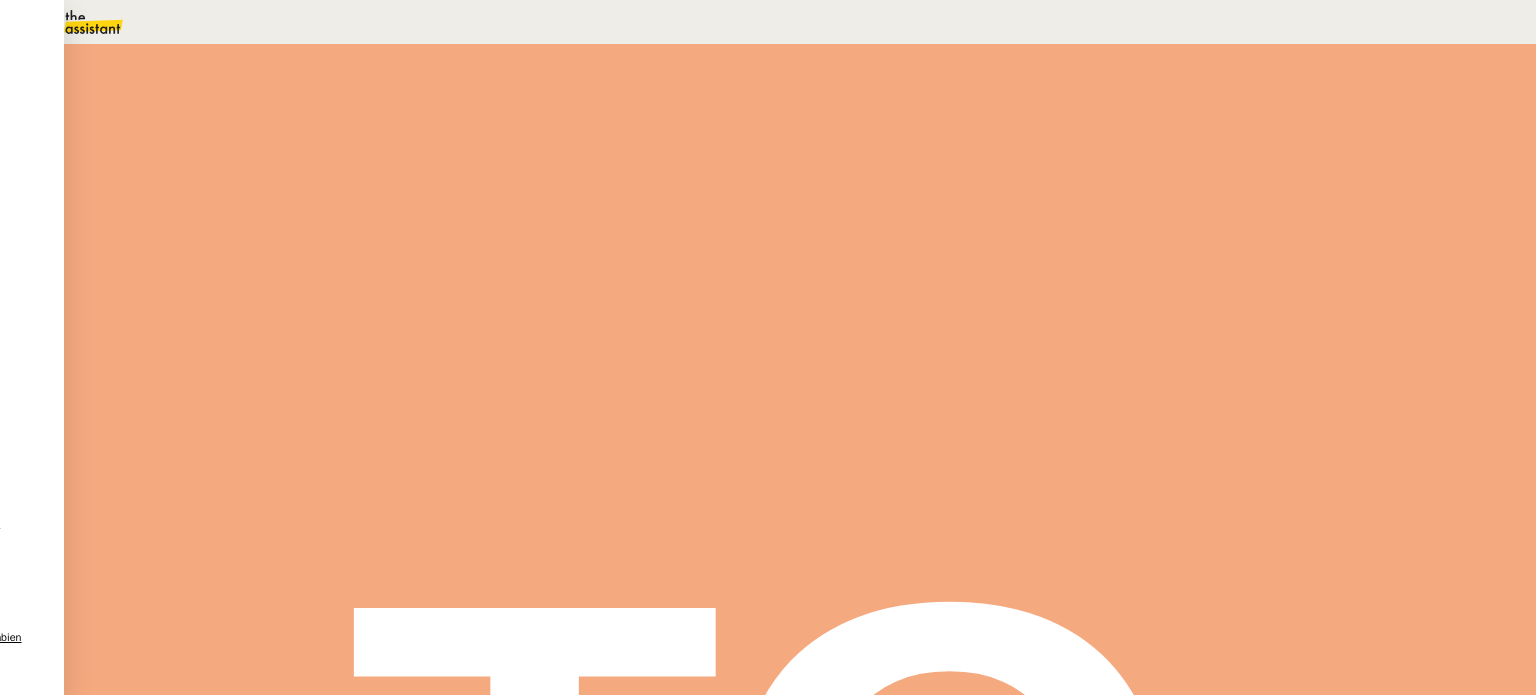 scroll, scrollTop: 2524, scrollLeft: 0, axis: vertical 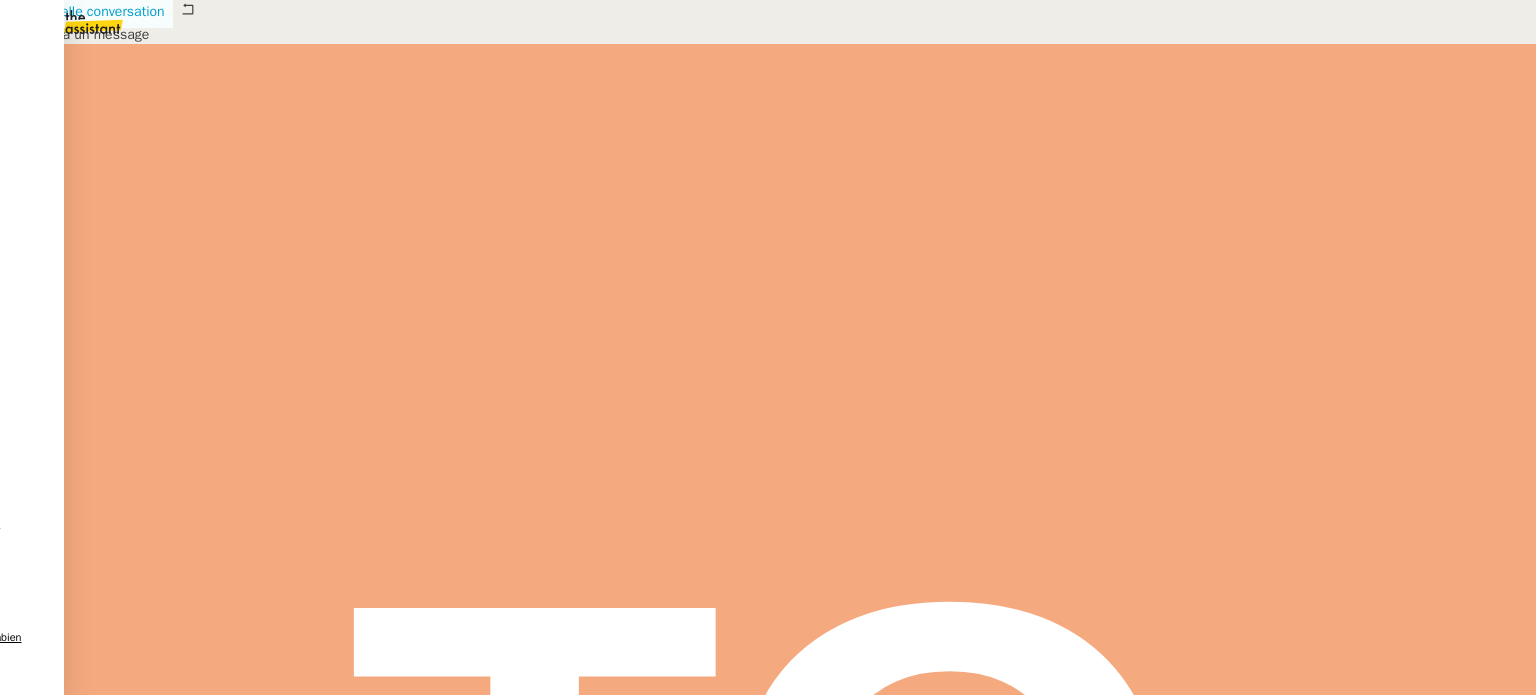 click on "Nouvelle conversation" at bounding box center (97, 11) 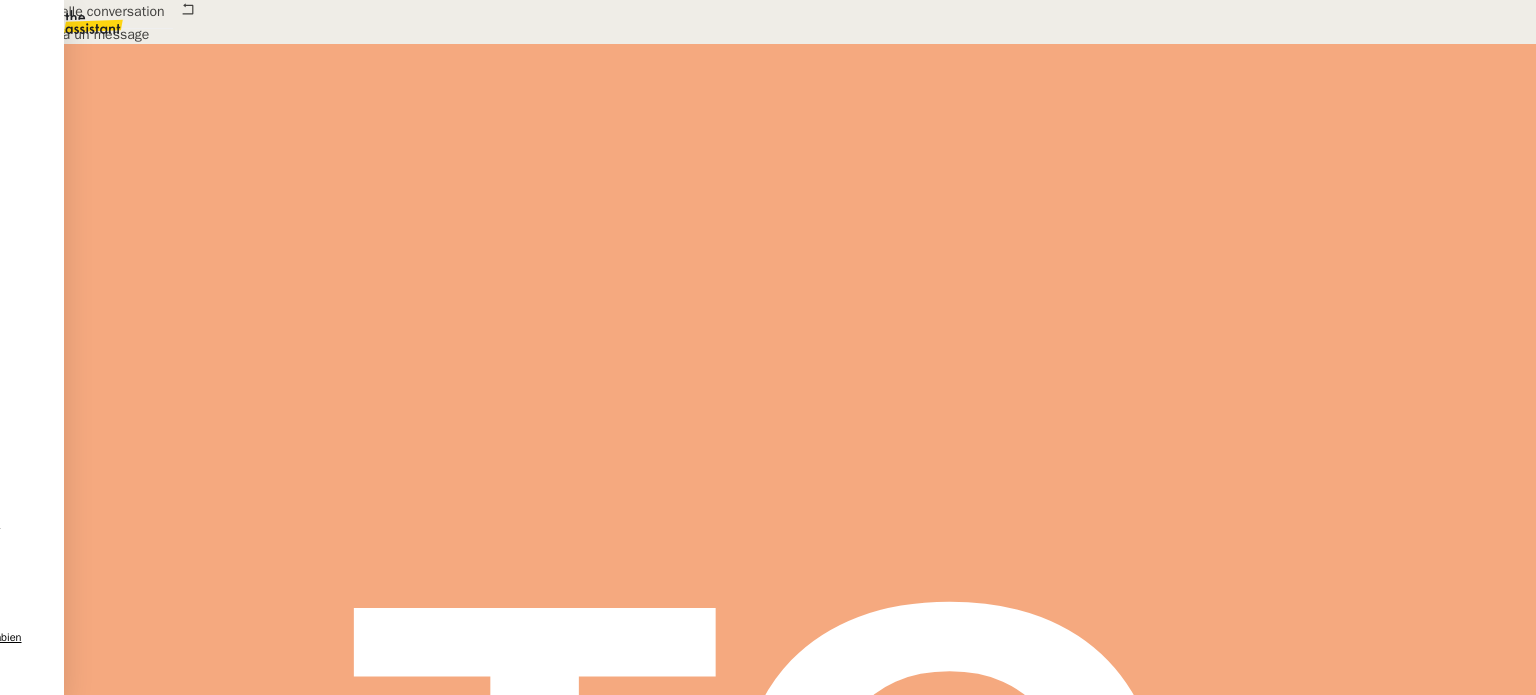 click on "_______" at bounding box center [41, 721] 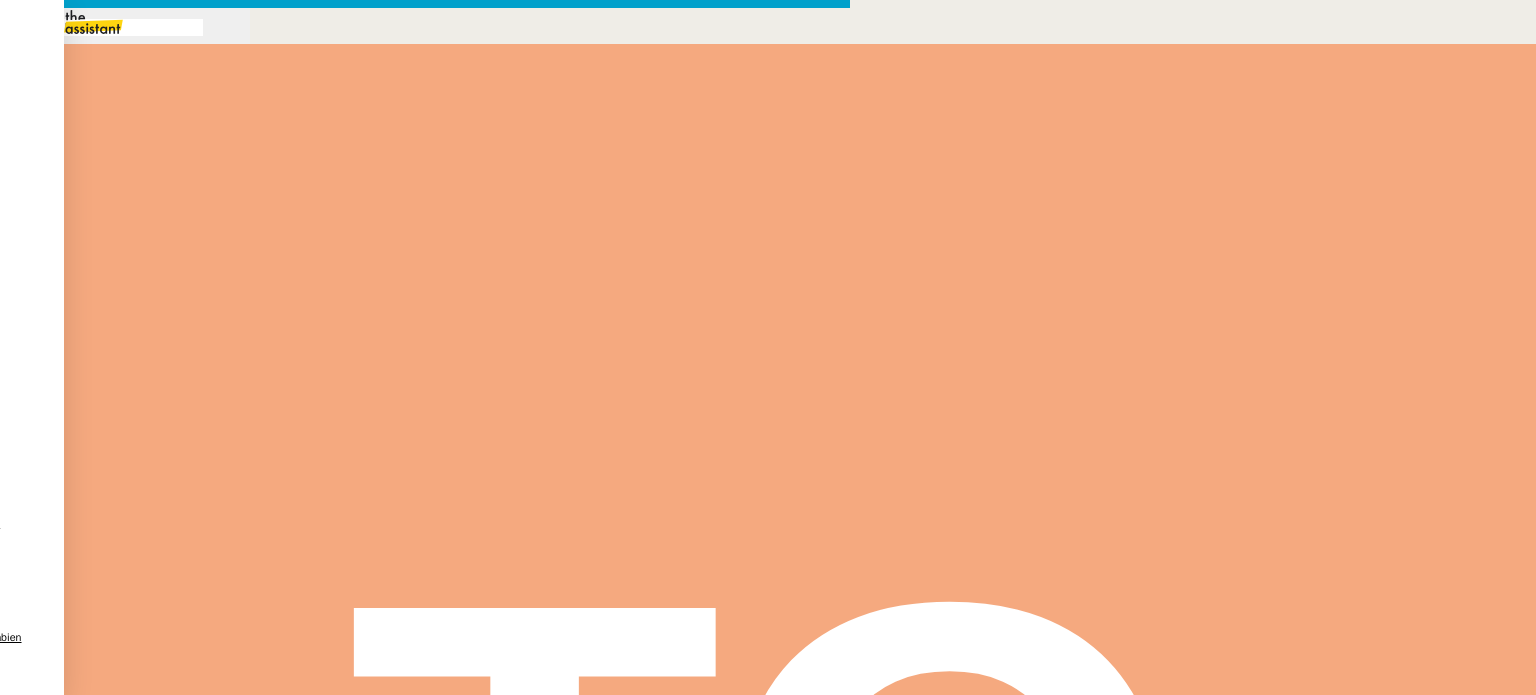 click on "_______" at bounding box center (41, 674) 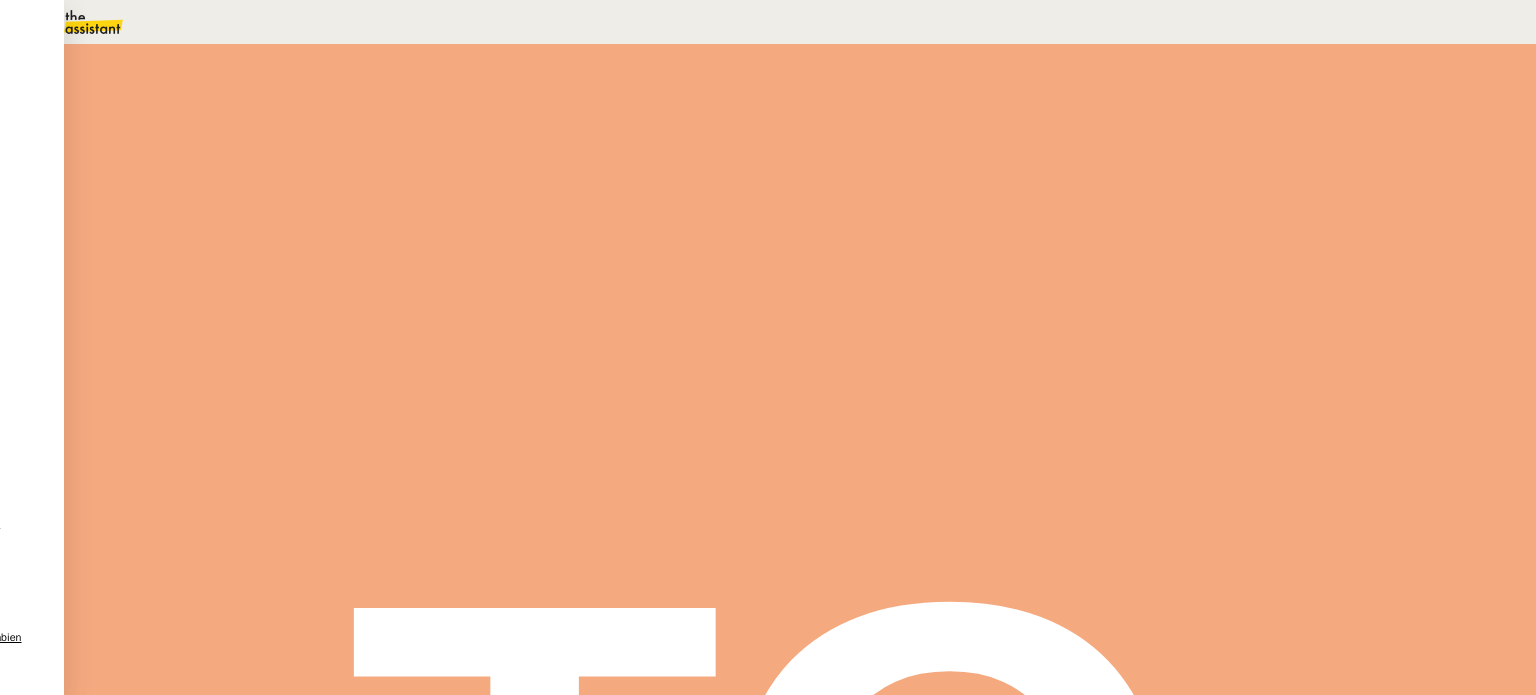 scroll, scrollTop: 189, scrollLeft: 0, axis: vertical 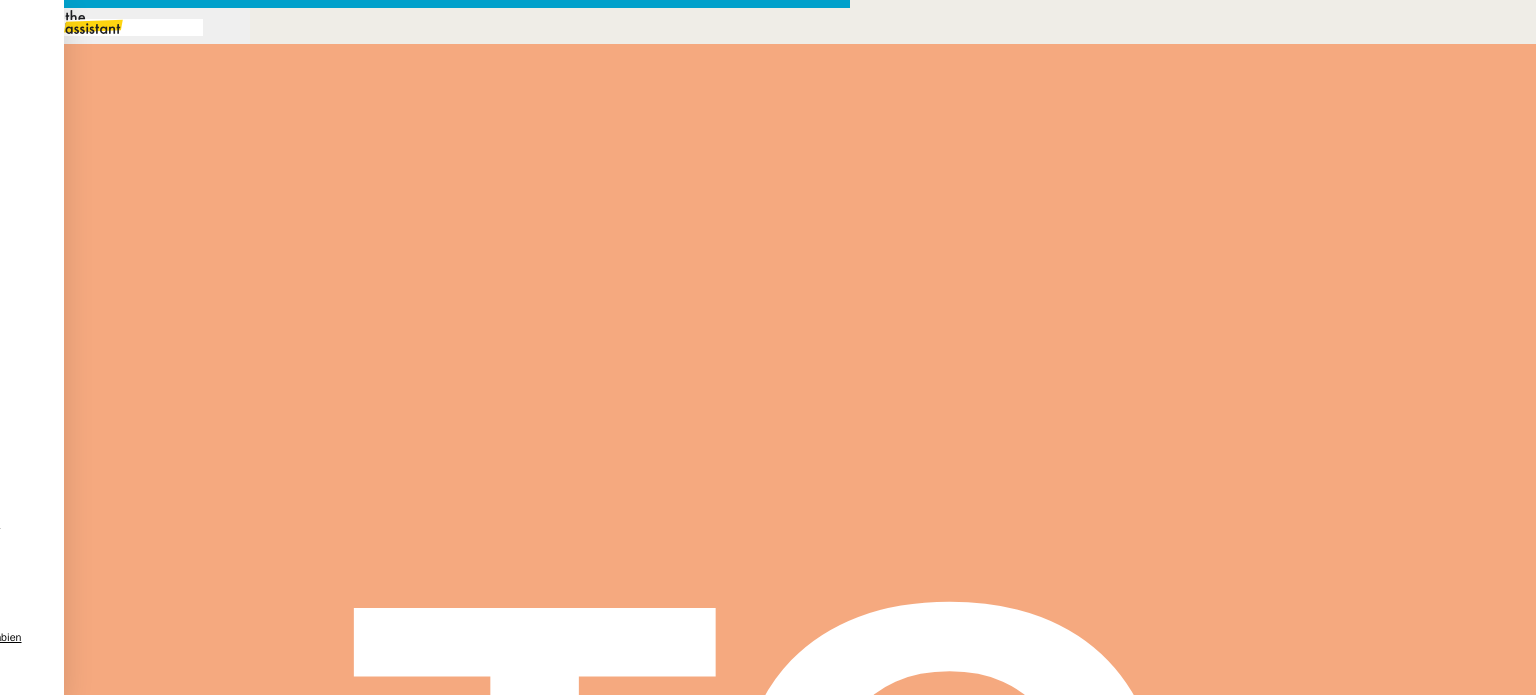 click on "Dee Dee         au
Cc:
Ccc:" at bounding box center (425, 674) 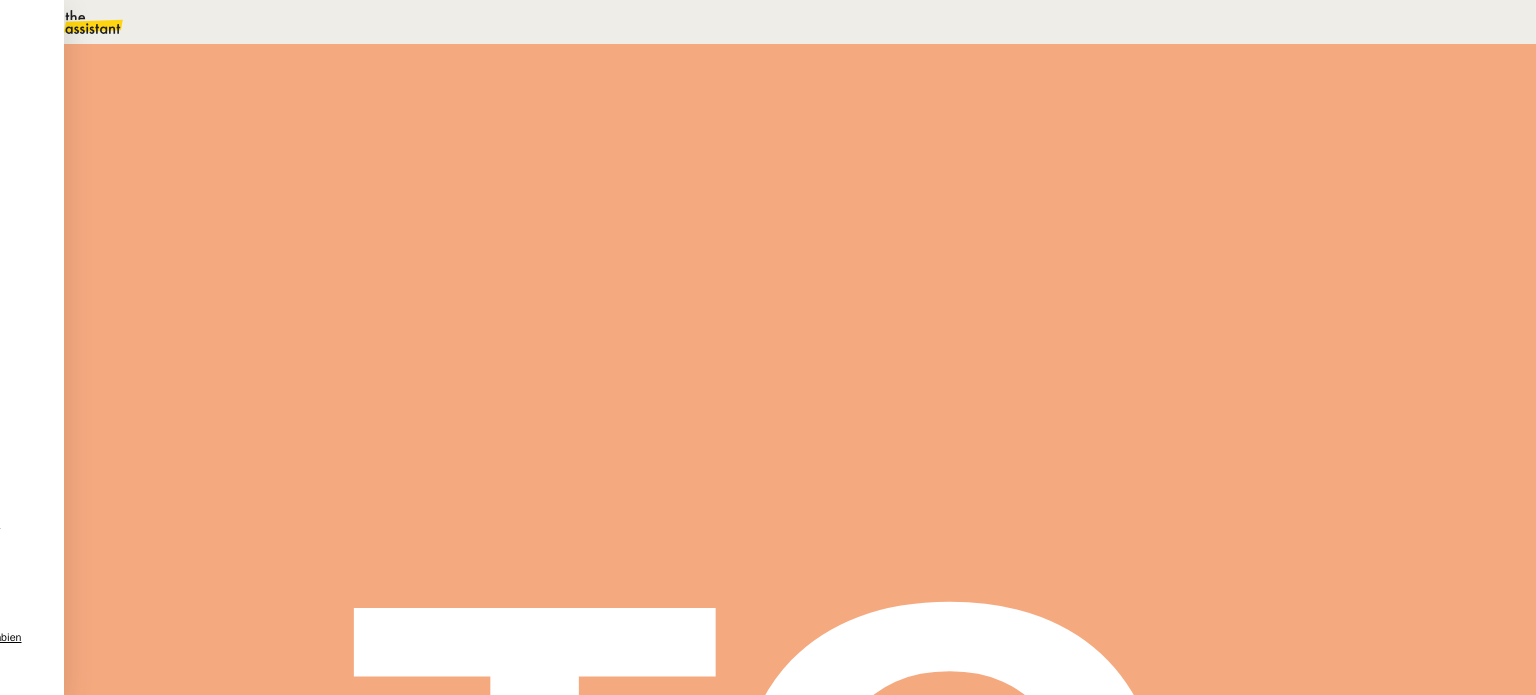 scroll, scrollTop: 2900, scrollLeft: 0, axis: vertical 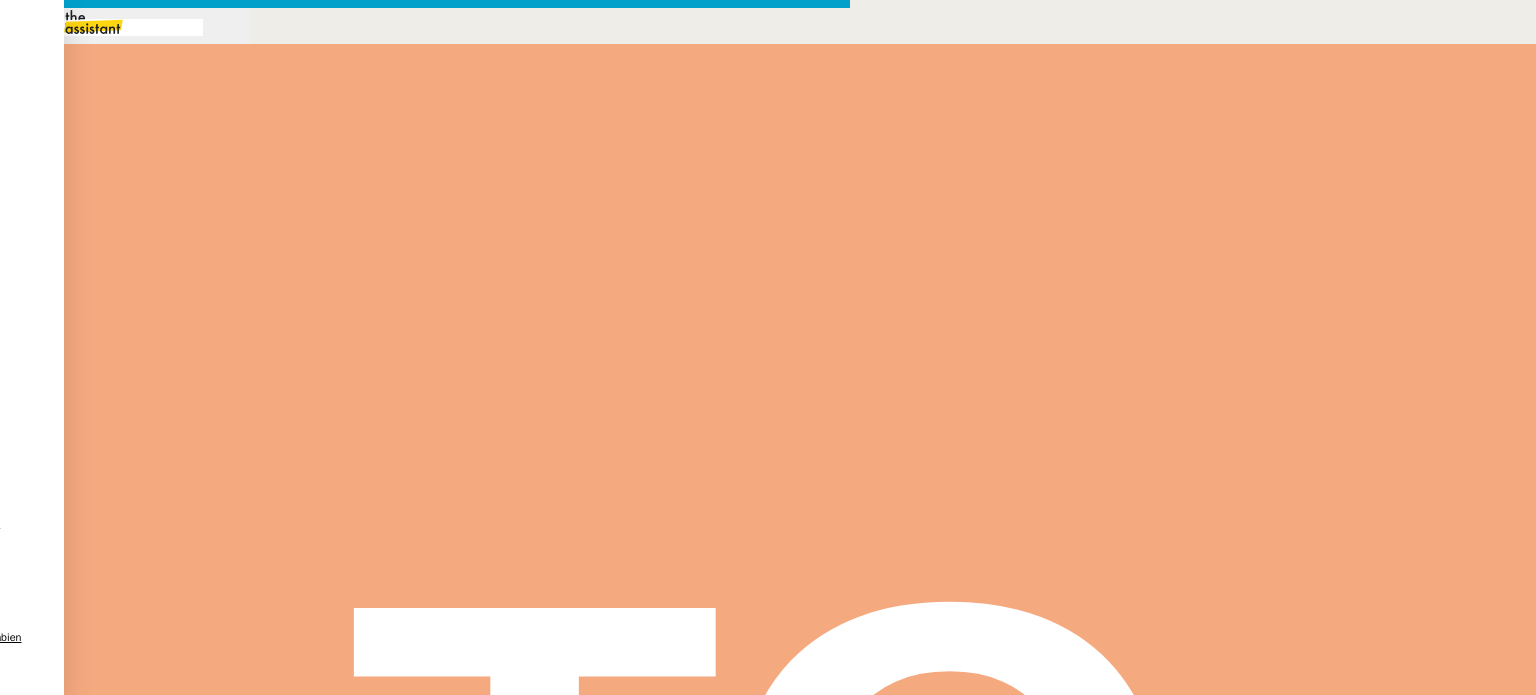 click at bounding box center (425, 837) 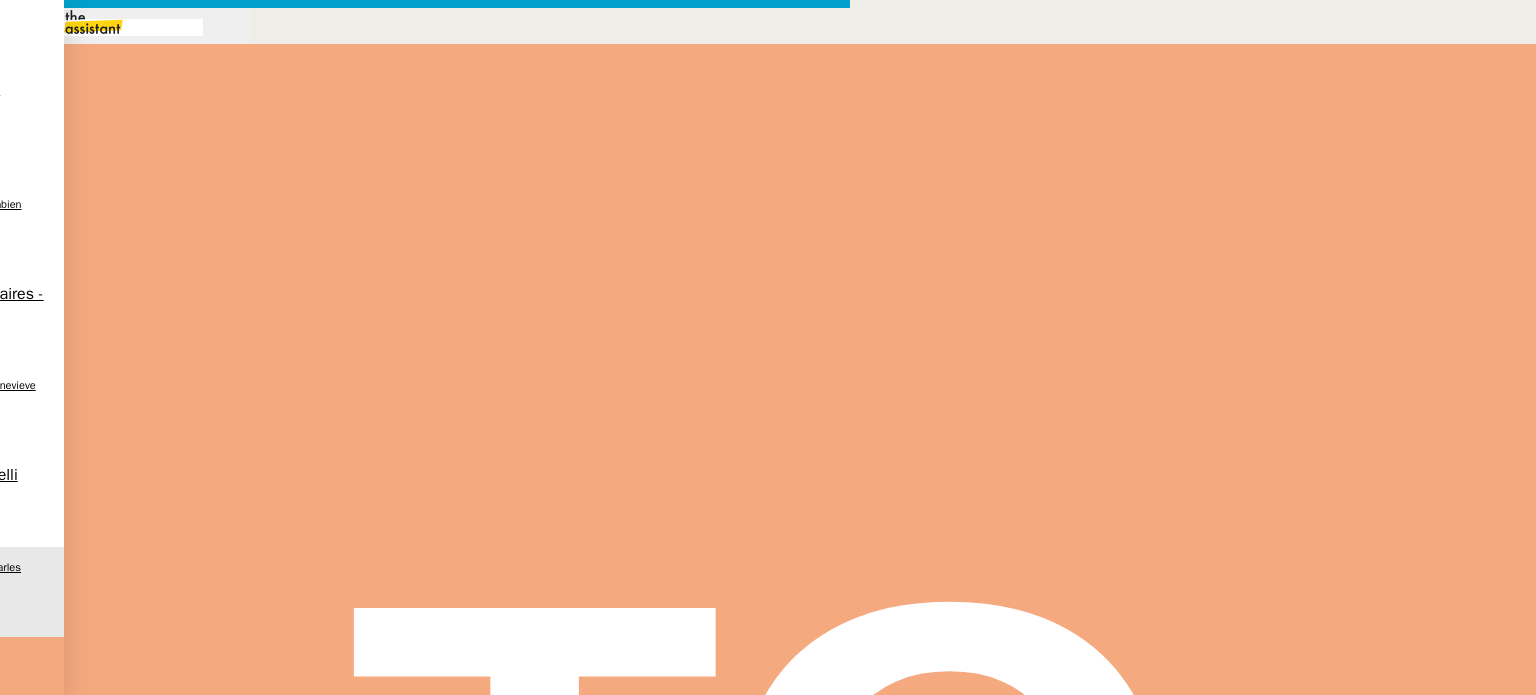 click on "Please indicate the following reference for your order: LLGPGEQPH" at bounding box center [425, 1210] 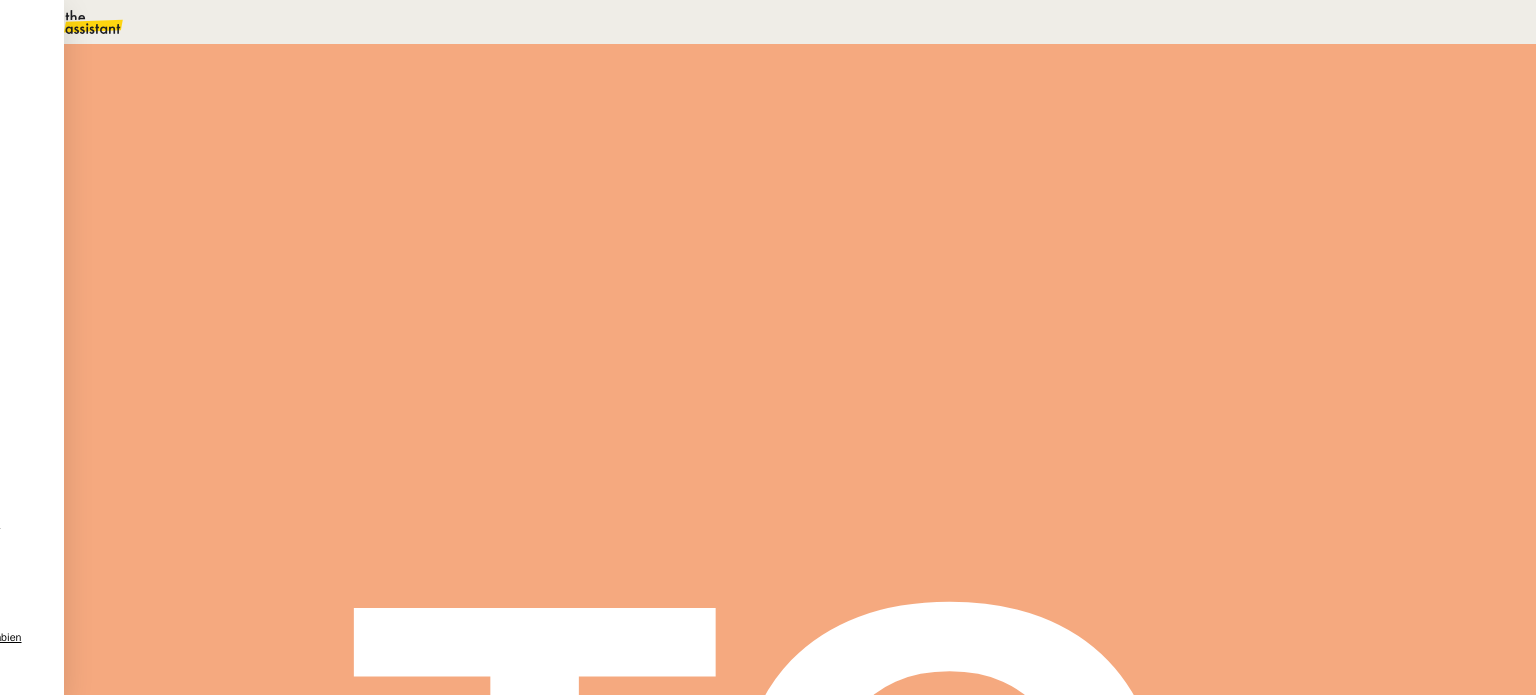 click on "D" at bounding box center (496, 286) 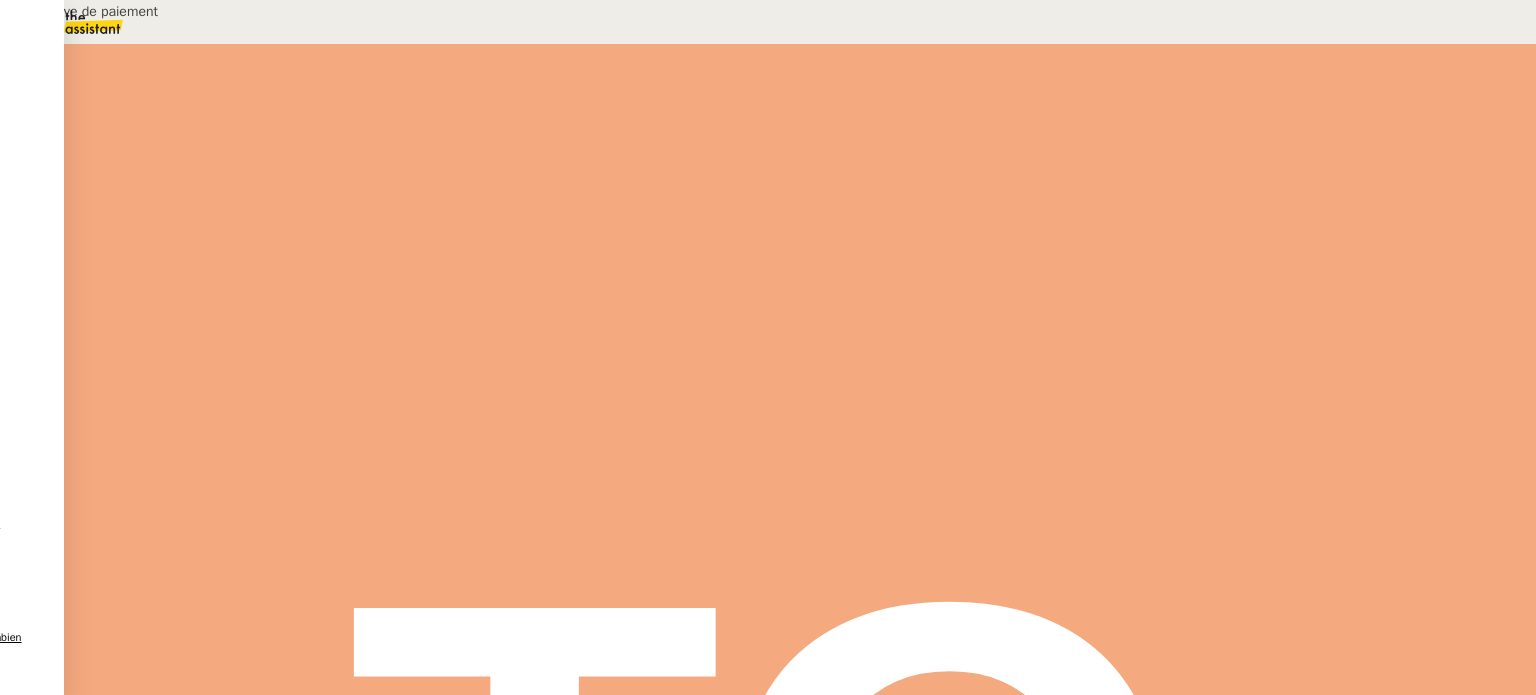 type on "Envoi preuve de paiement" 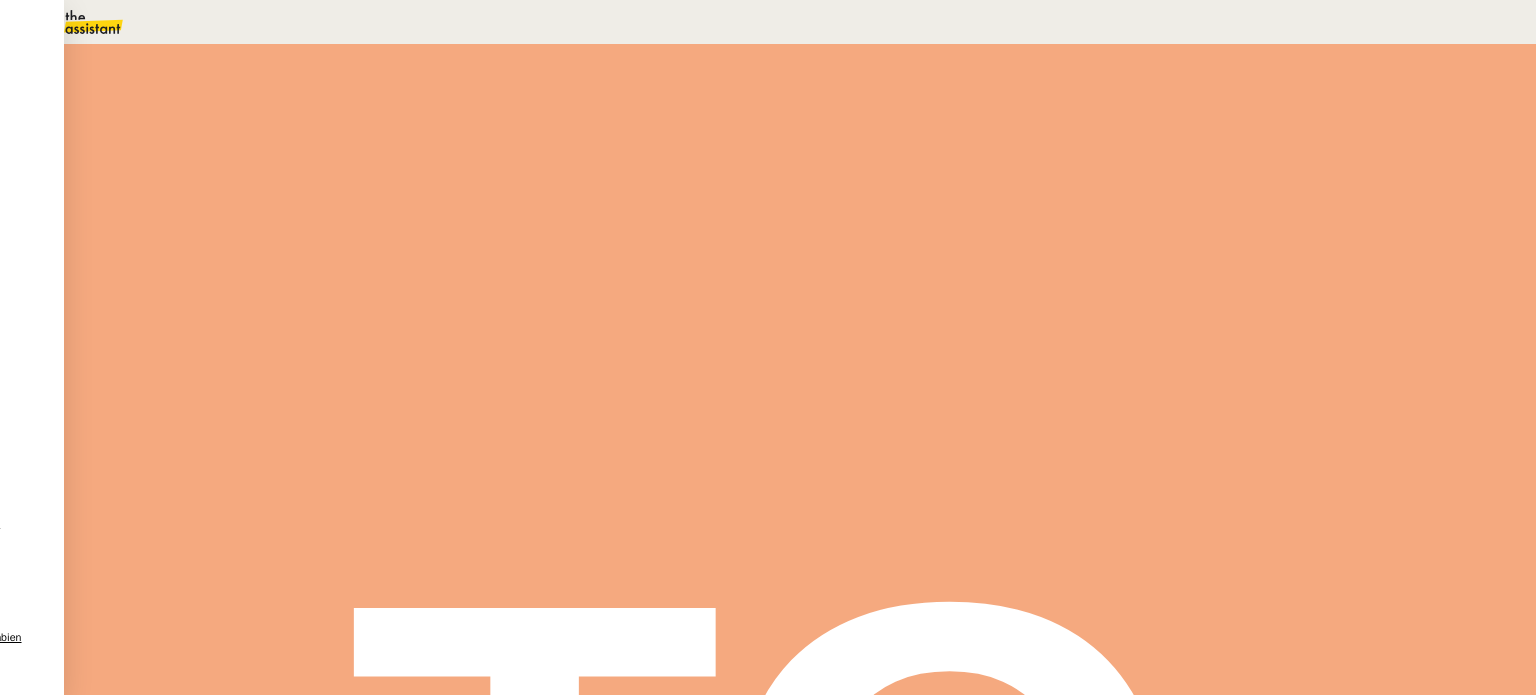 scroll, scrollTop: 0, scrollLeft: 0, axis: both 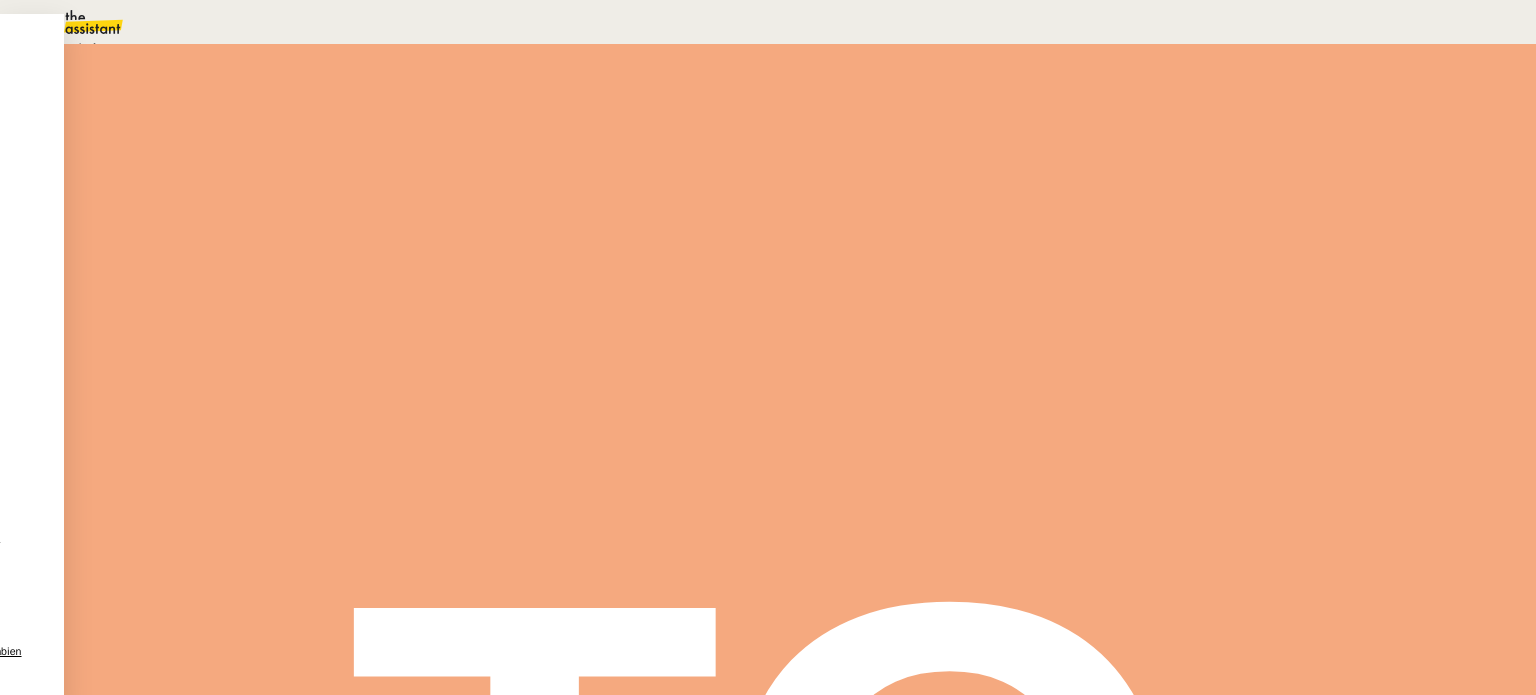 click on "En attente" at bounding box center [72, 48] 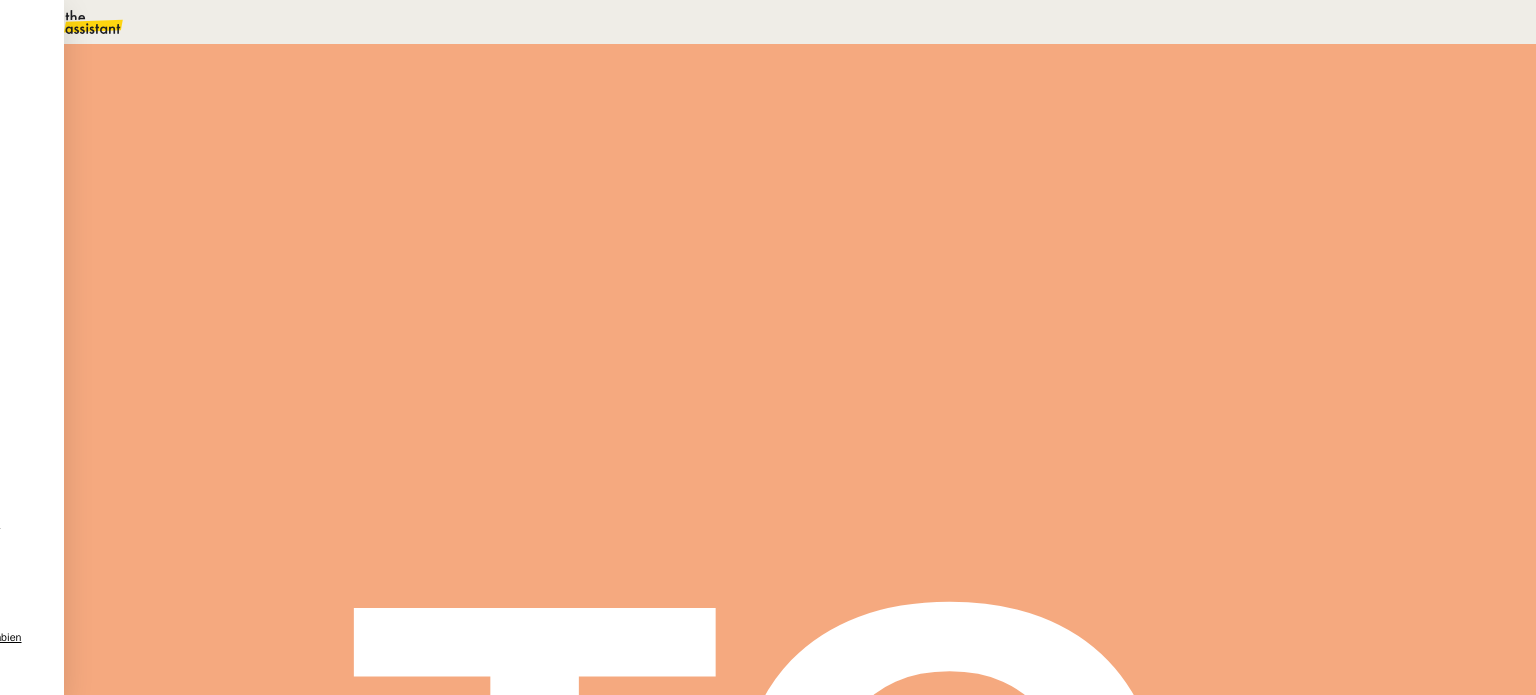 click on "Dans 2 jours ouvrés" at bounding box center [1173, 177] 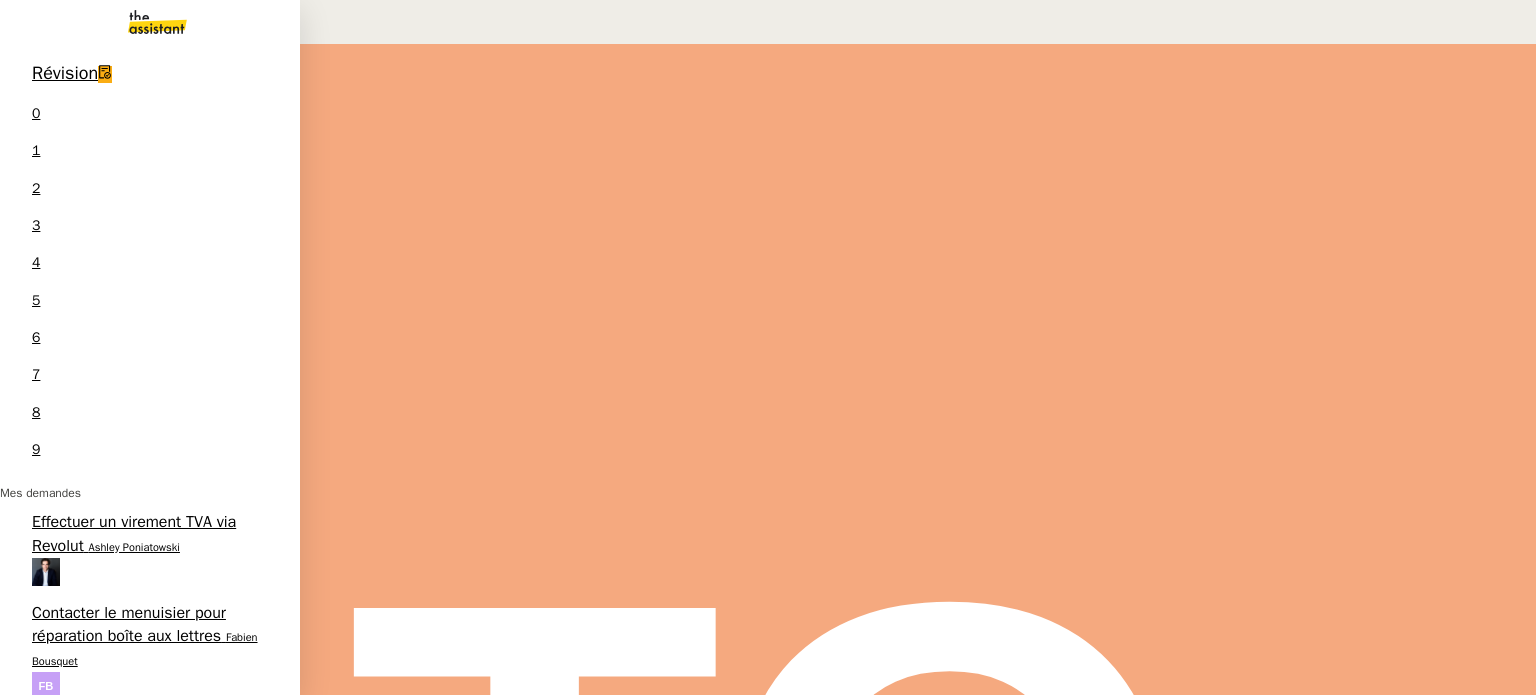 click on "Ashley Poniatowski" at bounding box center (134, 547) 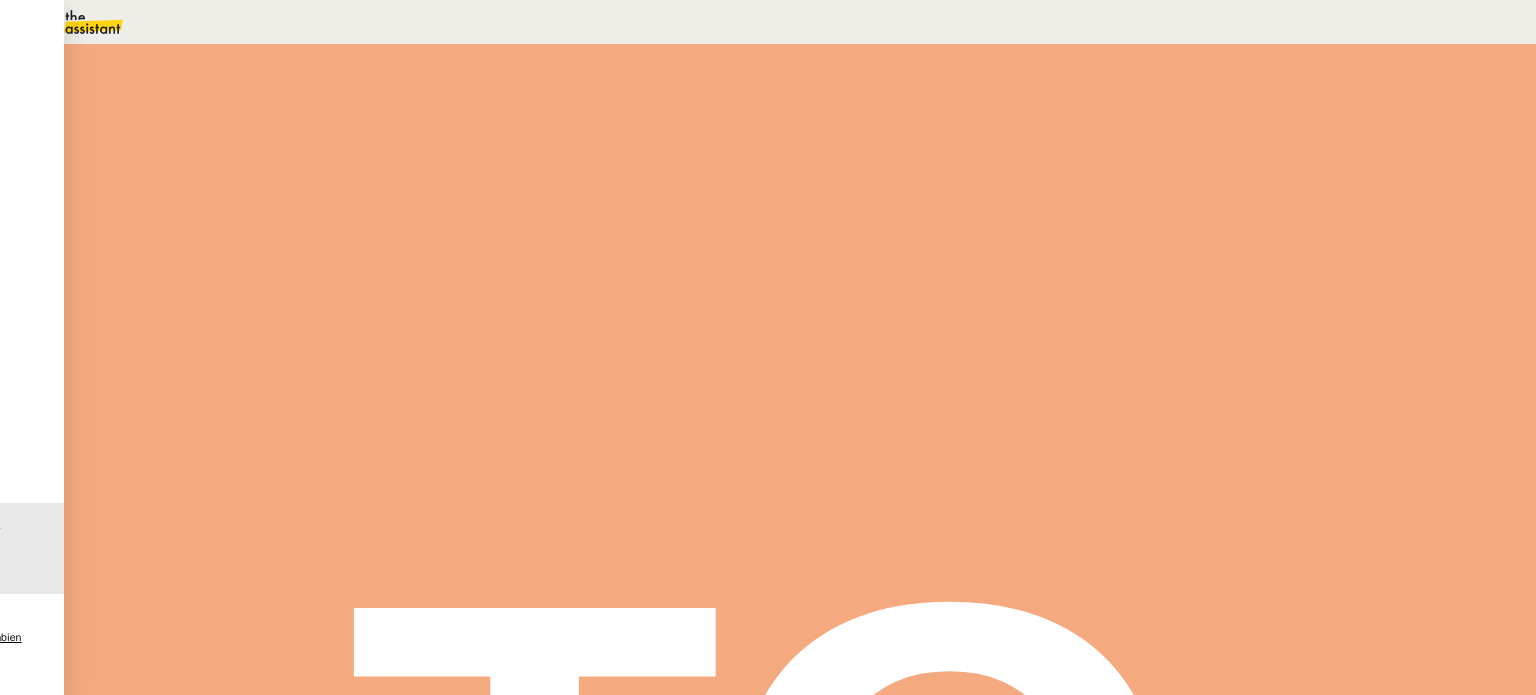 scroll, scrollTop: 0, scrollLeft: 0, axis: both 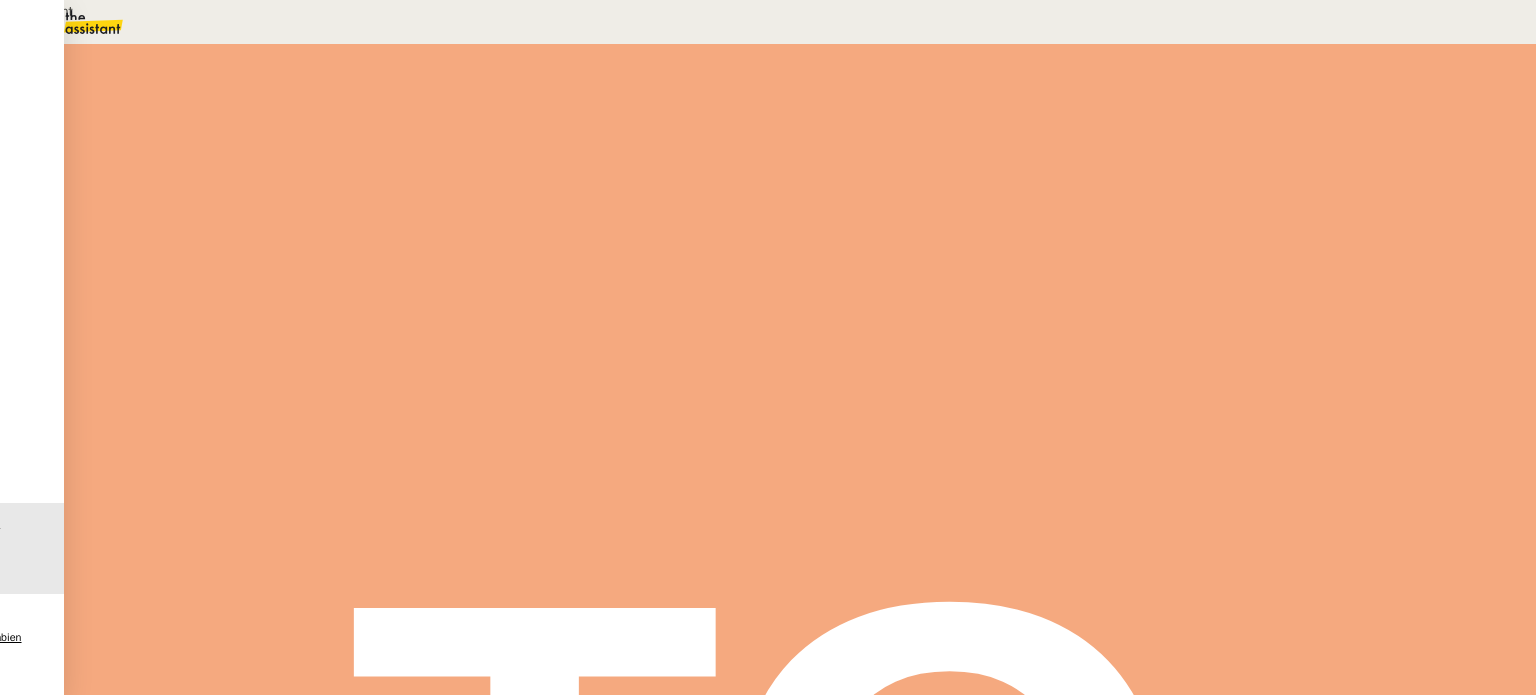 type on "Appel Client" 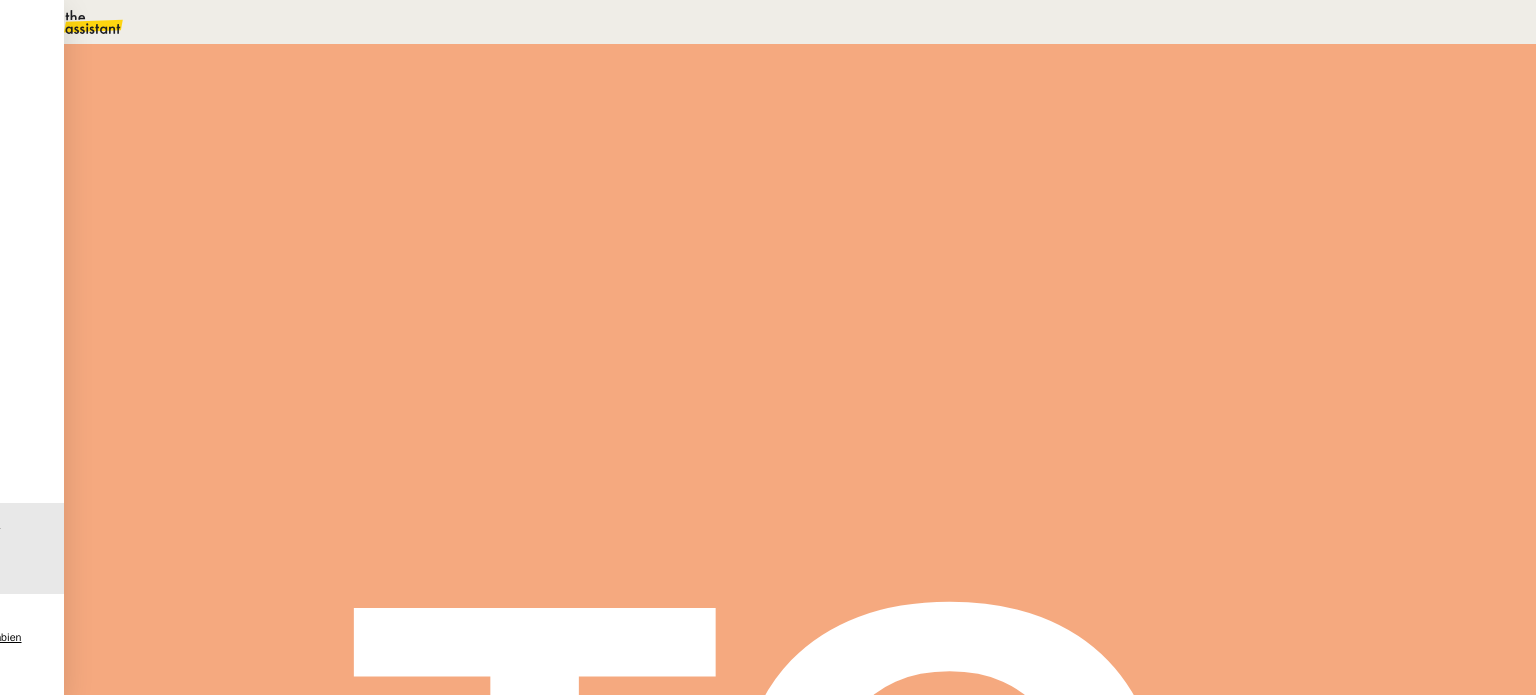 click at bounding box center (267, 340) 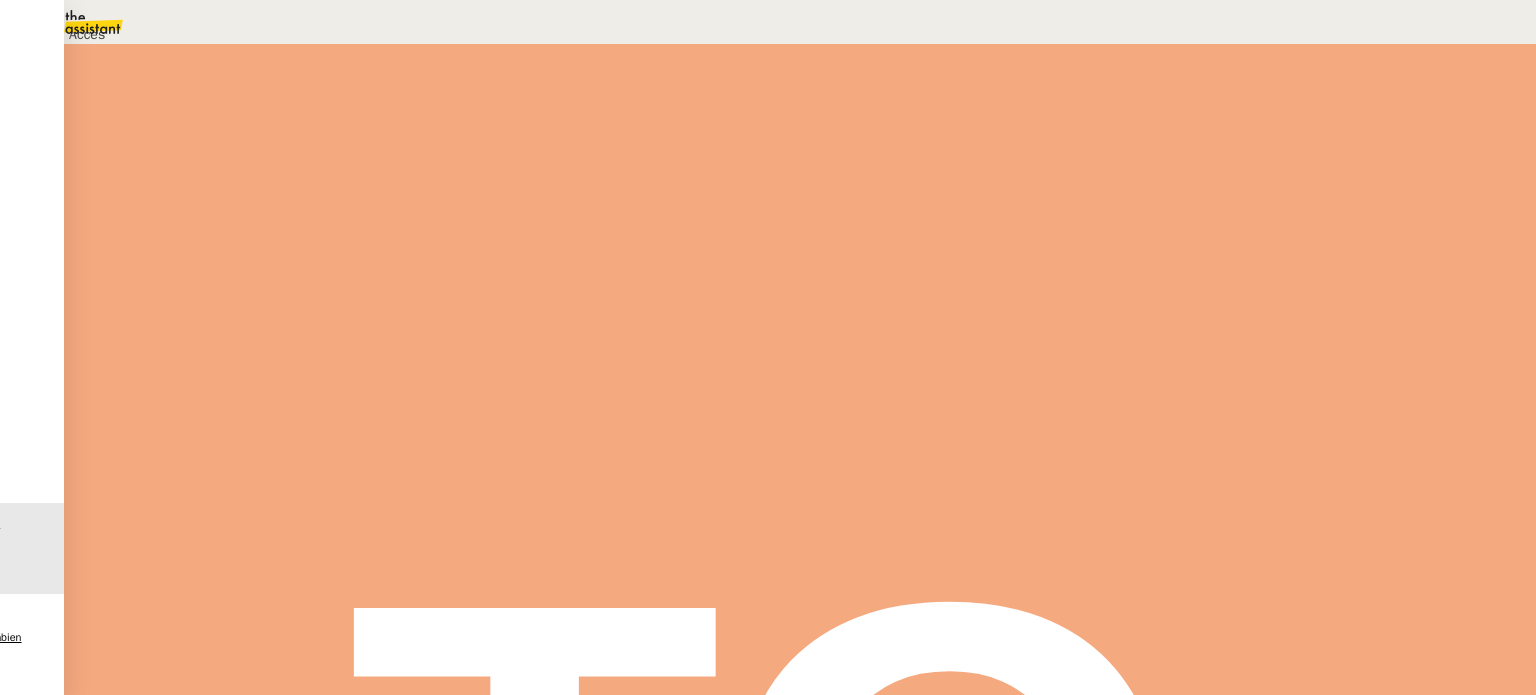click on "Déverrouiller" at bounding box center (57, 98) 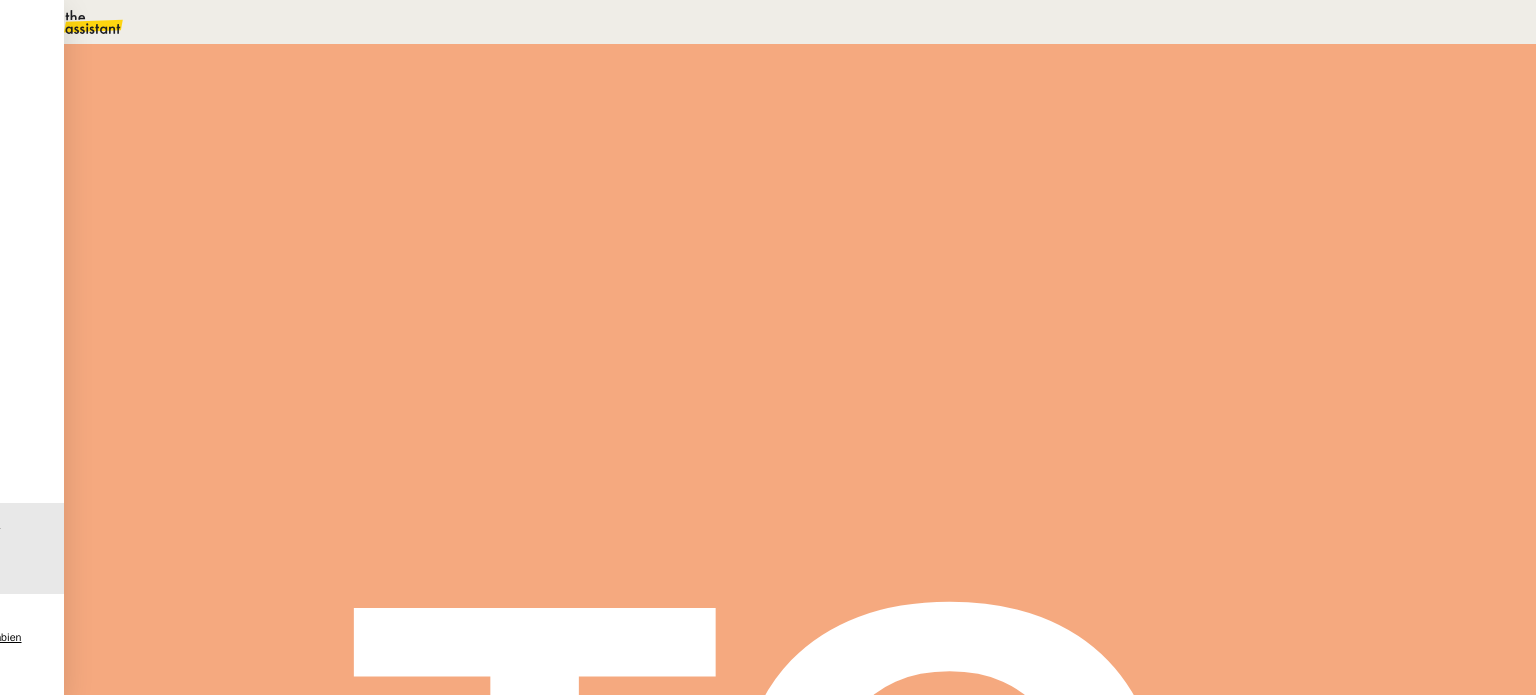 click on "Mes informations" at bounding box center [110, 1503] 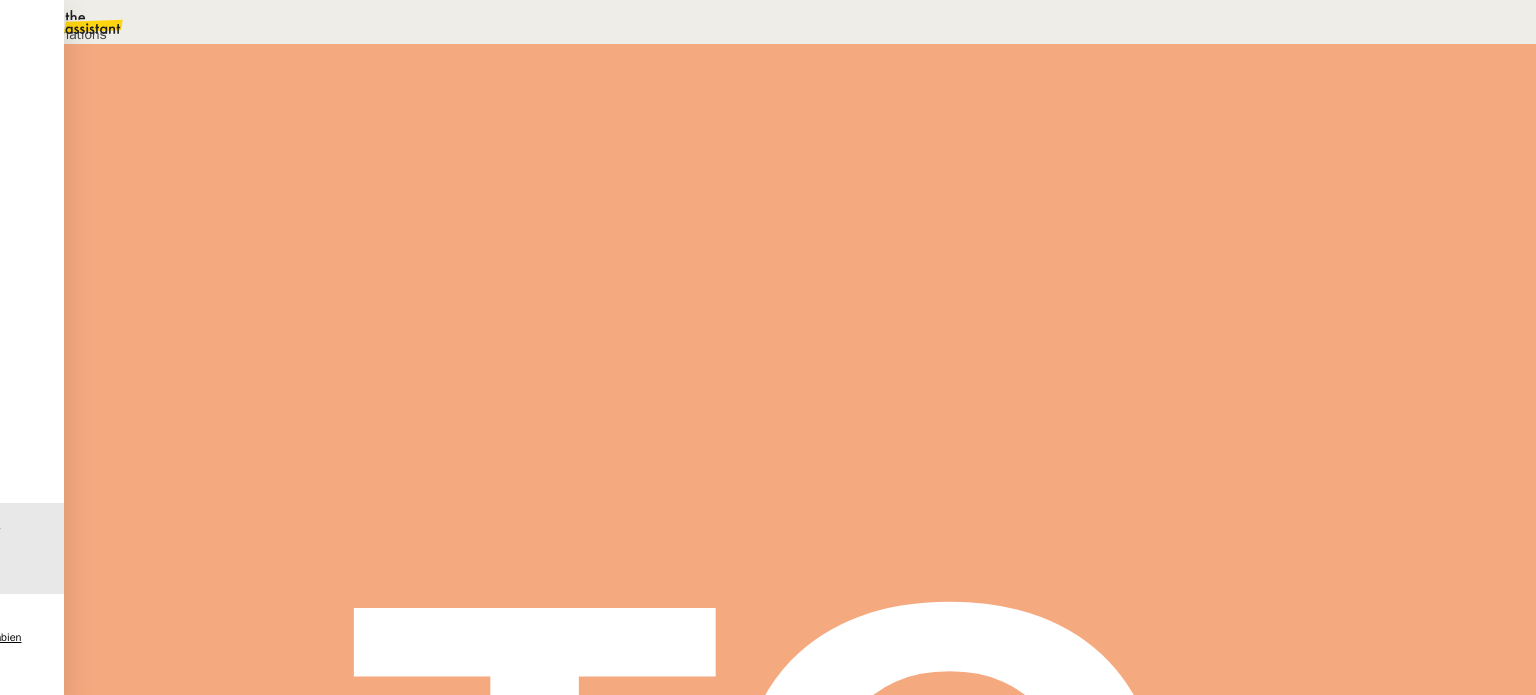click on "Déverrouiller" at bounding box center [57, 98] 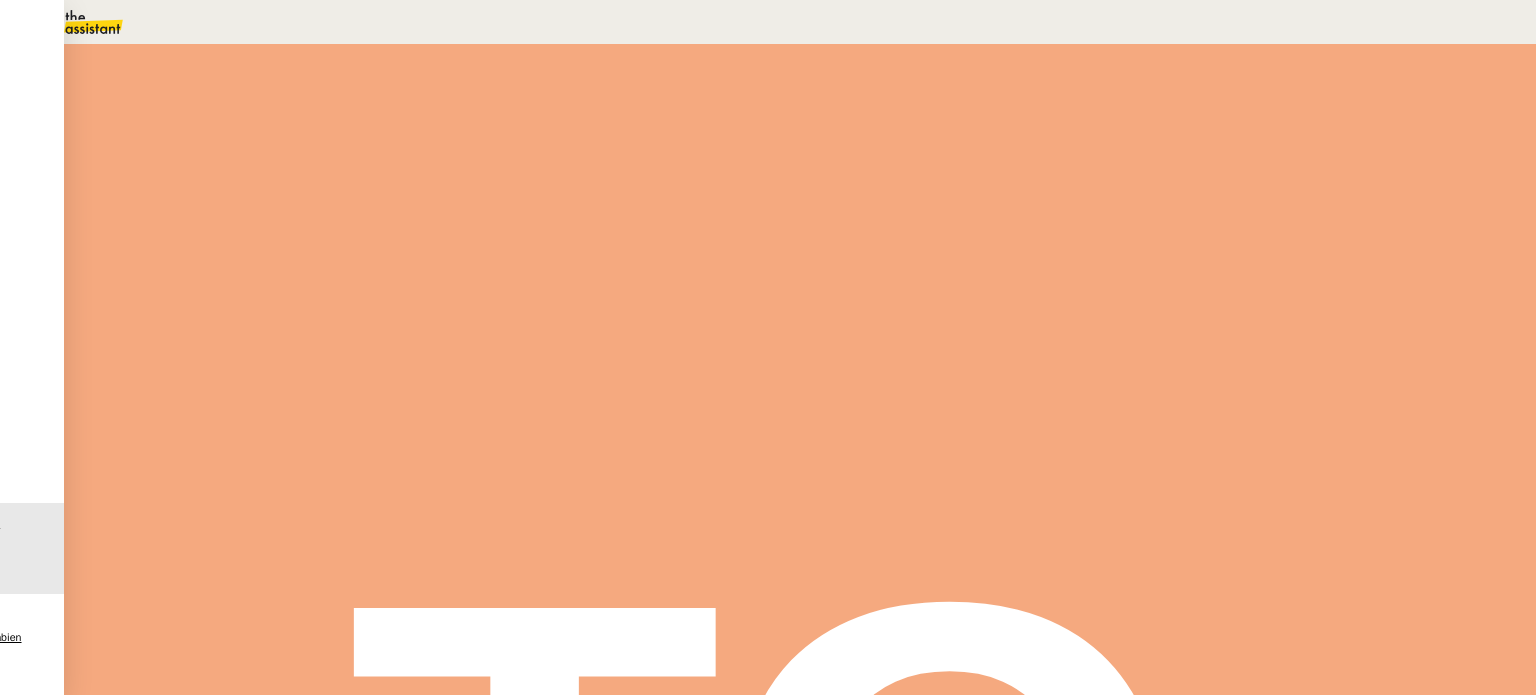 click on "Meyriam Bedredine" at bounding box center (384, 135) 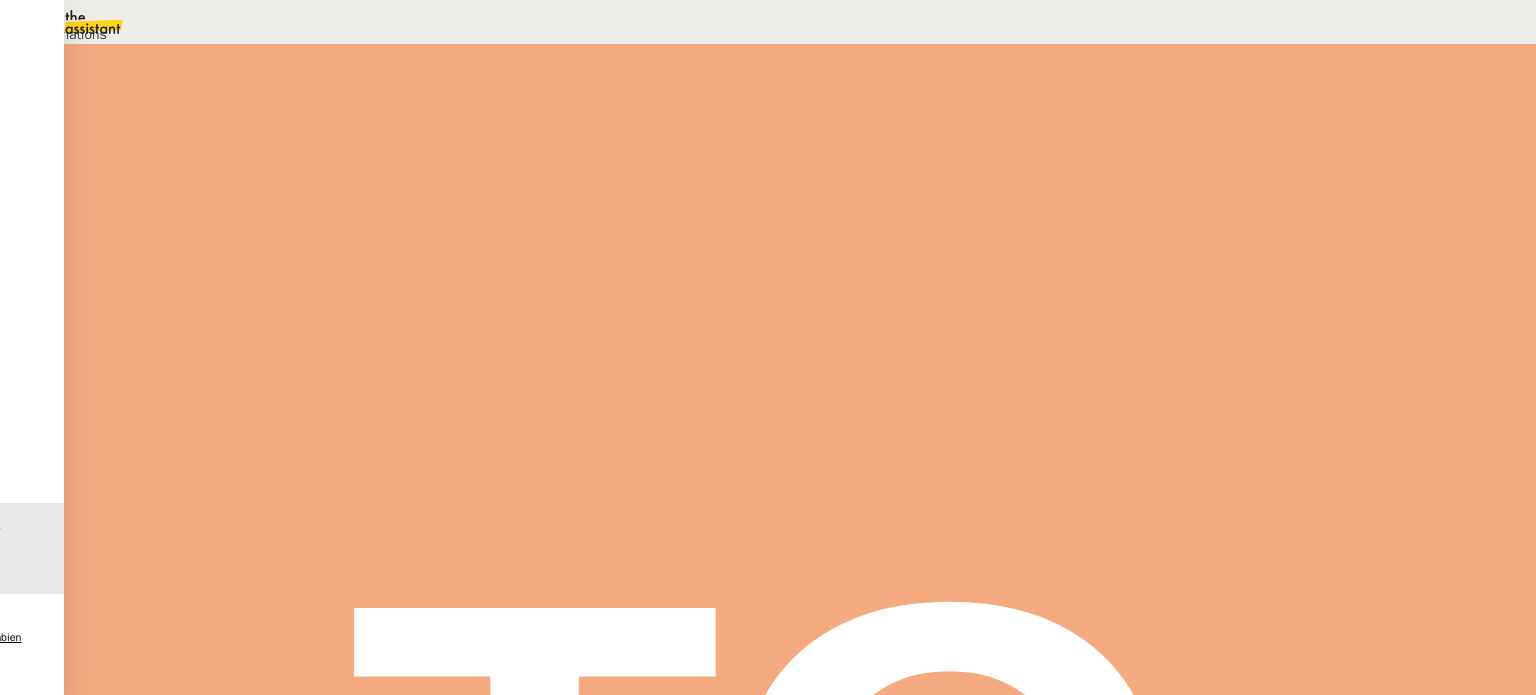 click on "Déverrouiller" at bounding box center [50, 97] 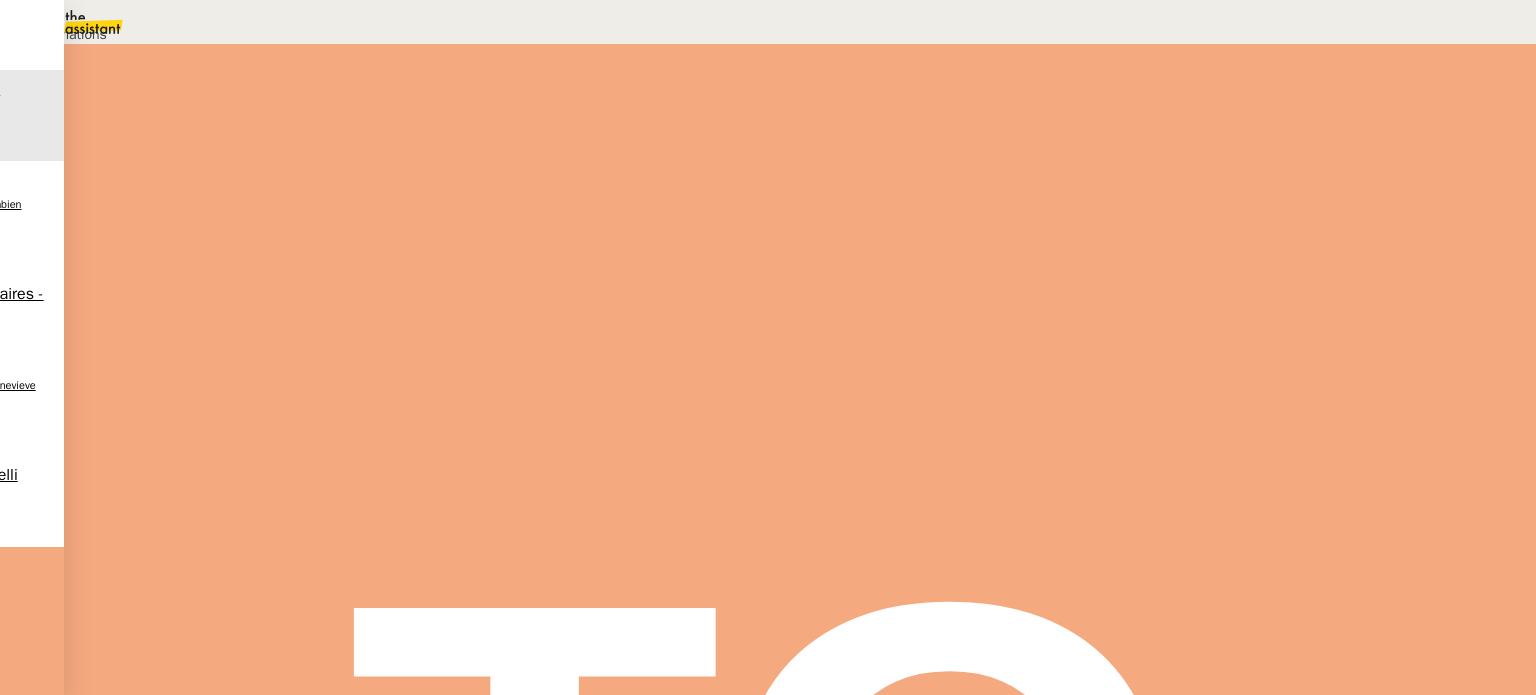 copy on "0603344343" 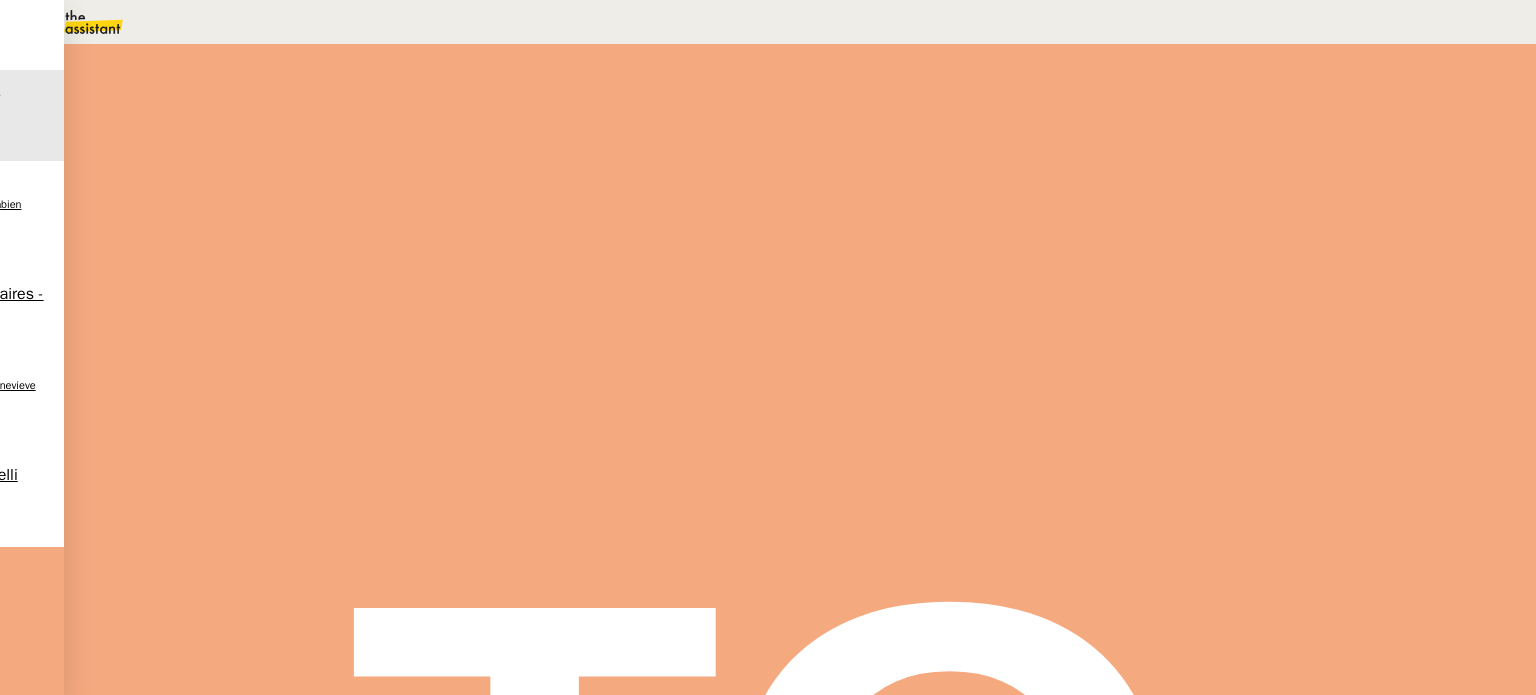 click on "REVOLUT - Accès" at bounding box center (110, 1503) 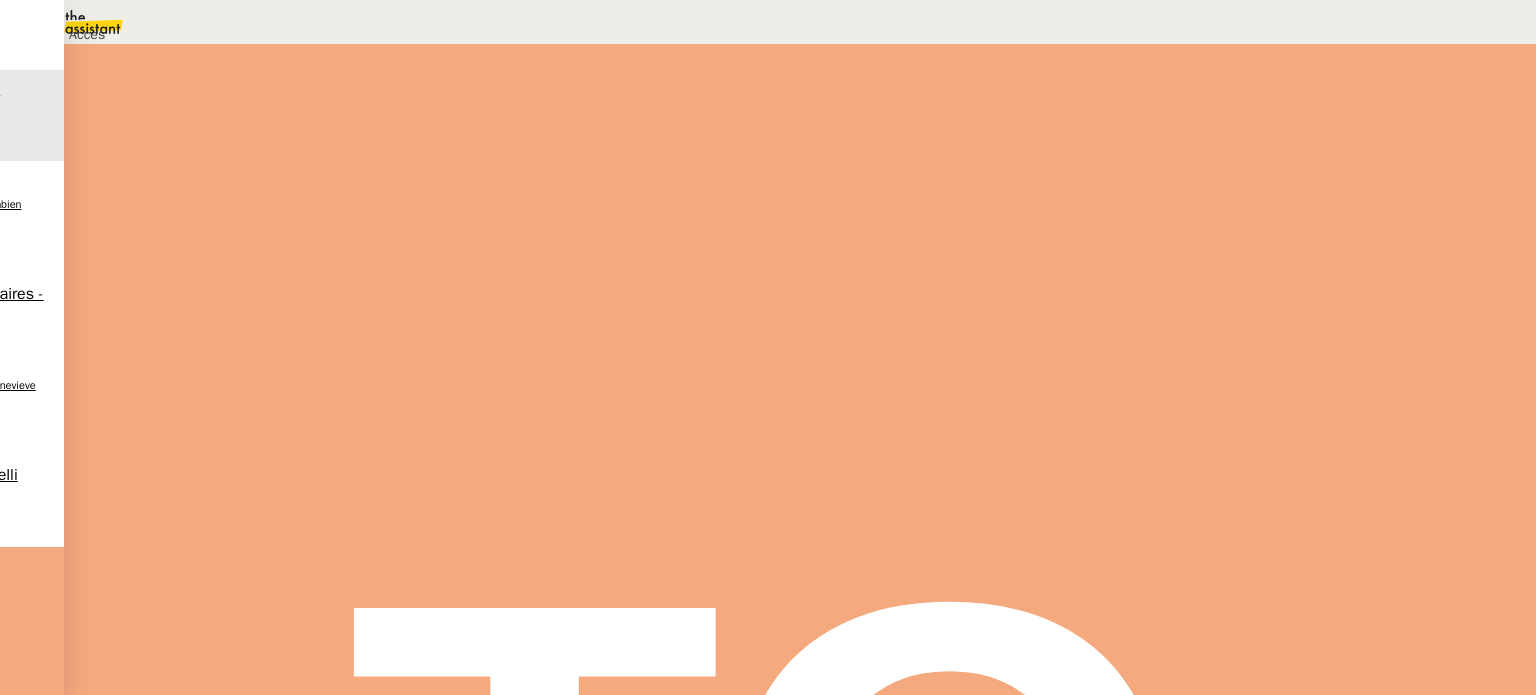 click on "Déverrouiller" at bounding box center [57, 98] 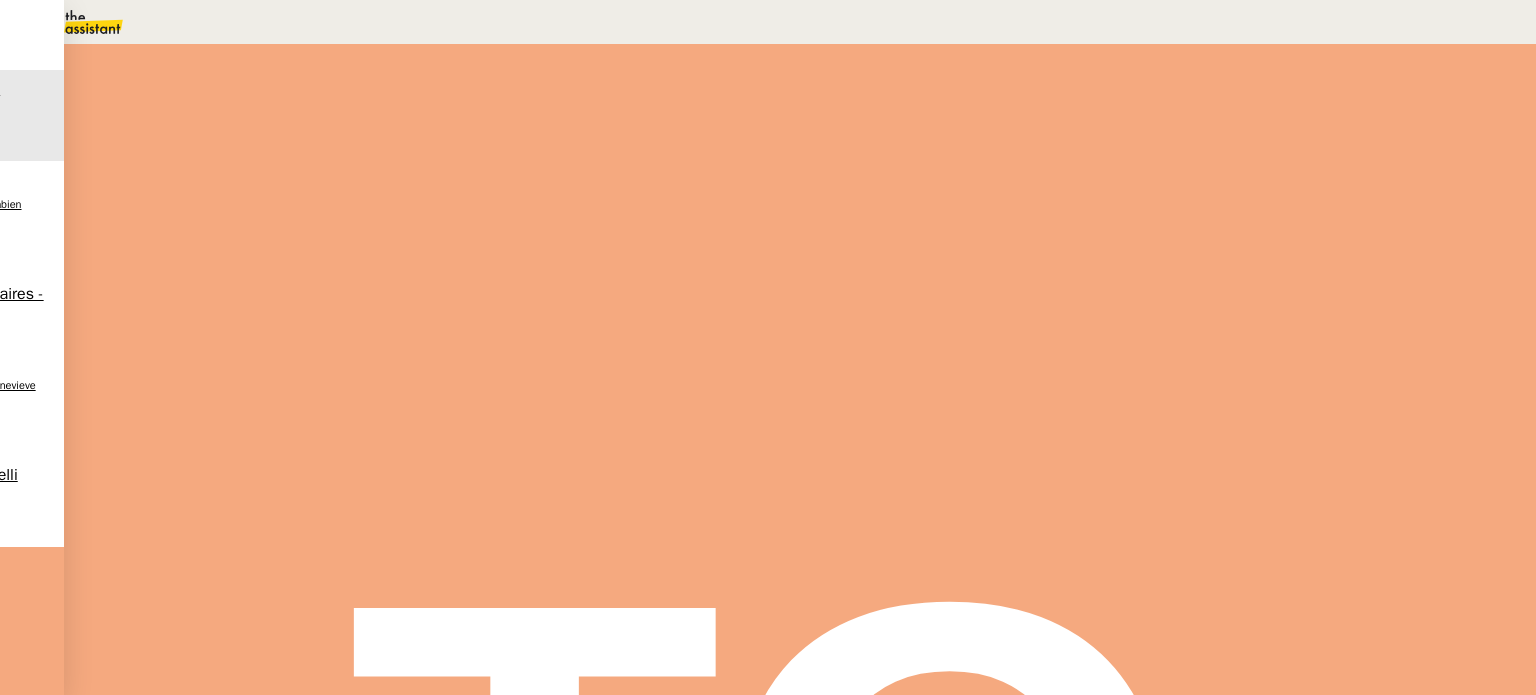 click at bounding box center [287, 340] 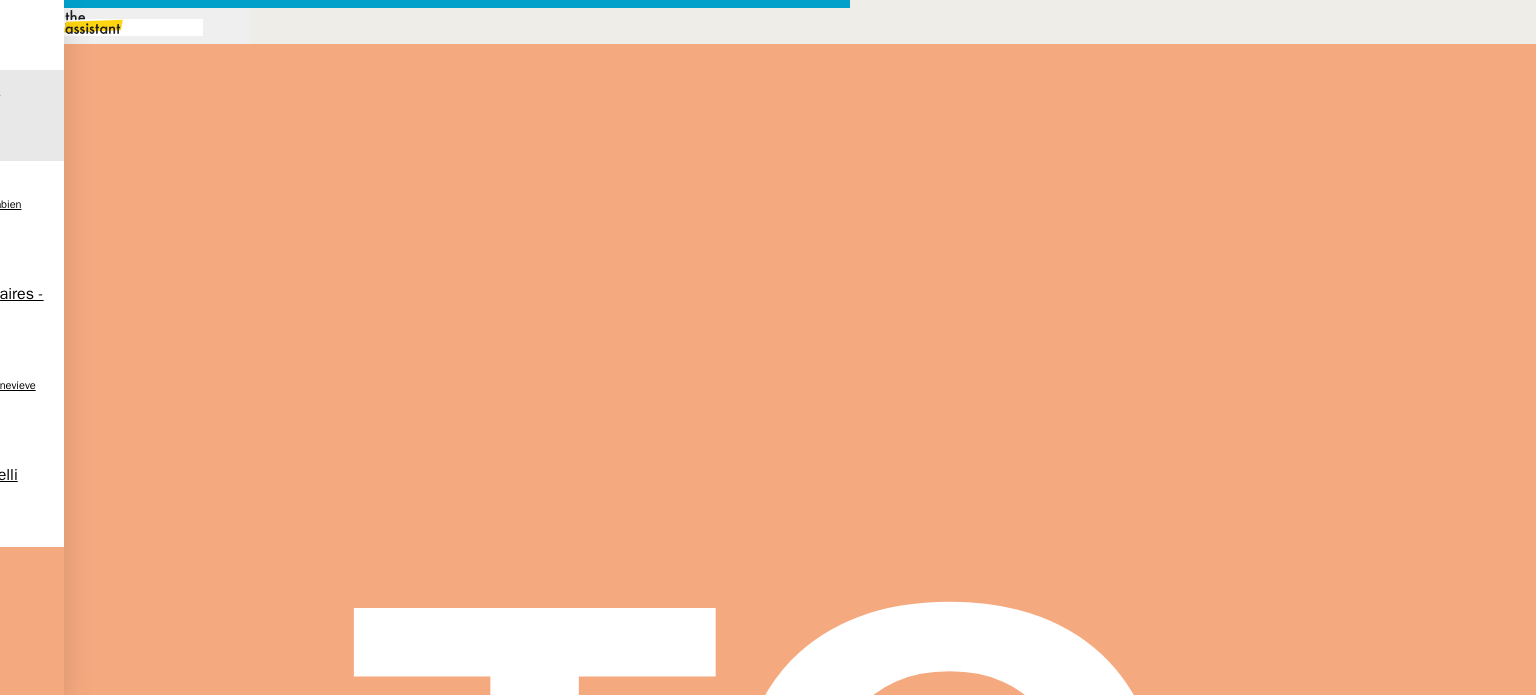 scroll, scrollTop: 553, scrollLeft: 0, axis: vertical 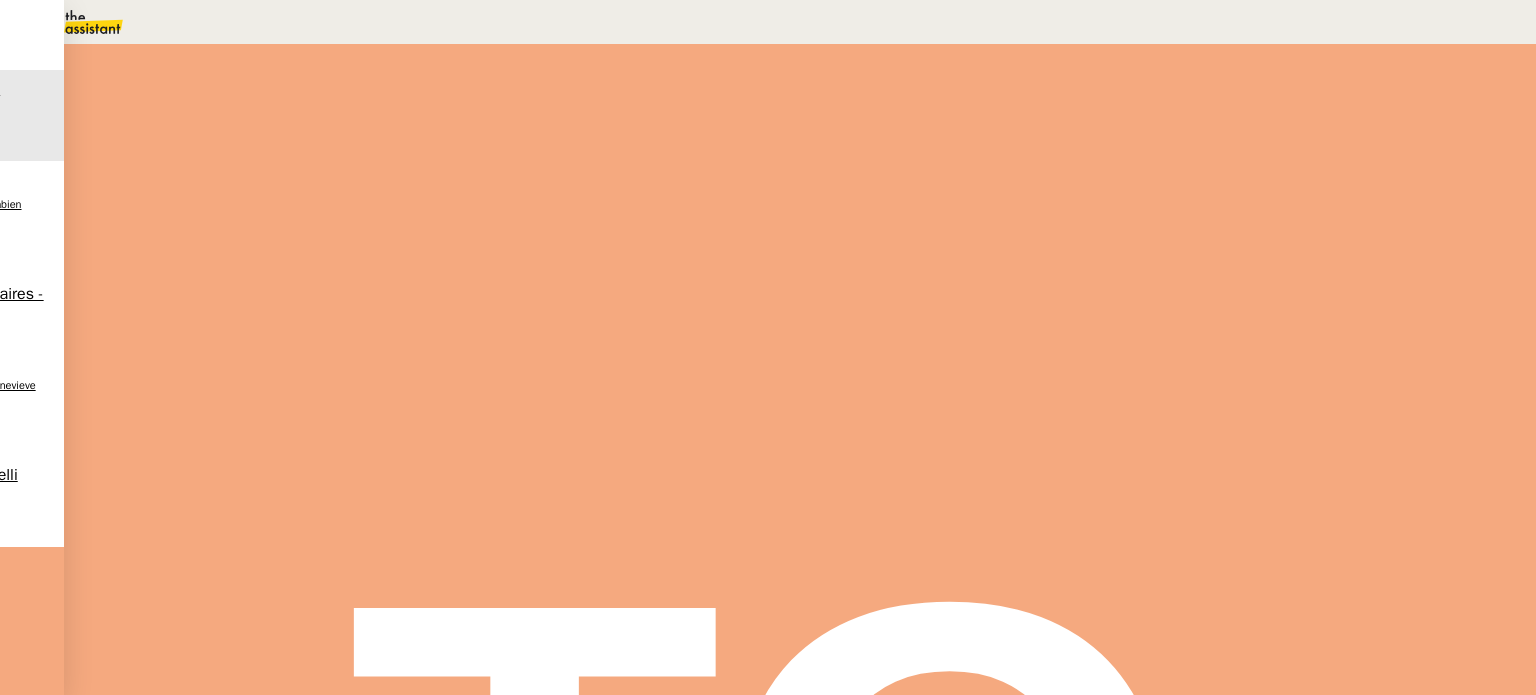click on "P" at bounding box center [496, 286] 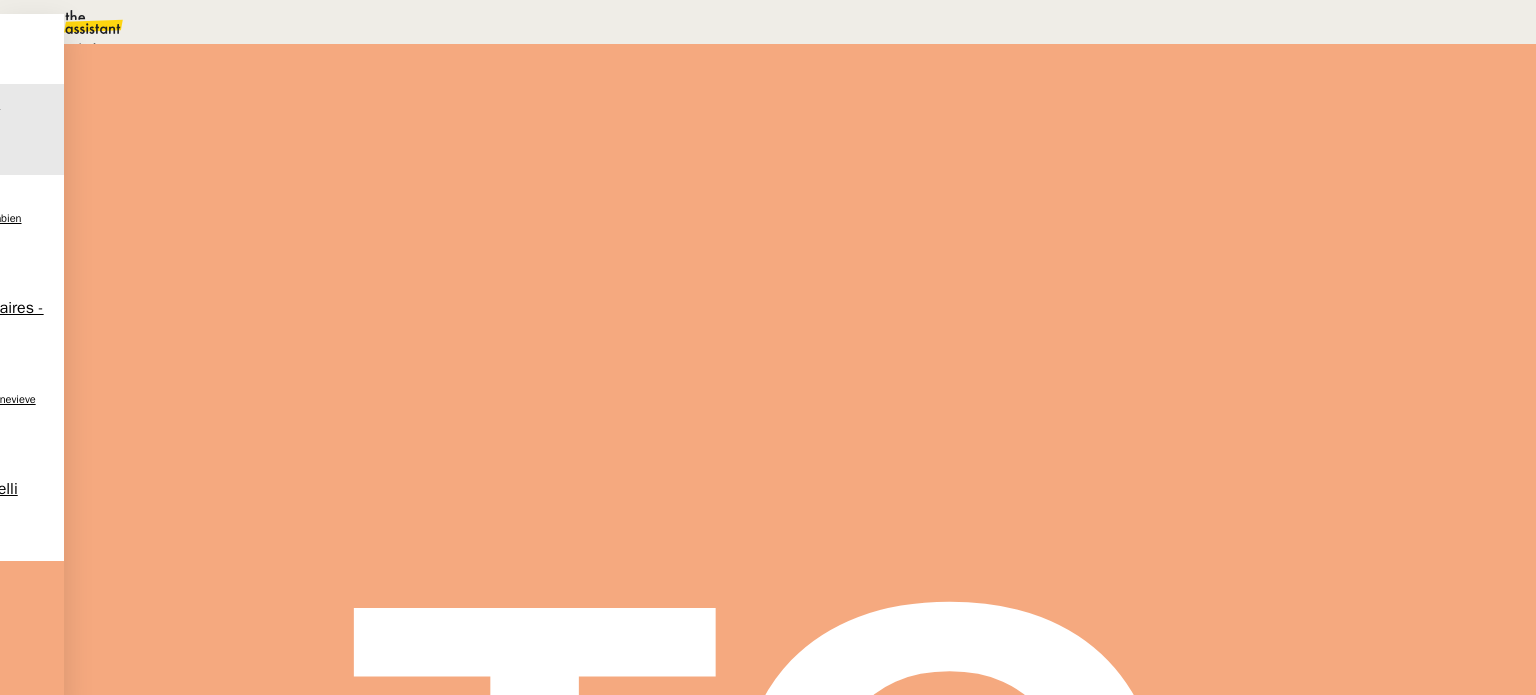 click on "Aide" at bounding box center [72, 48] 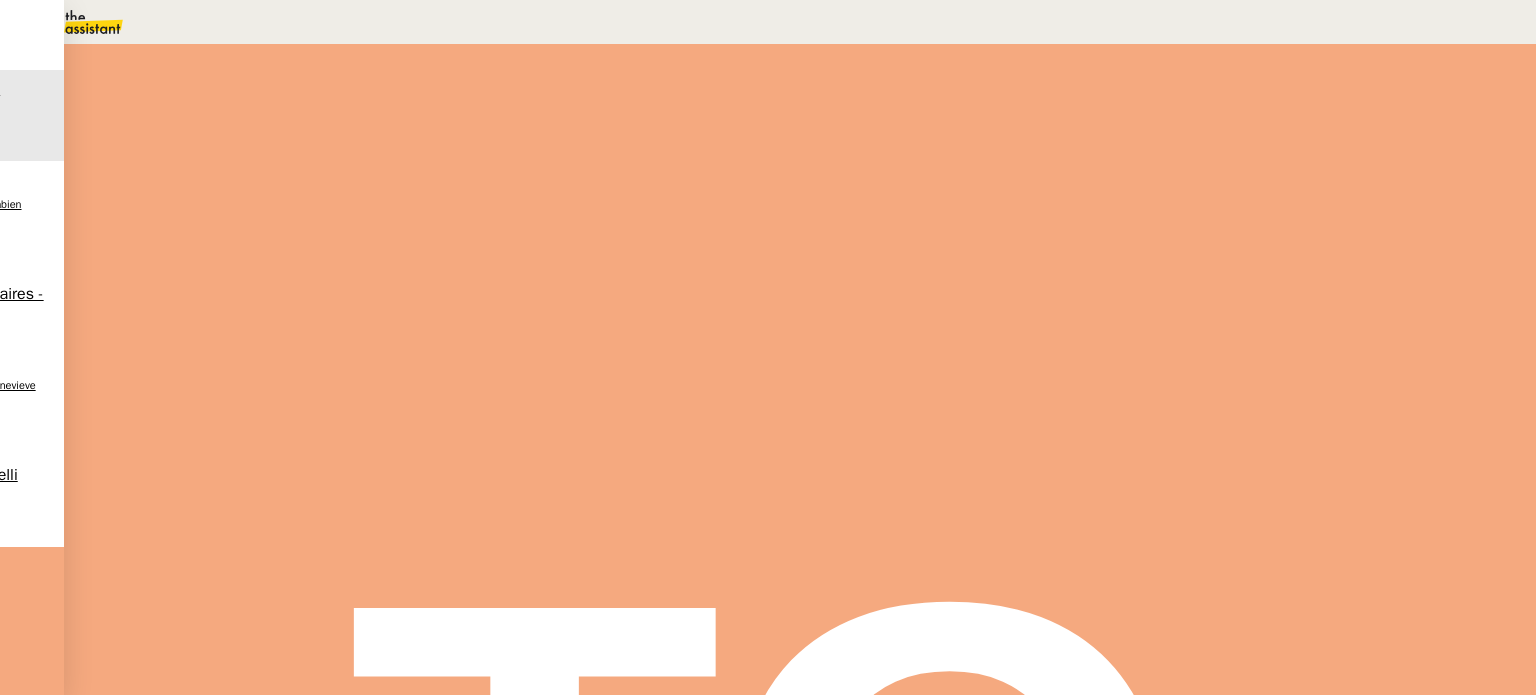 click on "Sauver" at bounding box center [1139, 188] 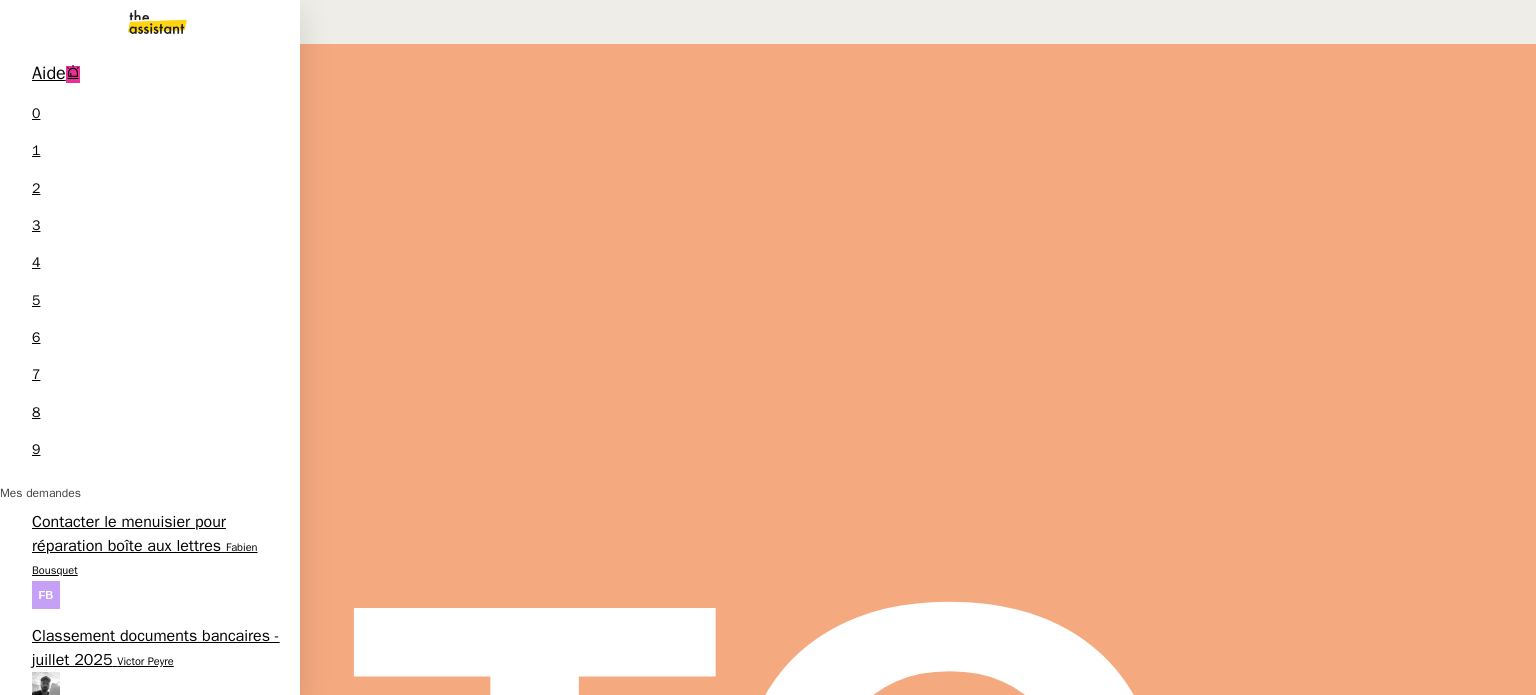 click on "Ashley Poniatowski" at bounding box center (77, 842) 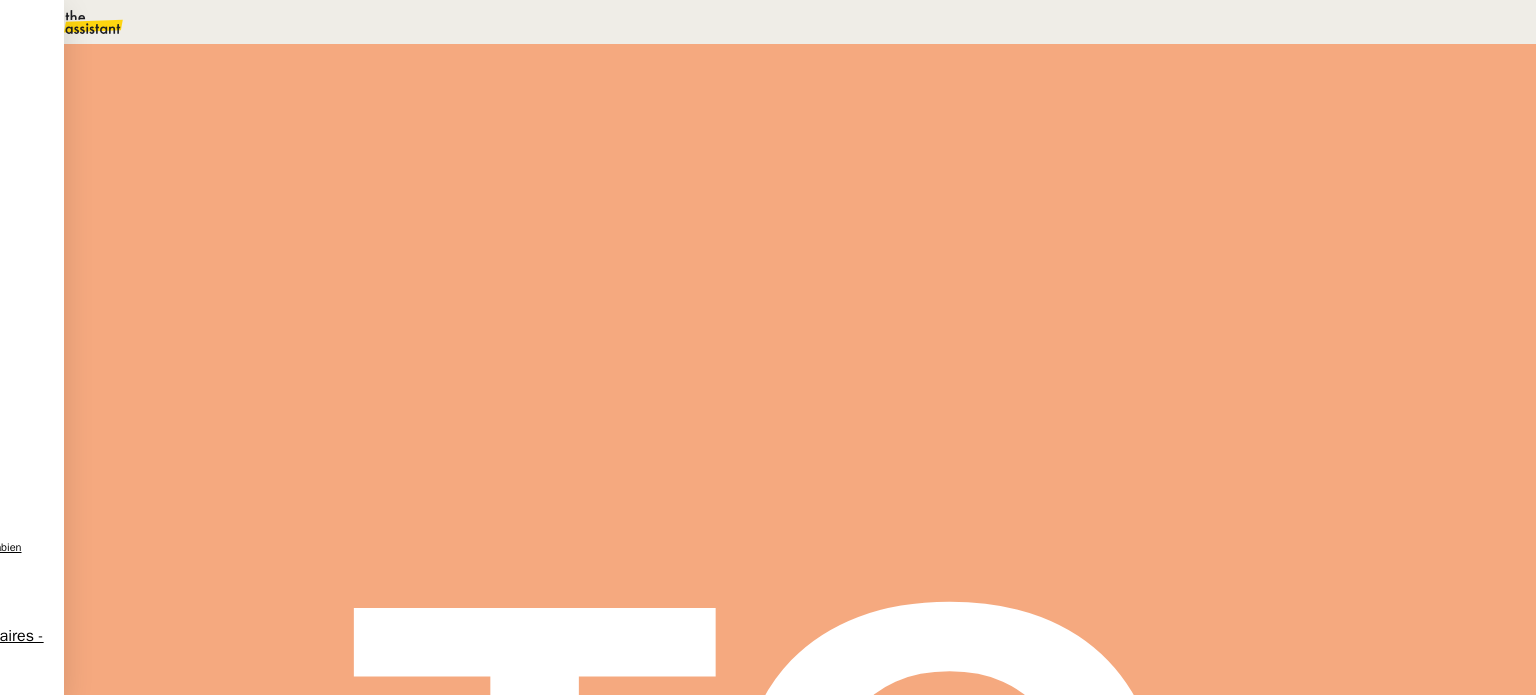 scroll, scrollTop: 45, scrollLeft: 0, axis: vertical 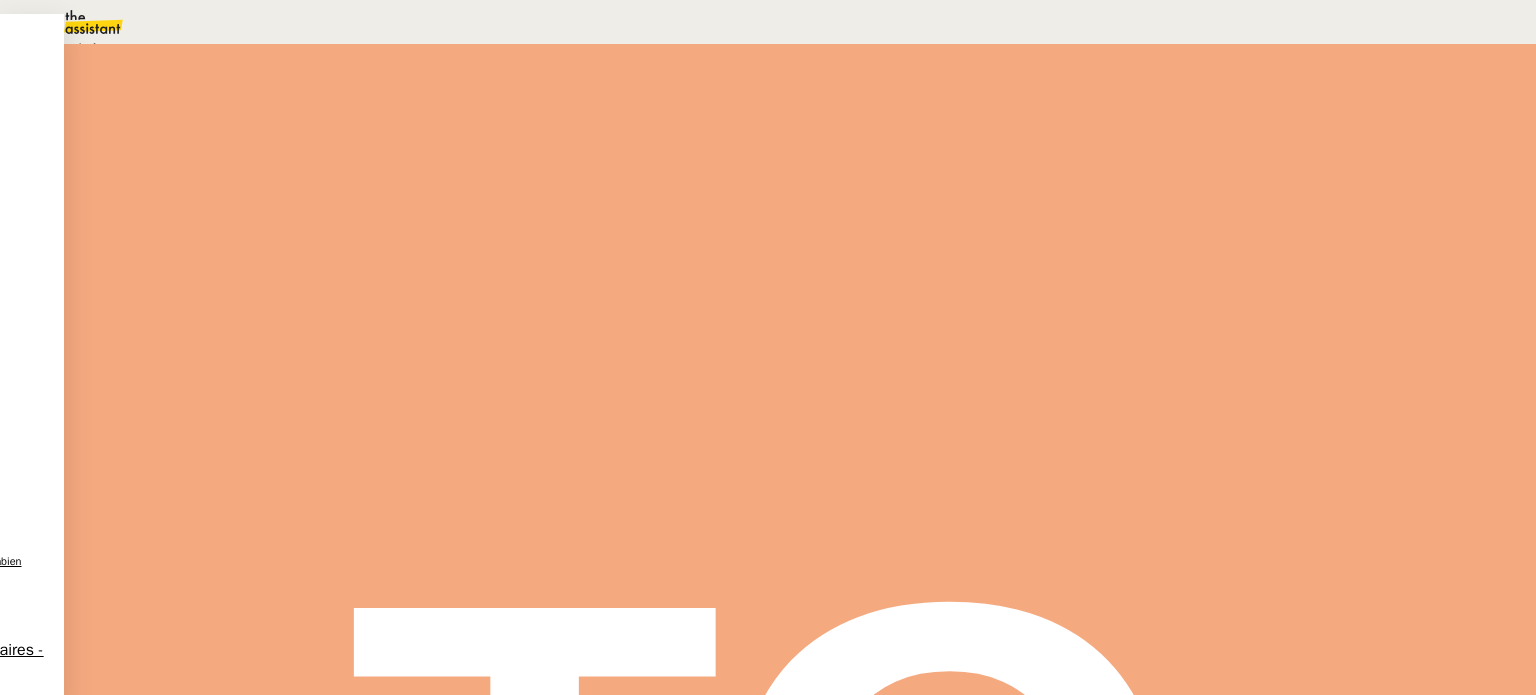 click on "En attente" at bounding box center (72, 48) 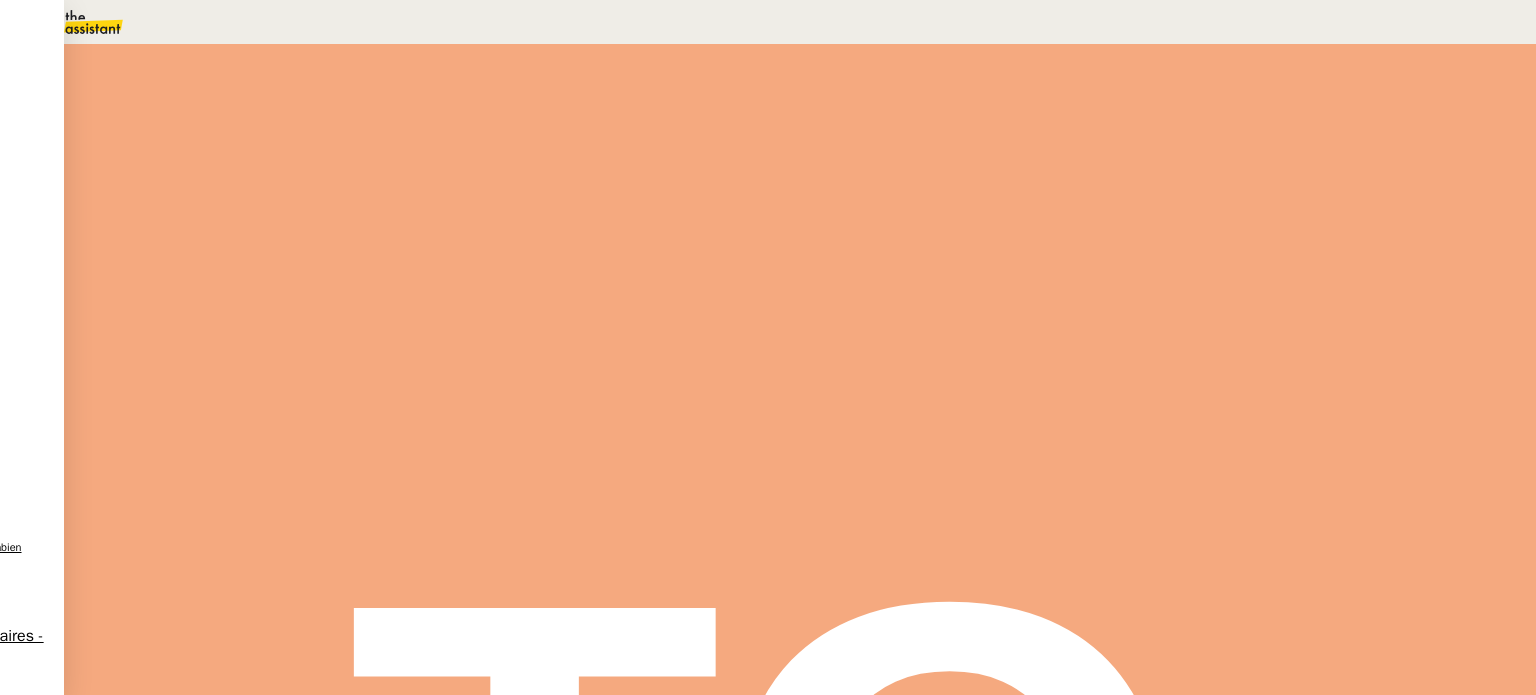 scroll, scrollTop: 45, scrollLeft: 0, axis: vertical 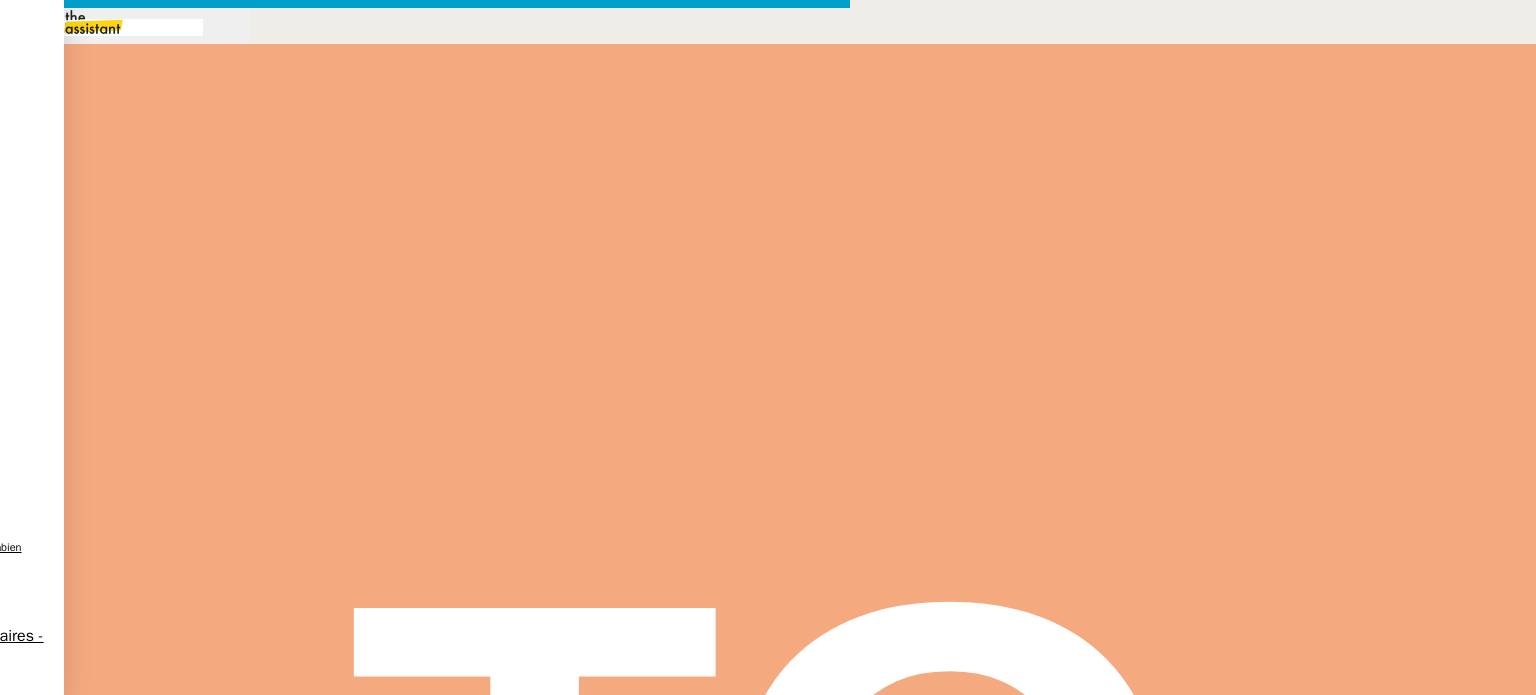 click at bounding box center [425, 835] 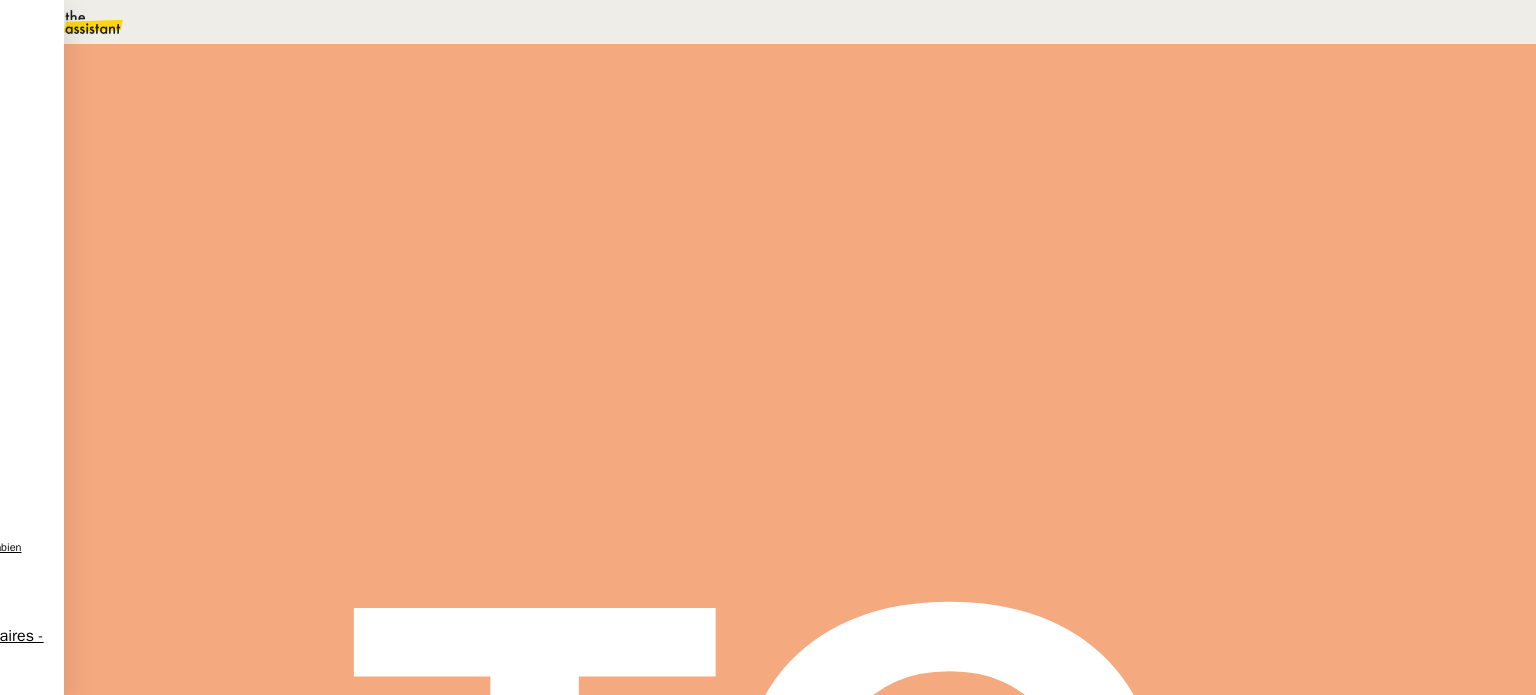 scroll, scrollTop: 45, scrollLeft: 0, axis: vertical 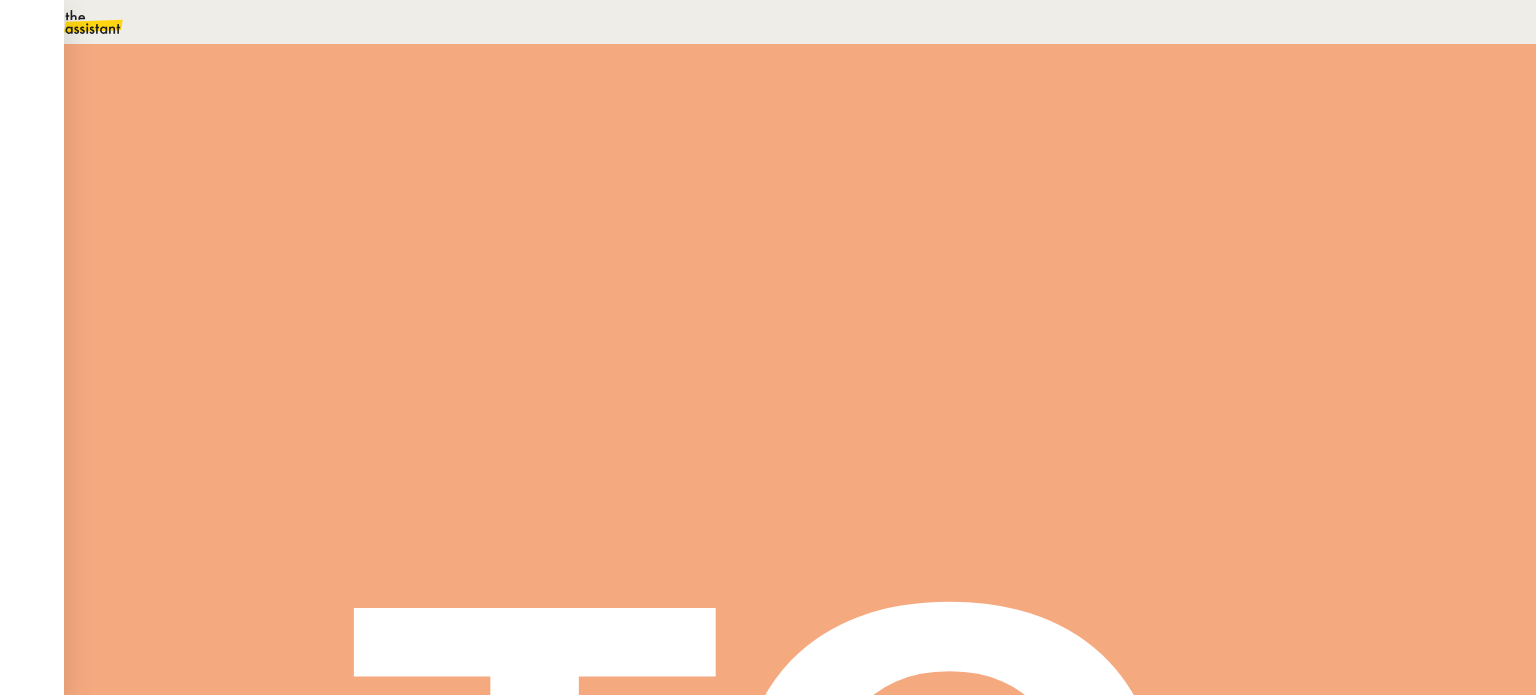 click at bounding box center [287, 340] 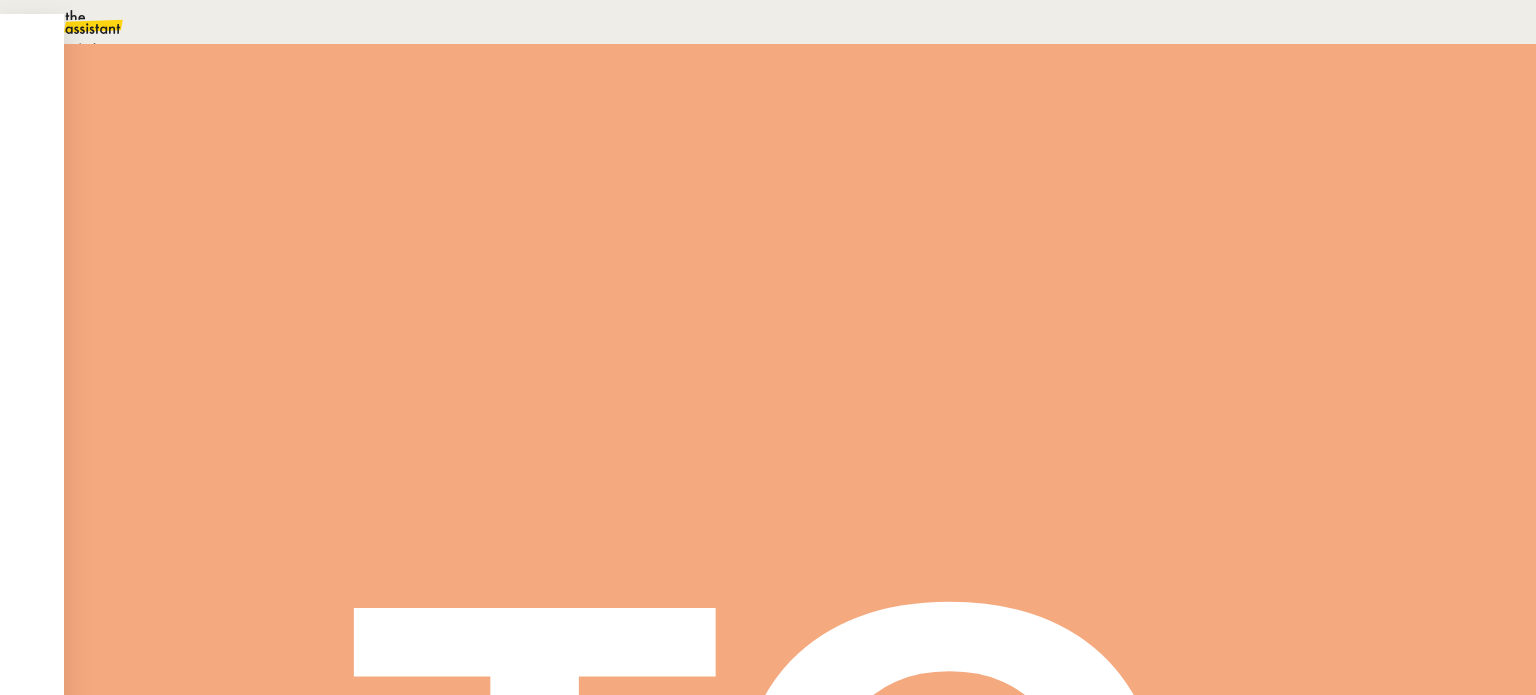 click on "En attente d'une réponse d'un client, d'un contact ou d'un tiers." at bounding box center (266, 96) 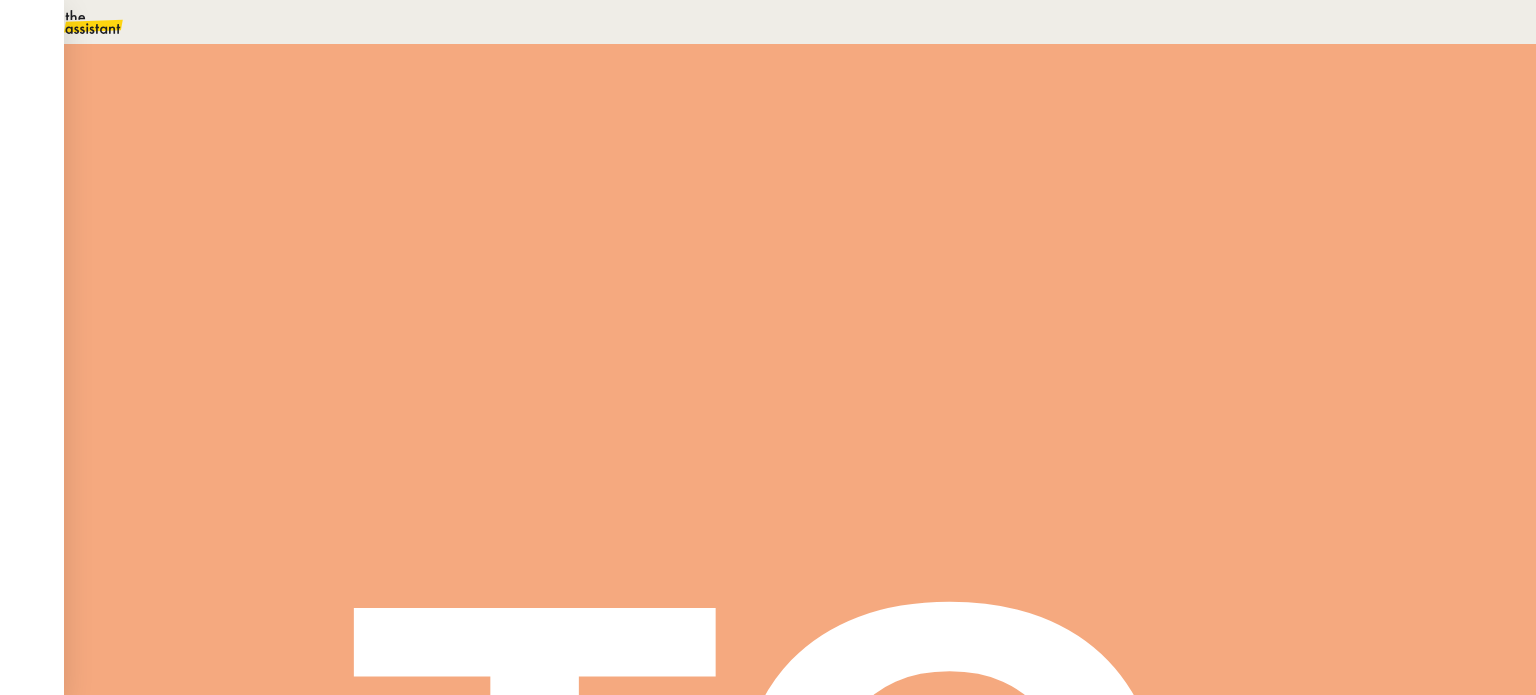 scroll, scrollTop: 45, scrollLeft: 0, axis: vertical 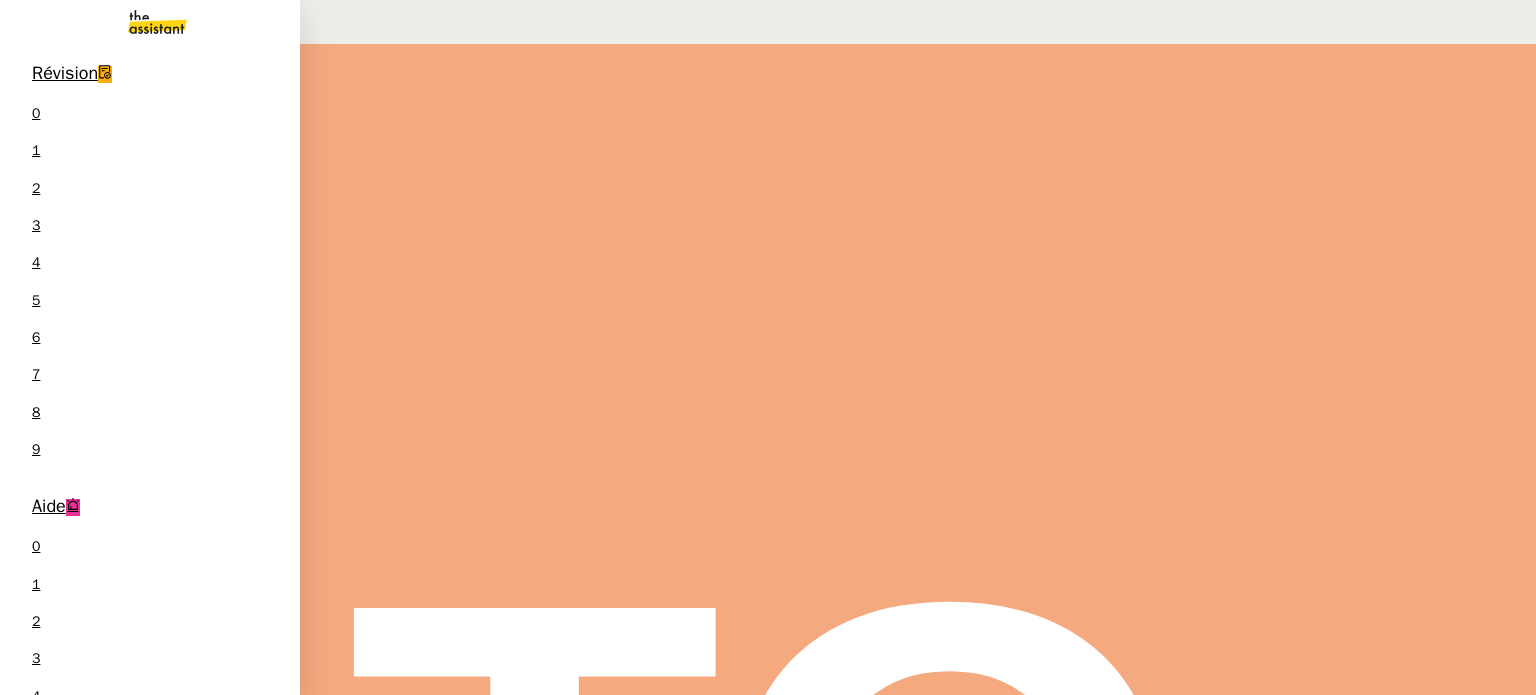 click on "Genevieve Landsmann" at bounding box center [152, 1172] 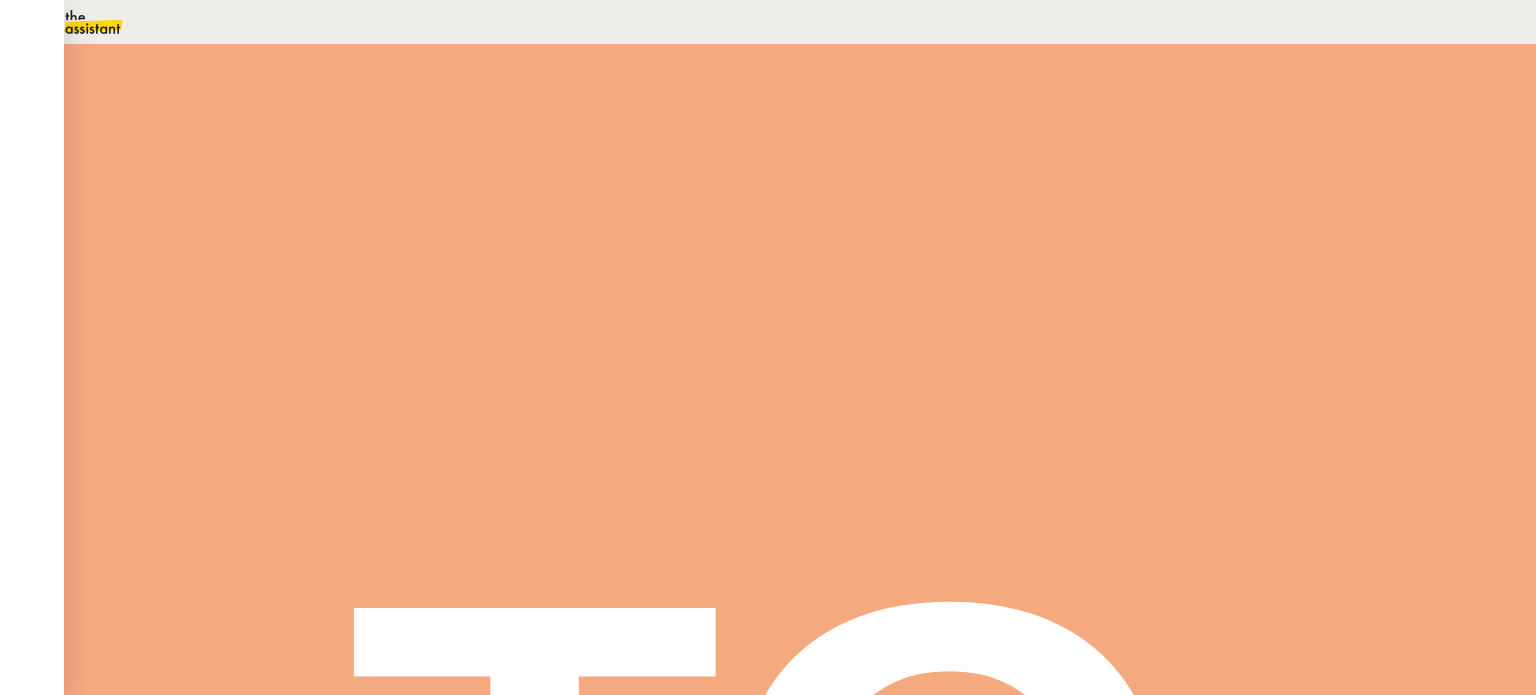 scroll, scrollTop: 600, scrollLeft: 0, axis: vertical 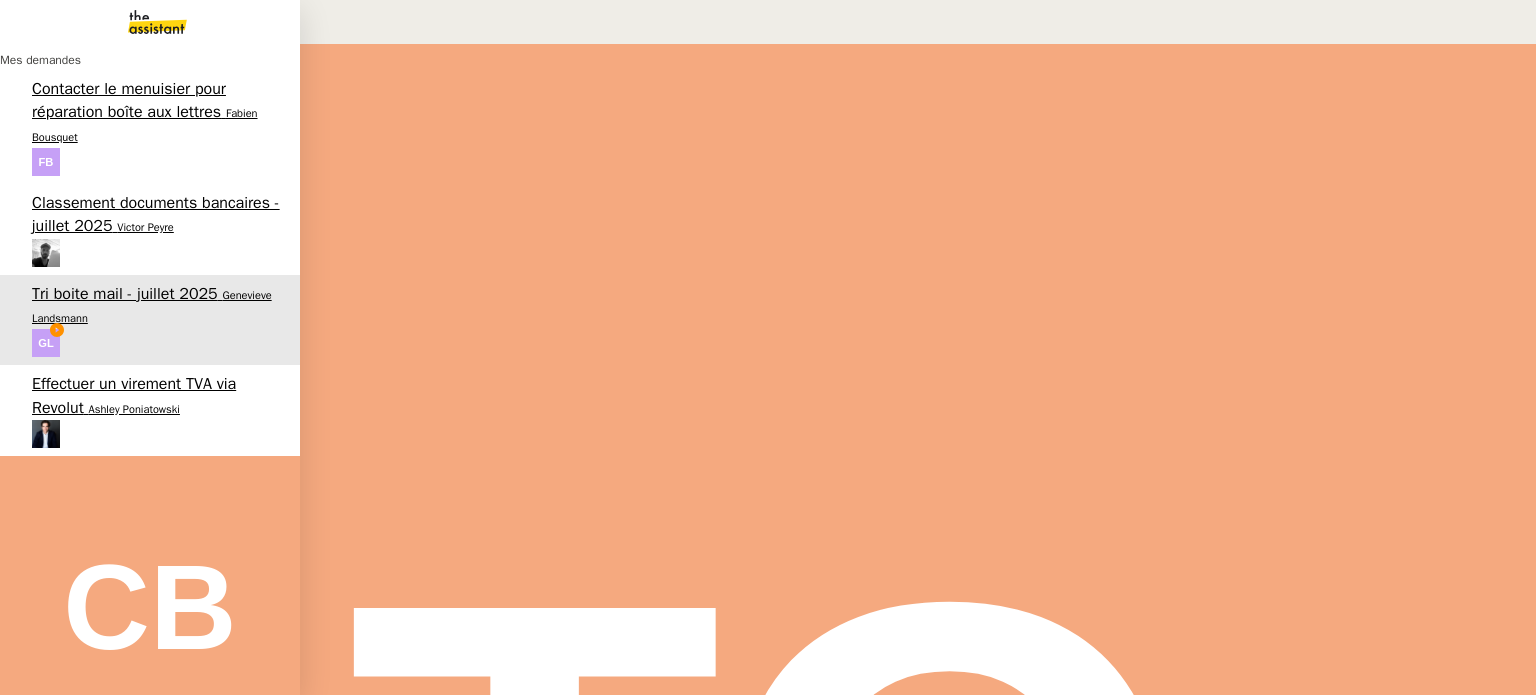 click on "Effectuer un virement TVA via Revolut" at bounding box center (134, 395) 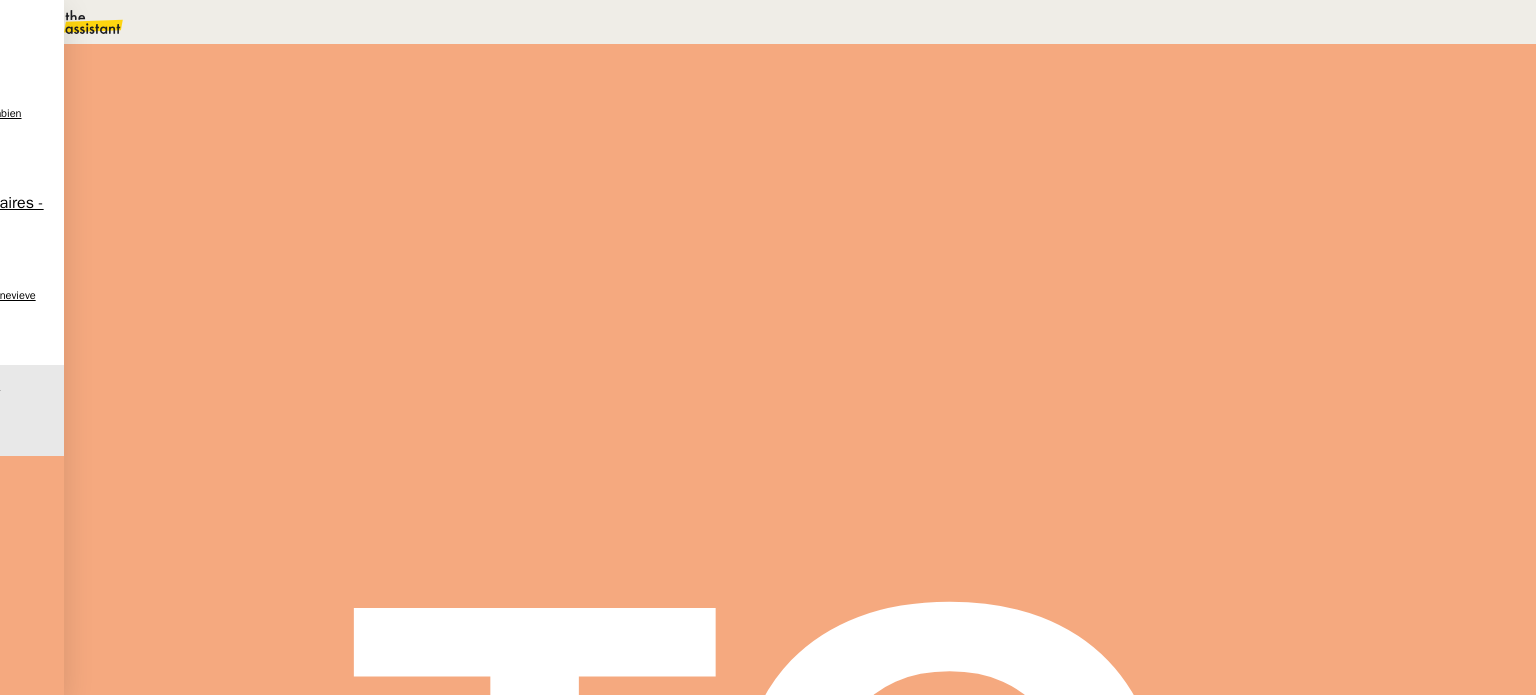 scroll, scrollTop: 300, scrollLeft: 0, axis: vertical 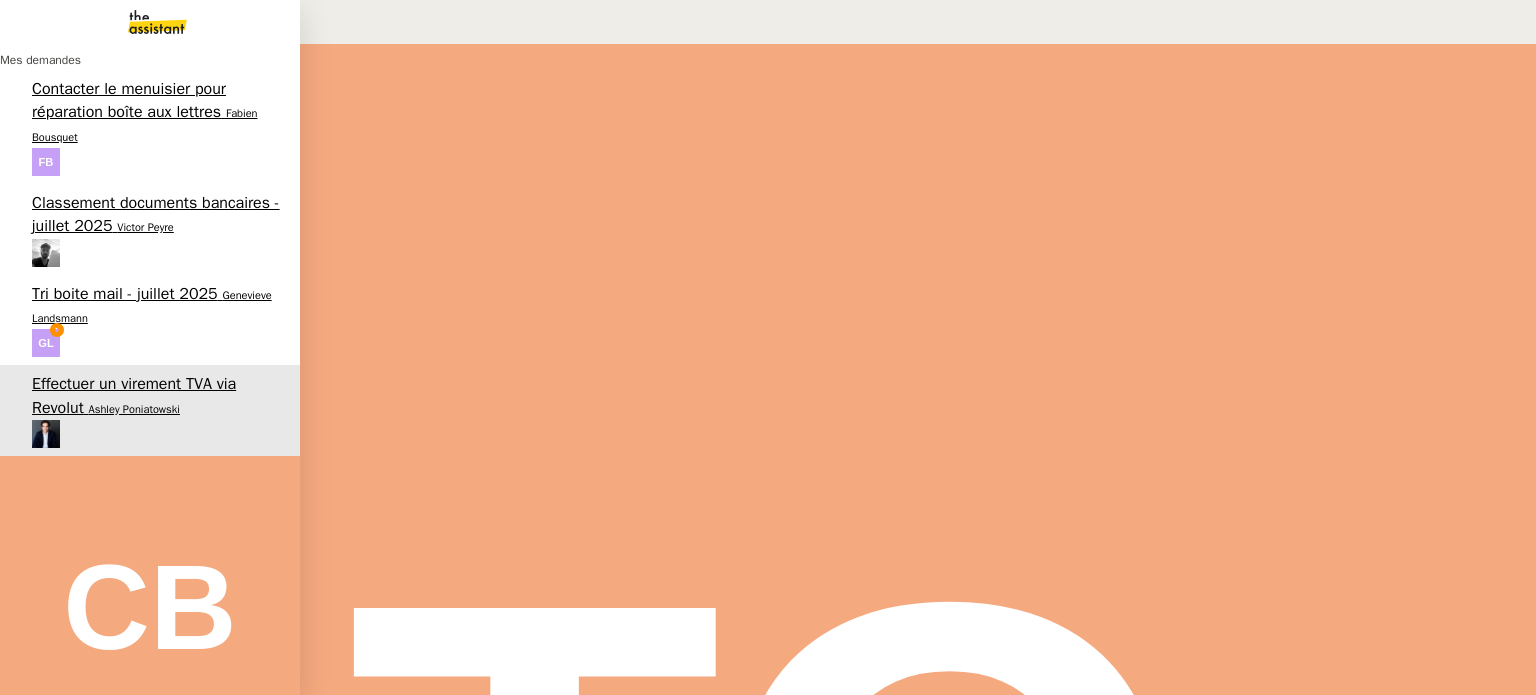 click on "Tri boite mail - juillet 2025    [NAME] [LAST]" at bounding box center [150, 320] 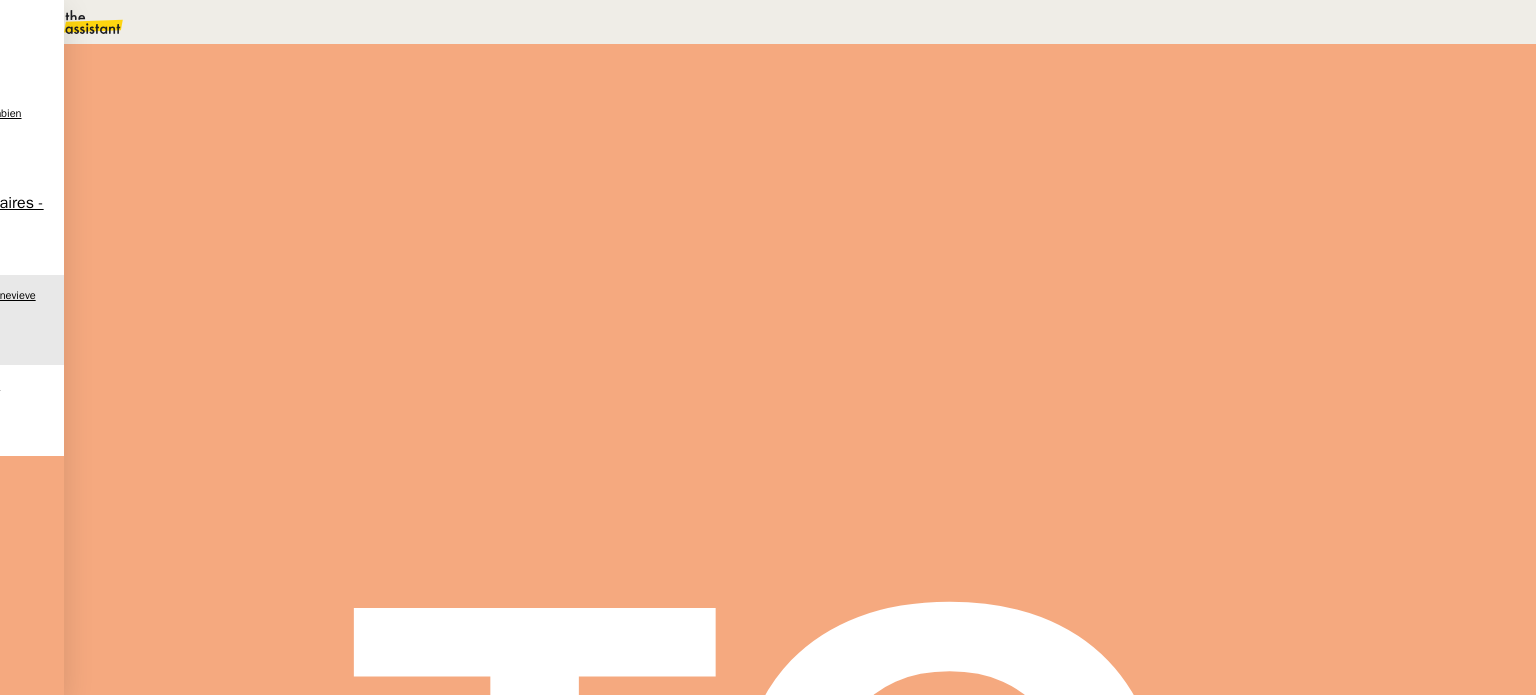 scroll, scrollTop: 500, scrollLeft: 0, axis: vertical 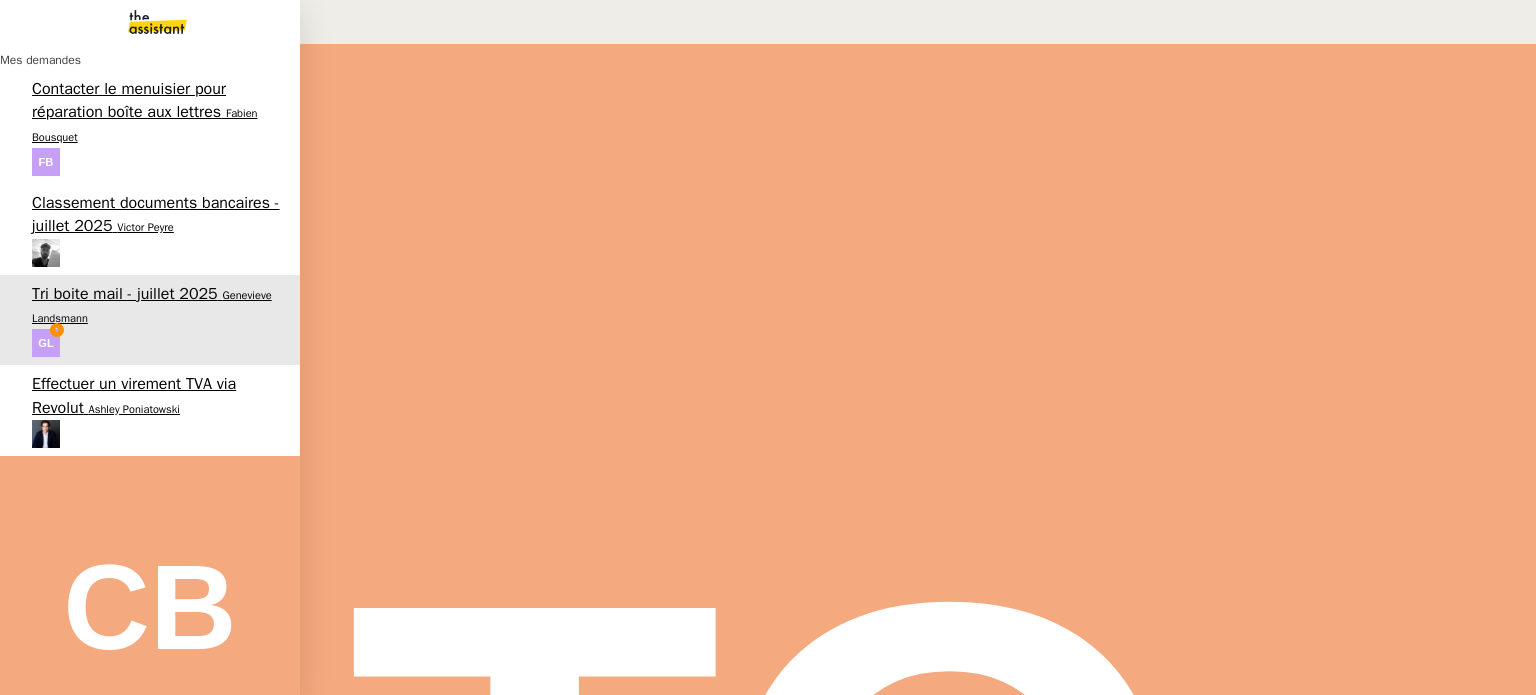 click on "Effectuer un virement TVA via Revolut" at bounding box center (134, 395) 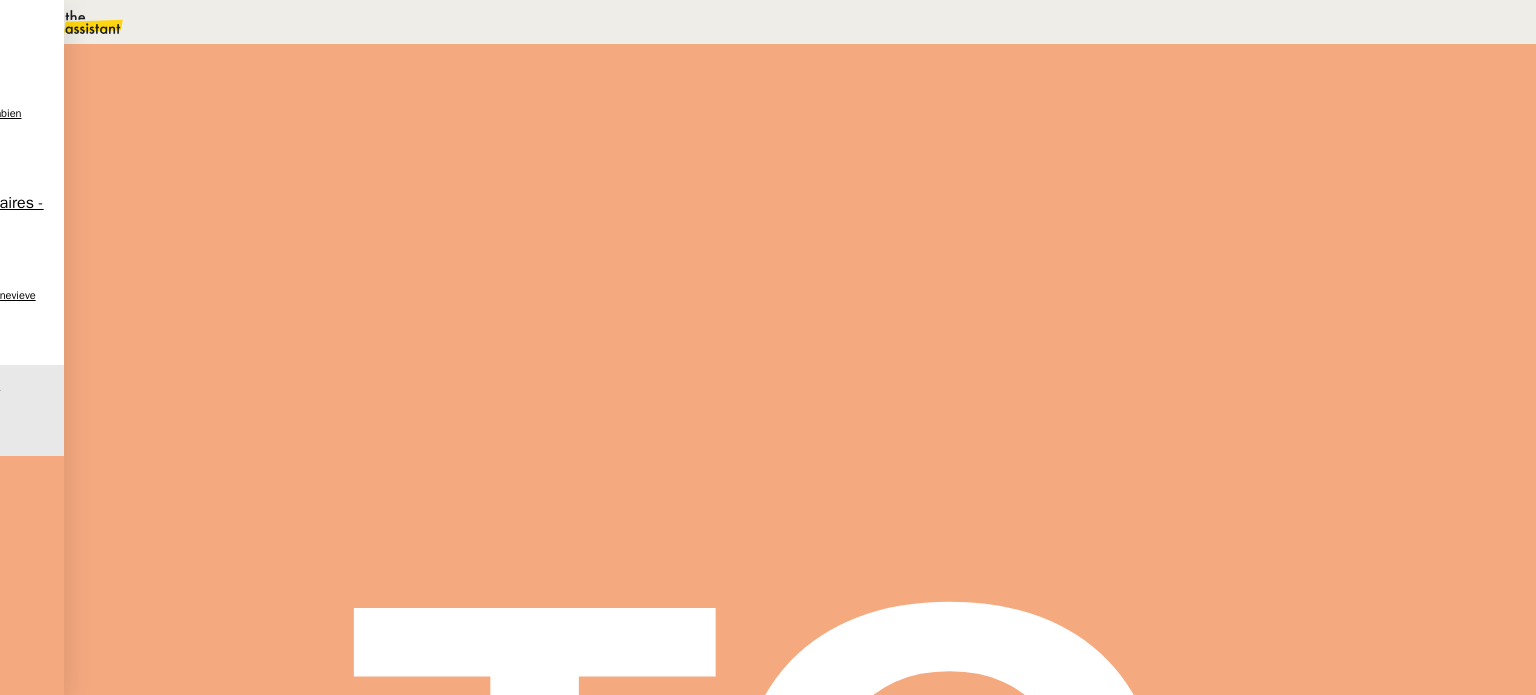 scroll, scrollTop: 700, scrollLeft: 0, axis: vertical 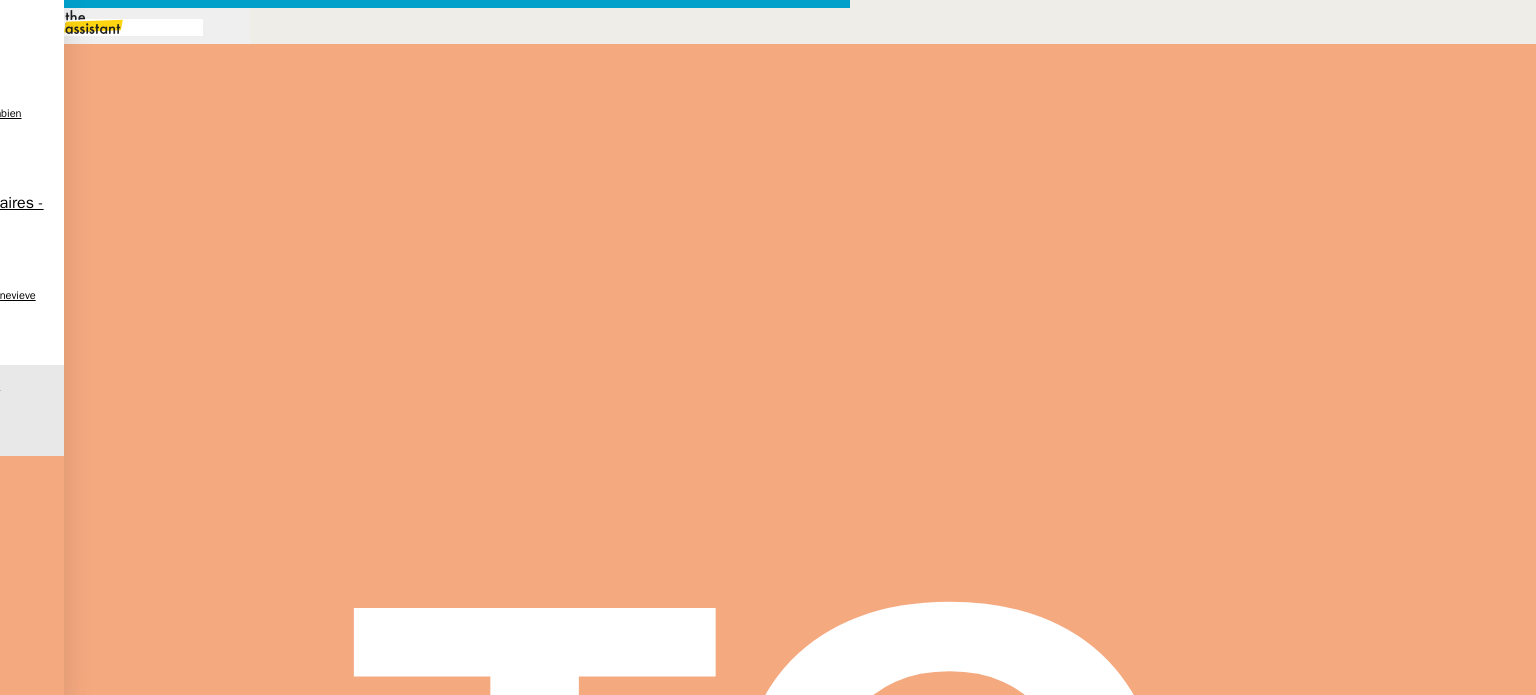 click on "Adresse mail :" at bounding box center (425, 1000) 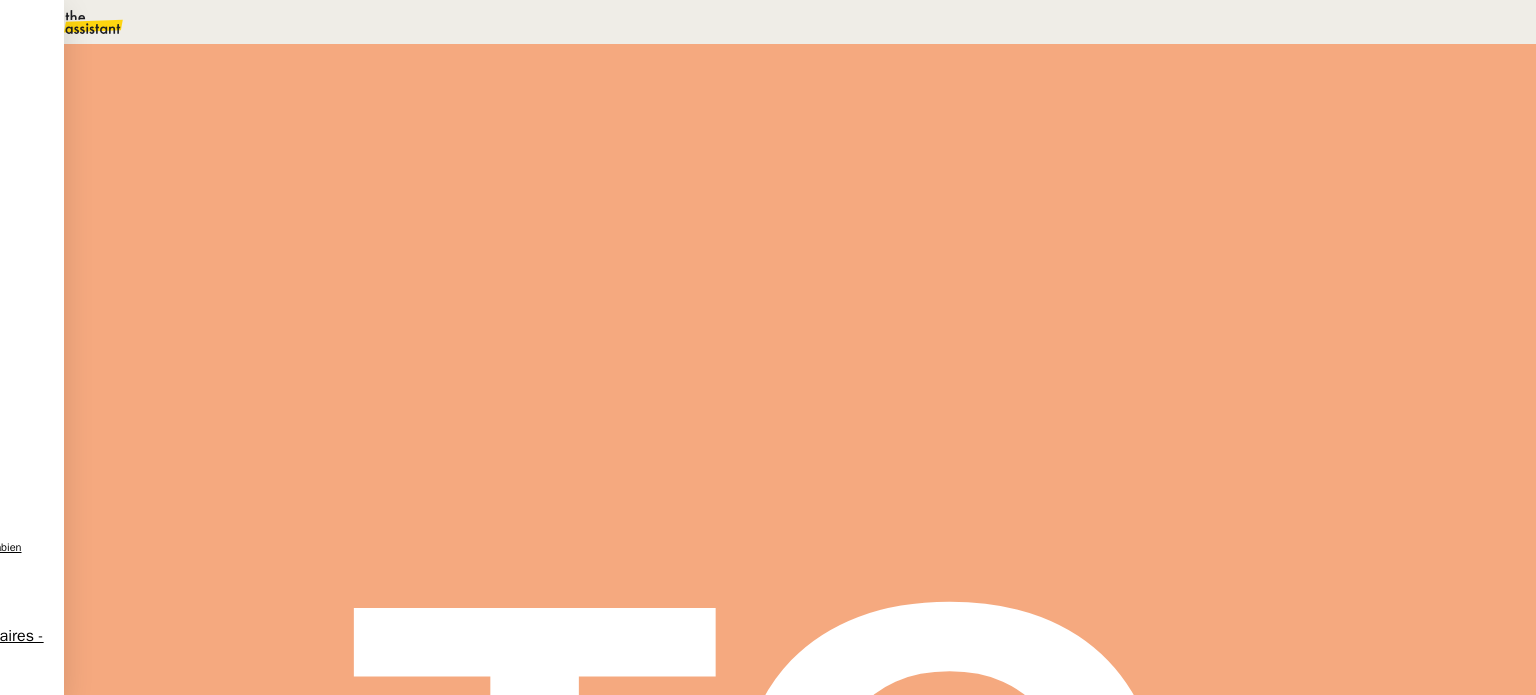 click on "Sauver" at bounding box center [1139, 310] 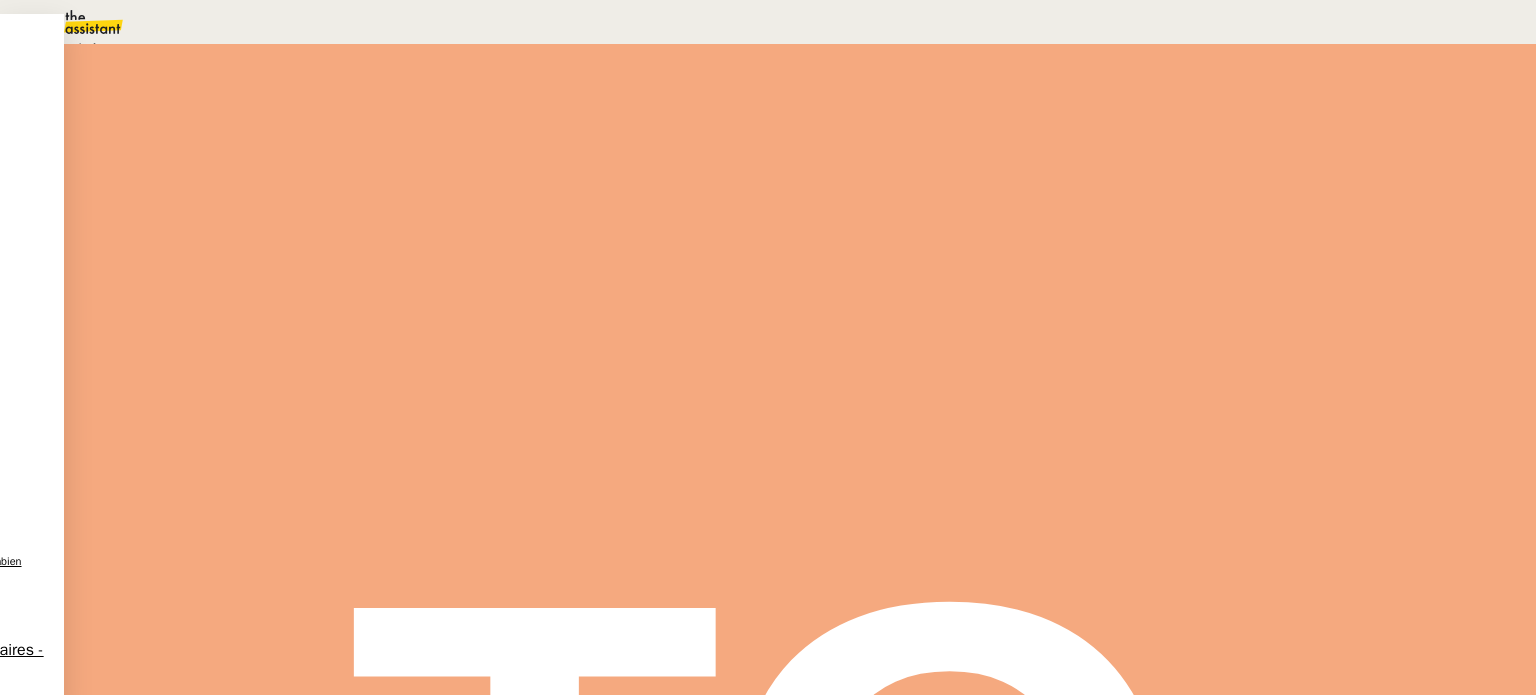 click on "En attente" at bounding box center [72, 48] 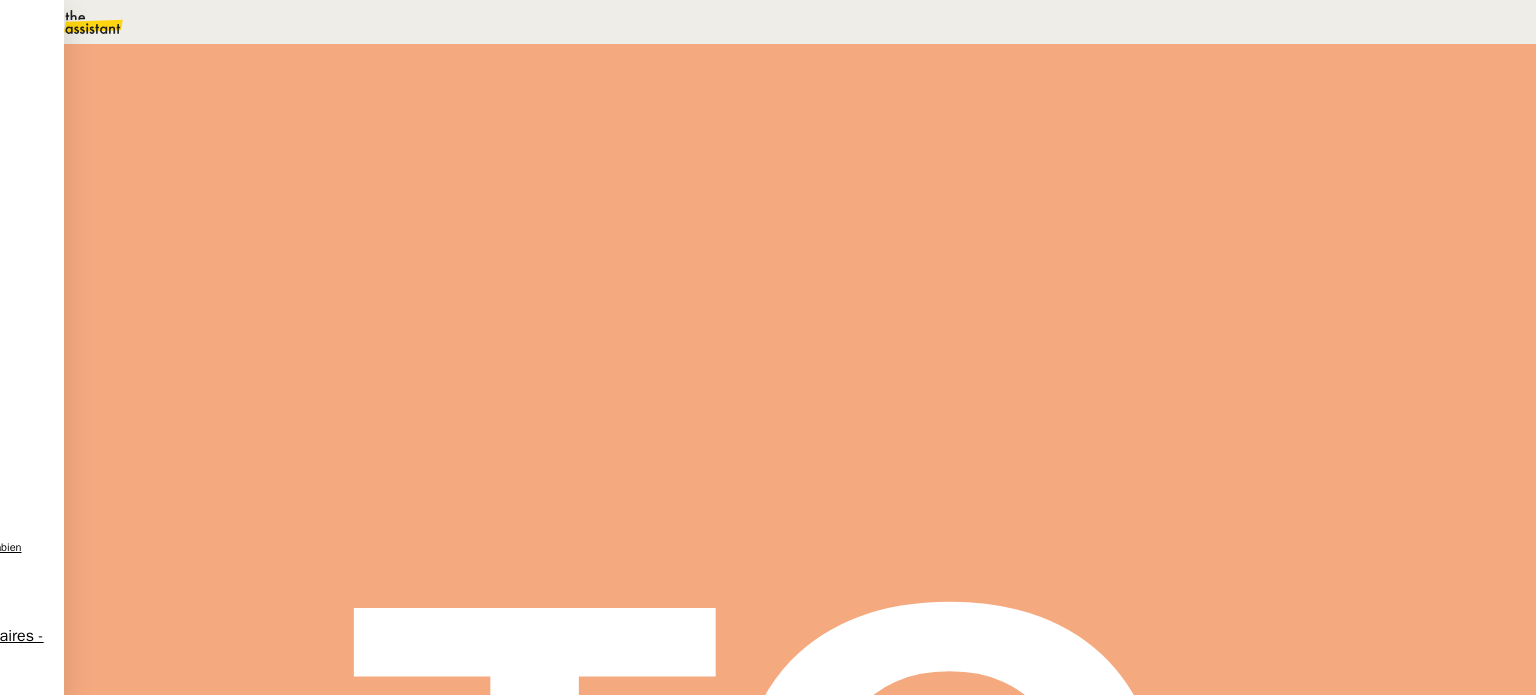 click on "Dans 2 jours ouvrés" at bounding box center (1316, 177) 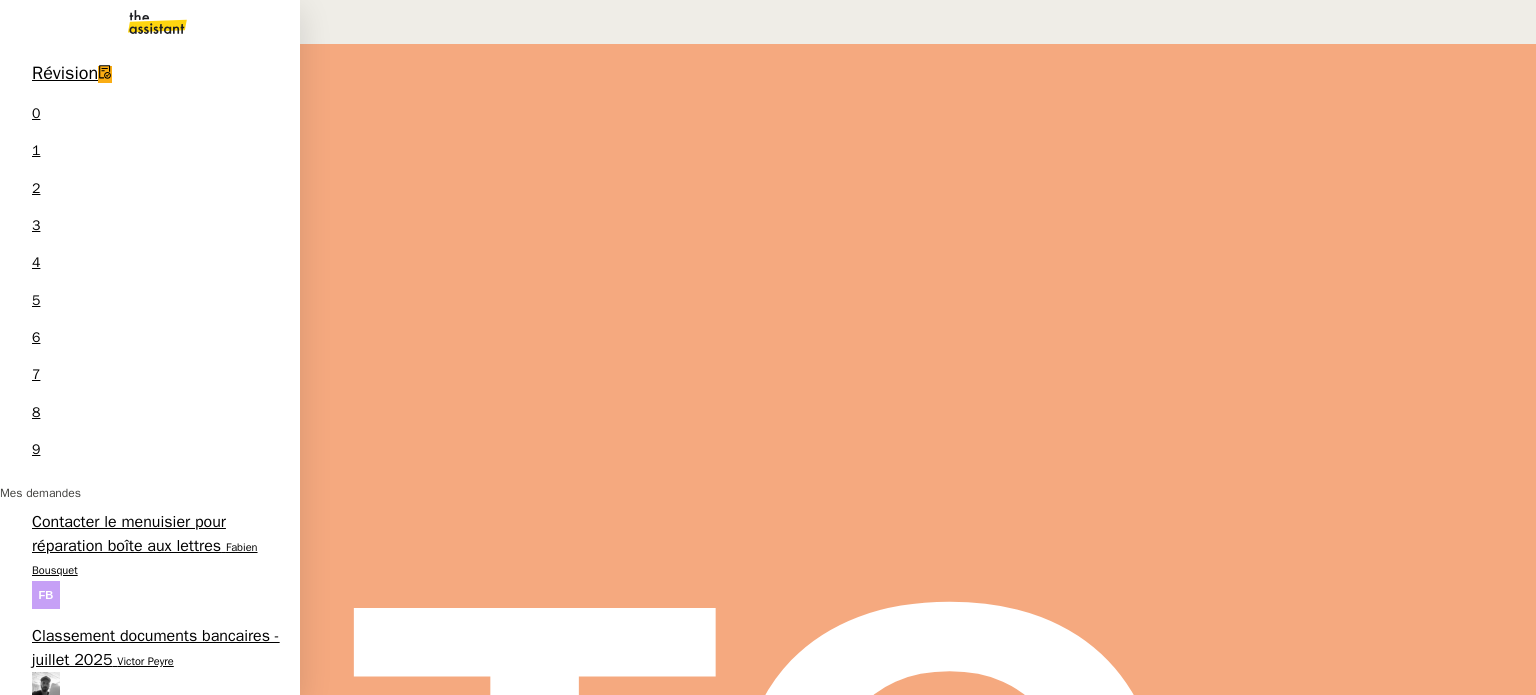 click on "Genevieve Landsmann" at bounding box center [152, 739] 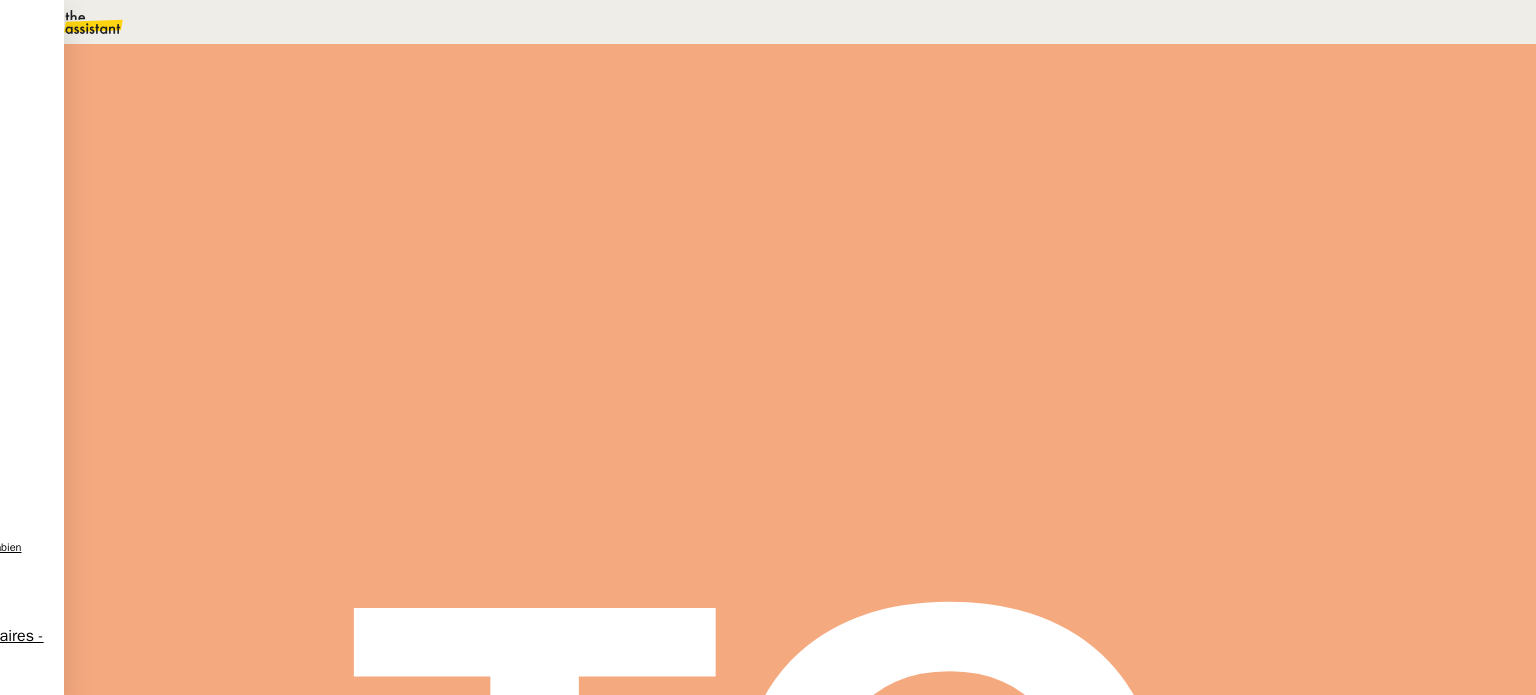 click at bounding box center [287, 340] 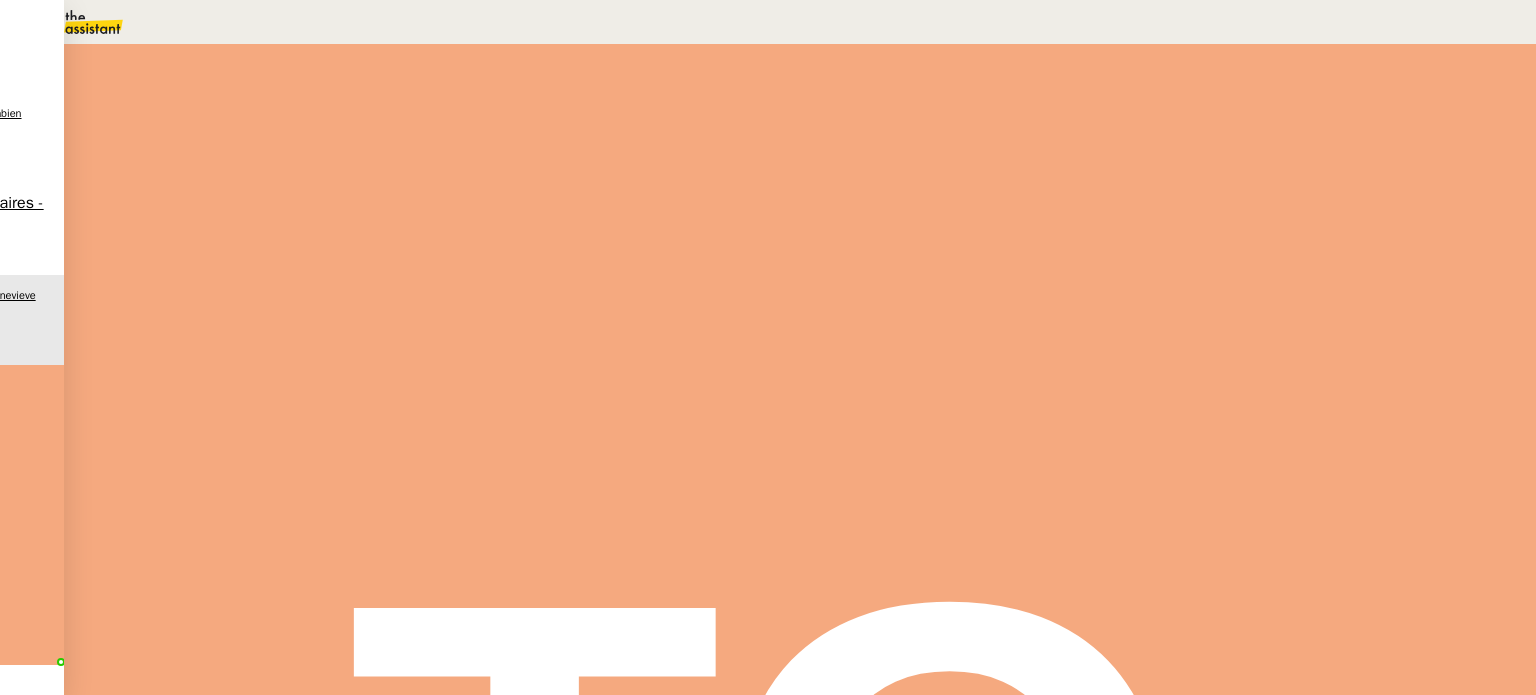 scroll, scrollTop: 700, scrollLeft: 0, axis: vertical 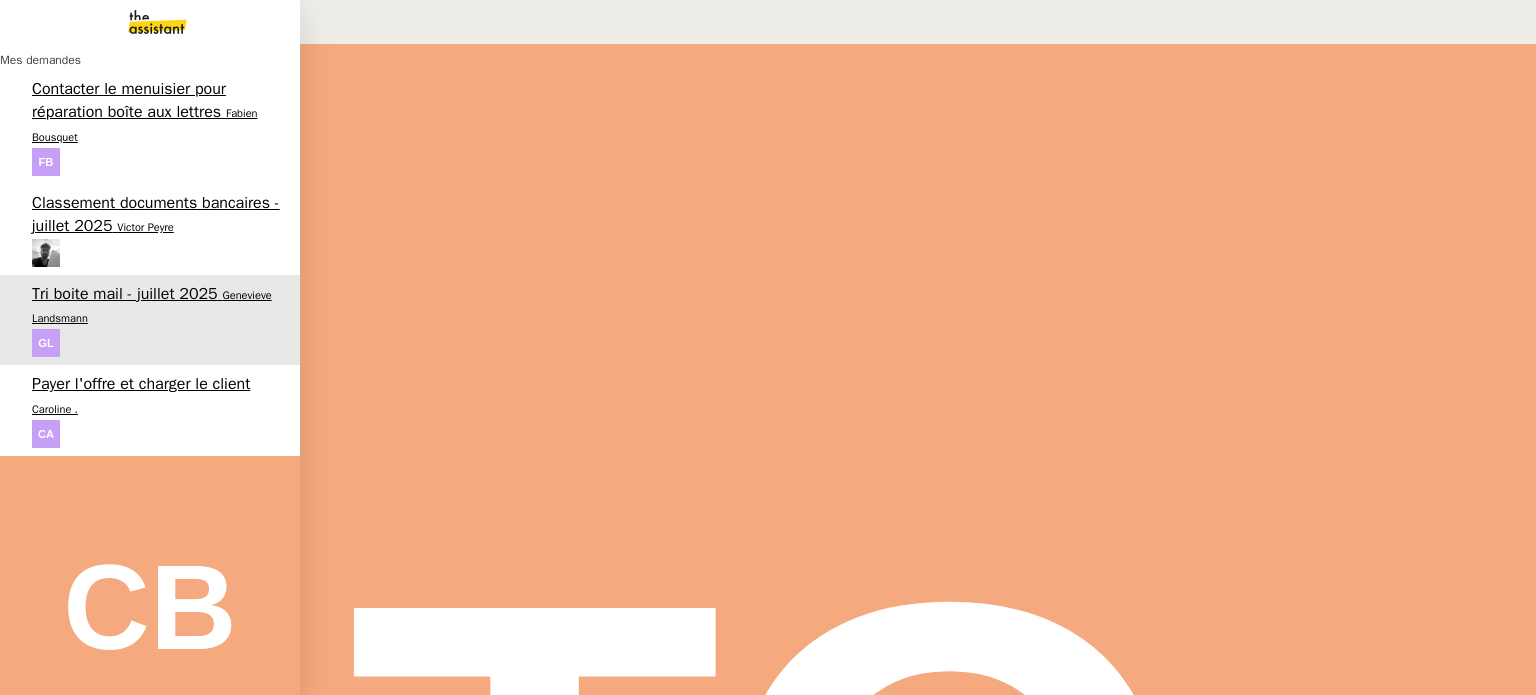 click on "Payer l'offre et charger le client" at bounding box center [141, 384] 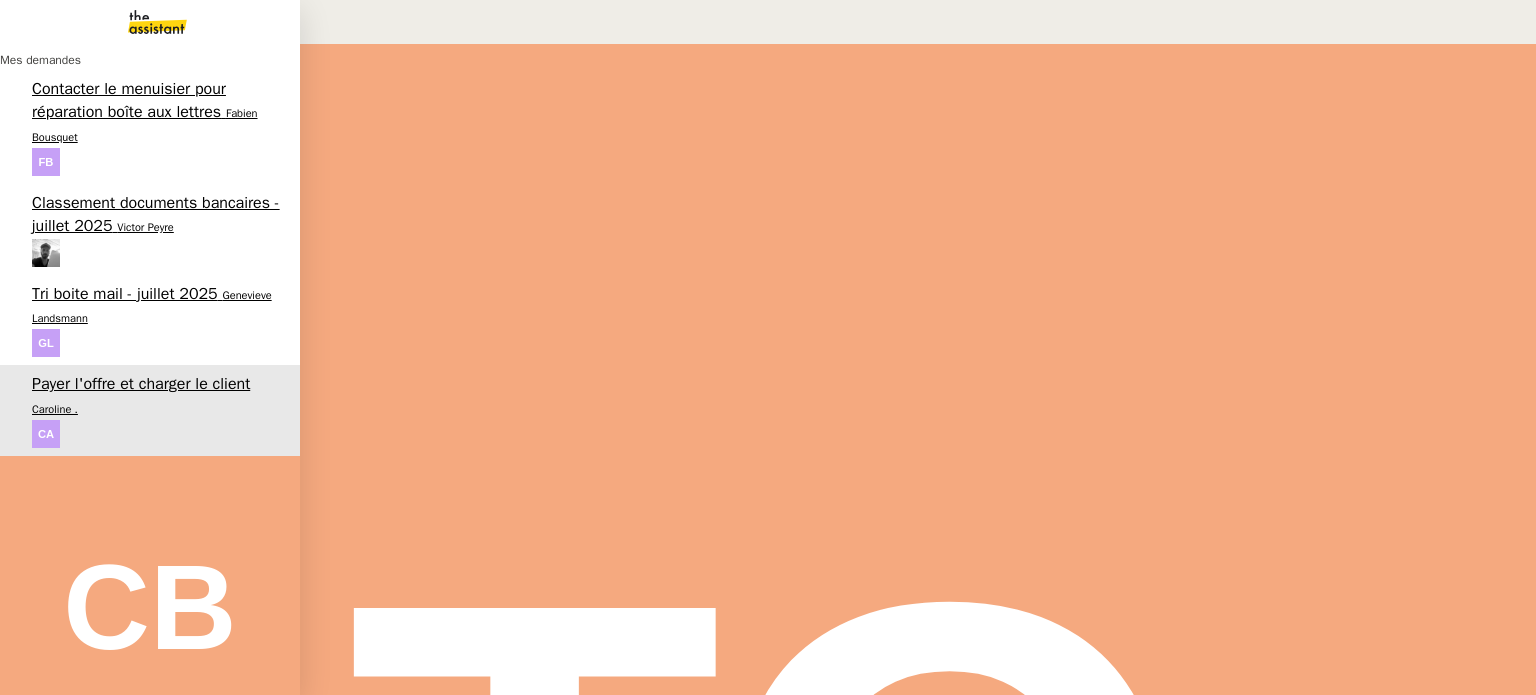 scroll, scrollTop: 0, scrollLeft: 0, axis: both 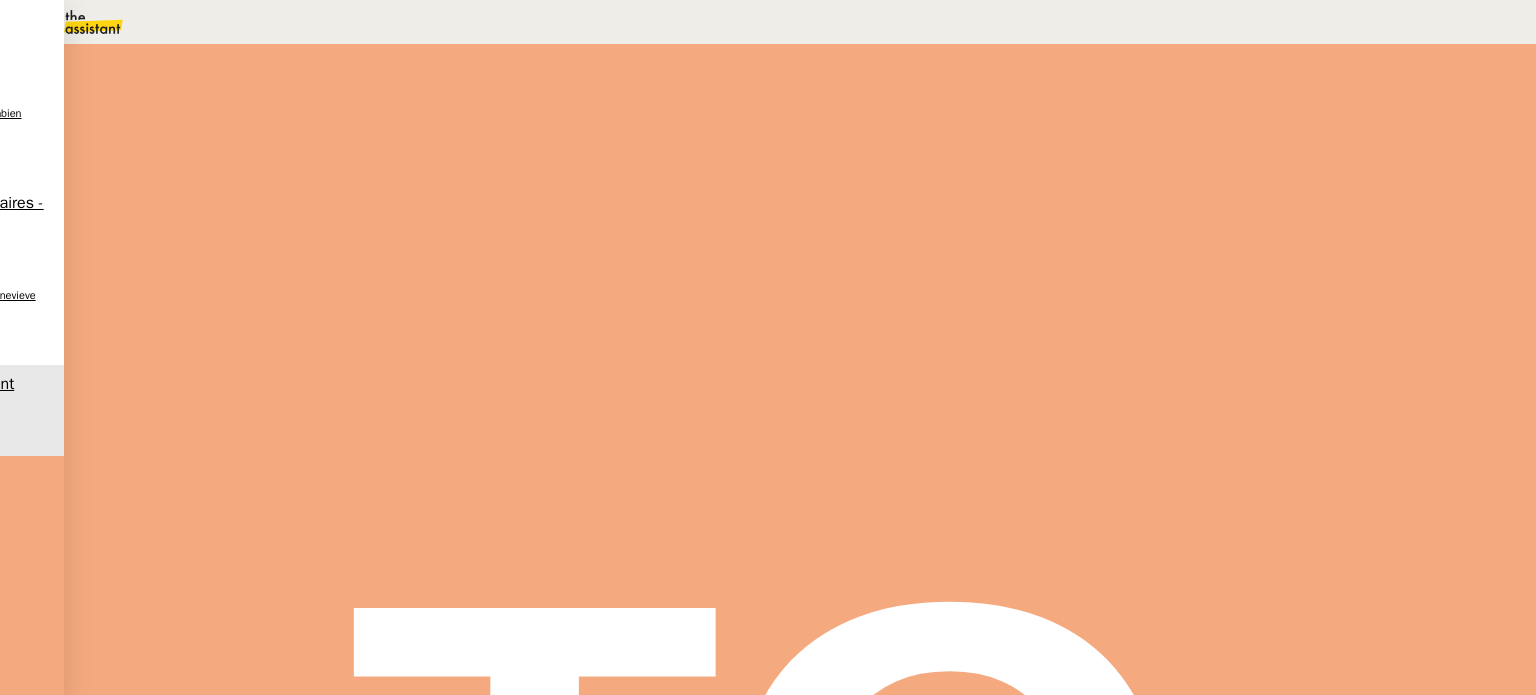 drag, startPoint x: 222, startPoint y: 275, endPoint x: 243, endPoint y: 276, distance: 21.023796 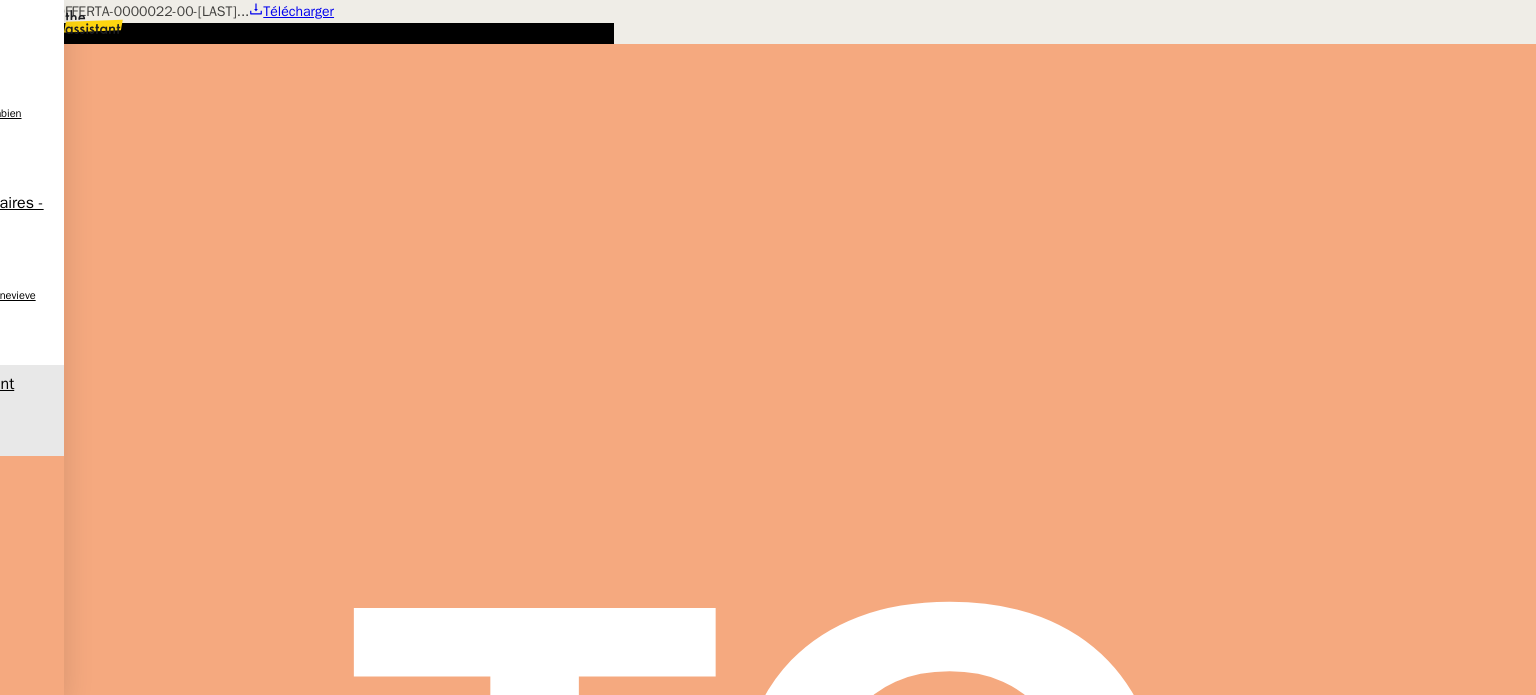 click on "Télécharger" at bounding box center [298, 11] 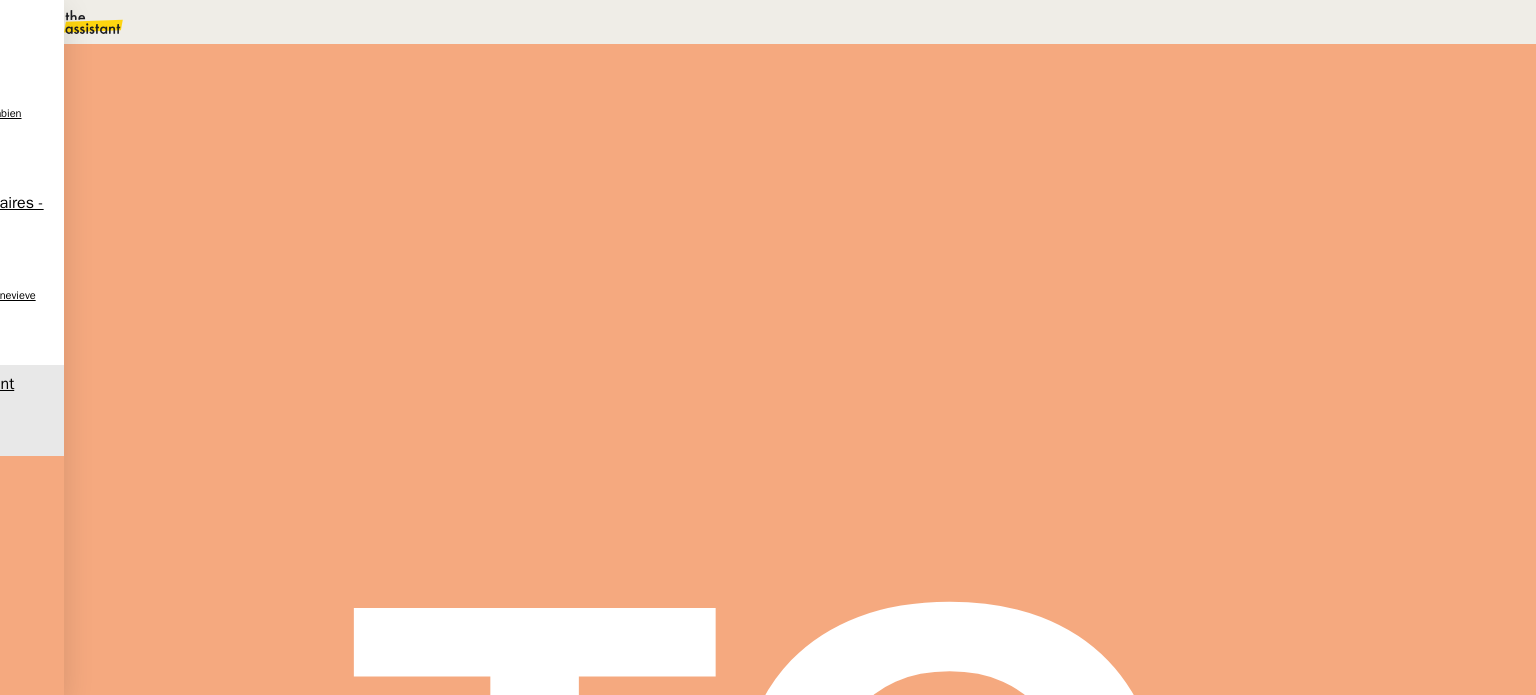 drag, startPoint x: 178, startPoint y: 278, endPoint x: 199, endPoint y: 279, distance: 21.023796 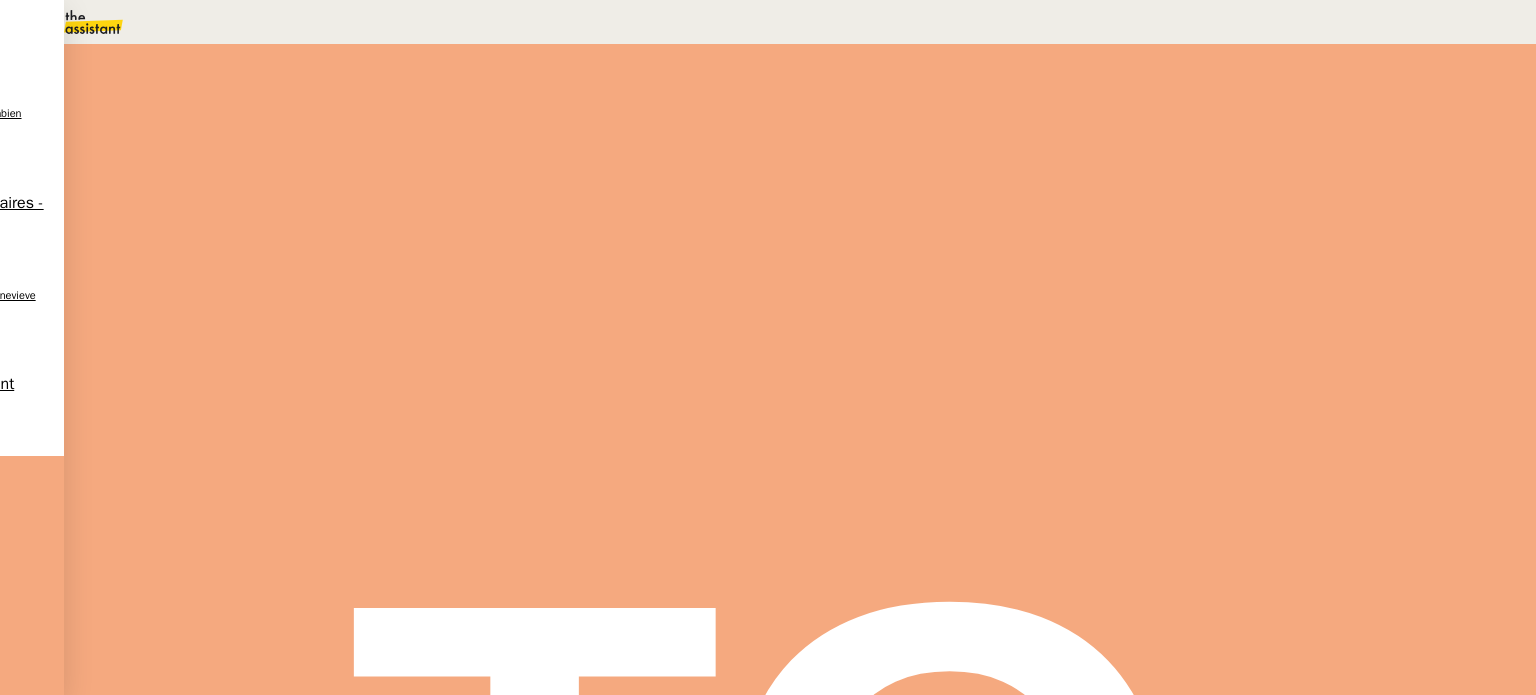 click on "Demandes Live" at bounding box center (800, 55) 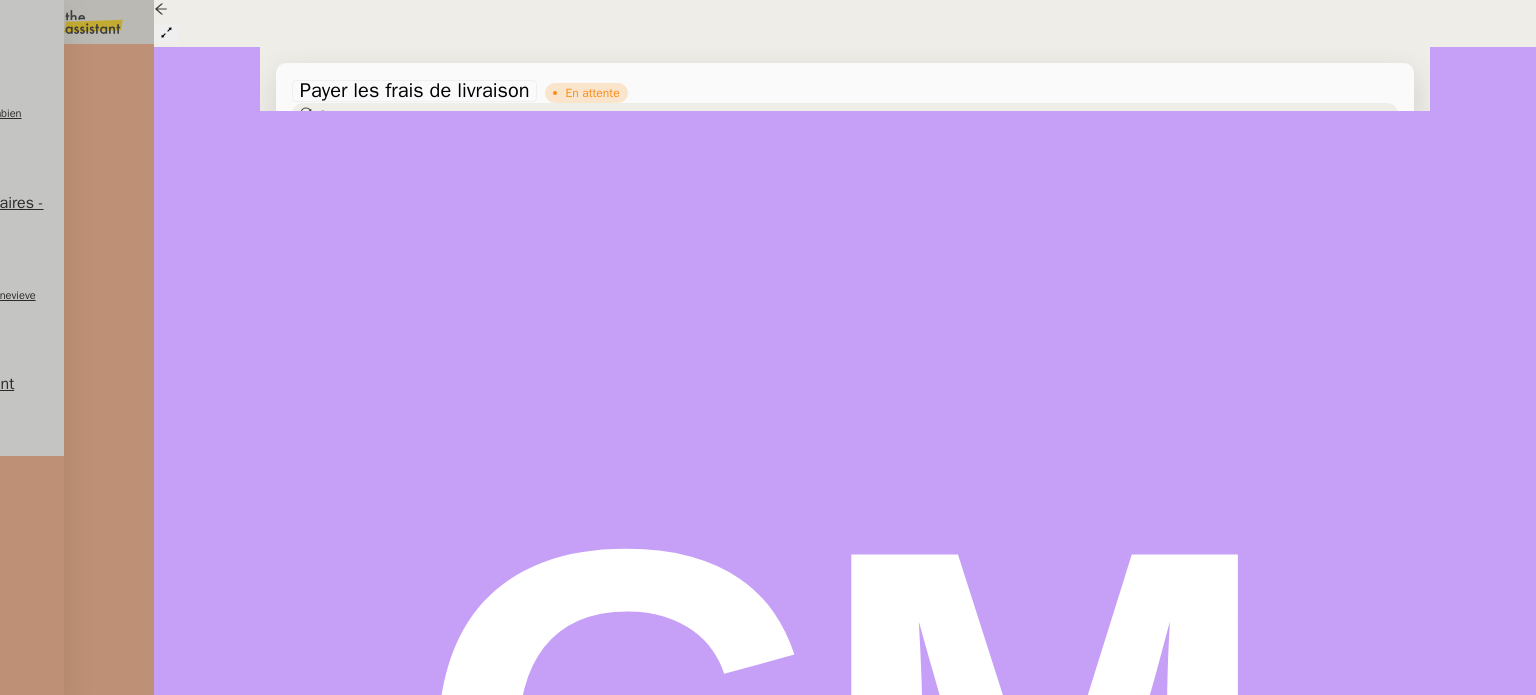 click on "🔐  Données client     Modifier" at bounding box center [845, 1853] 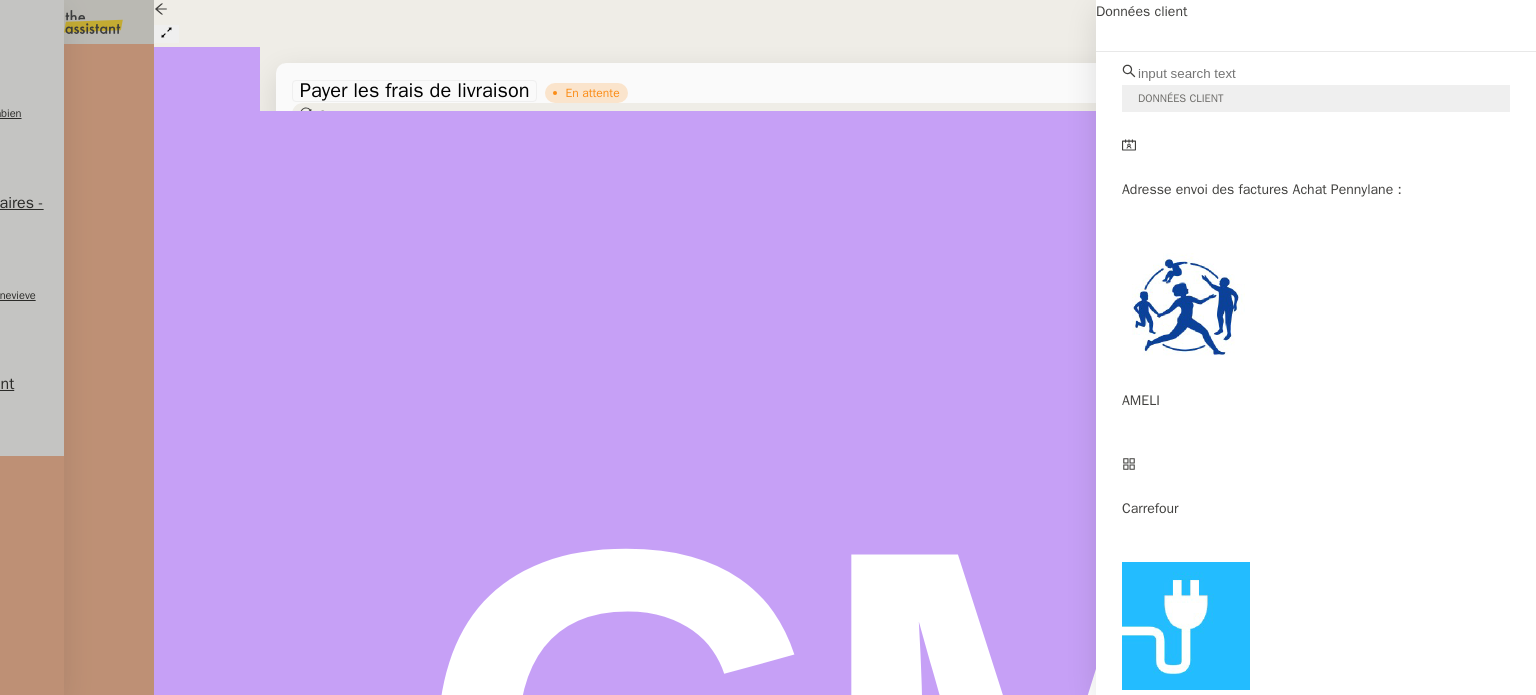 click at bounding box center (1222, 73) 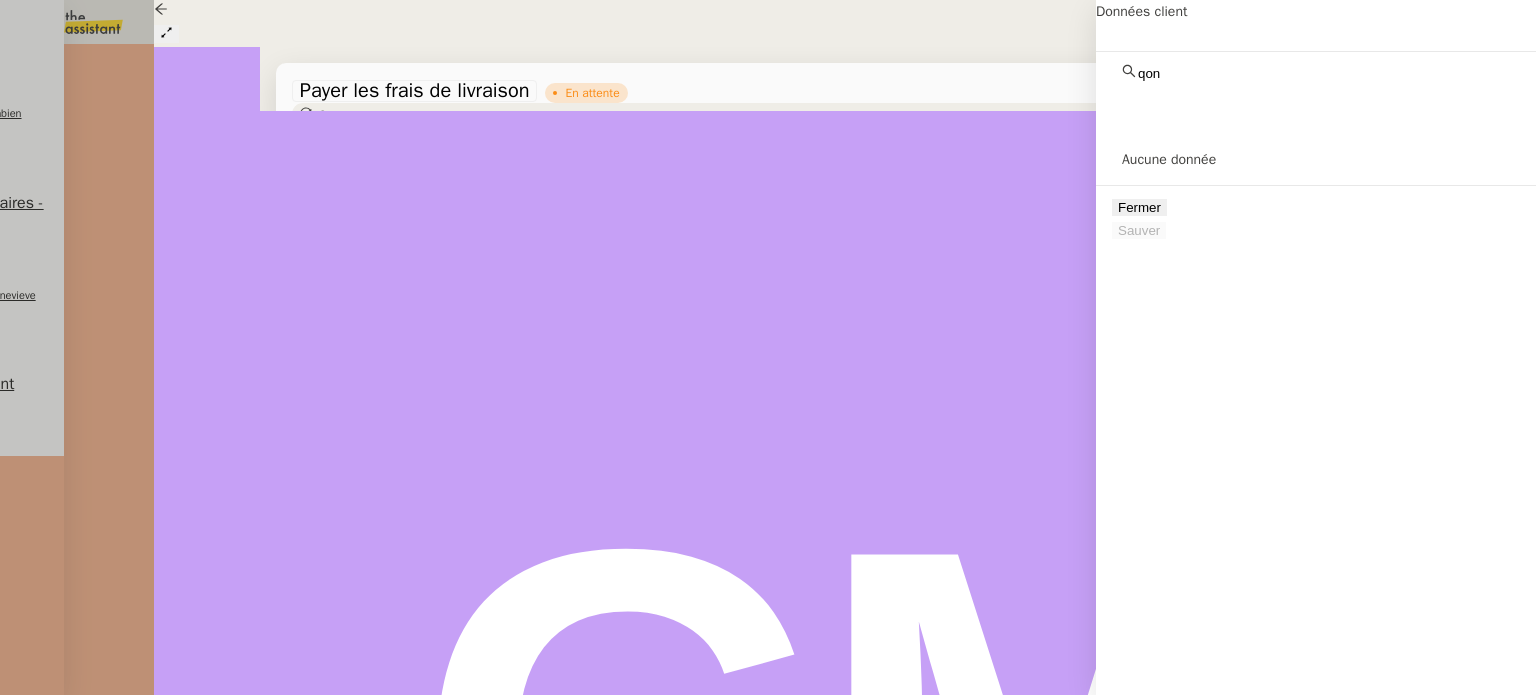 type on "qon" 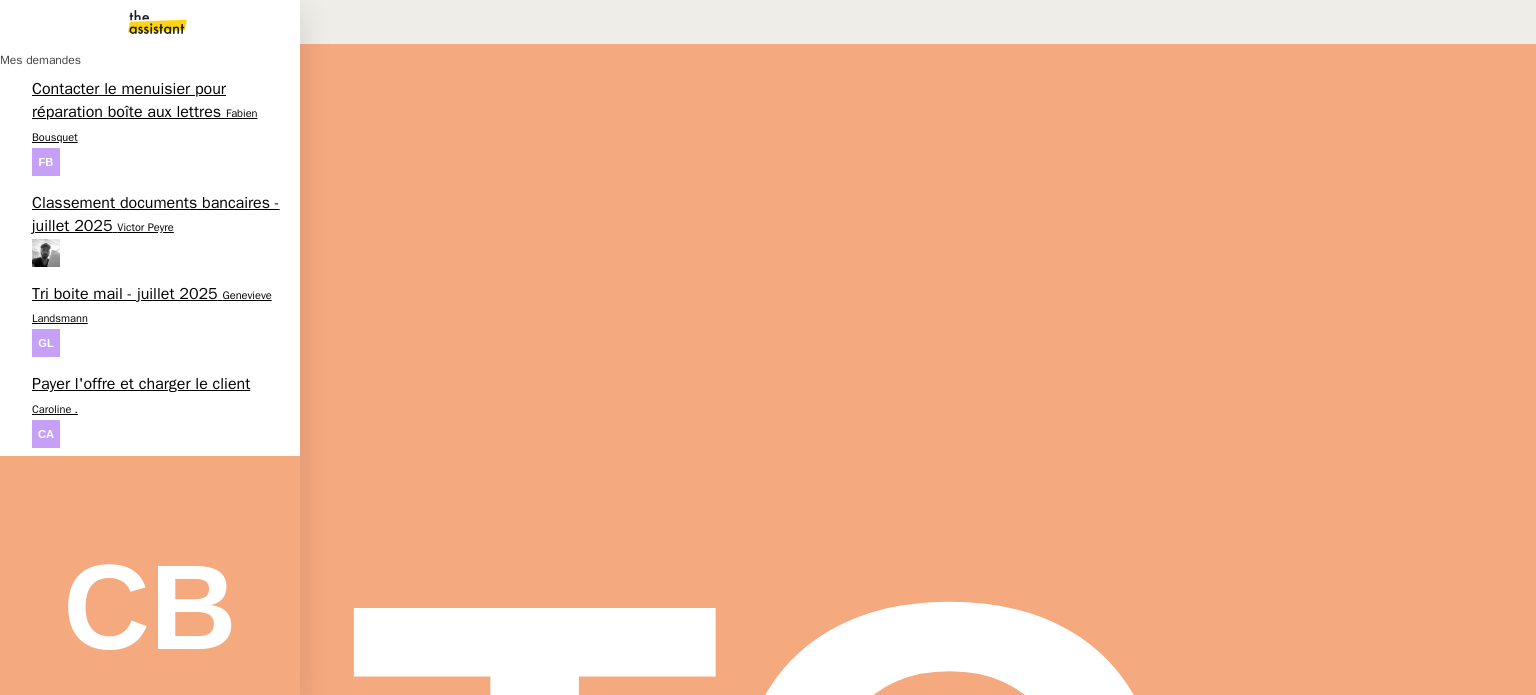 click on "Caroline ." at bounding box center [55, 409] 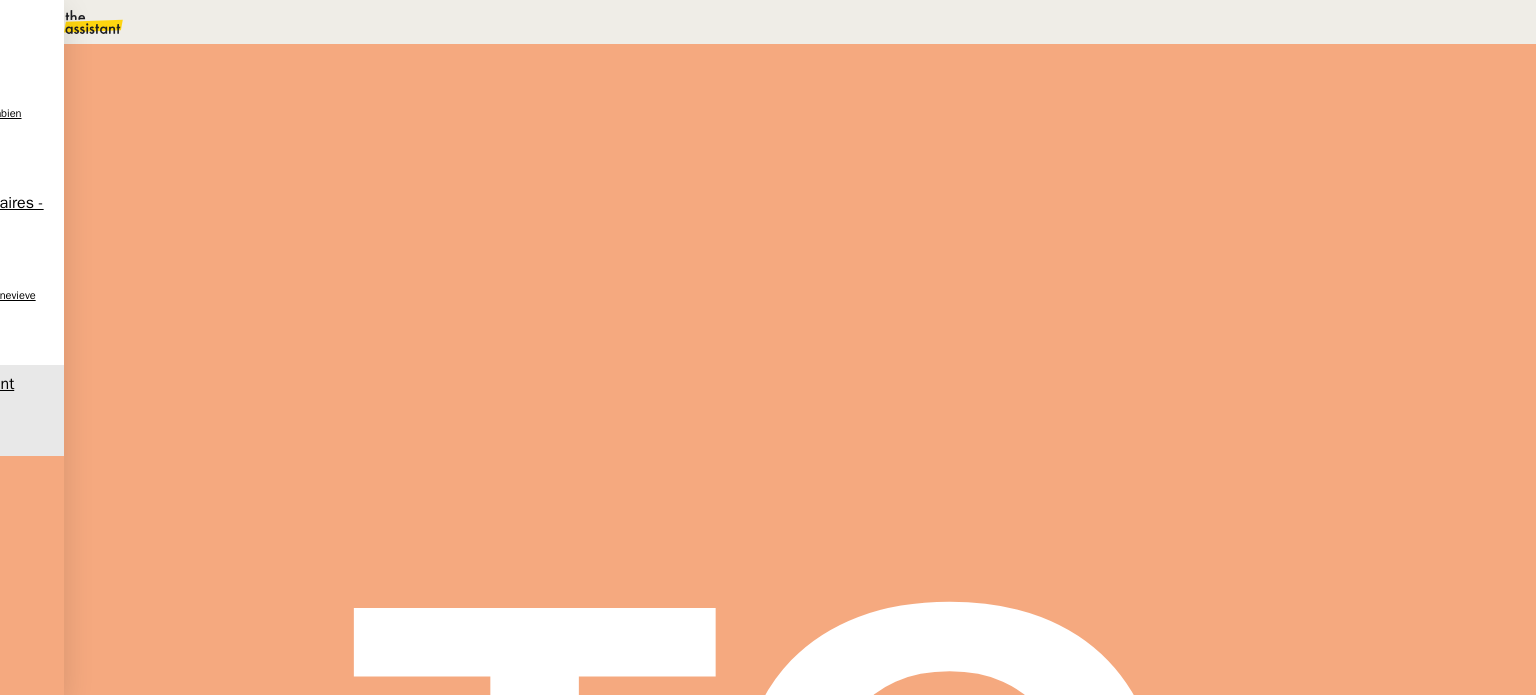 click at bounding box center (287, 340) 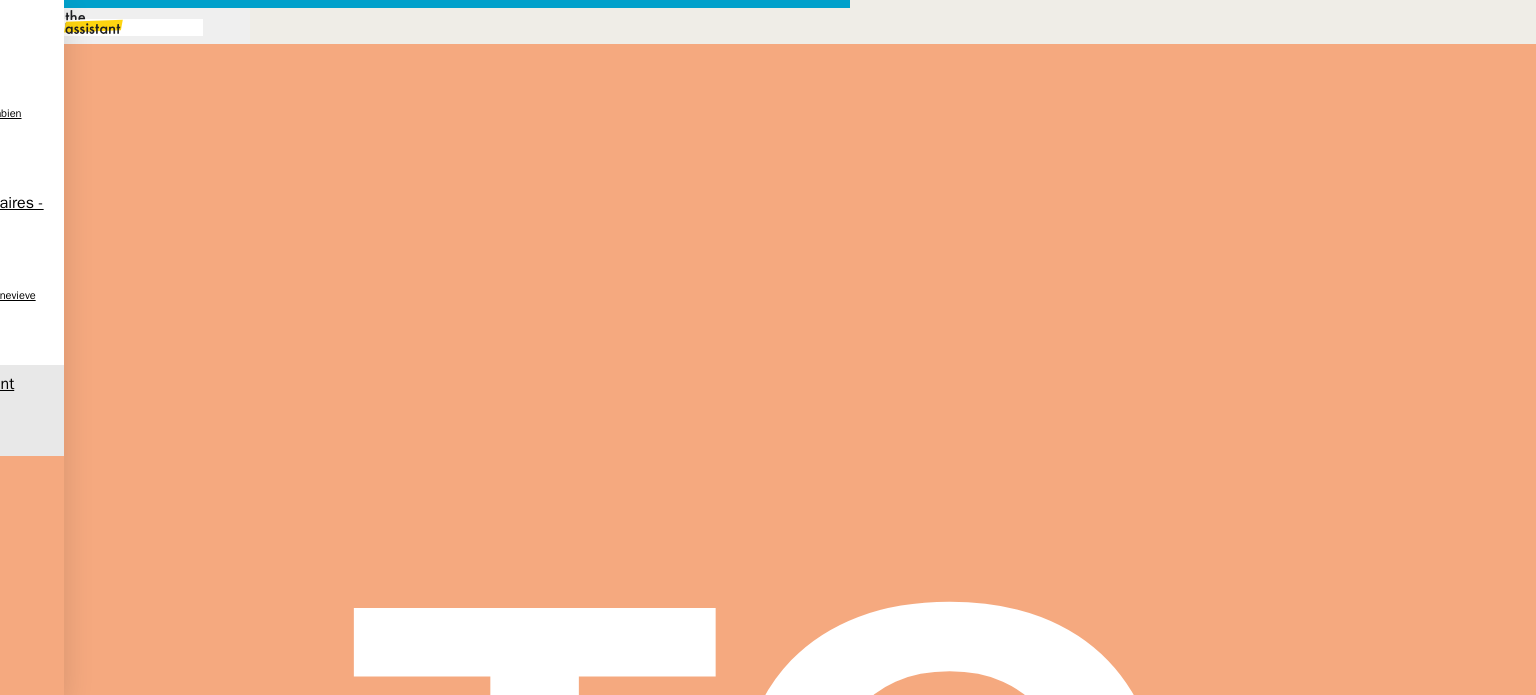 click at bounding box center (425, 837) 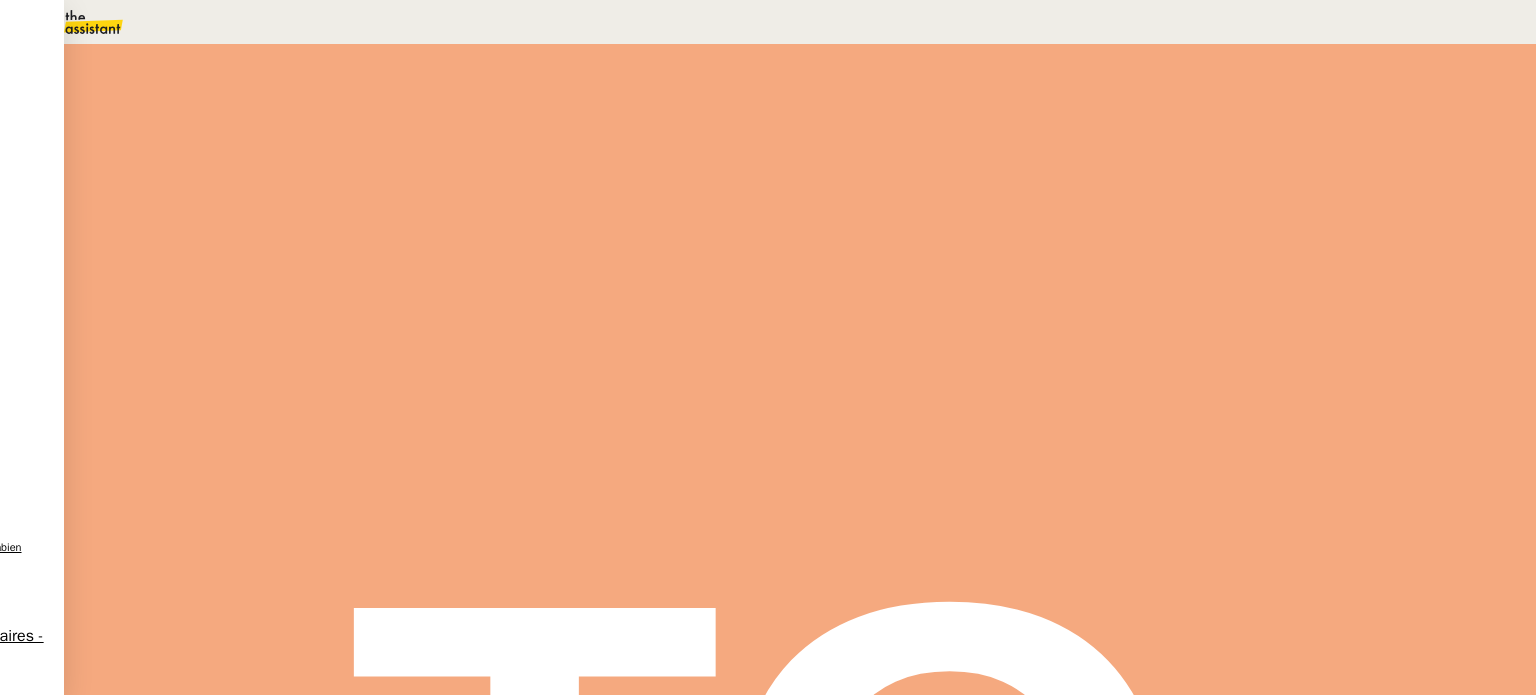 scroll, scrollTop: 0, scrollLeft: 0, axis: both 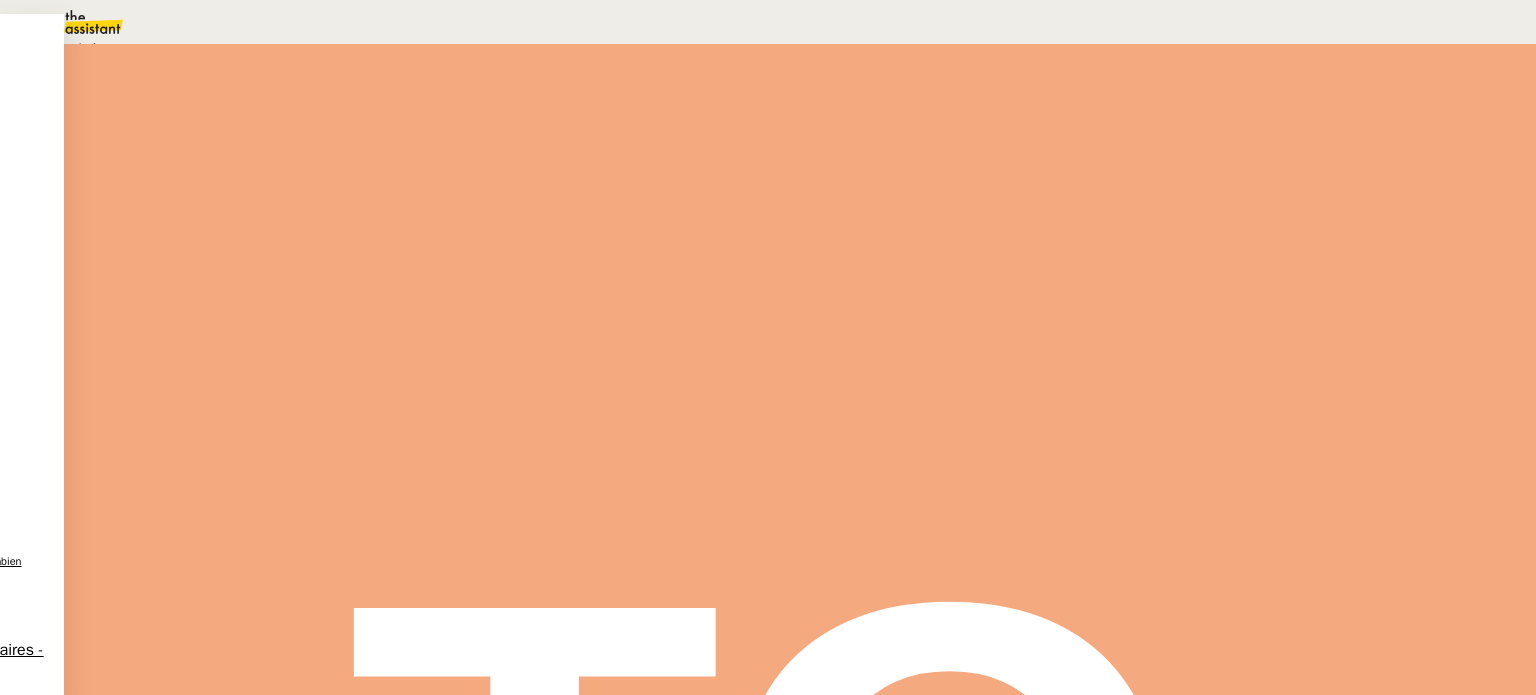 click on "En attente d'une réponse d'un client, d'un contact ou d'un tiers." at bounding box center [213, 49] 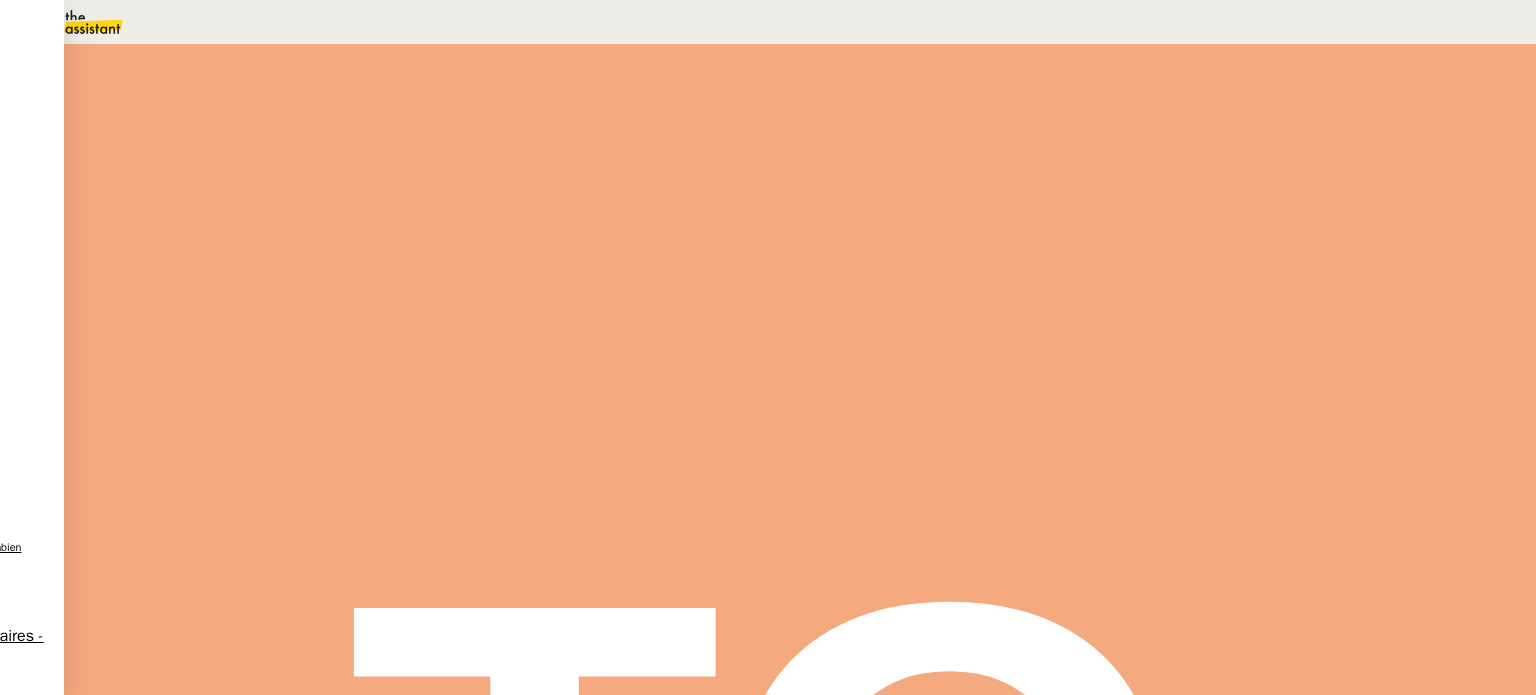 click on "Dans 2 jours ouvrés" at bounding box center [1173, 177] 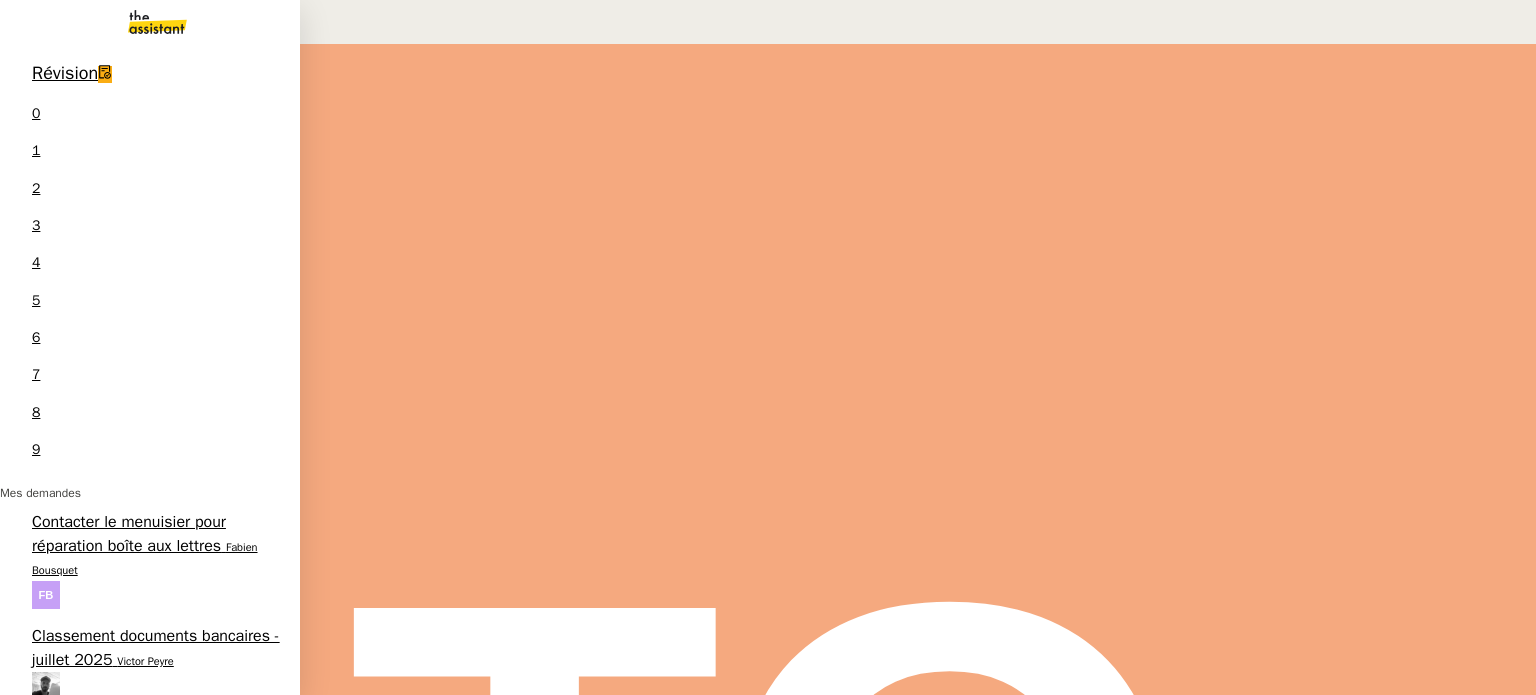 click on "Tri boite mail - juillet 2025" at bounding box center (125, 727) 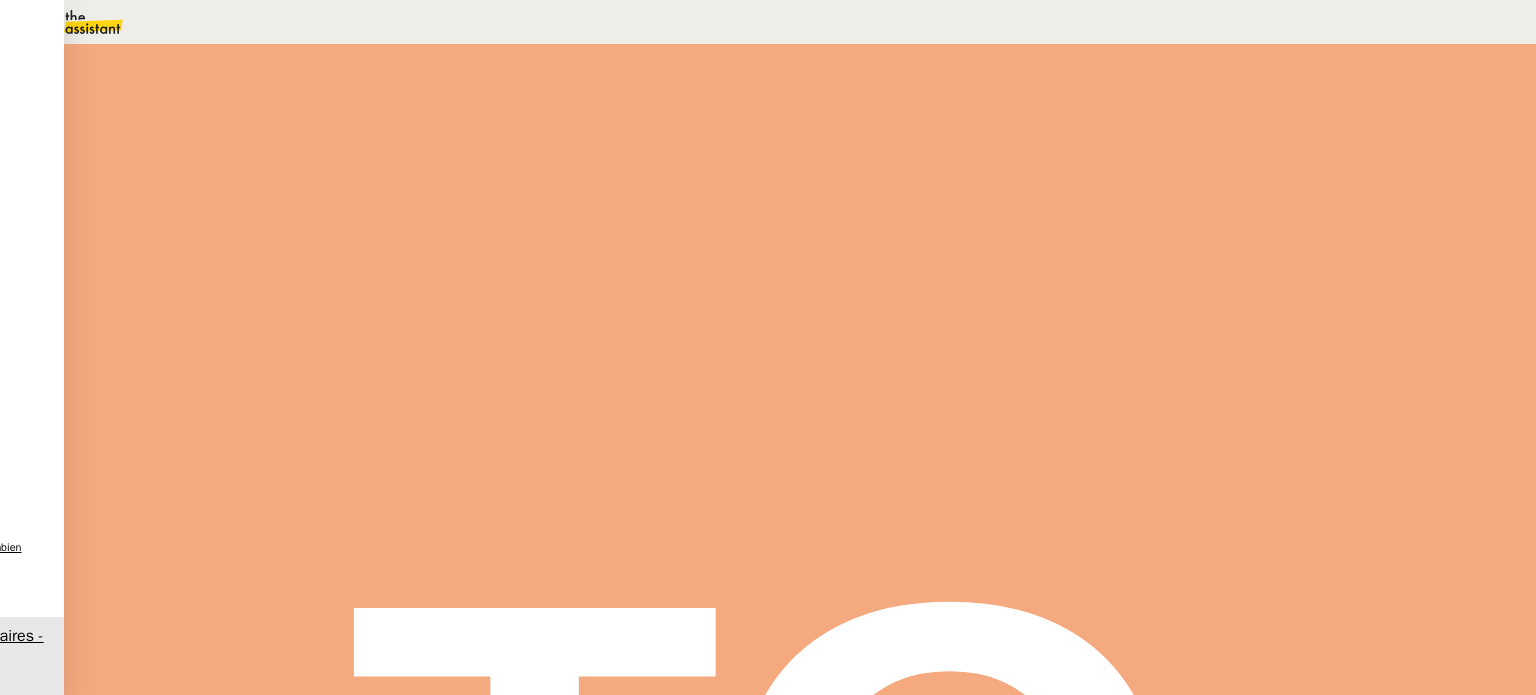 click on "Classement documents bancaires - juillet 2025      Ouvert     Statut" at bounding box center [800, 123] 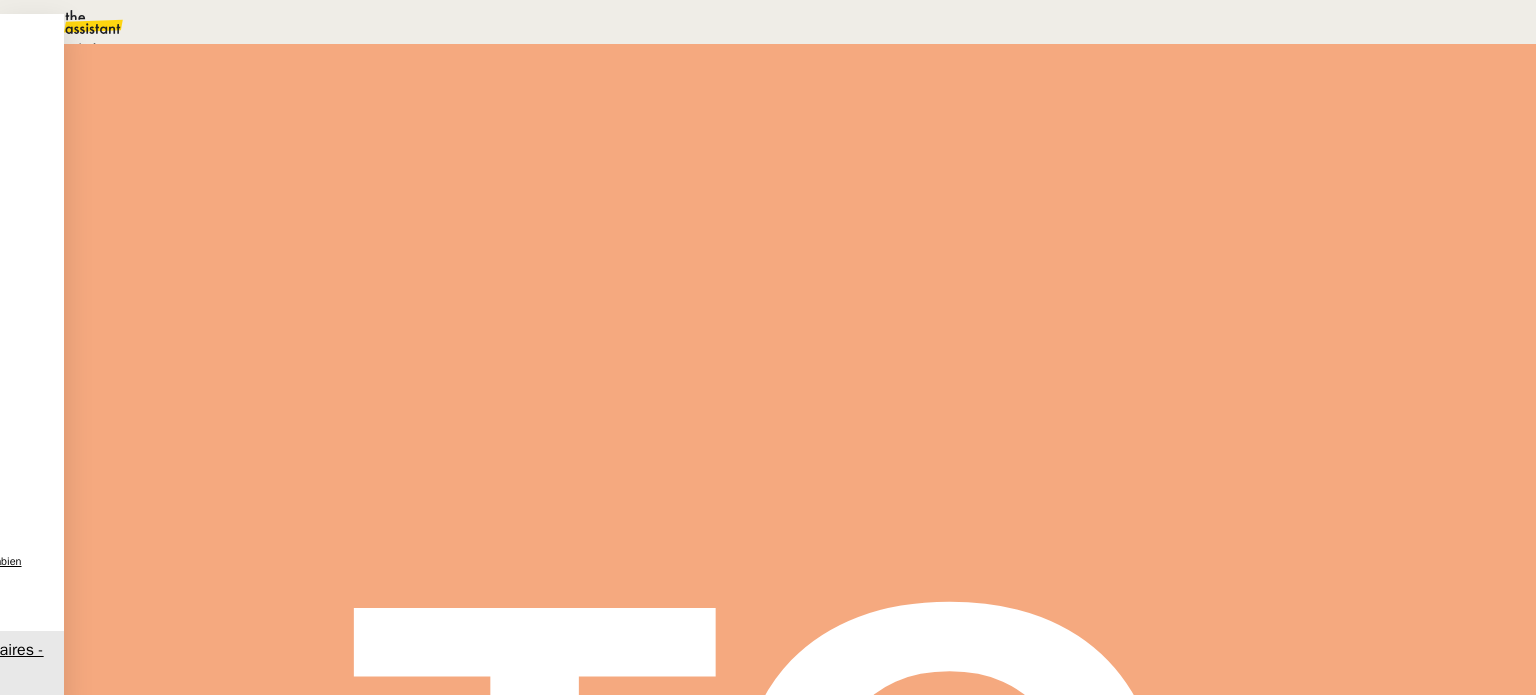 click on "En attente" at bounding box center [72, 48] 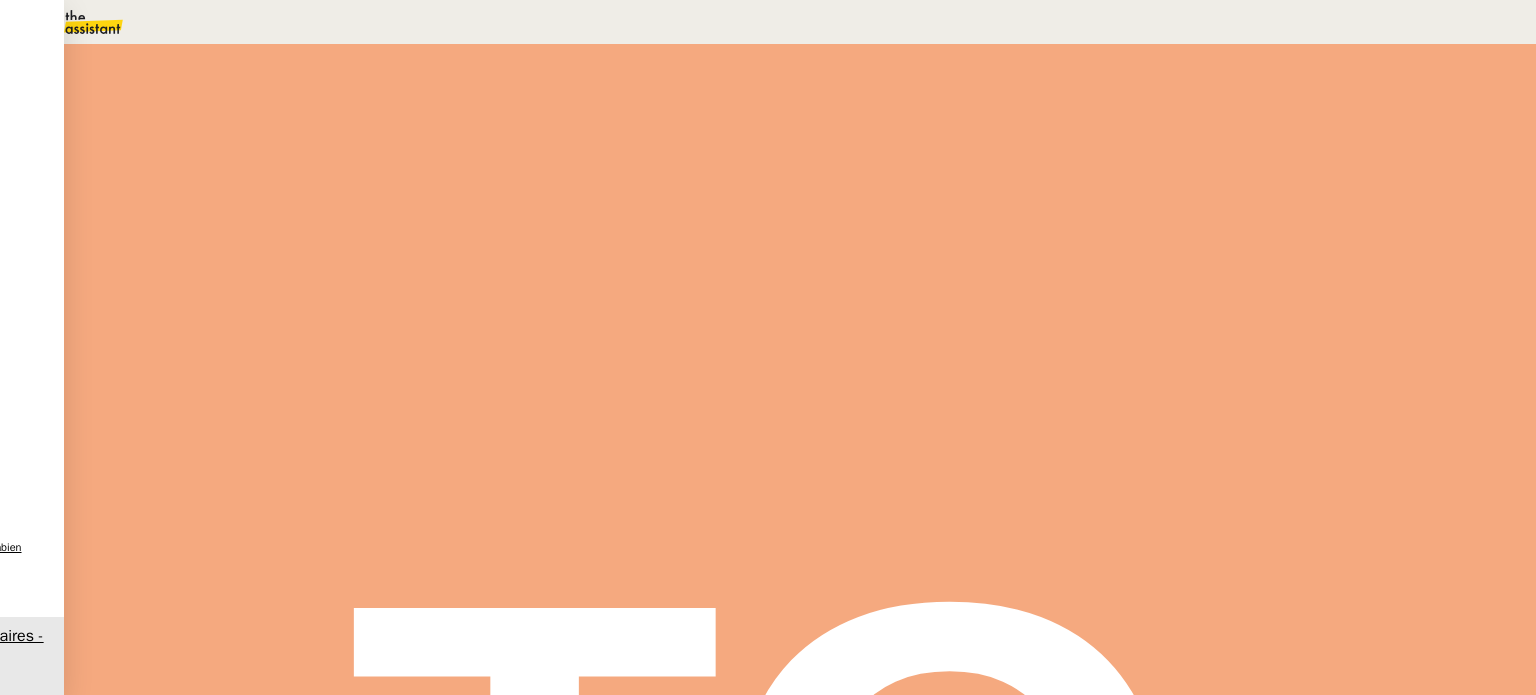 click on "Dans 2 jours ouvrés" at bounding box center [1173, 177] 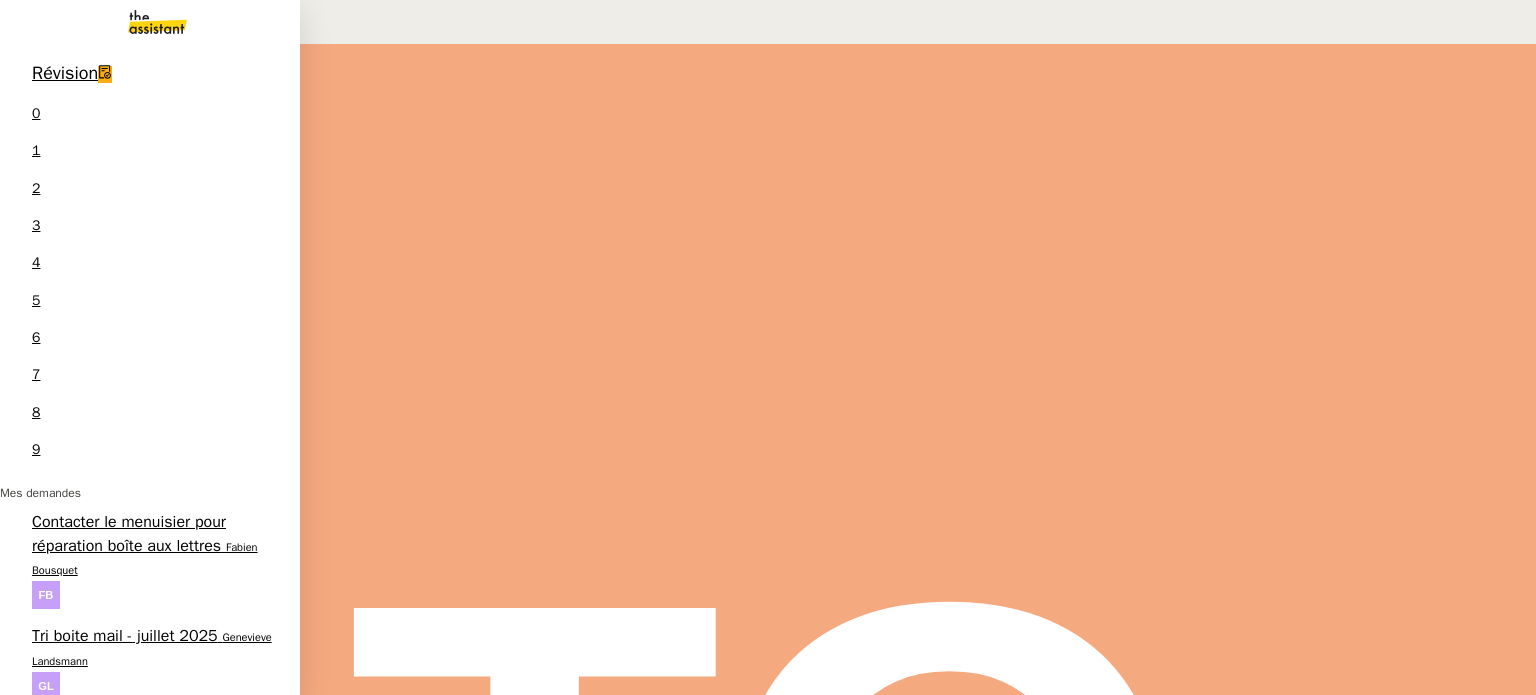 click on "Contacter le menuisier pour réparation boîte aux lettres    [FIRST] [LAST]" at bounding box center (150, 560) 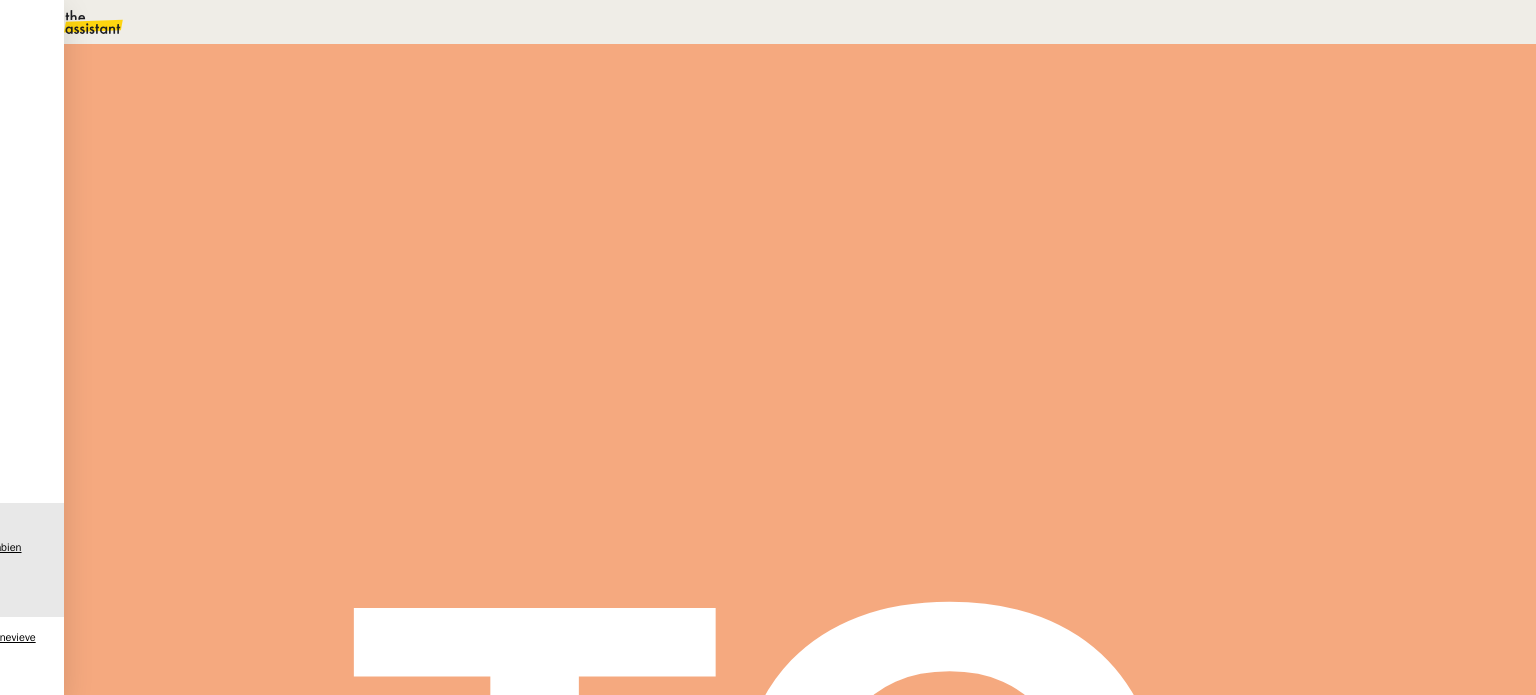 scroll, scrollTop: 200, scrollLeft: 0, axis: vertical 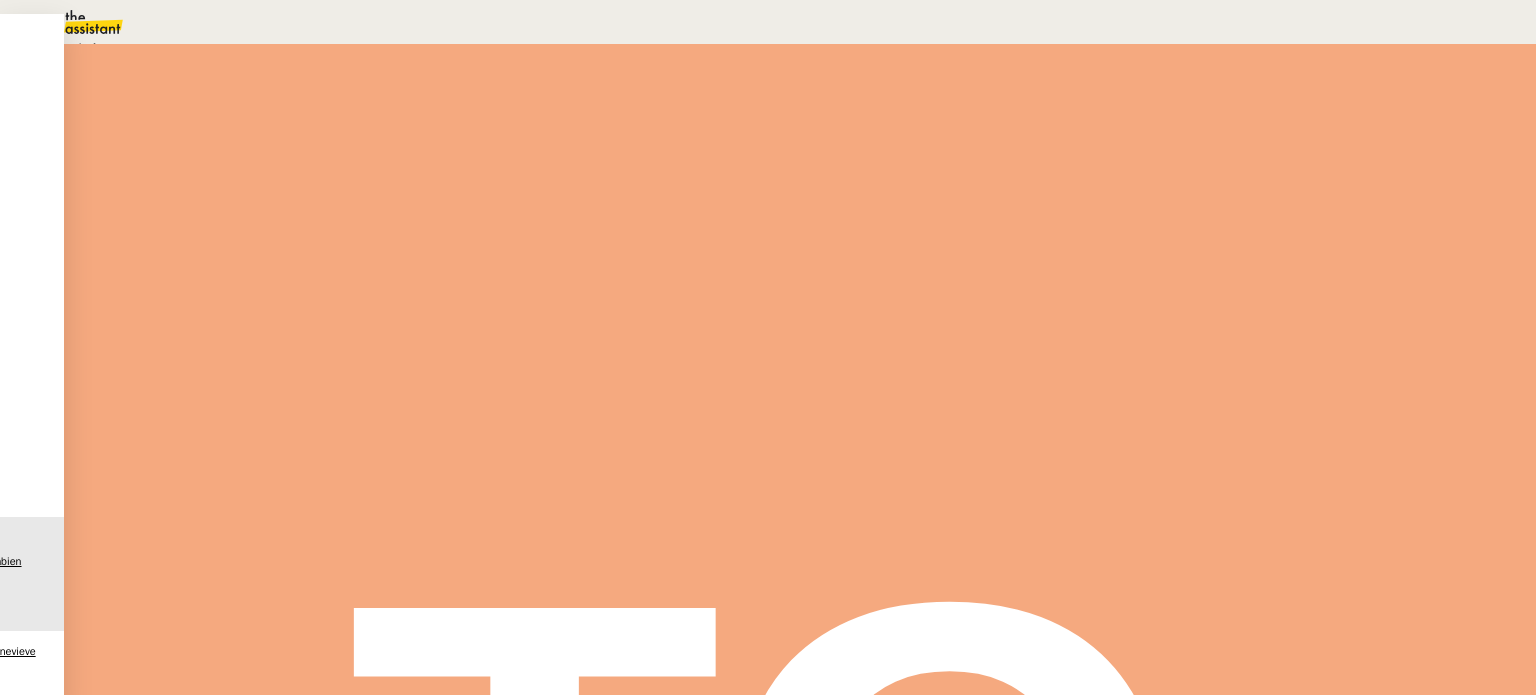 click on "En attente" at bounding box center [72, 48] 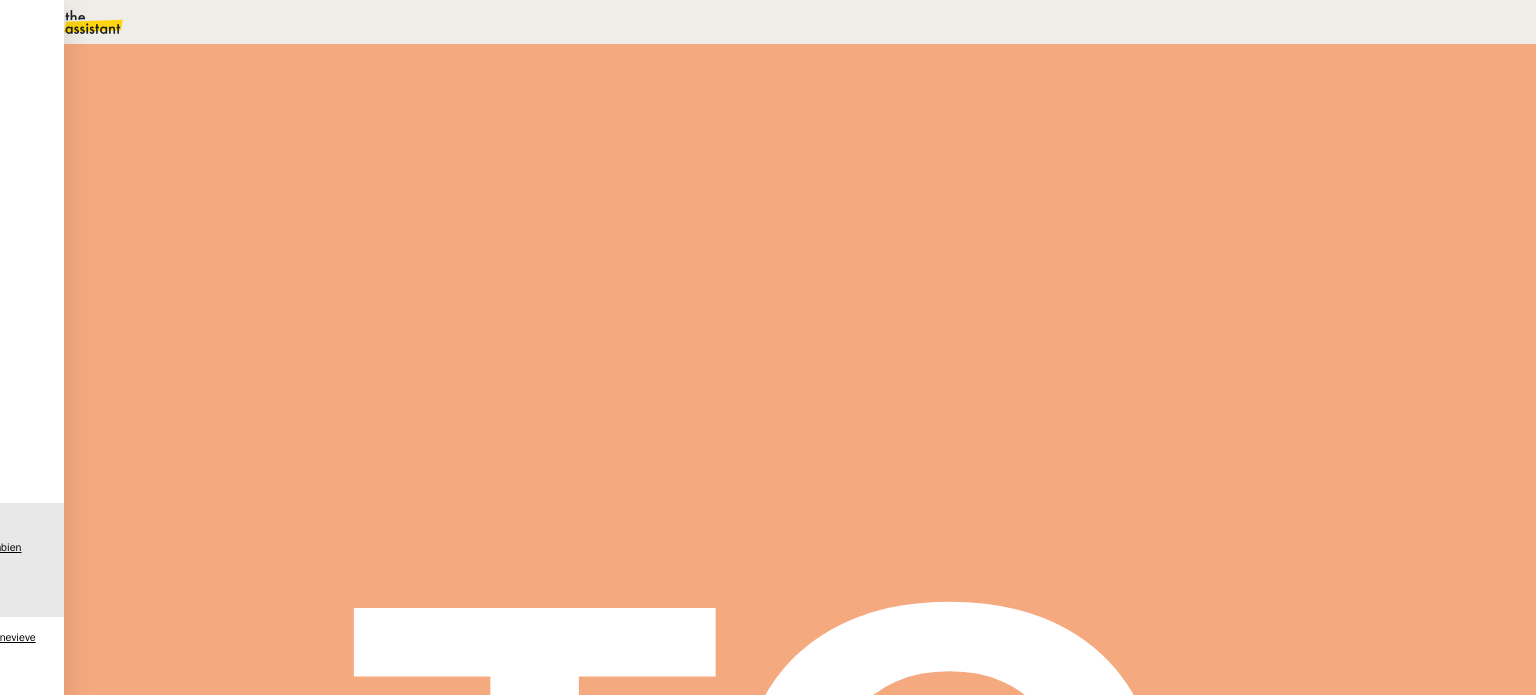 click on "Dans 2 jours ouvrés" at bounding box center [1173, 177] 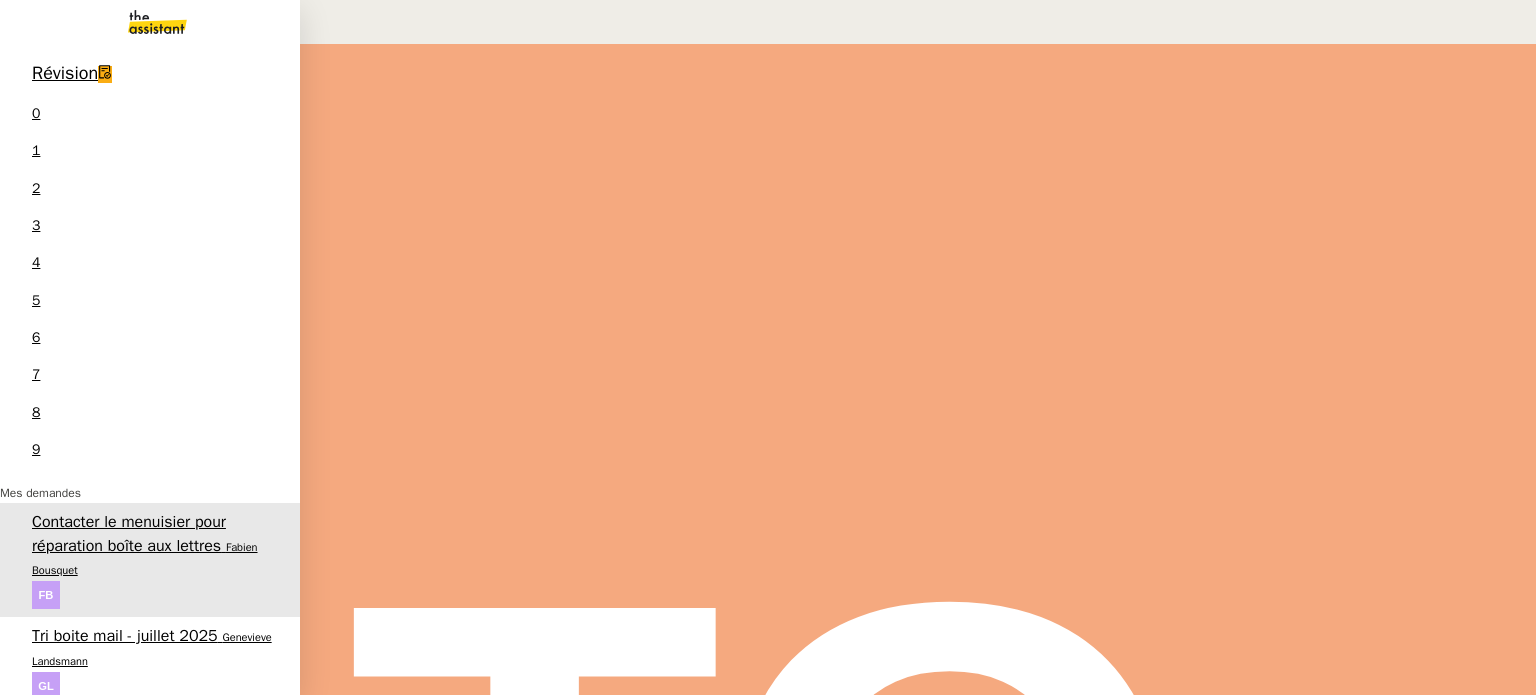 click on "Tri boite mail - juillet 2025" at bounding box center [125, 636] 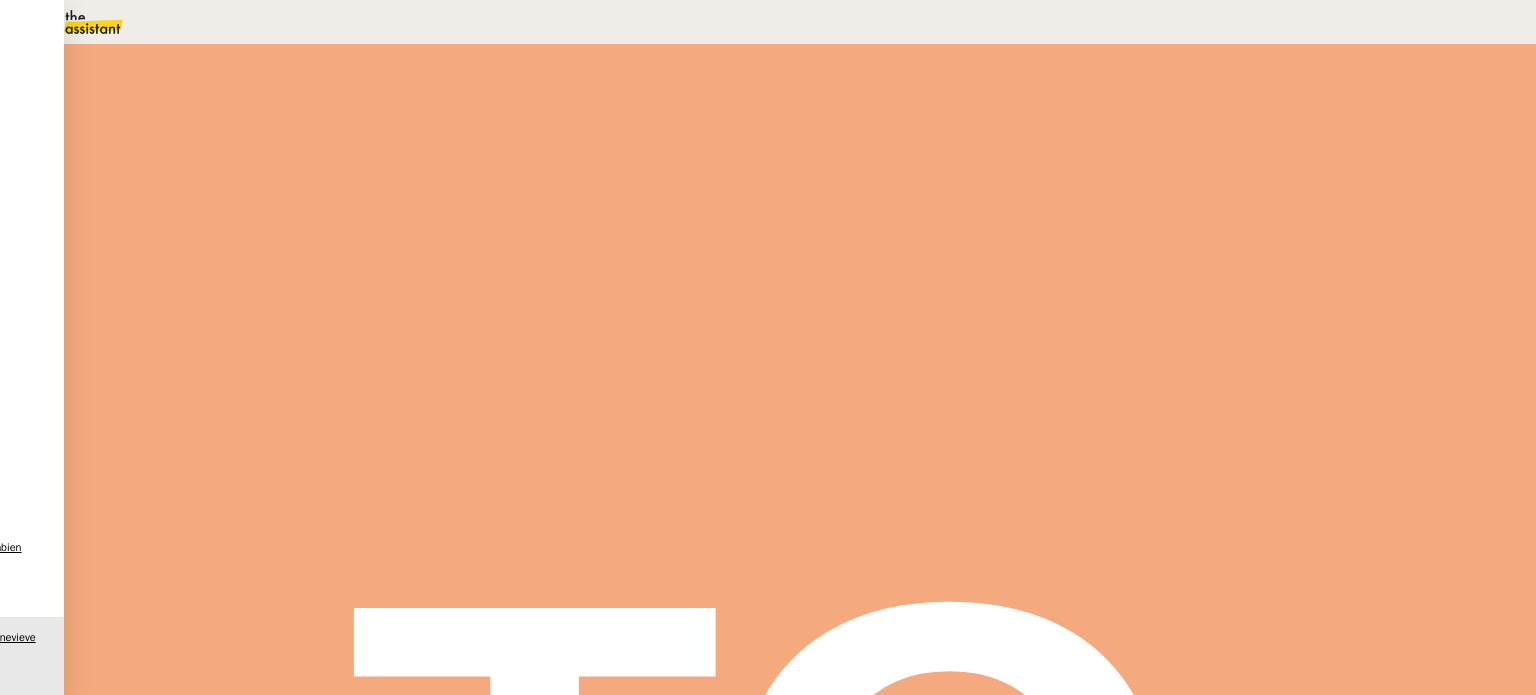 scroll, scrollTop: 700, scrollLeft: 0, axis: vertical 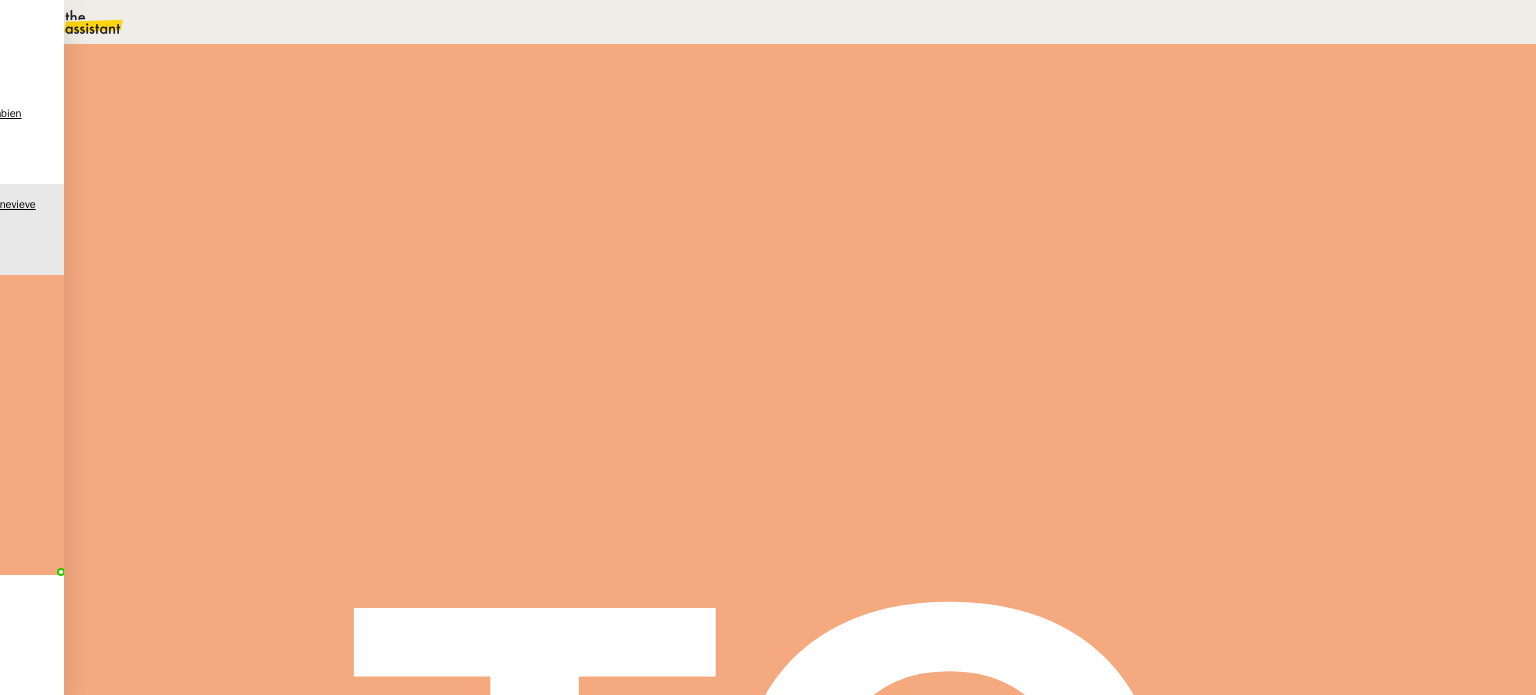 click at bounding box center (287, 522) 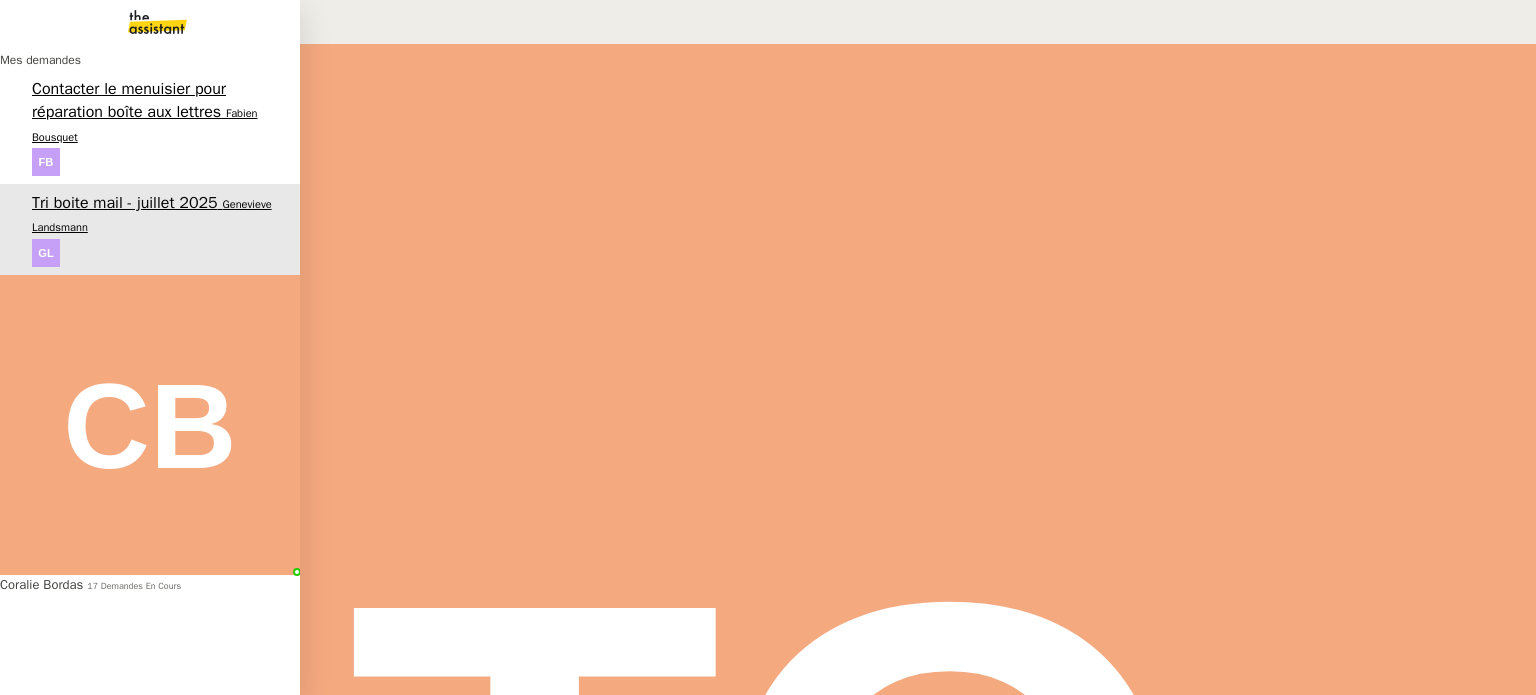 click on "Contacter le menuisier pour réparation boîte aux lettres" at bounding box center [129, 100] 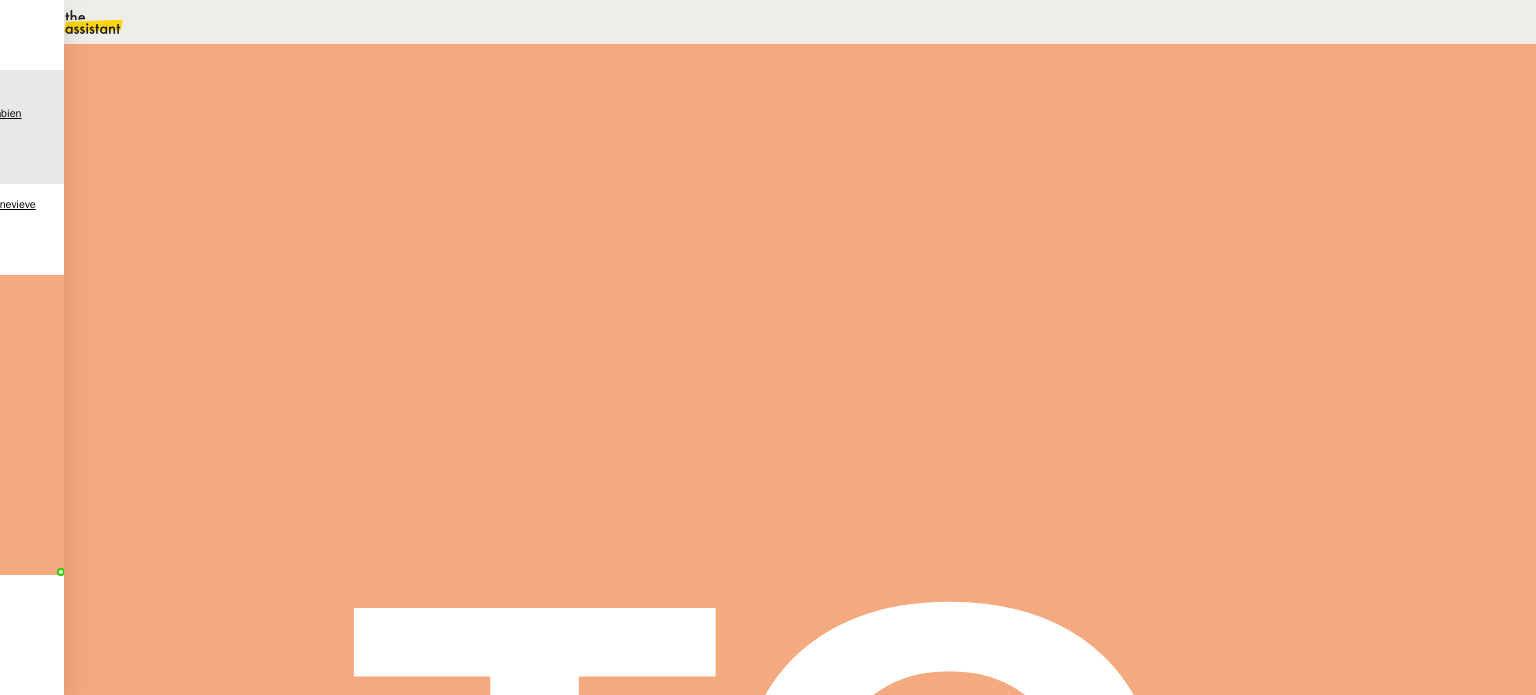 click on "Contacter le menuisier pour réparation boîte aux lettres      Ouvert     Statut" at bounding box center (800, 132) 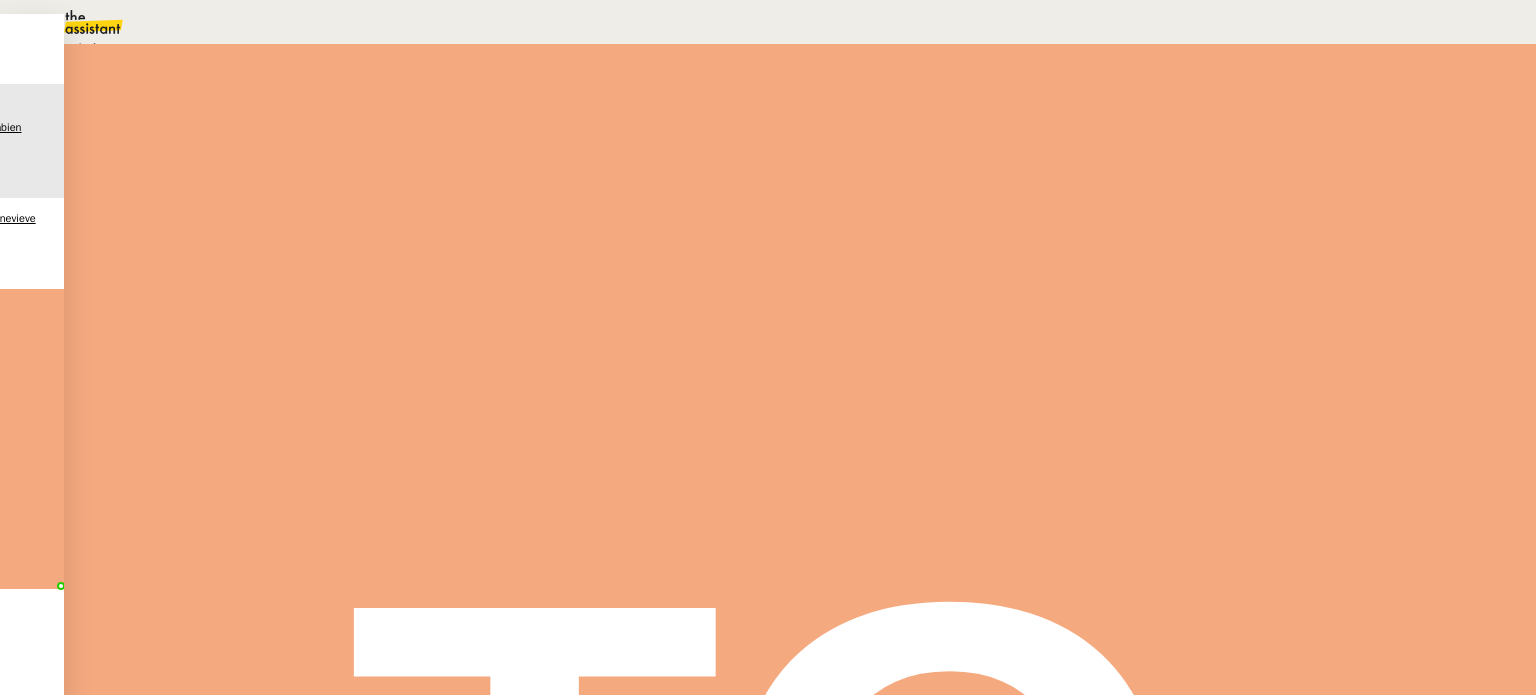 click on "En attente" at bounding box center (79, 95) 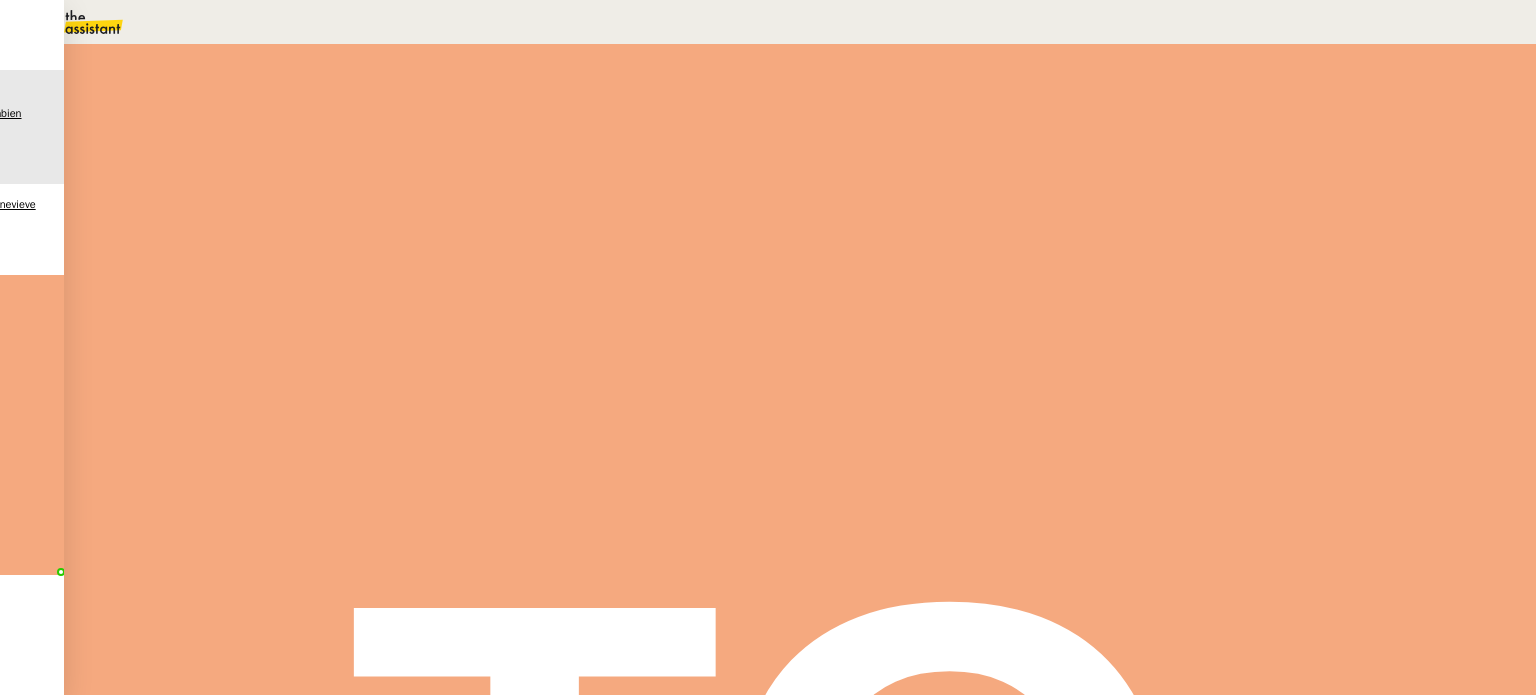click on "9" at bounding box center (1162, 273) 